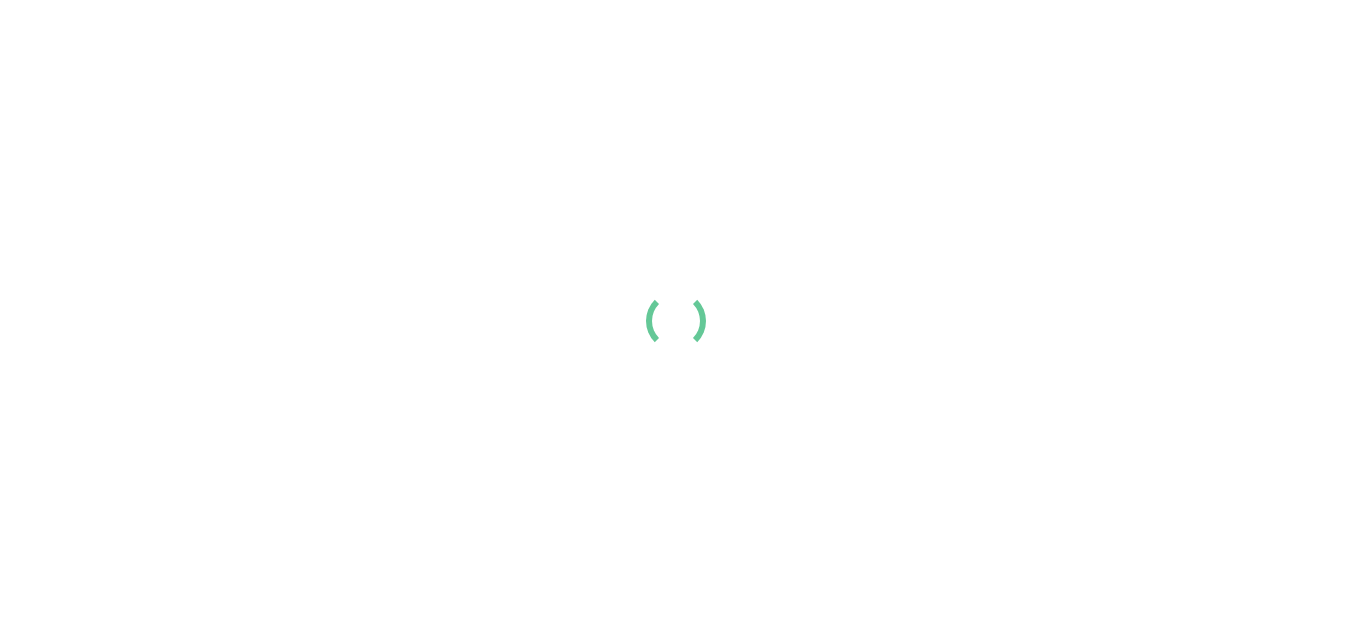 scroll, scrollTop: 0, scrollLeft: 0, axis: both 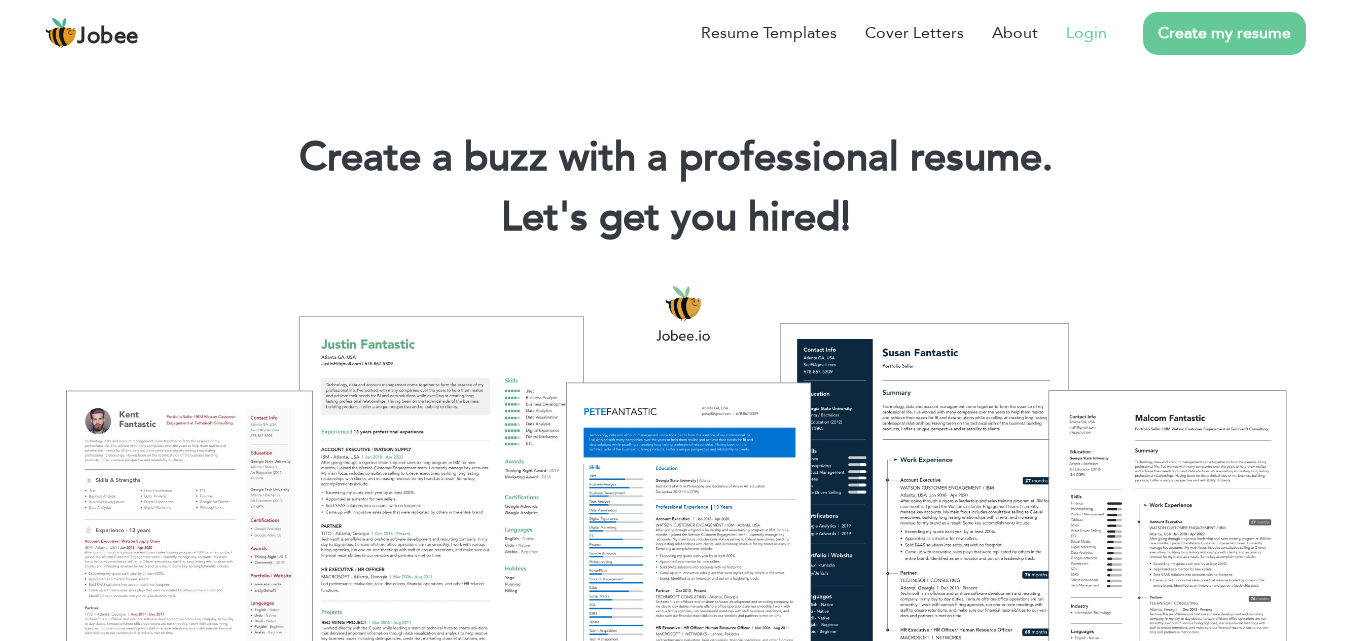 click on "Login" at bounding box center [1086, 33] 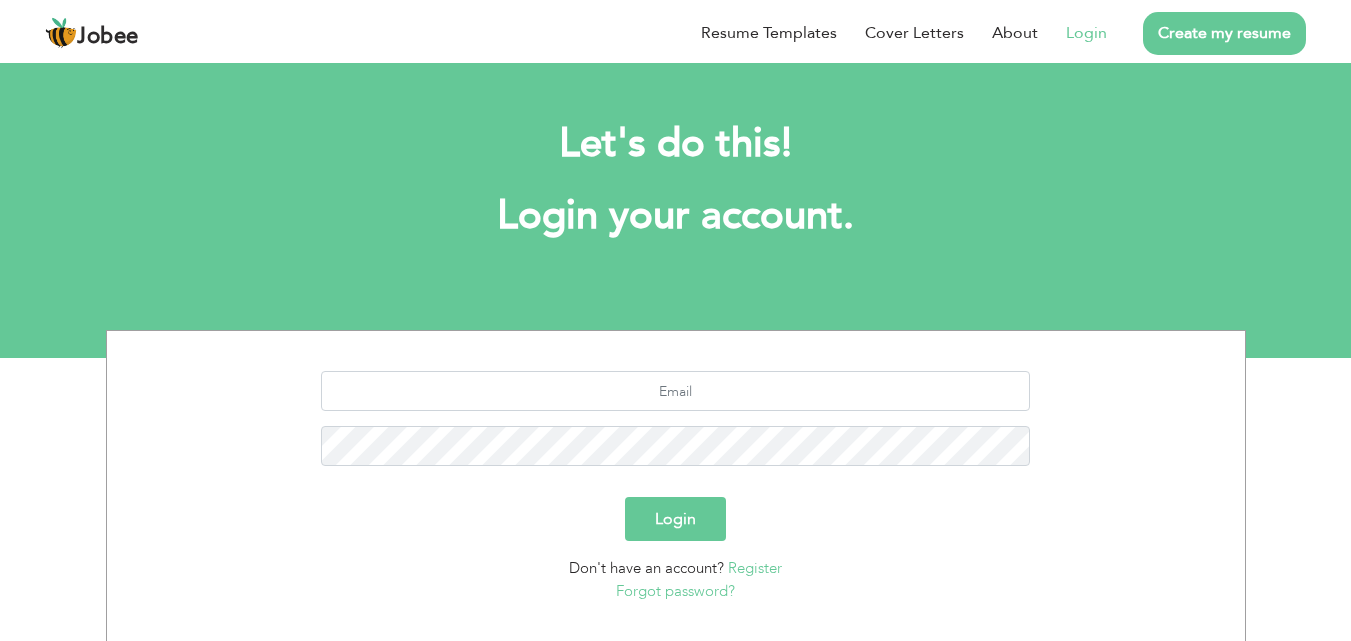 scroll, scrollTop: 0, scrollLeft: 0, axis: both 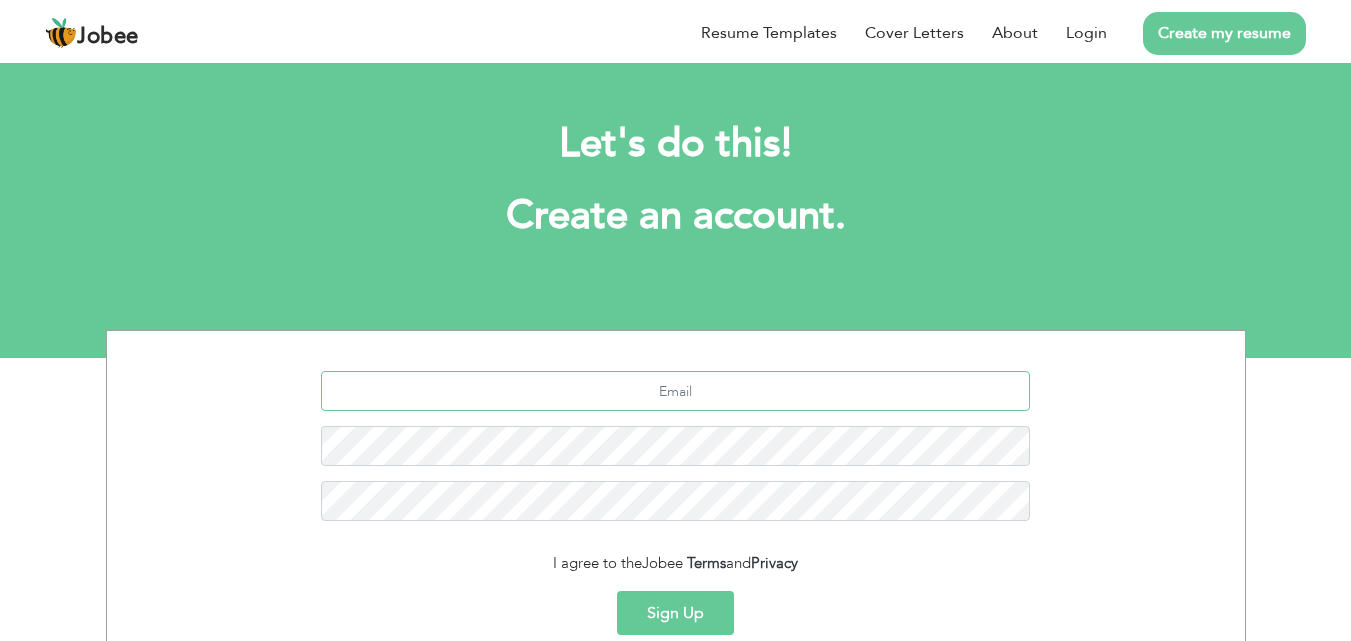 click at bounding box center (675, 391) 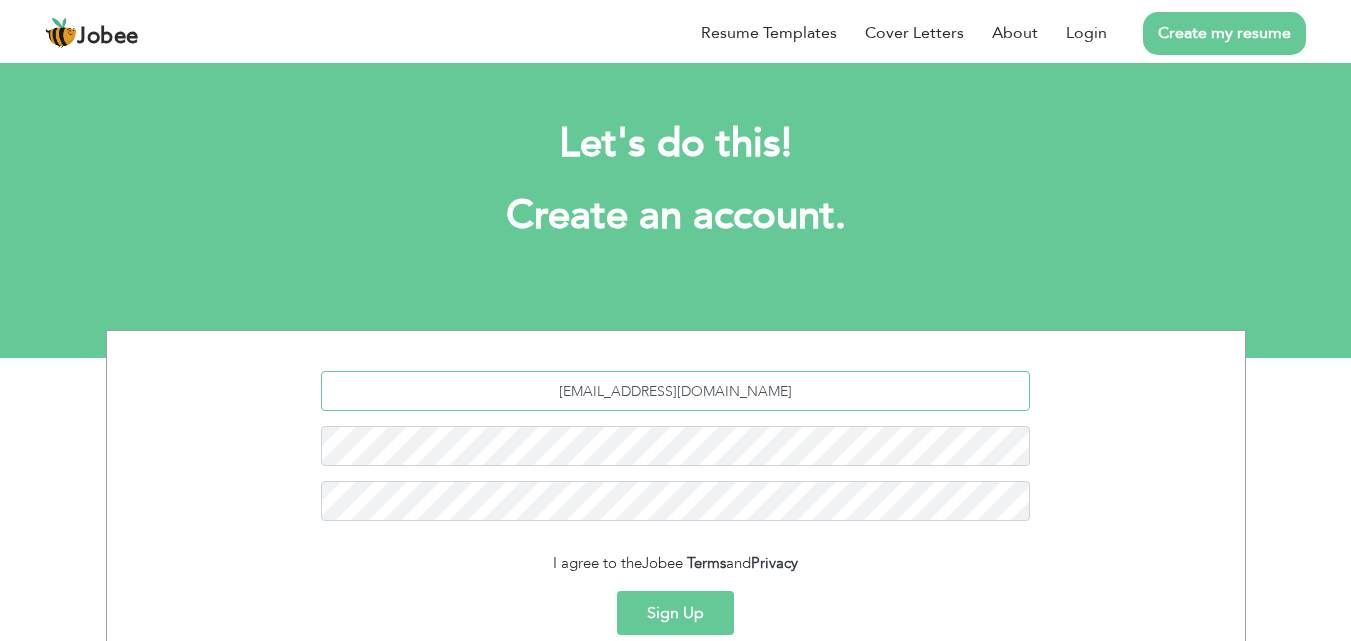 type on "ra5431242@gmail.com" 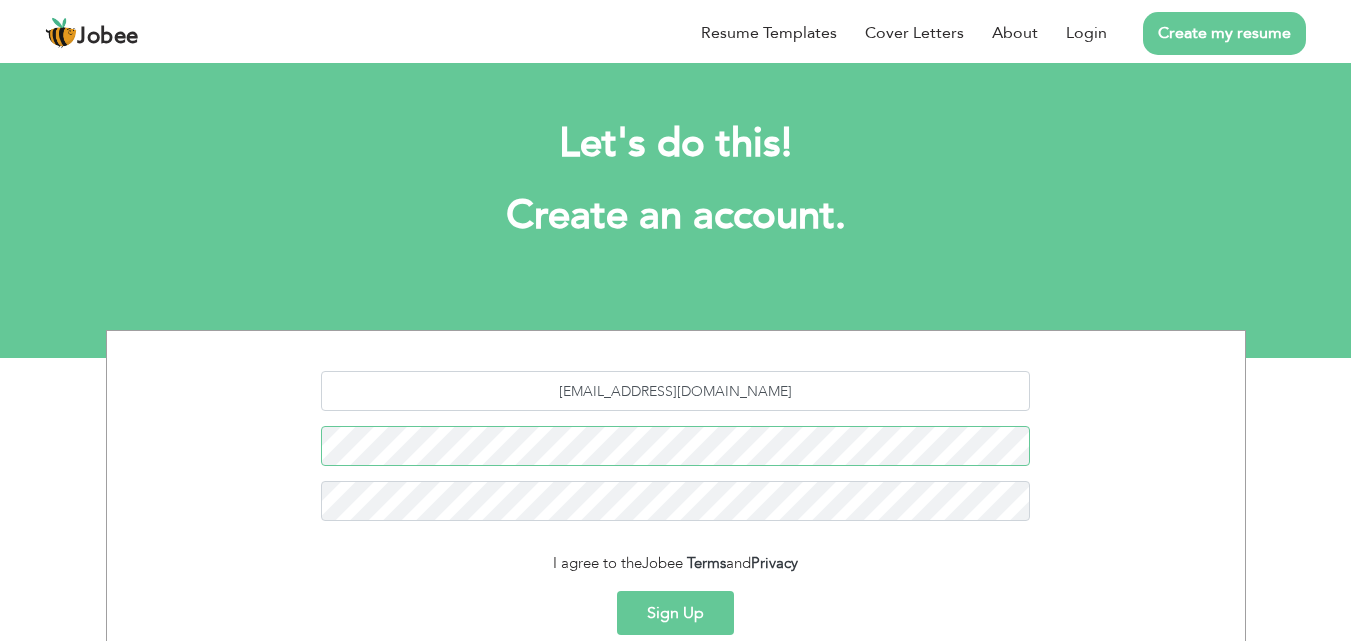 click on "ra5431242@gmail.com" at bounding box center [676, 453] 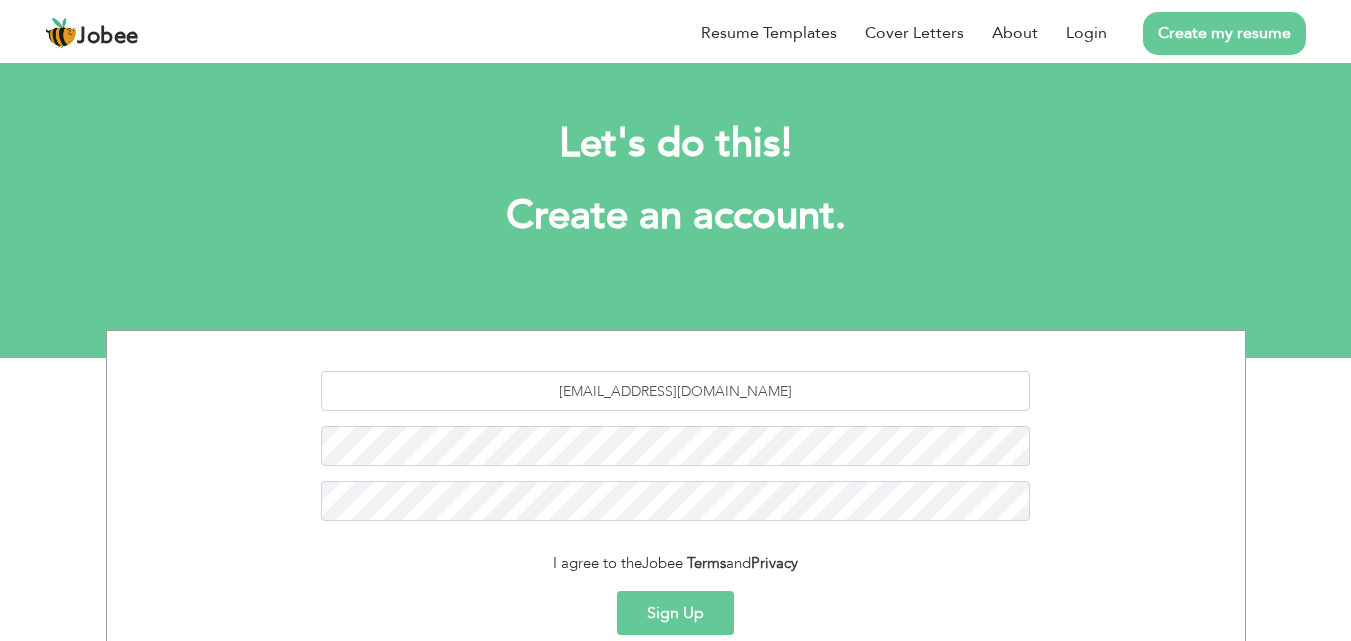click on "Sign Up" at bounding box center [675, 613] 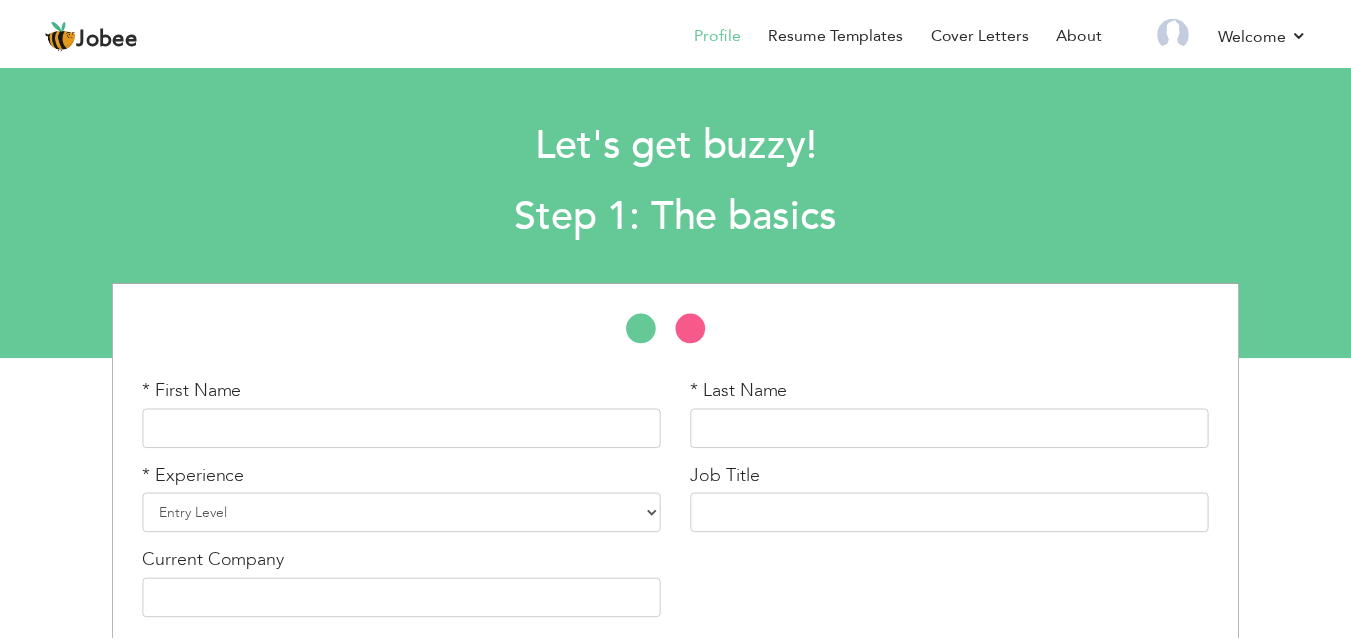 scroll, scrollTop: 0, scrollLeft: 0, axis: both 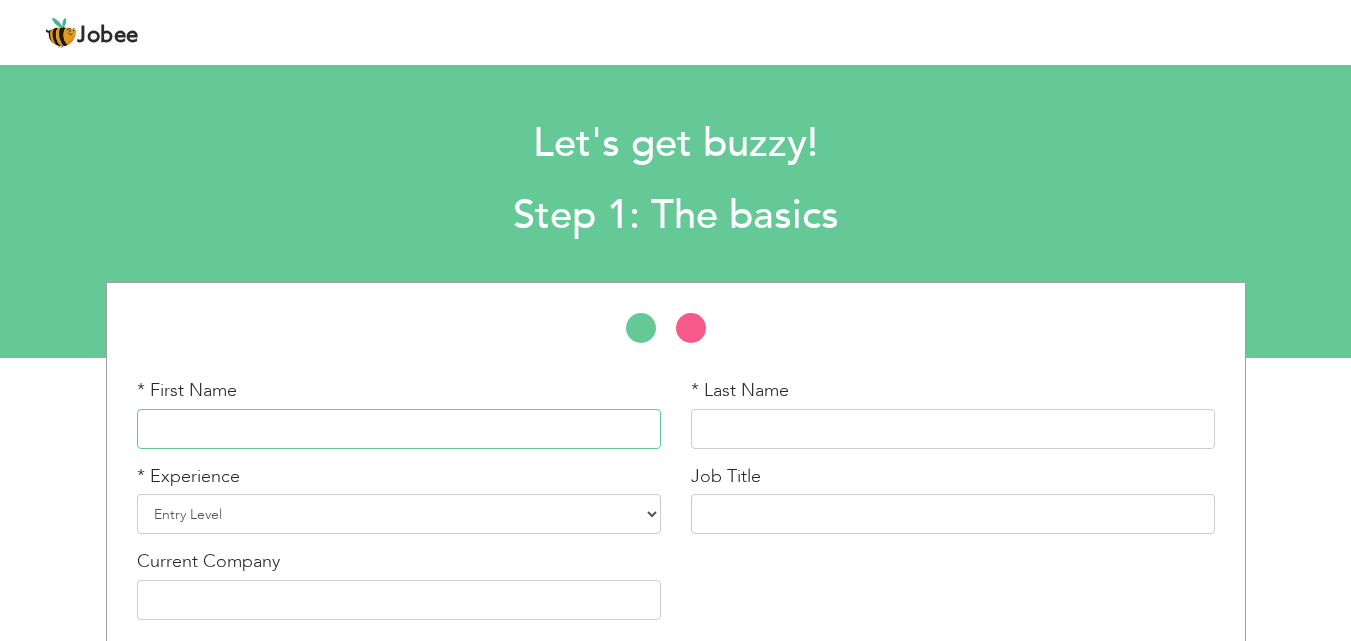 click at bounding box center (399, 429) 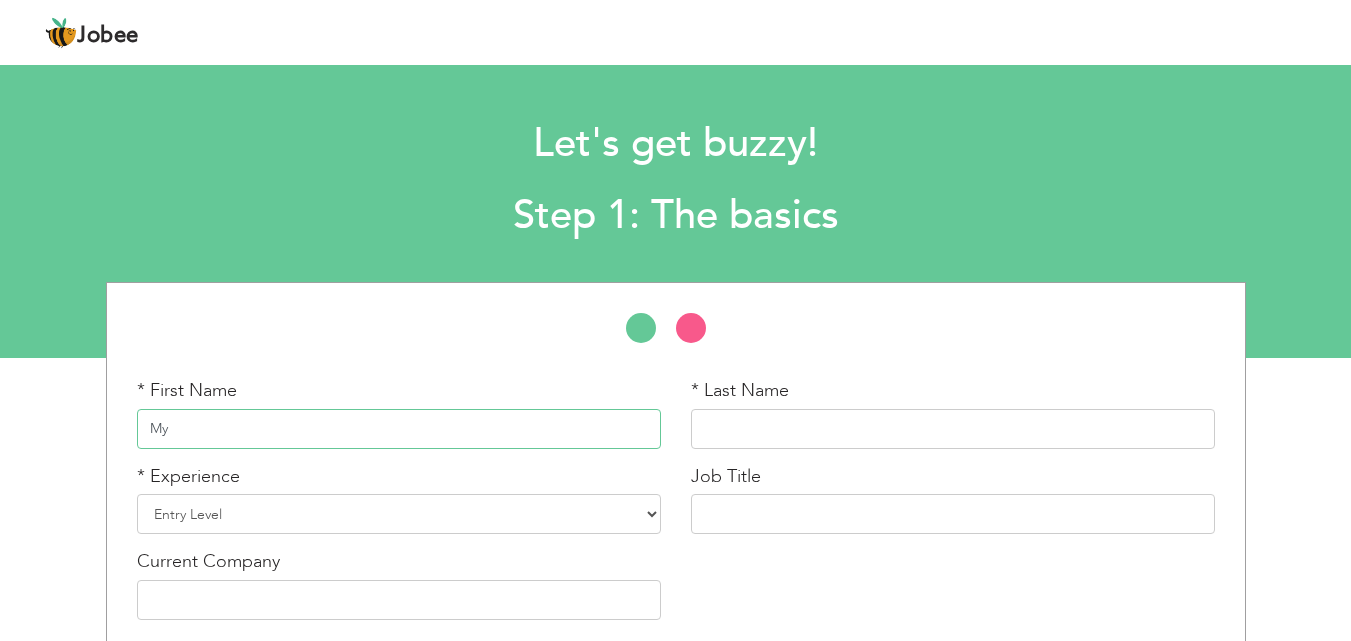 type on "M" 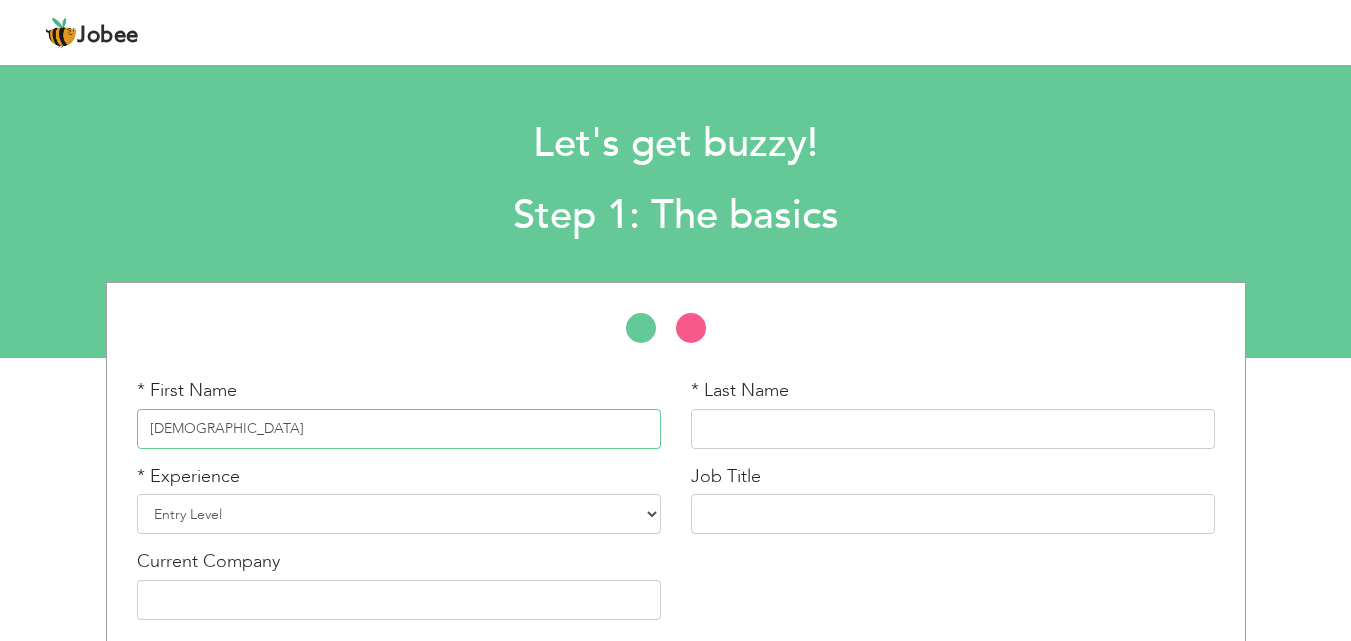 type on "Muhammad" 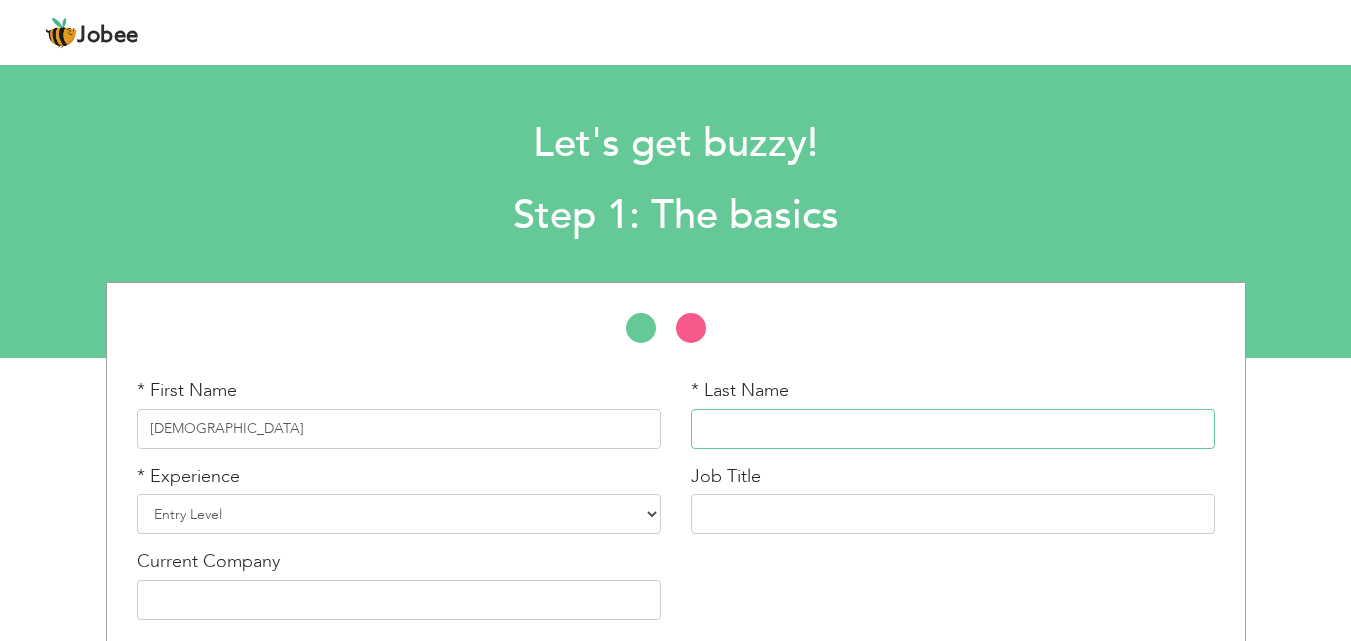 click at bounding box center [953, 429] 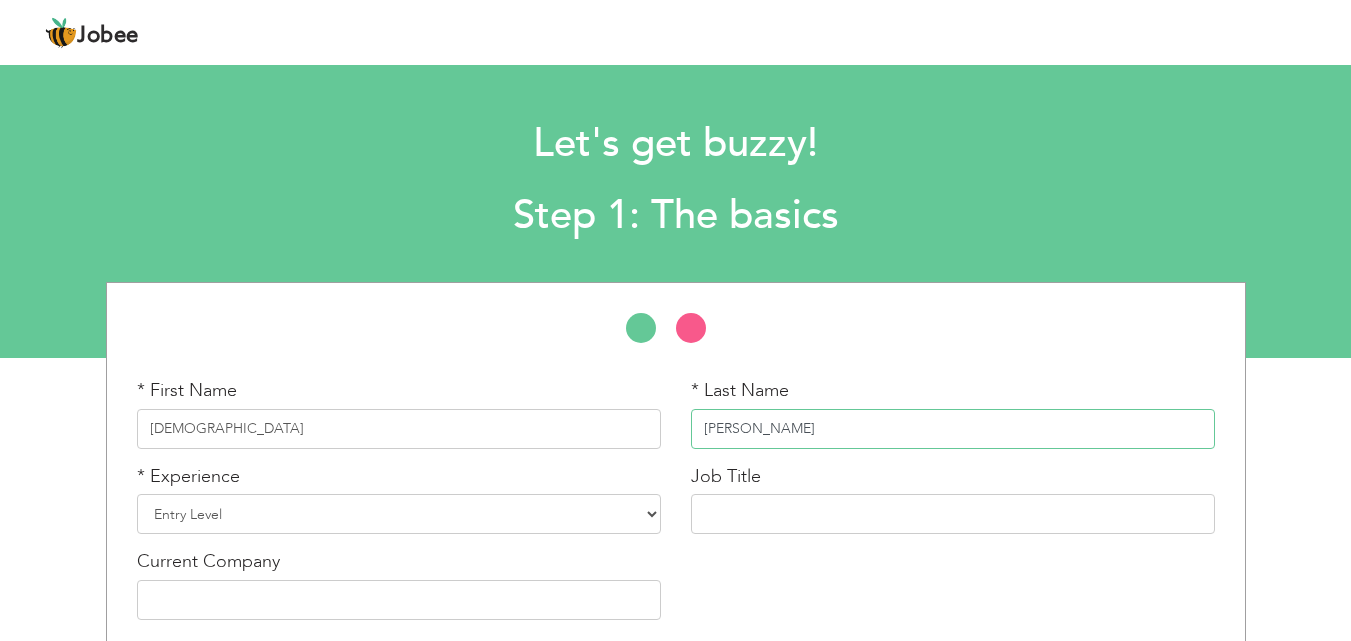 type on "Adnan" 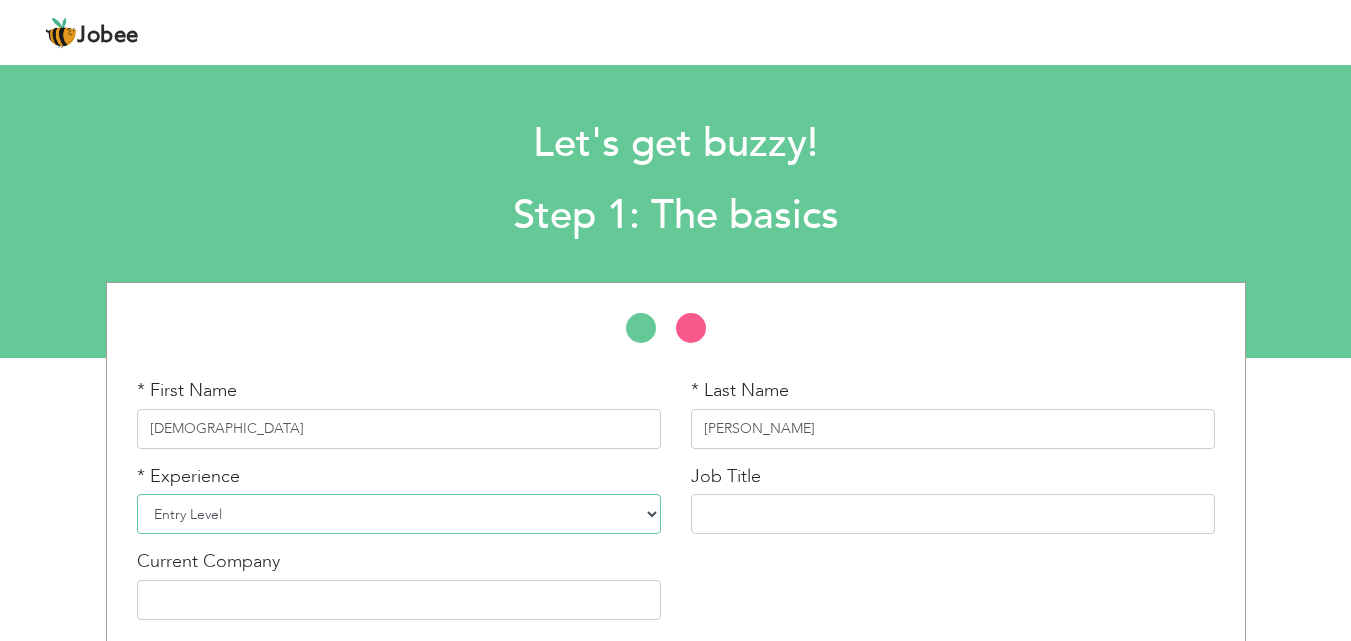 click on "Entry Level
Less than 1 Year
1 Year
2 Years
3 Years
4 Years
5 Years
6 Years
7 Years
8 Years
9 Years
10 Years
11 Years
12 Years
13 Years
14 Years
15 Years
16 Years
17 Years
18 Years
19 Years
20 Years
21 Years
22 Years
23 Years
24 Years
25 Years
26 Years
27 Years
28 Years
29 Years
30 Years
31 Years
32 Years
33 Years
34 Years
35 Years
More than 35 Years" at bounding box center (399, 514) 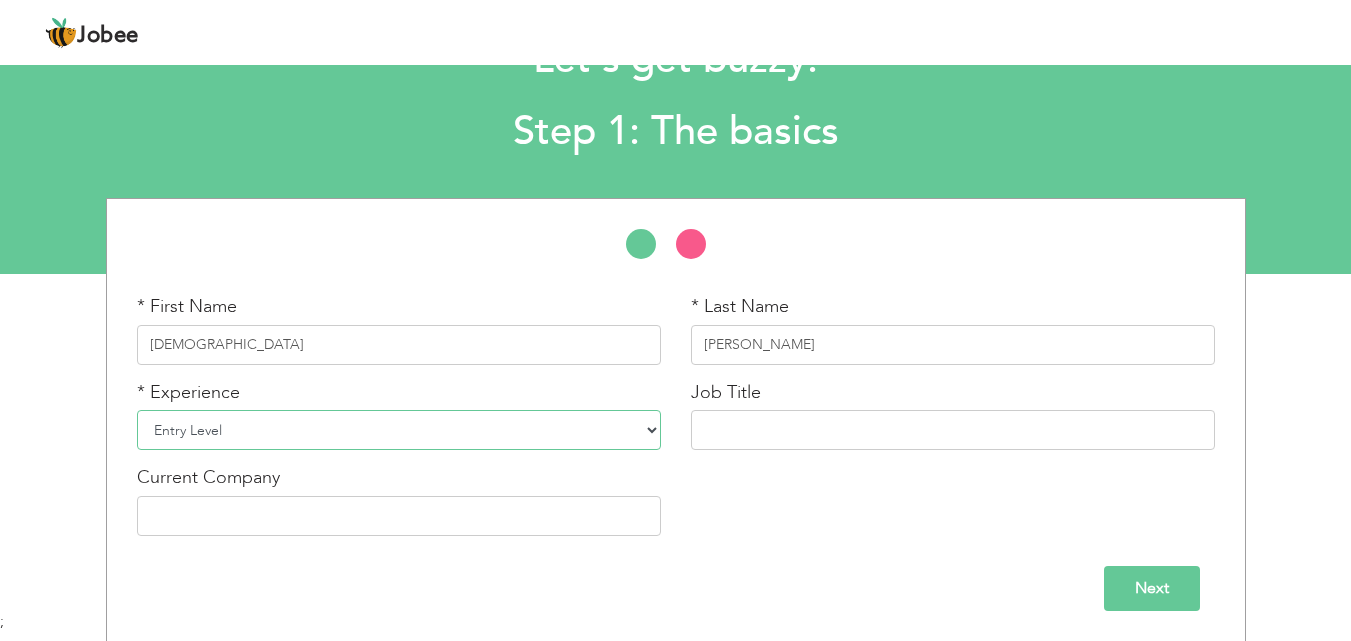 scroll, scrollTop: 85, scrollLeft: 0, axis: vertical 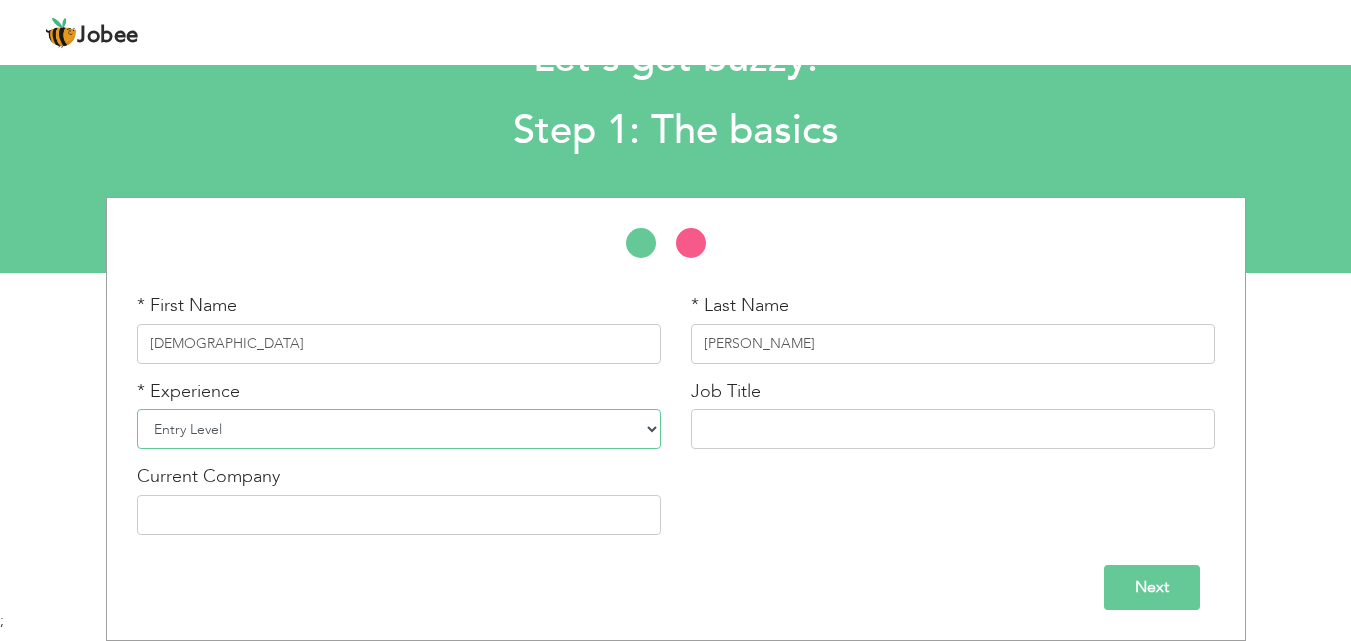 click on "Entry Level
Less than 1 Year
1 Year
2 Years
3 Years
4 Years
5 Years
6 Years
7 Years
8 Years
9 Years
10 Years
11 Years
12 Years
13 Years
14 Years
15 Years
16 Years
17 Years
18 Years
19 Years
20 Years
21 Years
22 Years
23 Years
24 Years
25 Years
26 Years
27 Years
28 Years
29 Years
30 Years
31 Years
32 Years
33 Years
34 Years
35 Years
More than 35 Years" at bounding box center (399, 429) 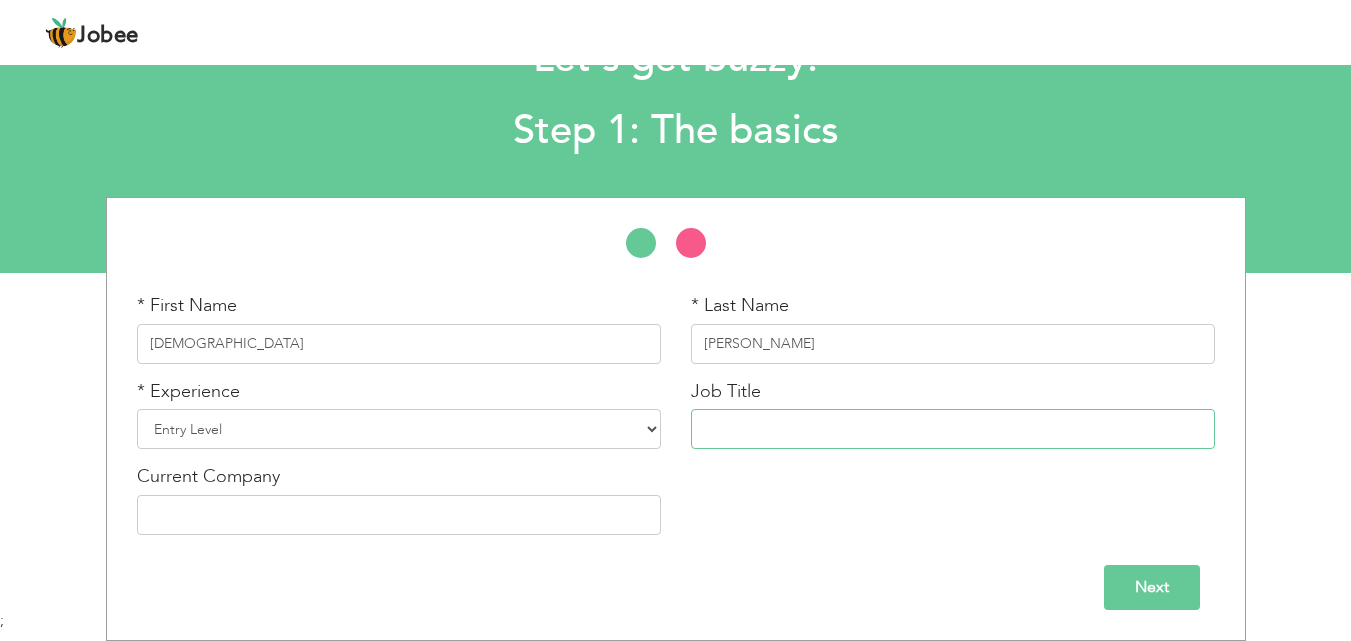 click at bounding box center [953, 429] 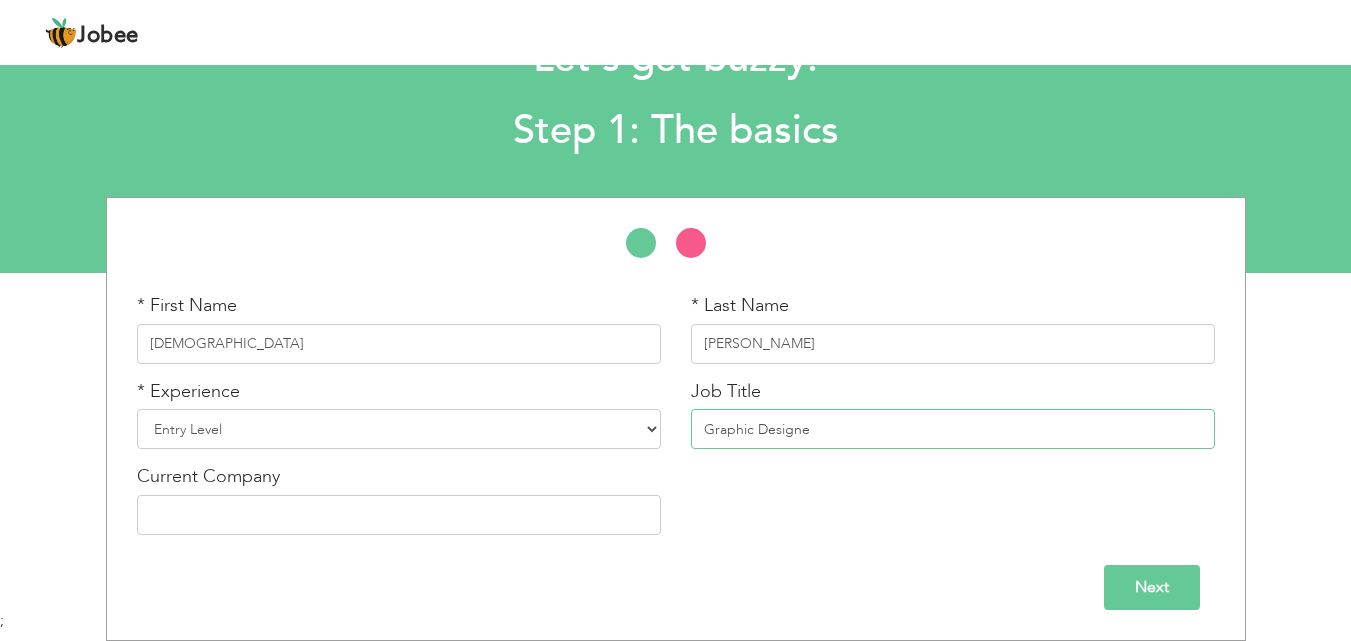 type on "Graphic Designer" 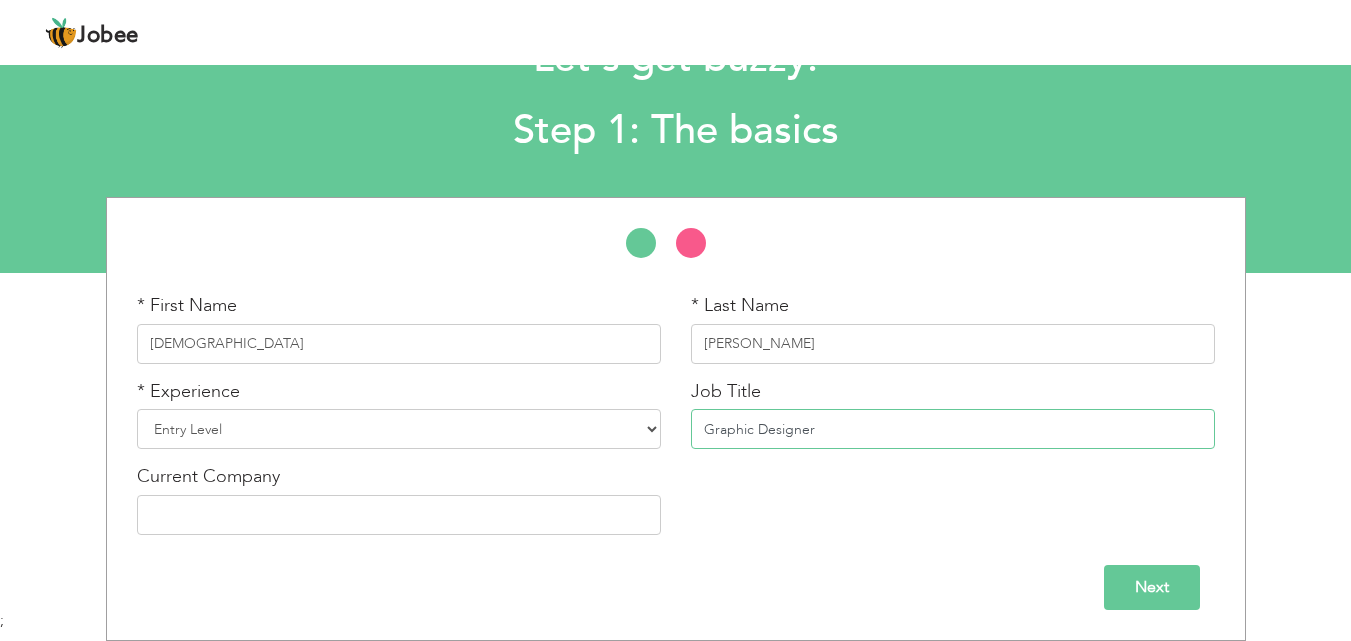 drag, startPoint x: 836, startPoint y: 428, endPoint x: 619, endPoint y: 452, distance: 218.32315 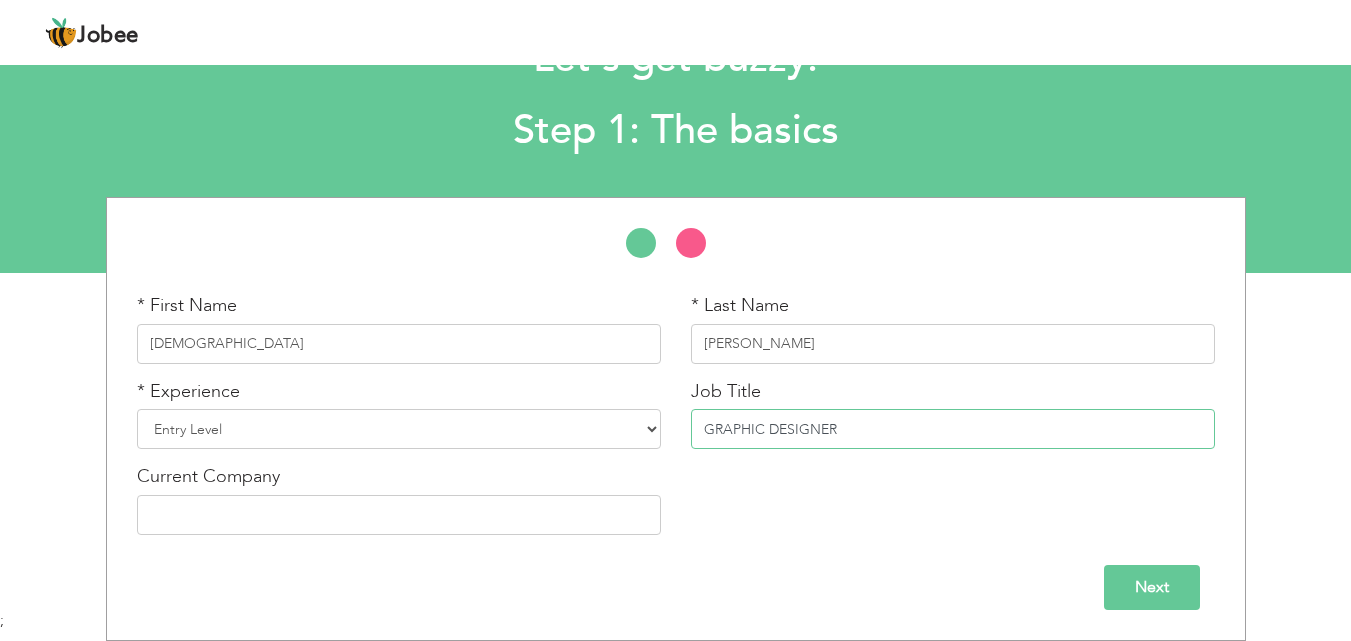 type on "GRAPHIC DESIGNER" 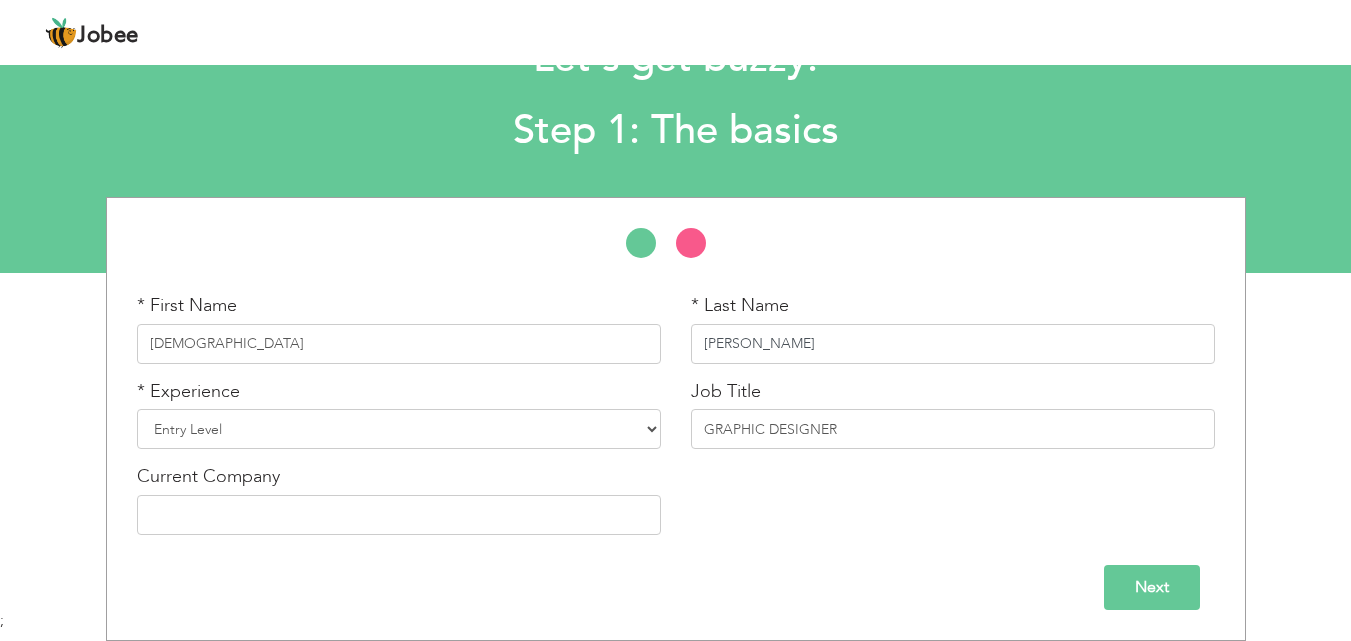 drag, startPoint x: 837, startPoint y: 343, endPoint x: 536, endPoint y: 347, distance: 301.02658 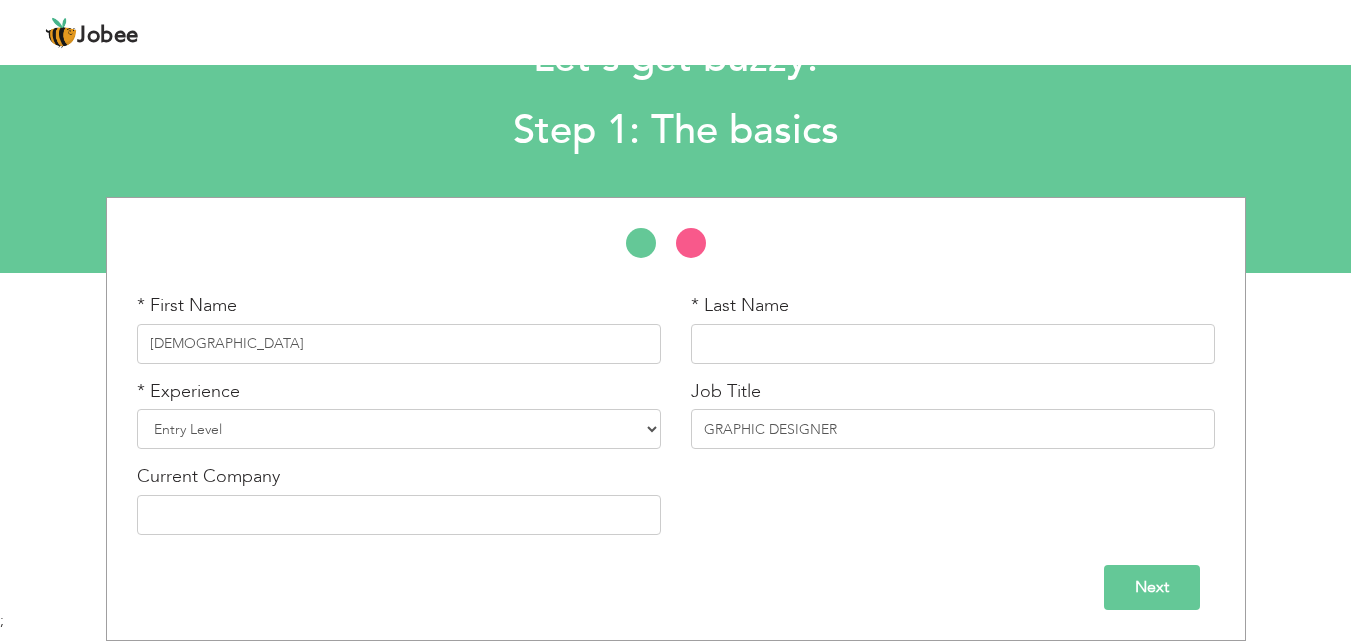 type on "a" 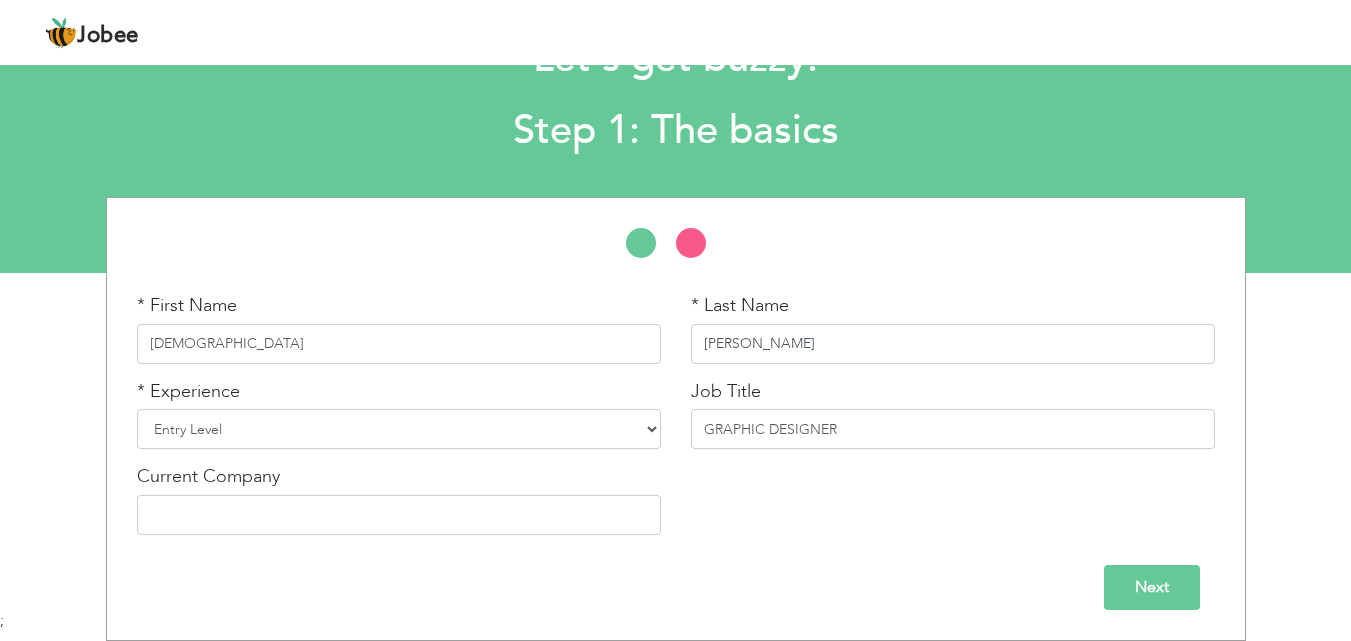 type on "[PERSON_NAME]" 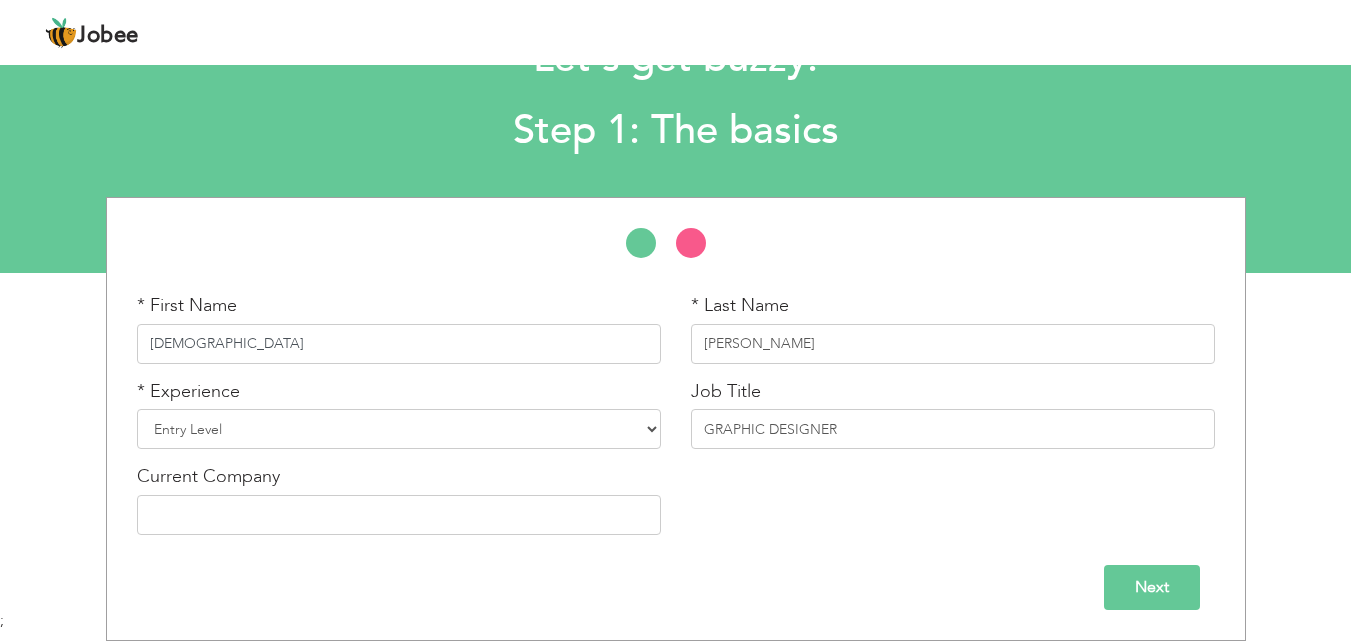drag, startPoint x: 244, startPoint y: 351, endPoint x: 0, endPoint y: 354, distance: 244.01845 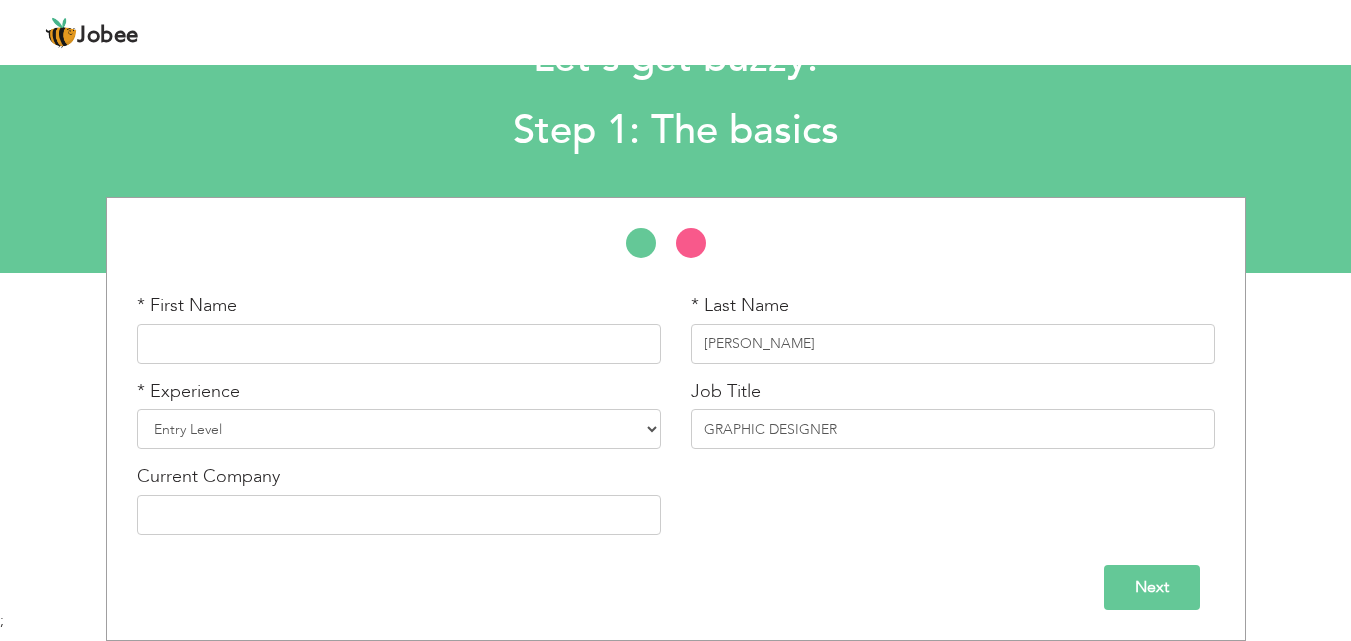 type on "m" 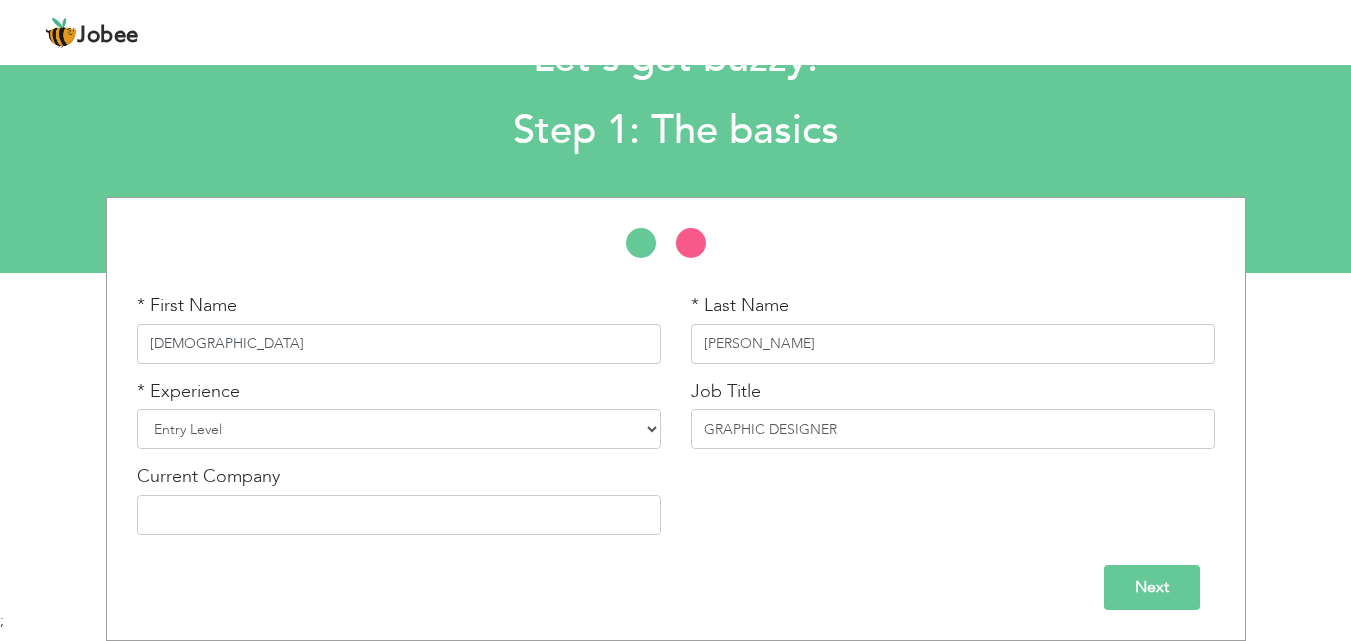 type on "[DEMOGRAPHIC_DATA]" 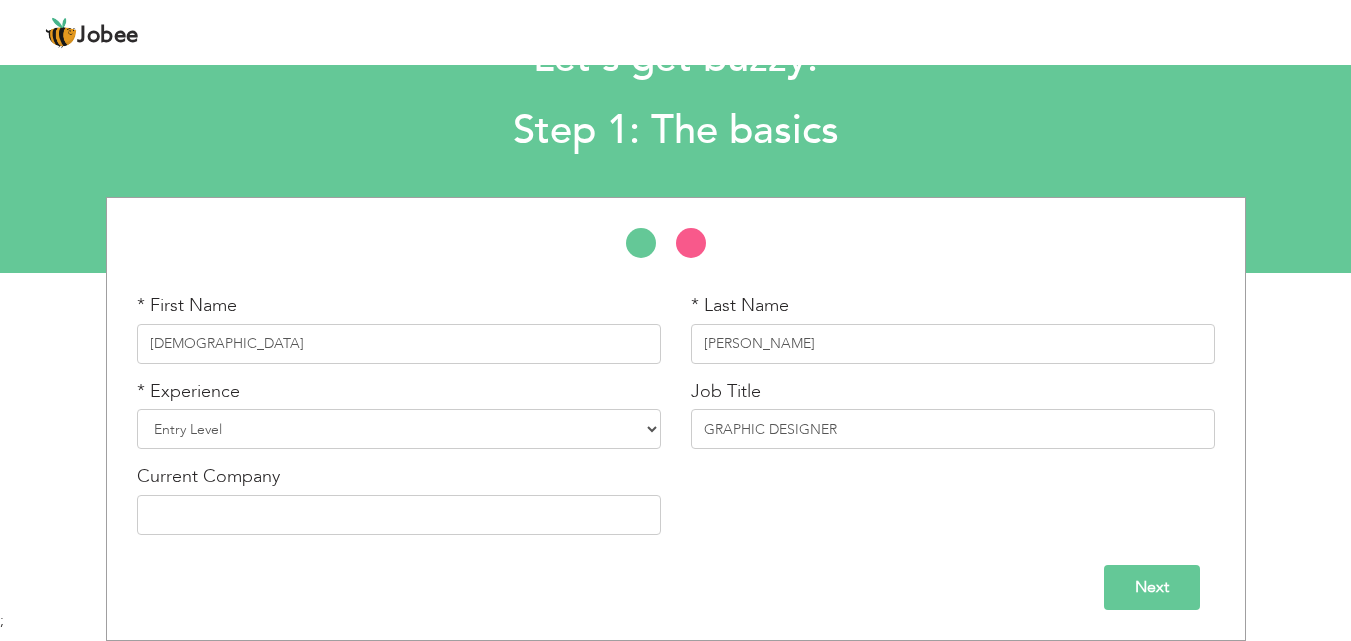 click on "Current Company" at bounding box center [399, 499] 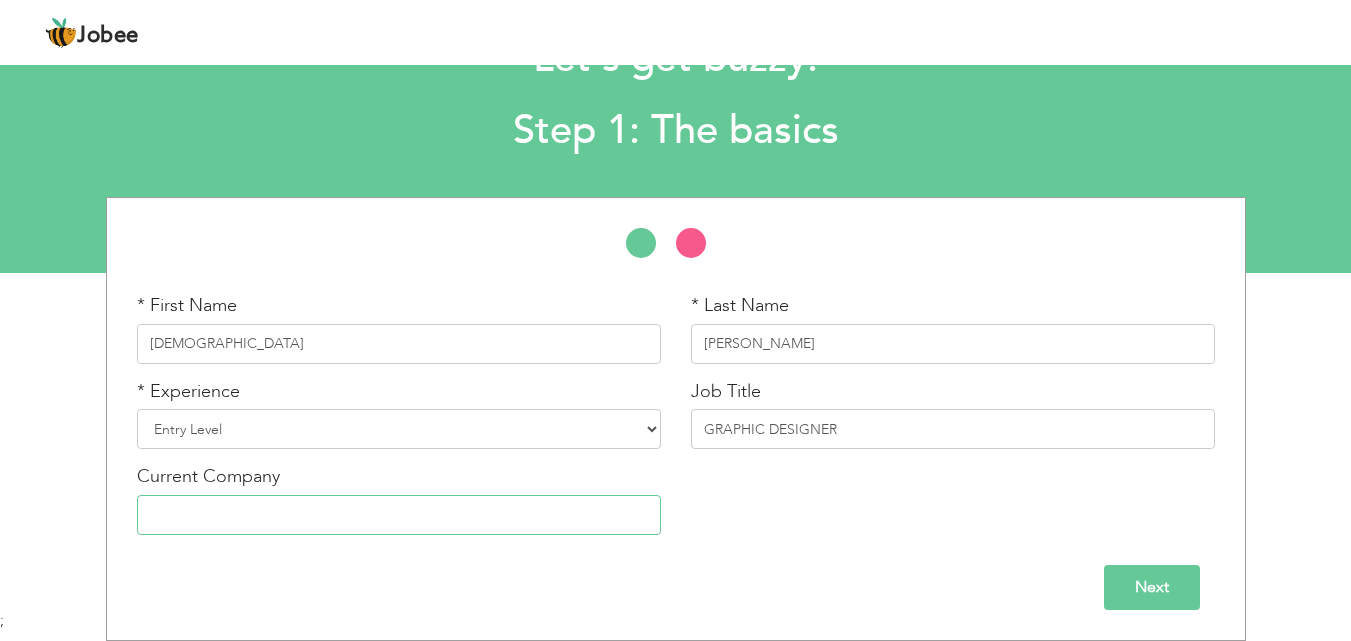 click at bounding box center (399, 515) 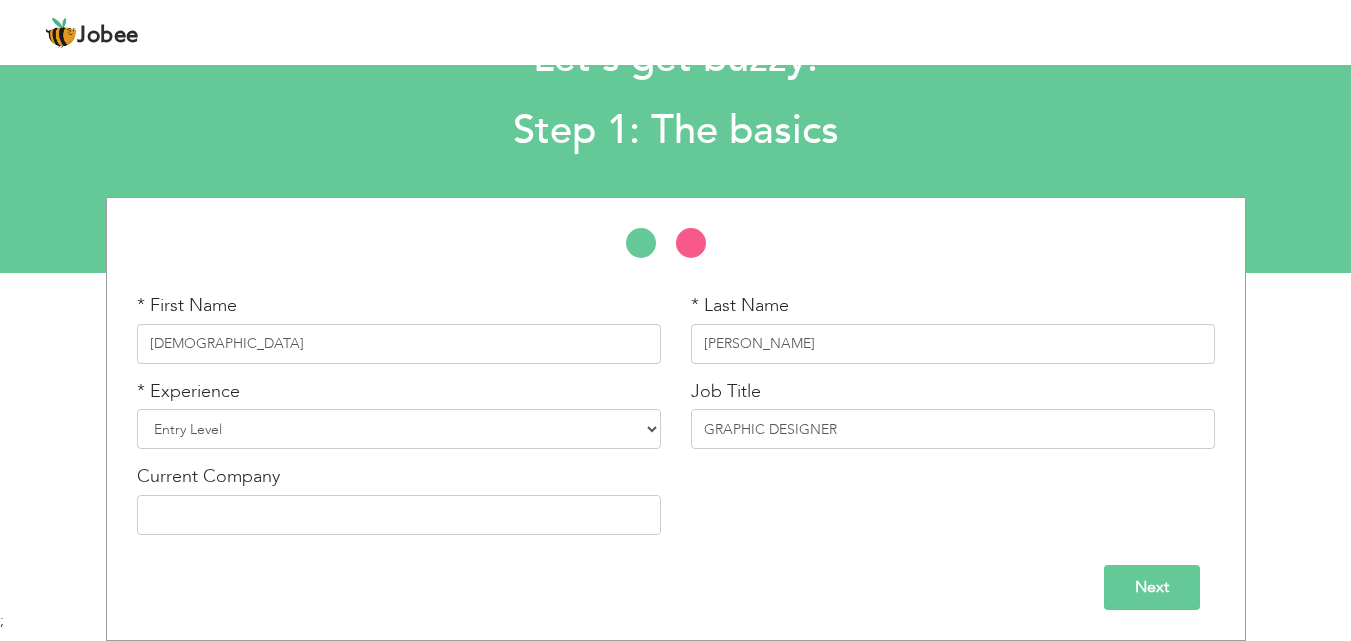 click on "* First Name
MUHAMMAD
* Last Name
ADNAN
* Experience Entry Level
1 Year" at bounding box center [676, 419] 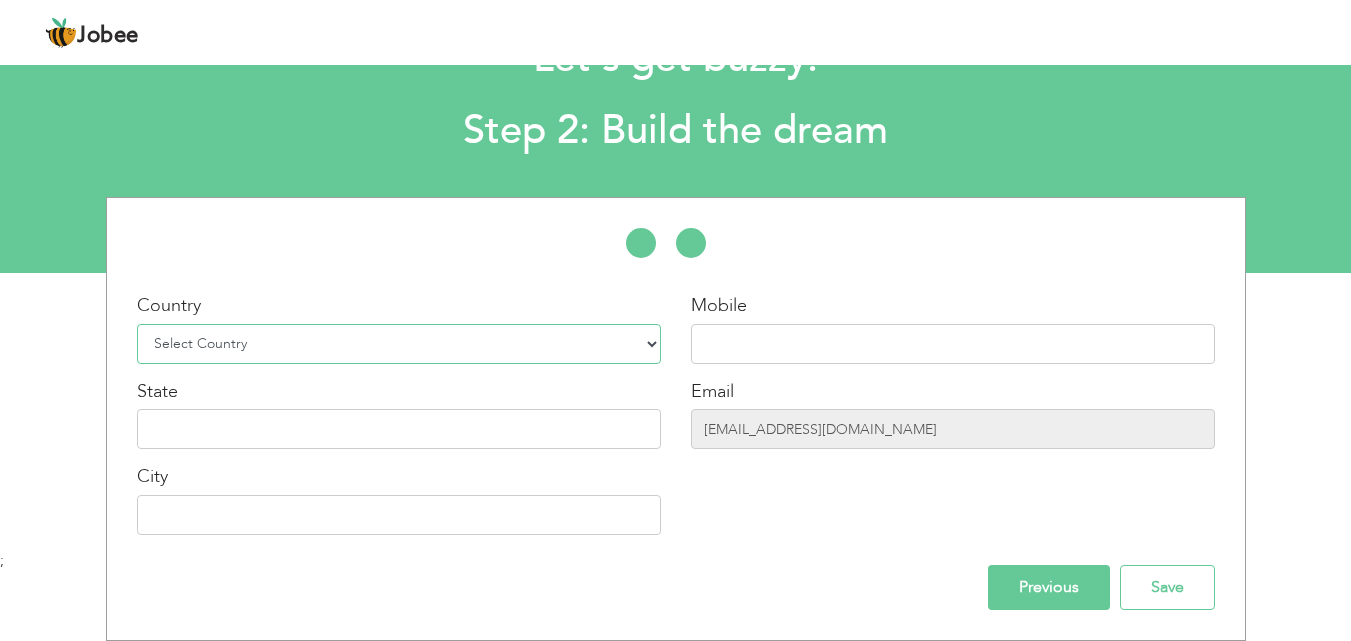 click on "Select Country
Afghanistan
Albania
Algeria
American Samoa
Andorra
Angola
Anguilla
Antarctica
Antigua and Barbuda
Argentina
Armenia
Aruba
Australia
Austria
Azerbaijan
Bahamas
Bahrain
Bangladesh
Barbados
Belarus
Belgium
Belize
Benin
Bermuda
Bhutan
Bolivia
Bosnia-Herzegovina
Botswana
Bouvet Island
Brazil
British Indian Ocean Territory
Brunei Darussalam
Bulgaria
Burkina Faso
Burundi
Cambodia
Cameroon
Canada
Cape Verde
Cayman Islands
Central African Republic
Chad
Chile
China
Christmas Island
Cocos (Keeling) Islands
Colombia
Comoros
Congo
Congo, Dem. Republic
Cook Islands
Costa Rica
Croatia
Cuba
Cyprus
Czech Rep
Denmark
Djibouti
Dominica
Dominican Republic
Ecuador
Egypt
El Salvador
Equatorial Guinea
Eritrea
Estonia
Ethiopia
European Union
Falkland Islands (Malvinas)
Faroe Islands
Fiji
Finland
France
French Guiana
French Southern Territories
Gabon
Gambia
Georgia" at bounding box center (399, 344) 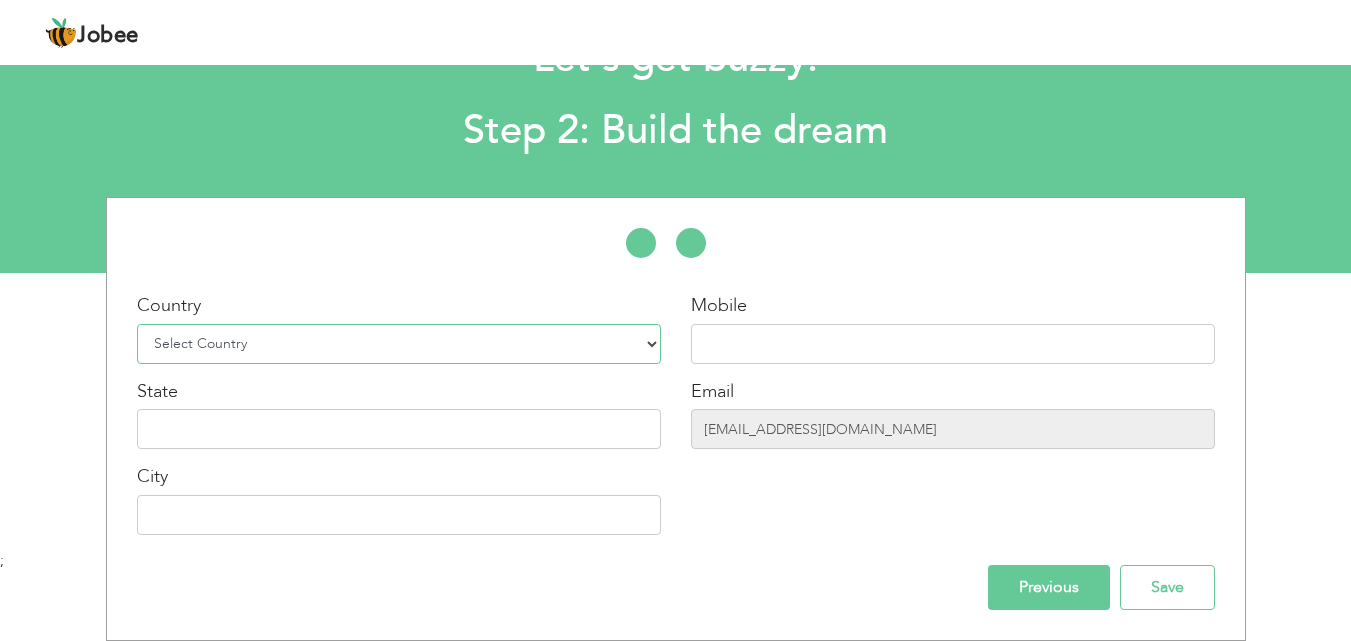 select on "166" 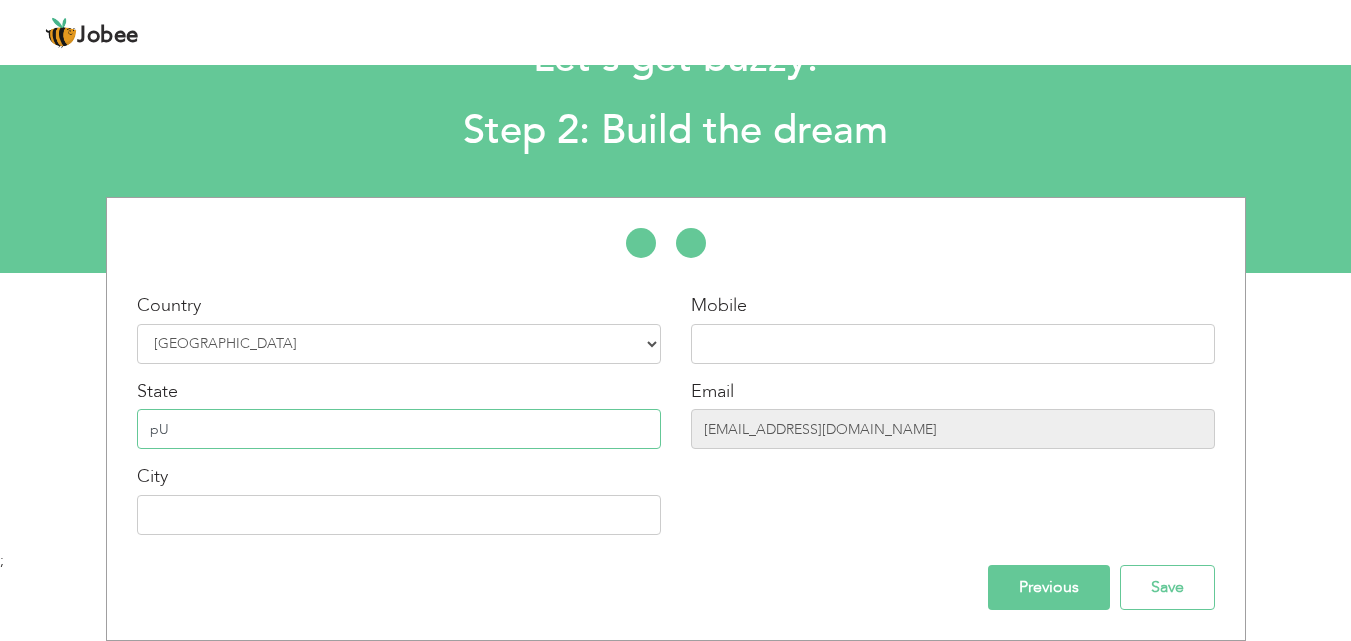 type on "p" 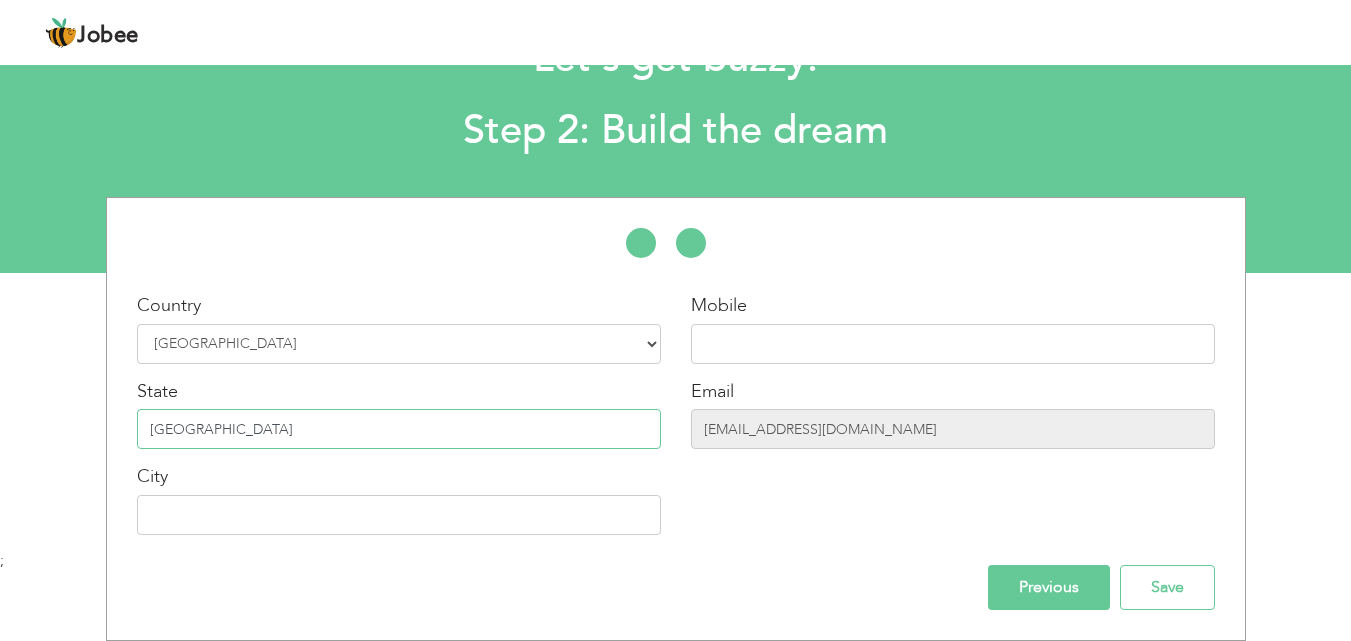 type on "[GEOGRAPHIC_DATA]" 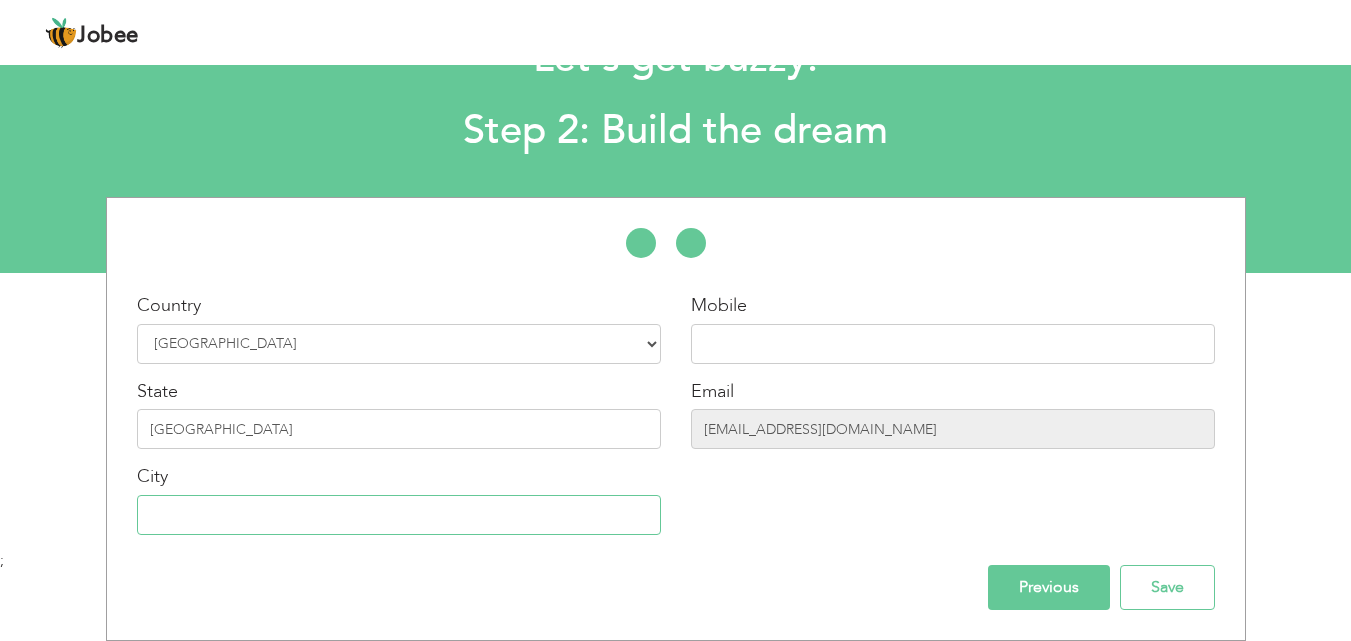 click at bounding box center (399, 515) 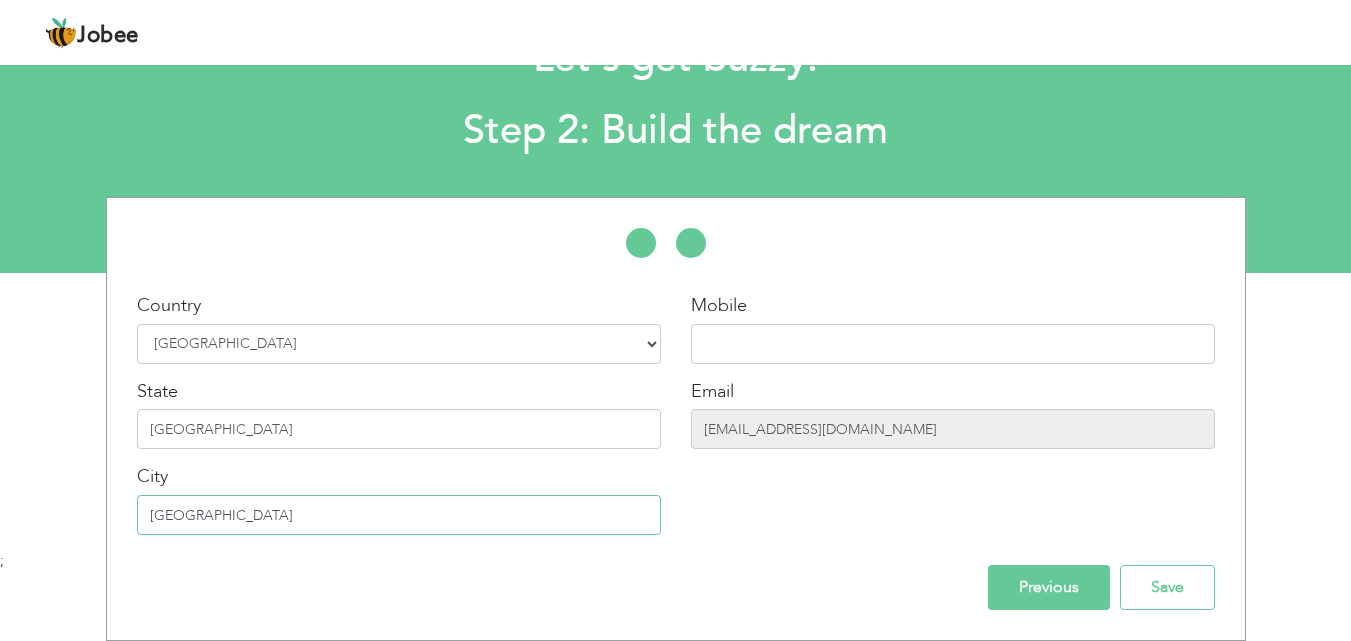 type on "Lahore" 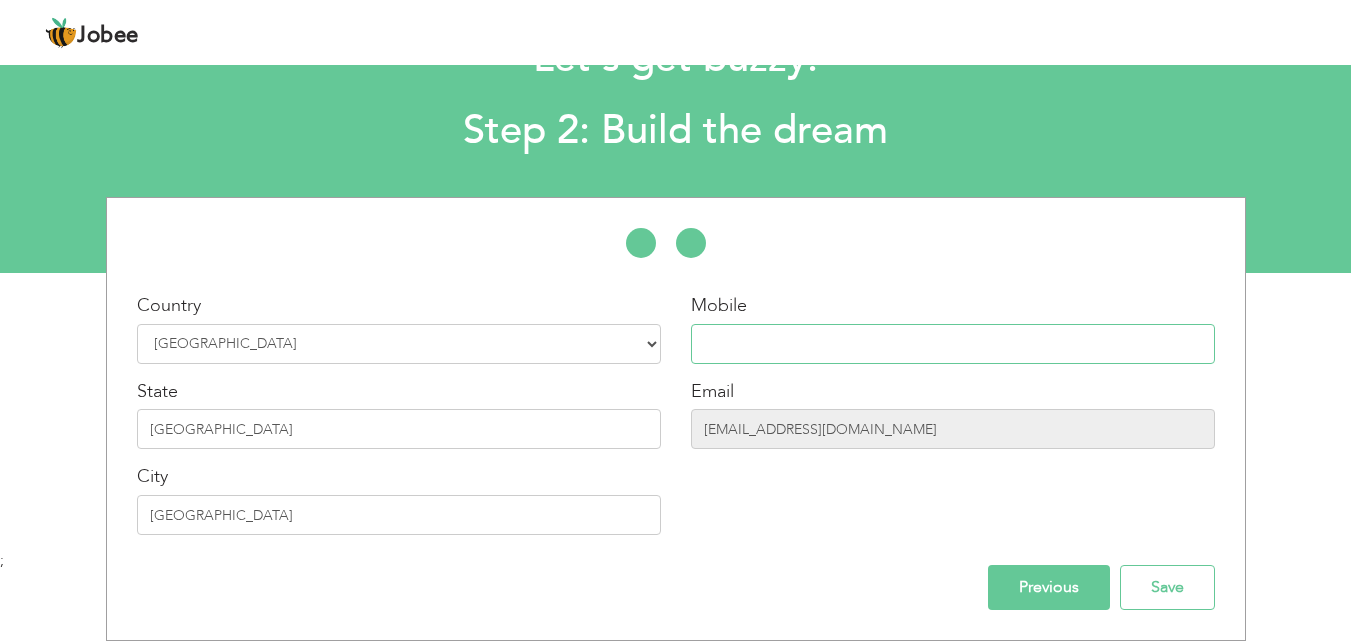 click at bounding box center [953, 344] 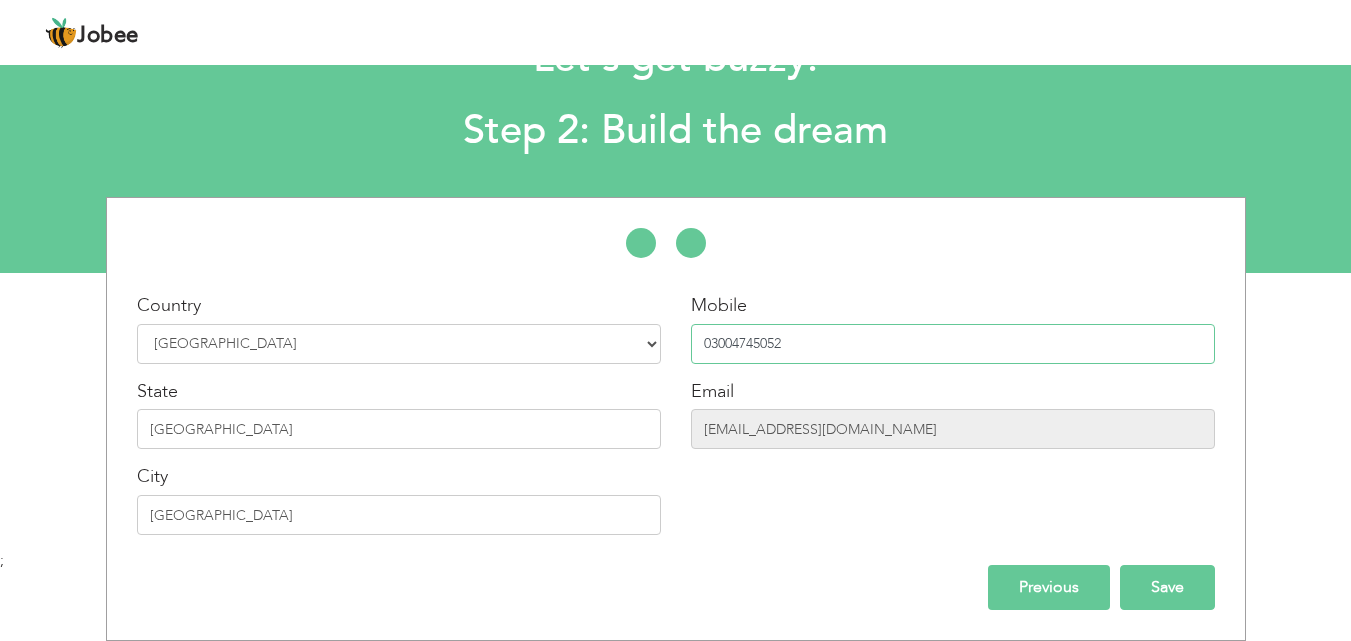 type on "03004745052" 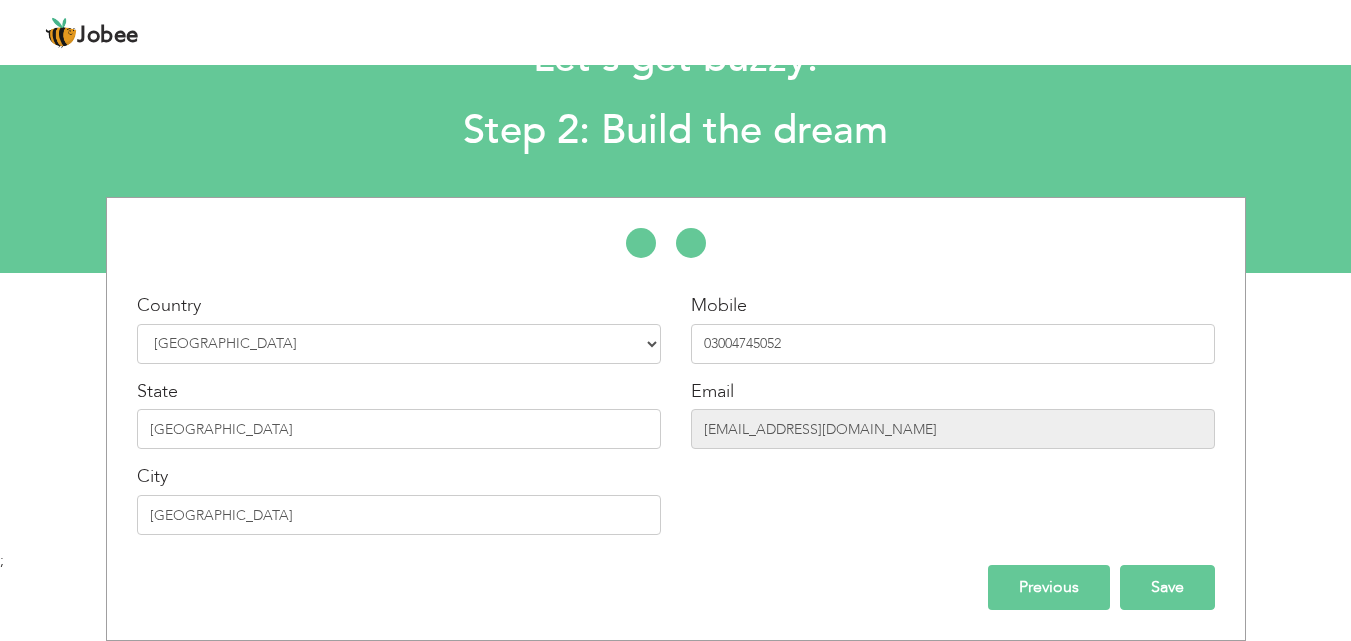 click on "Save" at bounding box center (1167, 587) 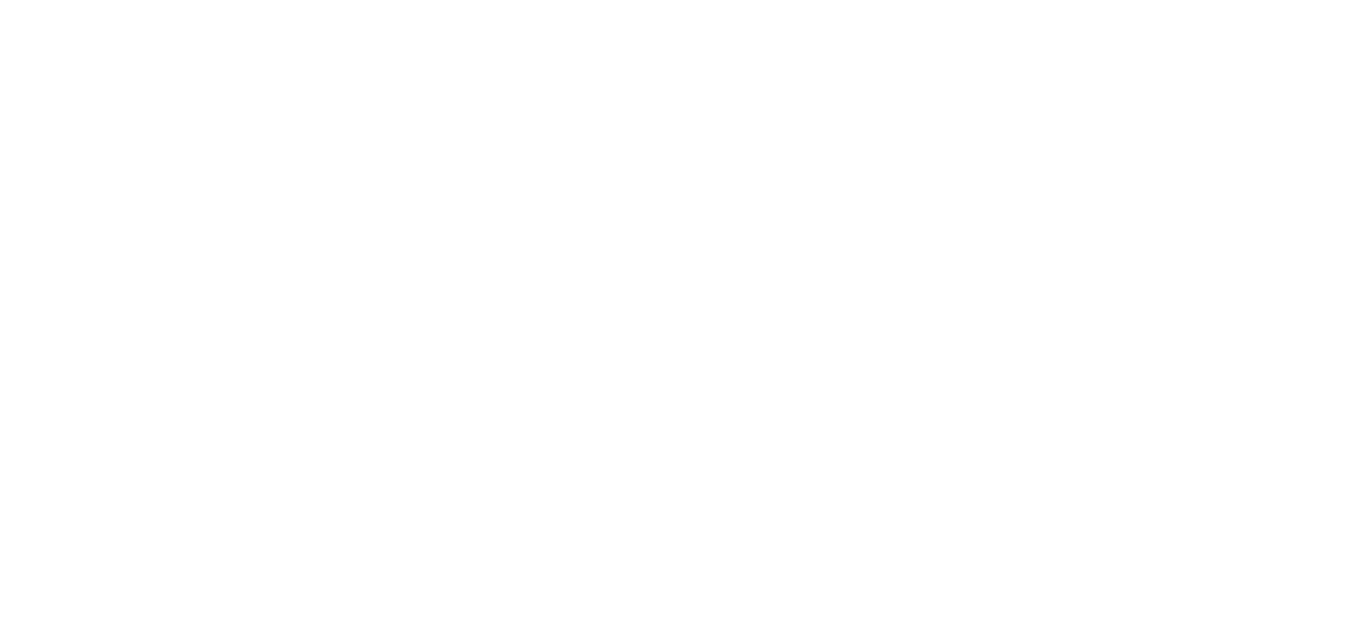scroll, scrollTop: 0, scrollLeft: 0, axis: both 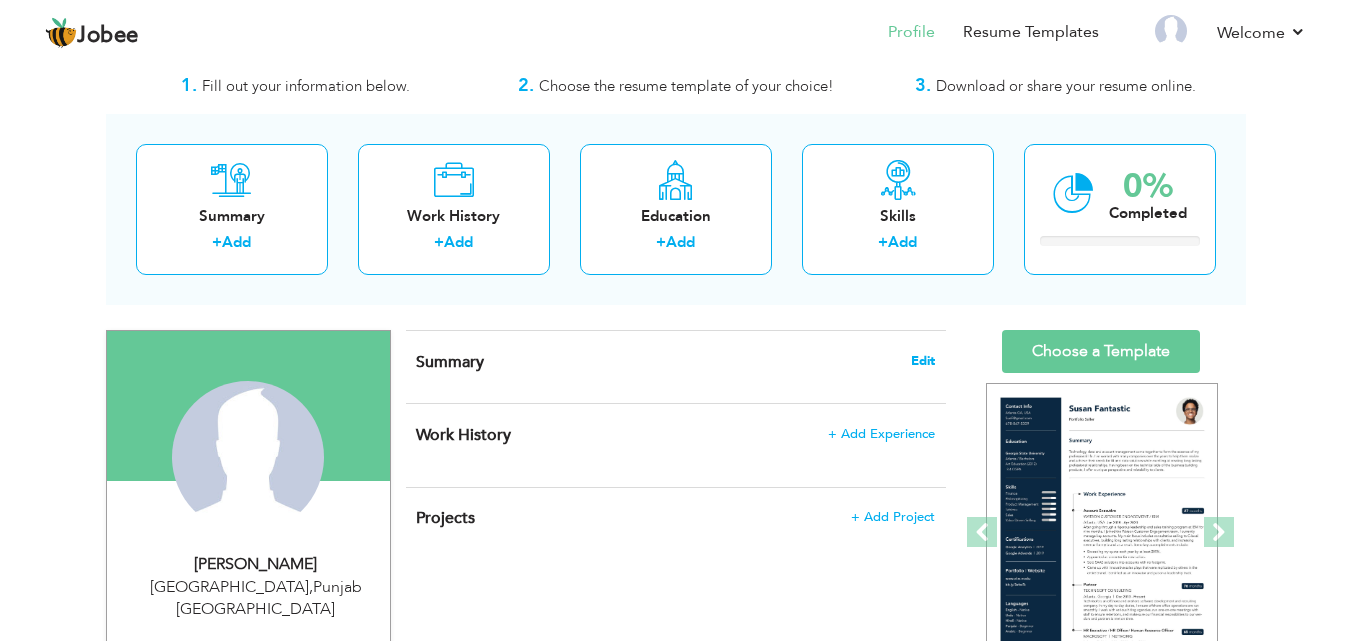 click on "Edit" at bounding box center [923, 361] 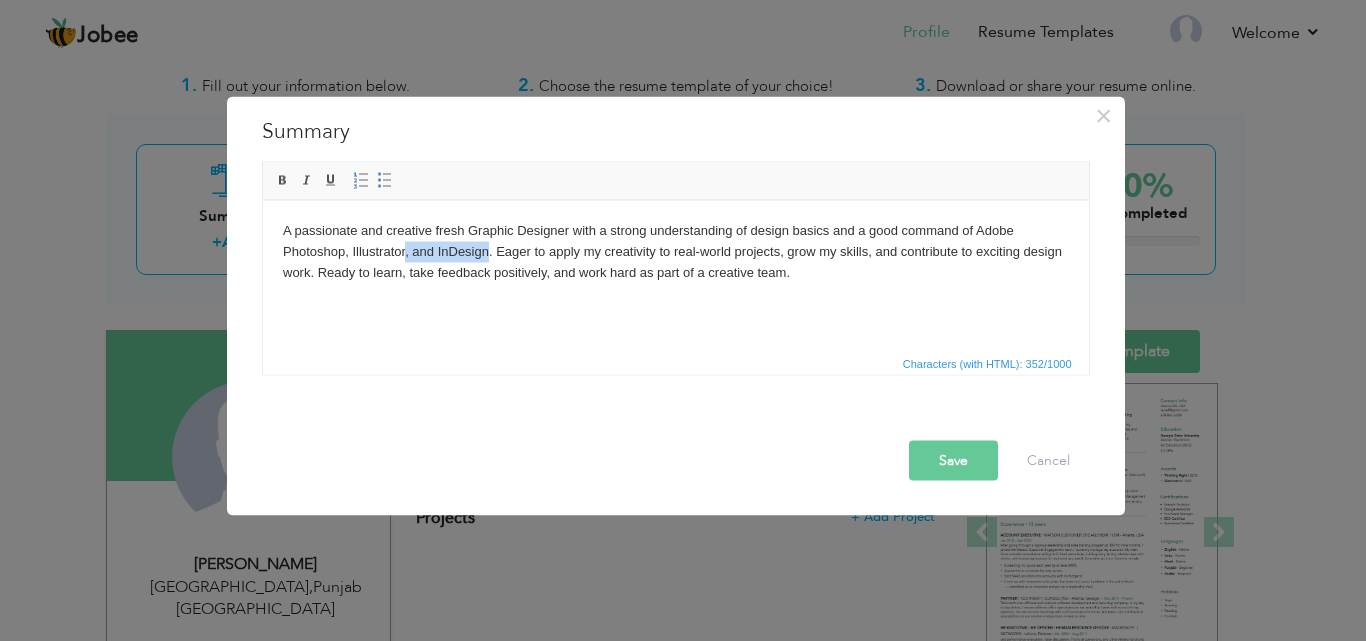 drag, startPoint x: 487, startPoint y: 251, endPoint x: 403, endPoint y: 255, distance: 84.095184 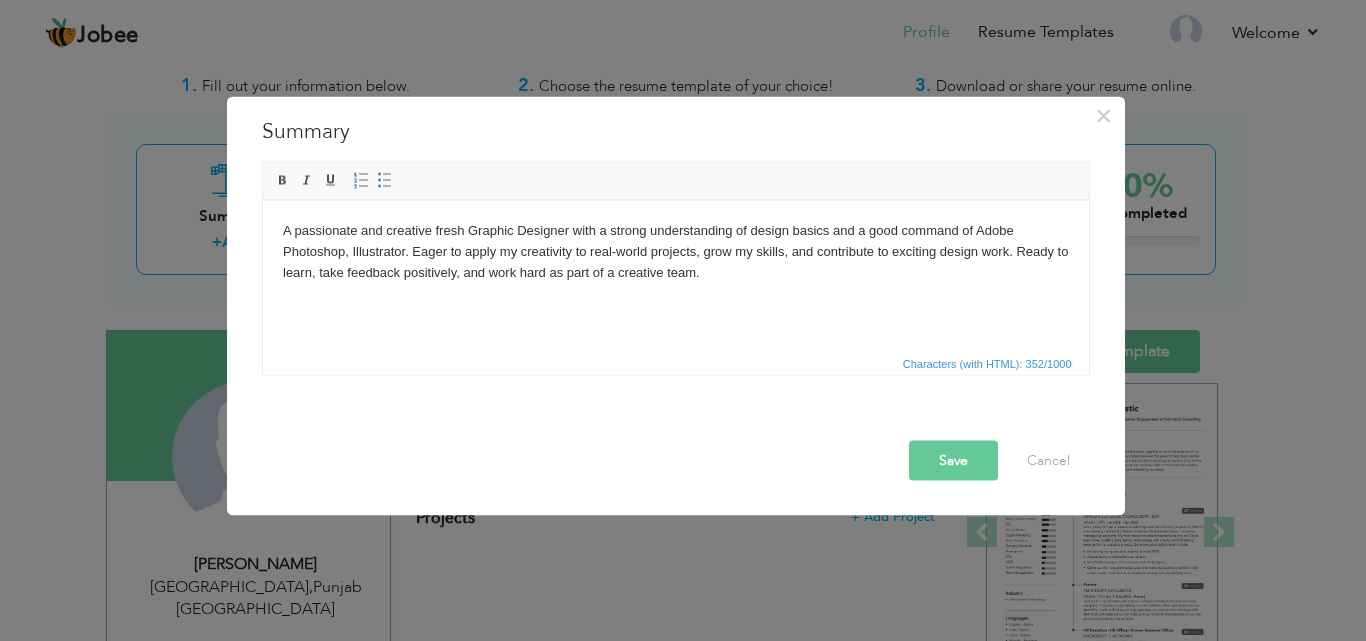 click on "Save" at bounding box center [953, 460] 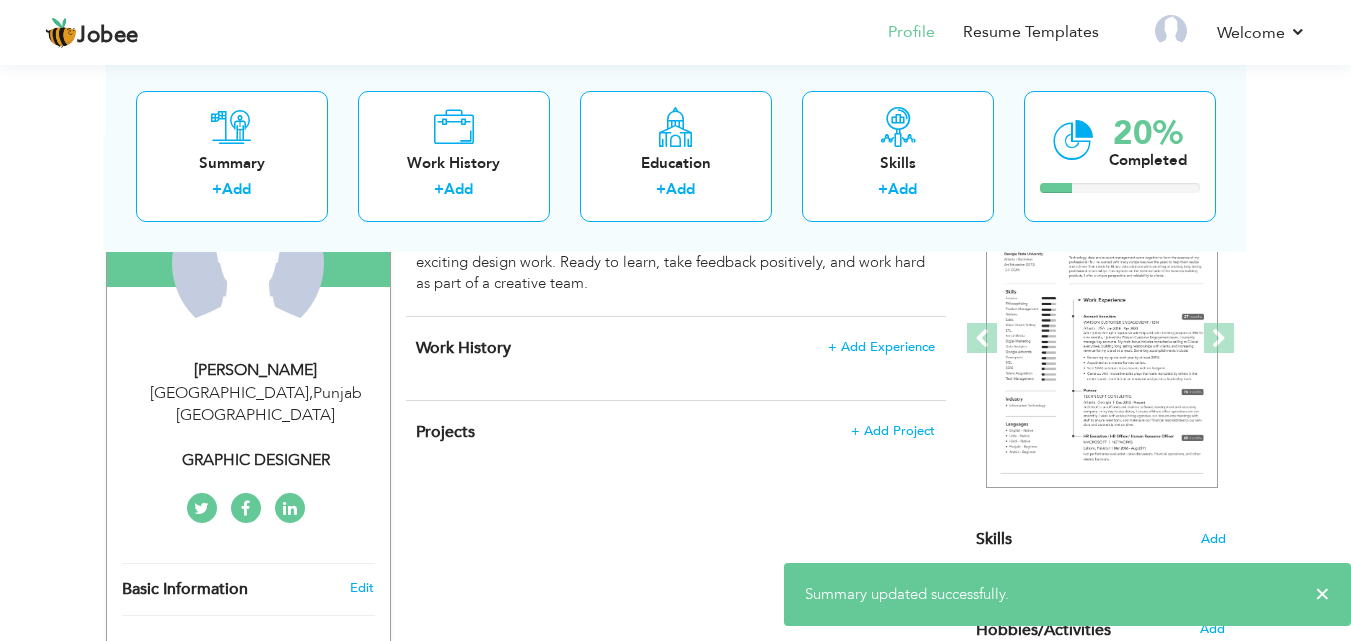 scroll, scrollTop: 218, scrollLeft: 0, axis: vertical 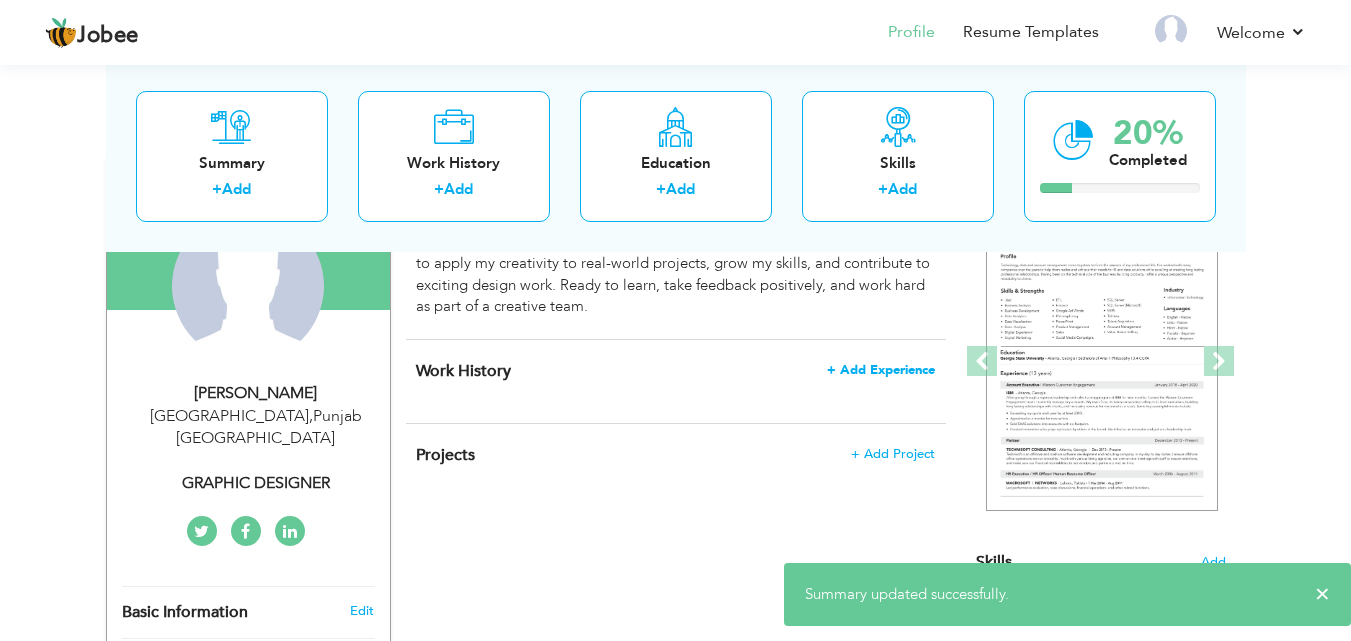 click on "+ Add Experience" at bounding box center (881, 370) 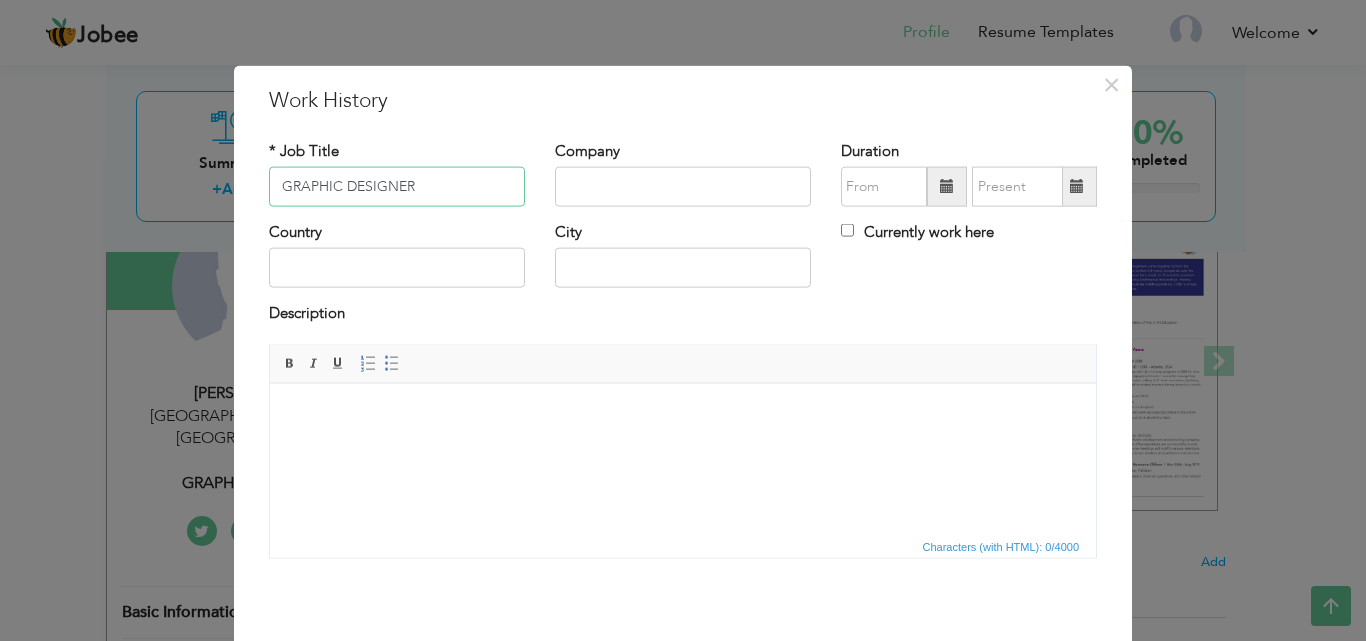 type on "GRAPHIC DESIGNER" 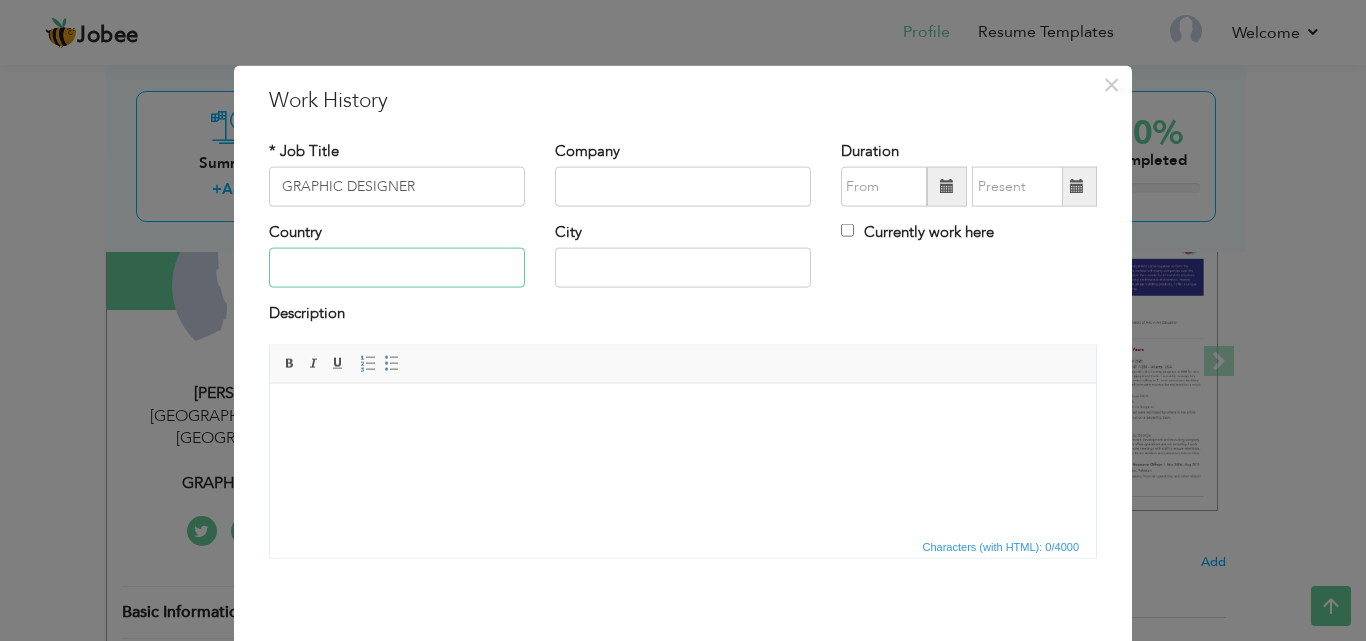 click at bounding box center (397, 268) 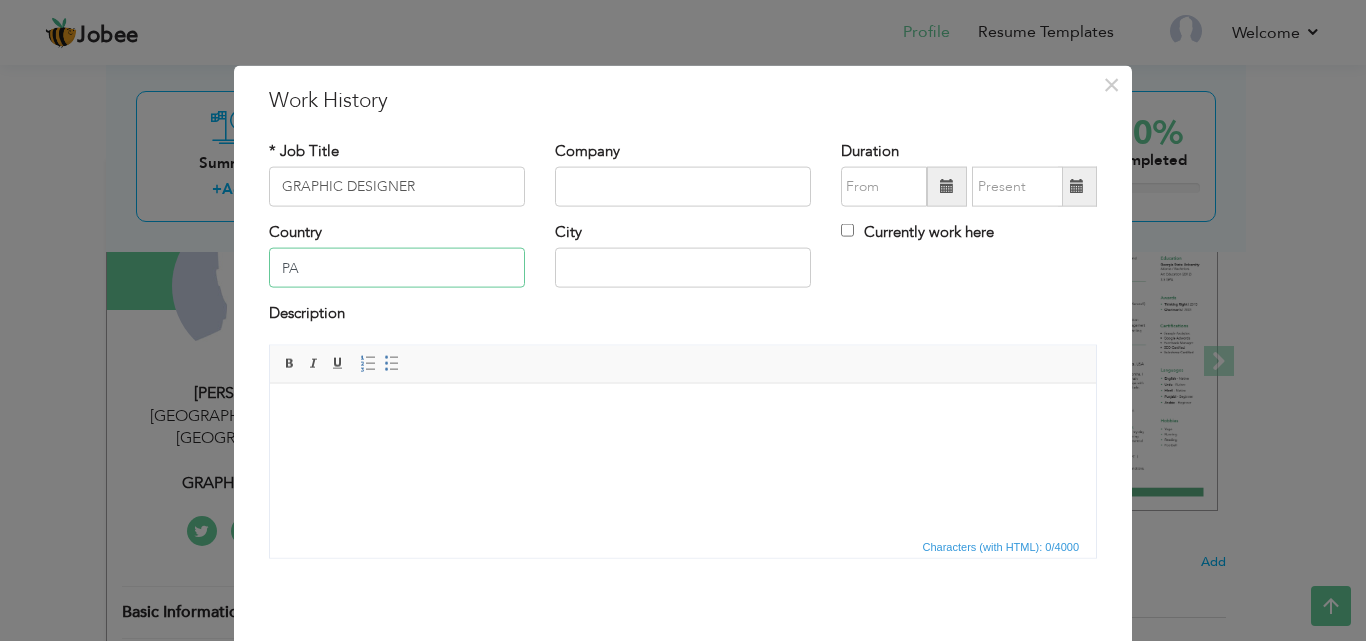 type on "P" 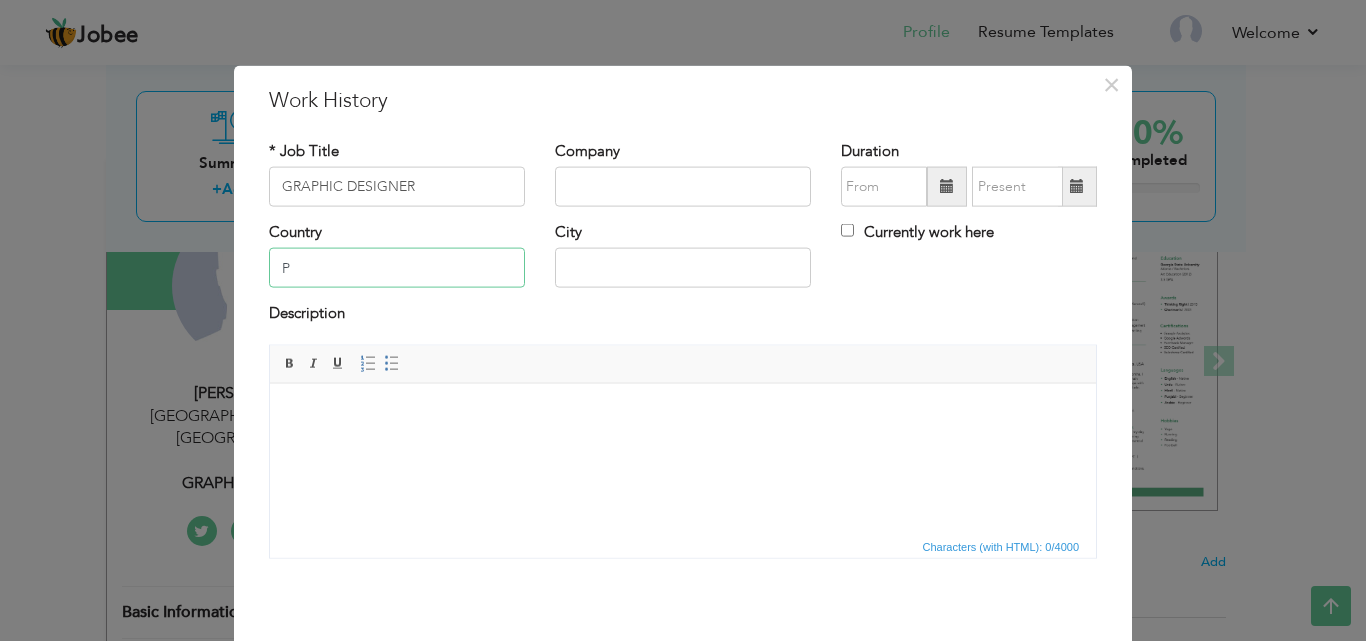 type 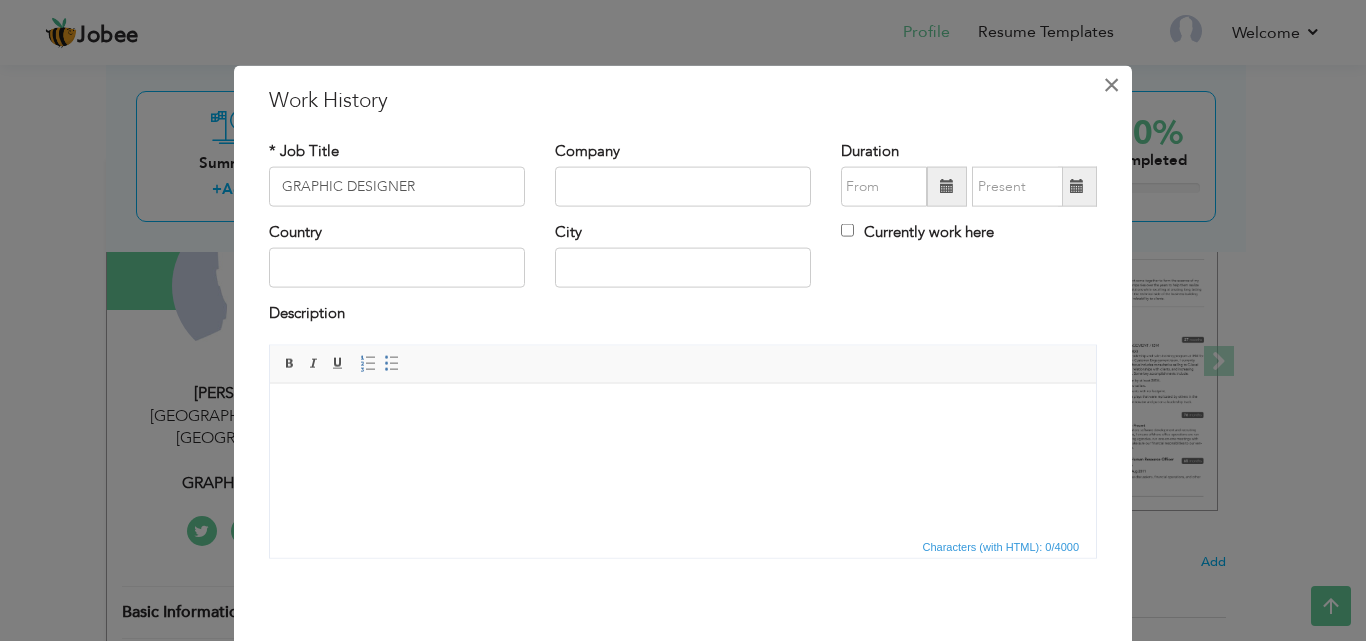 click on "×" at bounding box center [1111, 84] 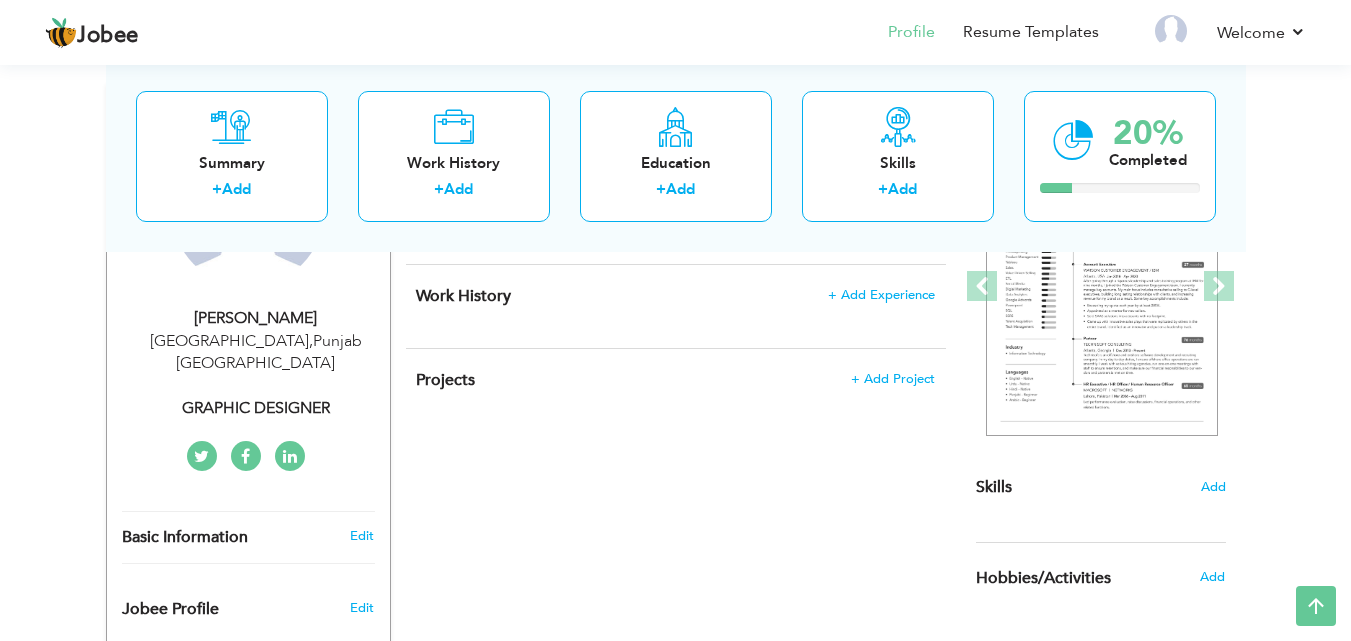 drag, startPoint x: 541, startPoint y: 359, endPoint x: 778, endPoint y: 355, distance: 237.03375 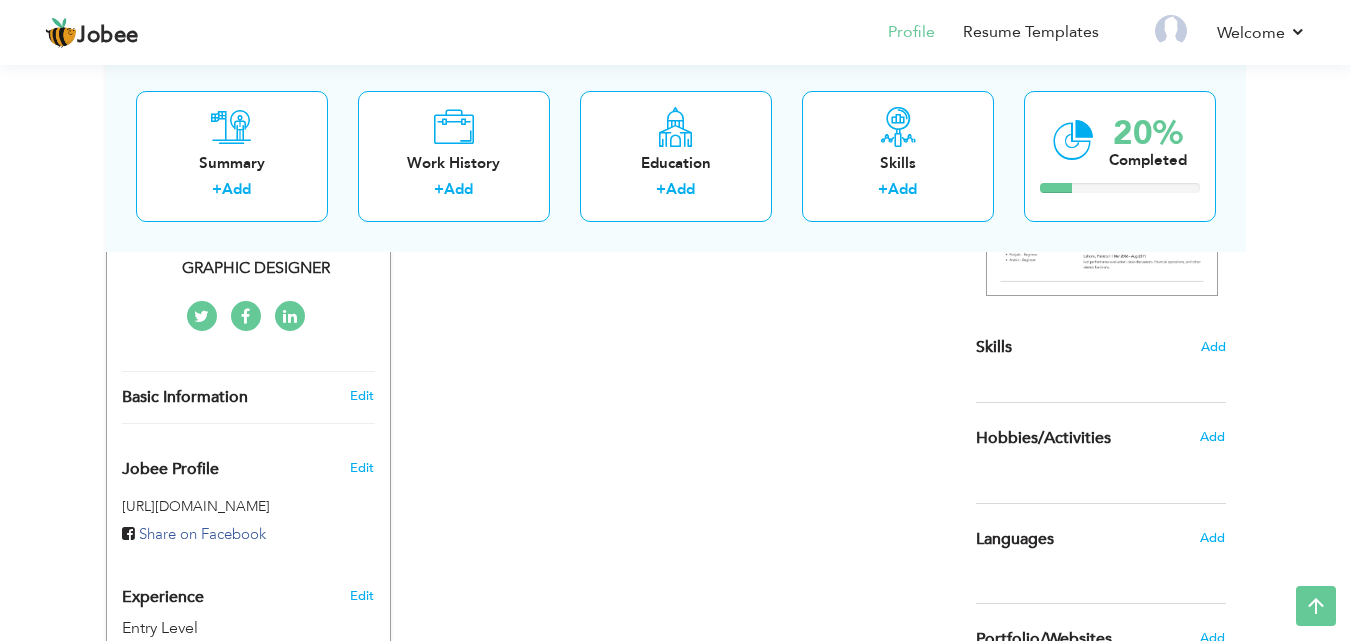 scroll, scrollTop: 454, scrollLeft: 0, axis: vertical 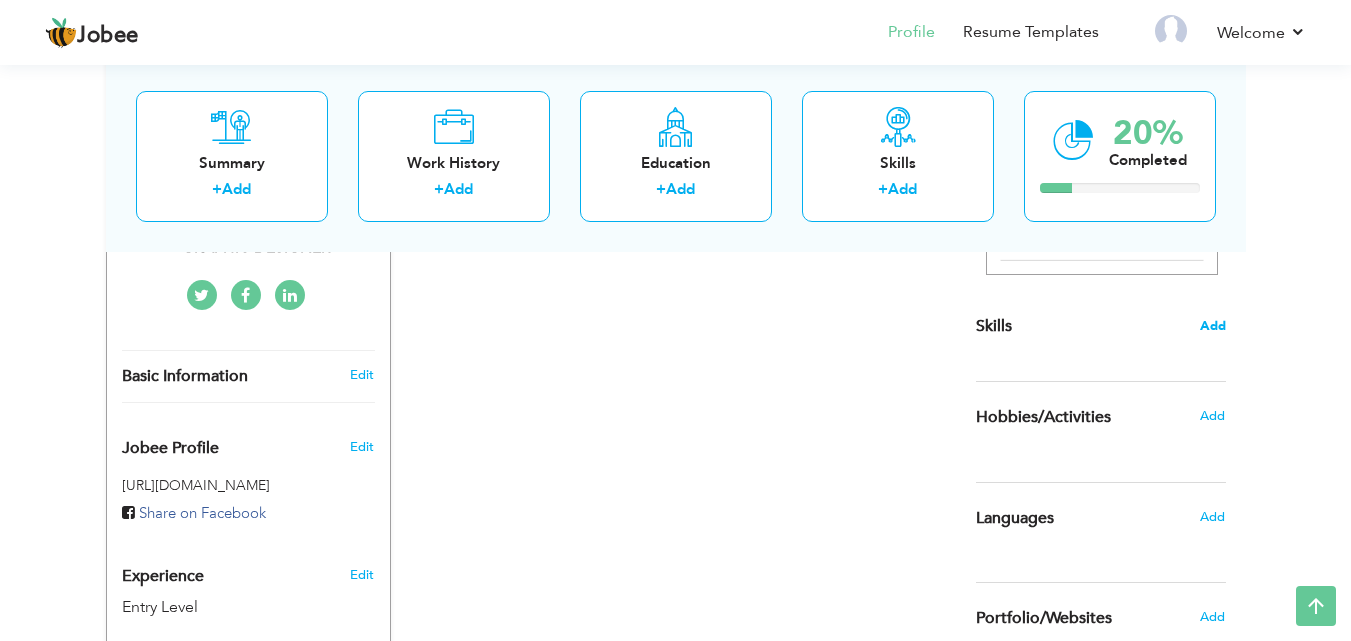 click on "Add" at bounding box center [1213, 326] 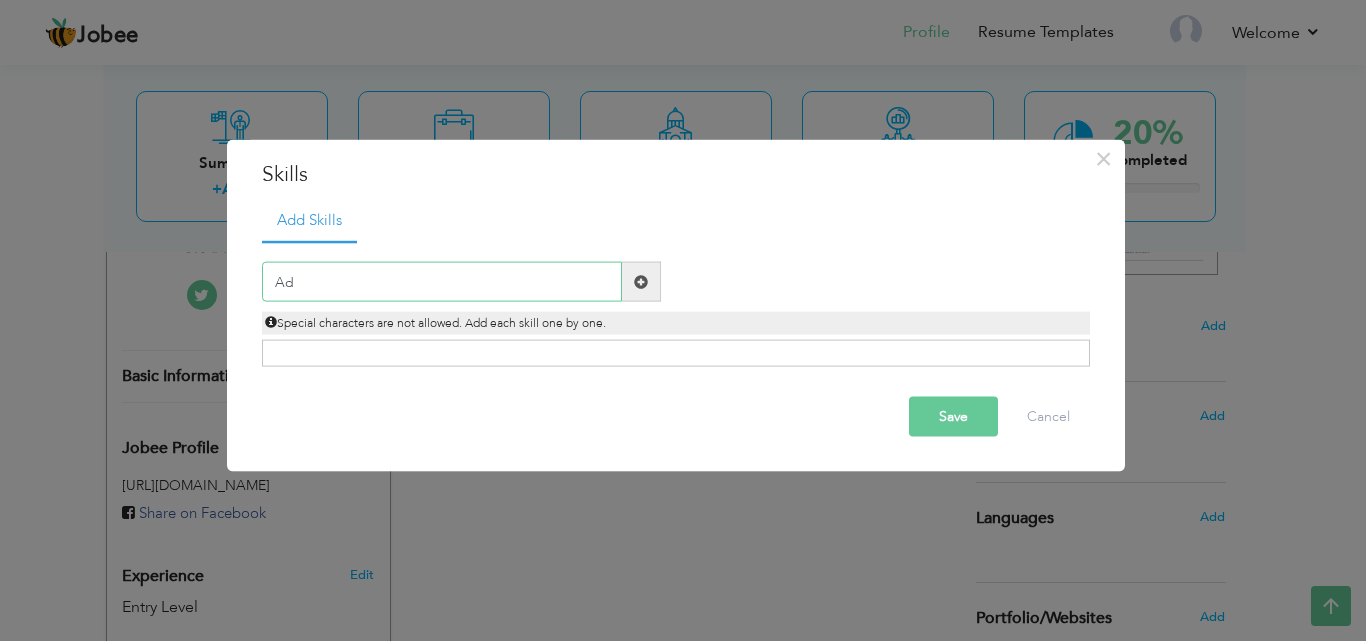type on "A" 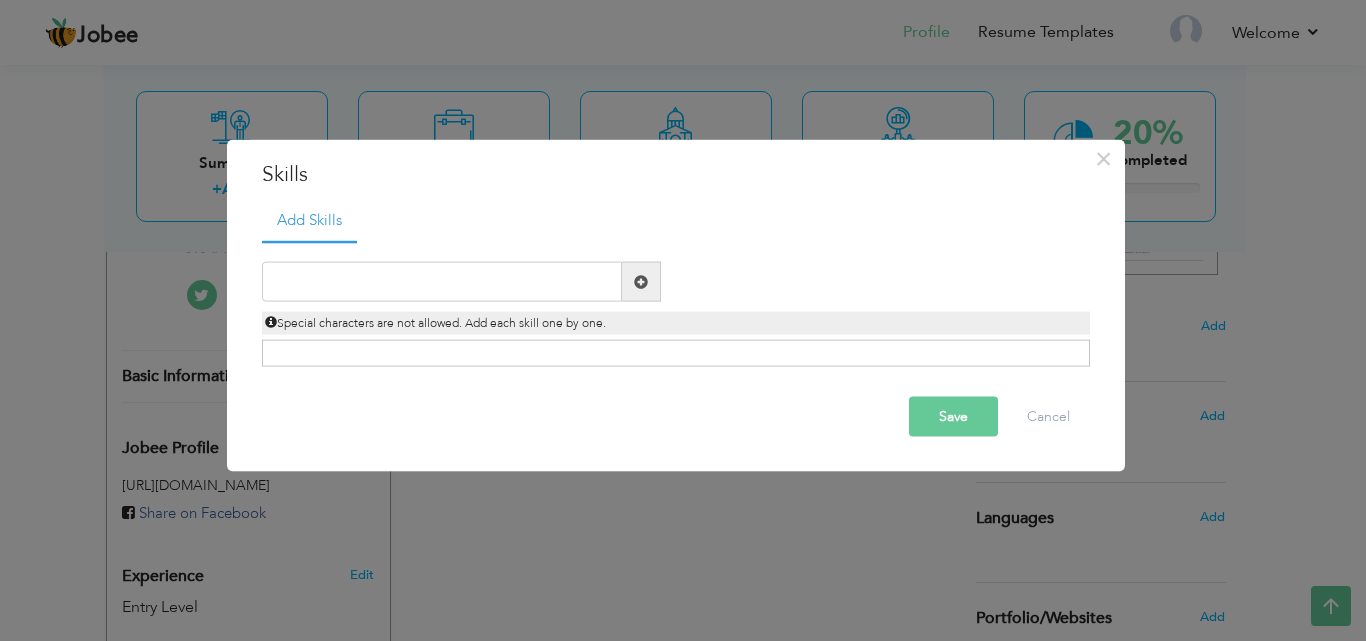 click on "Save
Cancel" at bounding box center [676, 417] 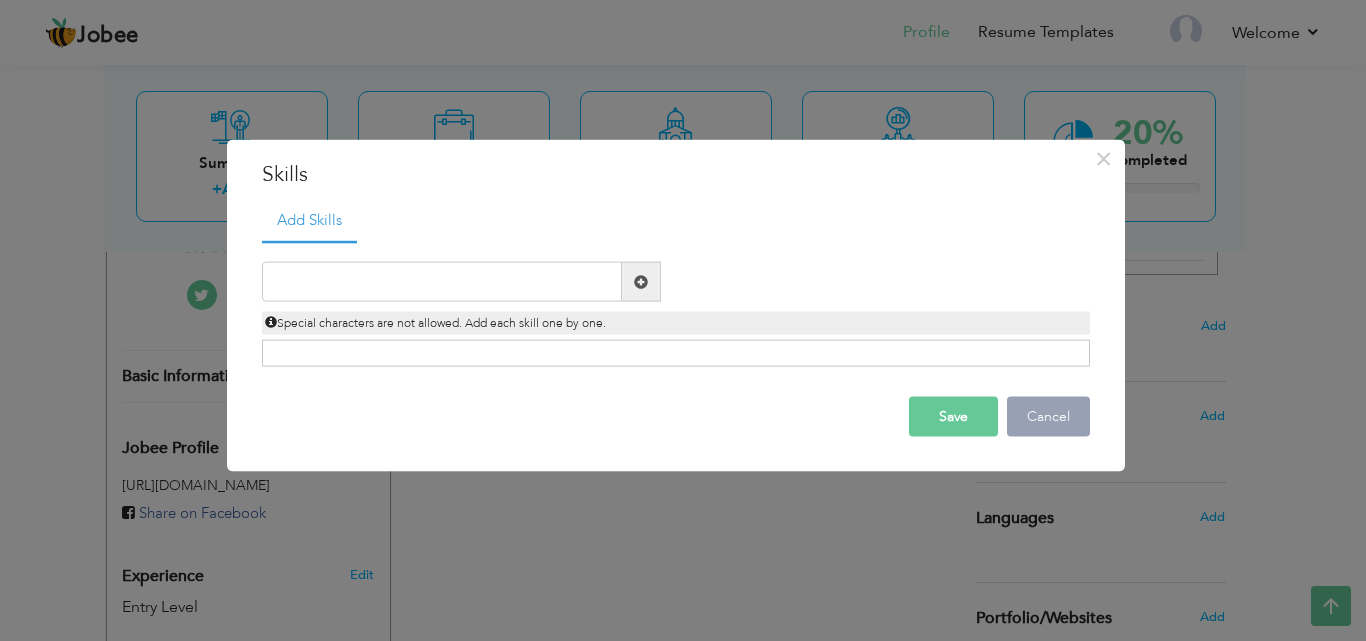 click on "Cancel" at bounding box center (1048, 417) 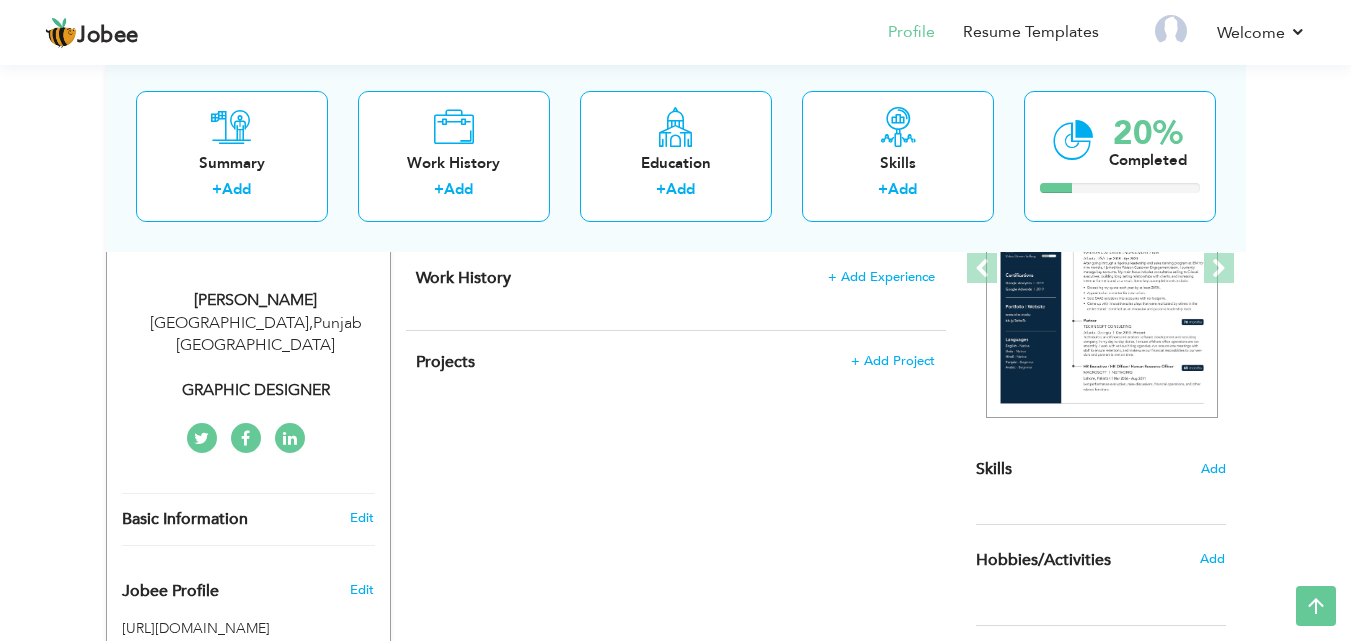 scroll, scrollTop: 309, scrollLeft: 0, axis: vertical 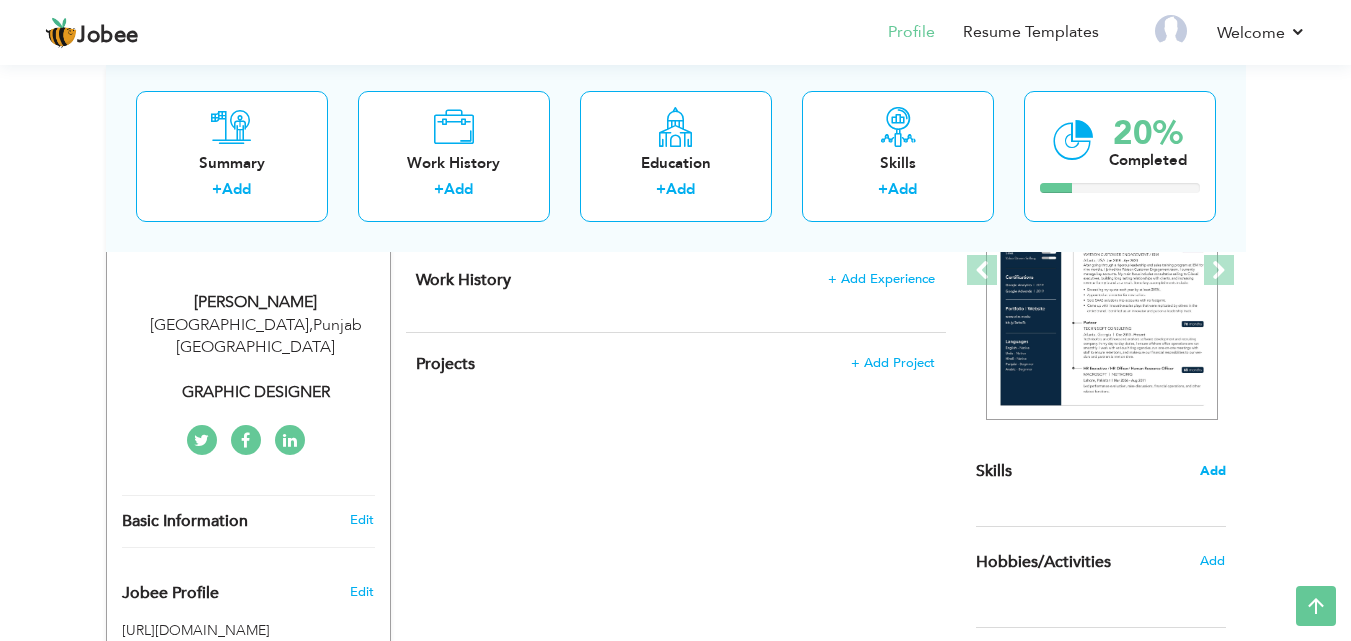 click on "Add" at bounding box center (1213, 471) 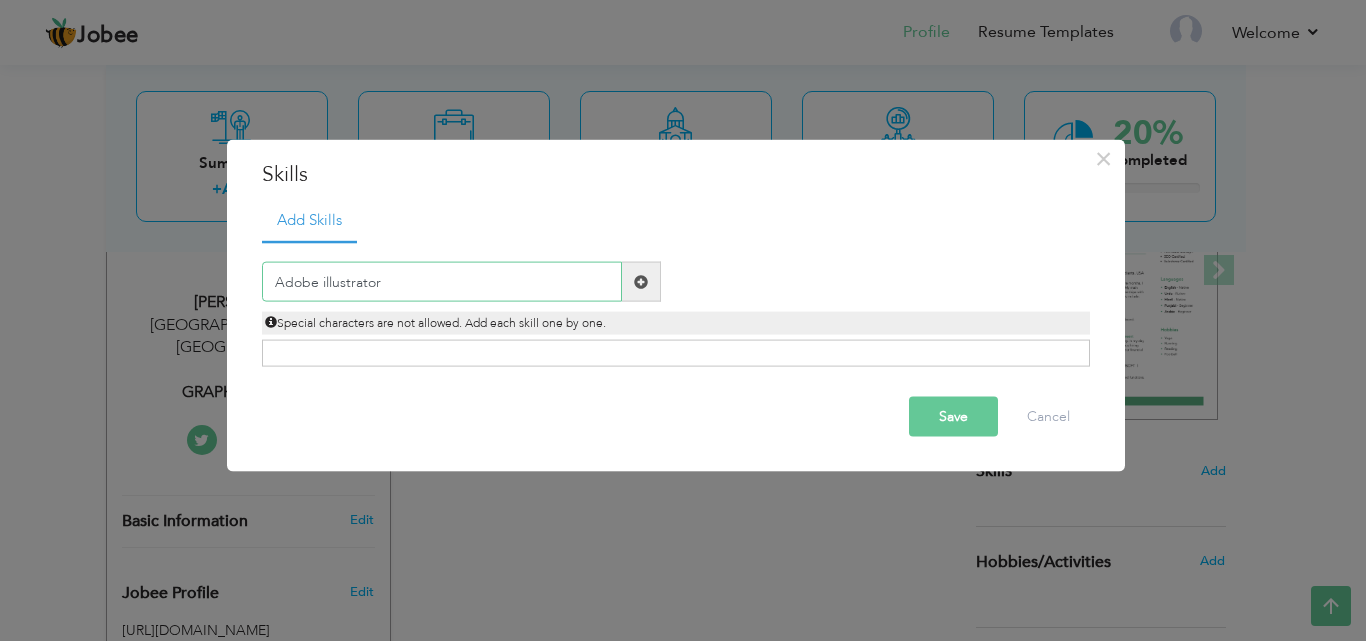 type on "Adobe illustrator" 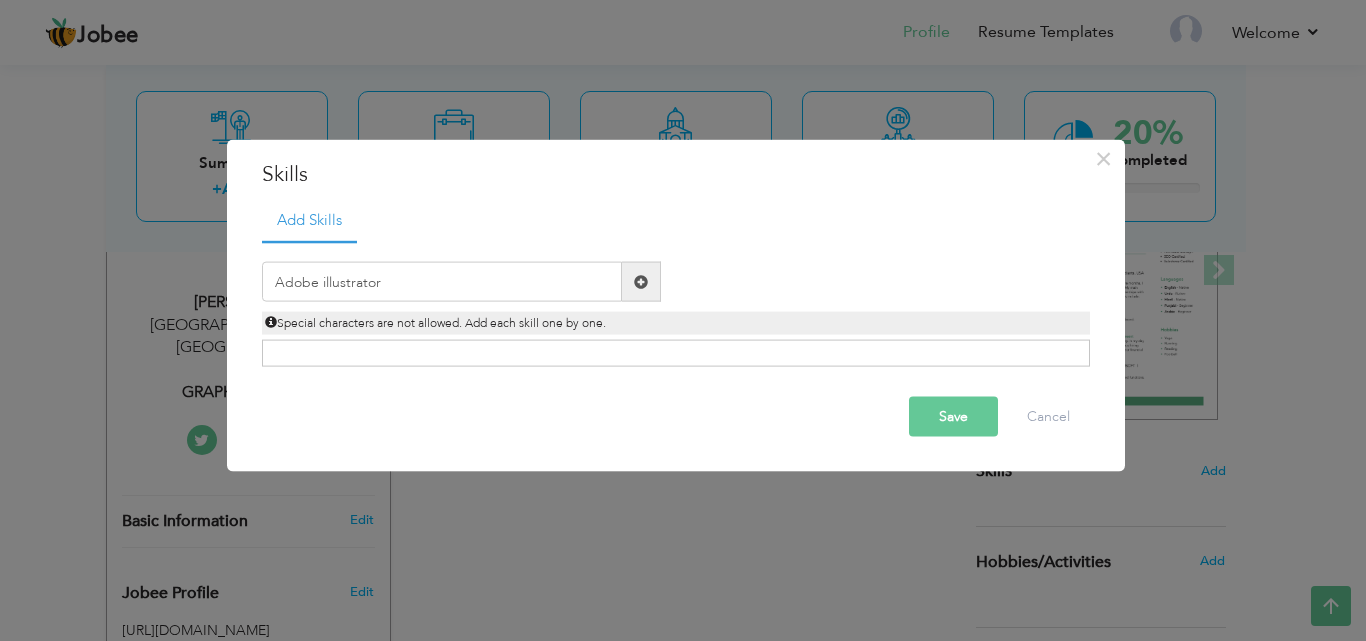 click at bounding box center [641, 282] 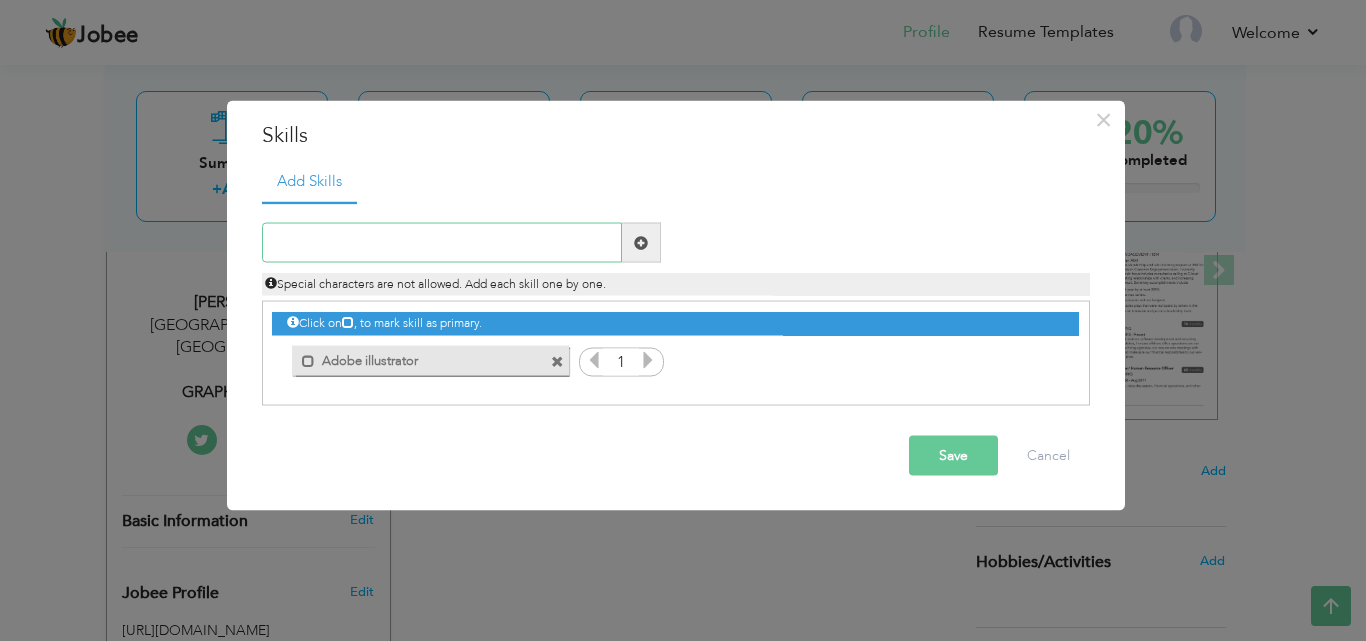 click at bounding box center (442, 243) 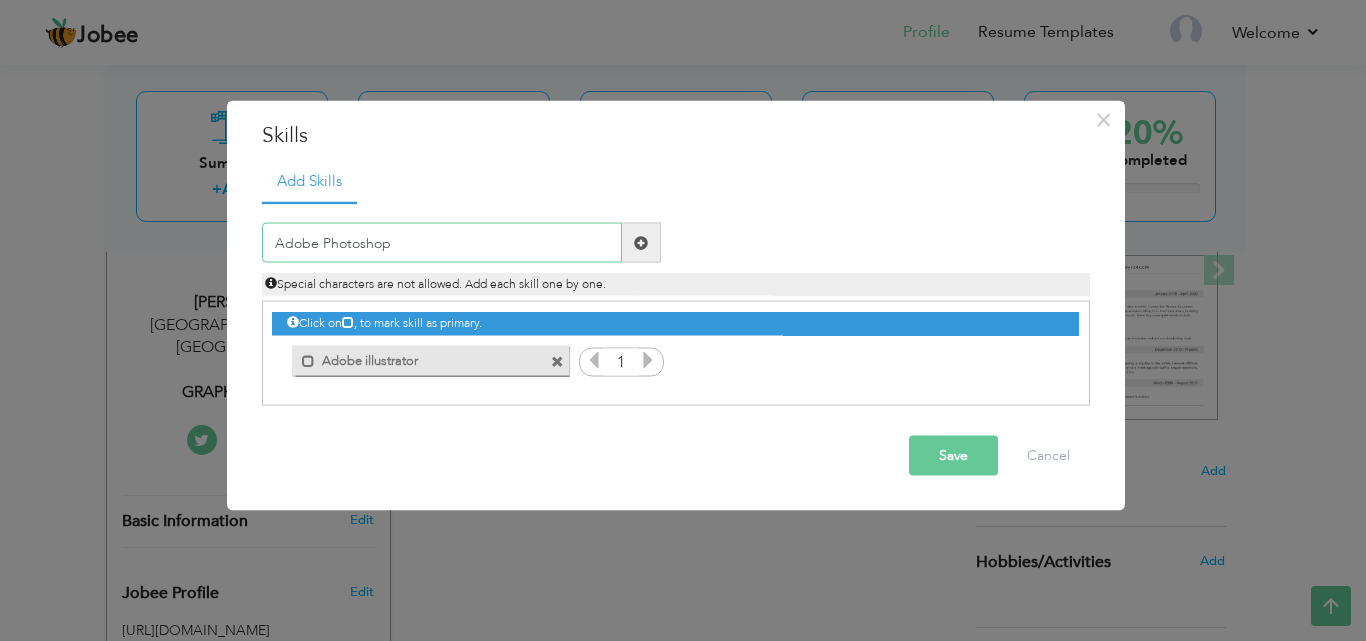 type on "Adobe Photoshop" 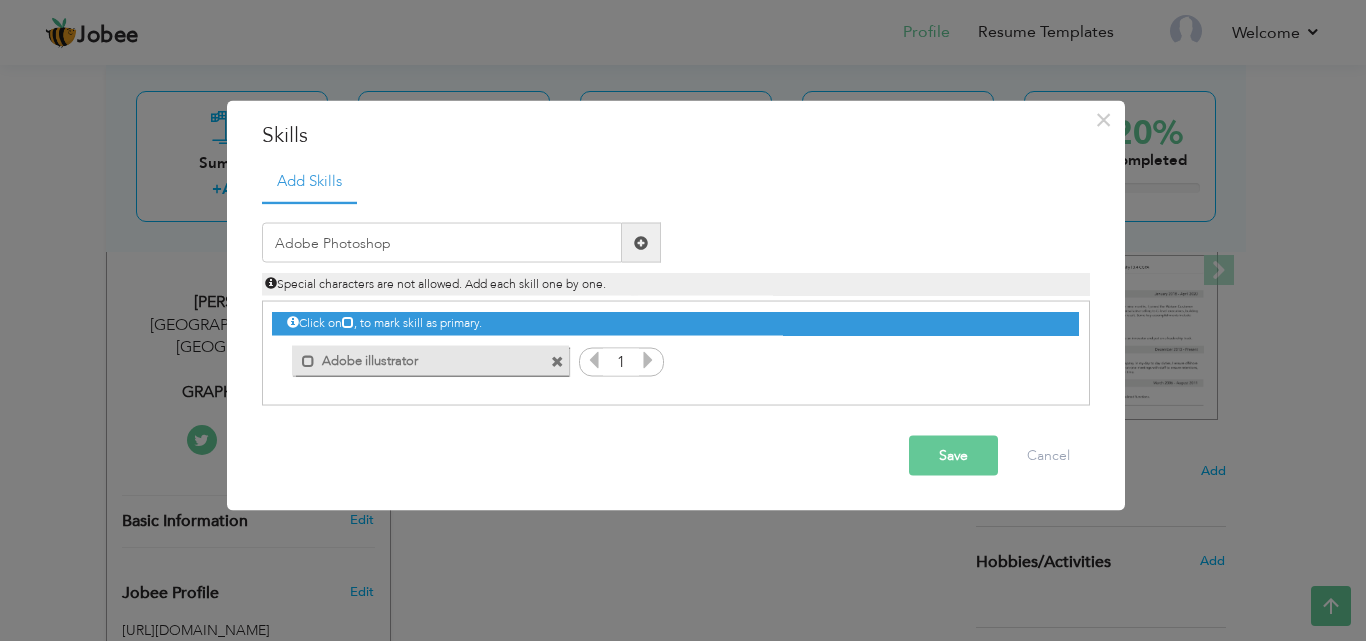 click on "Save" at bounding box center (953, 456) 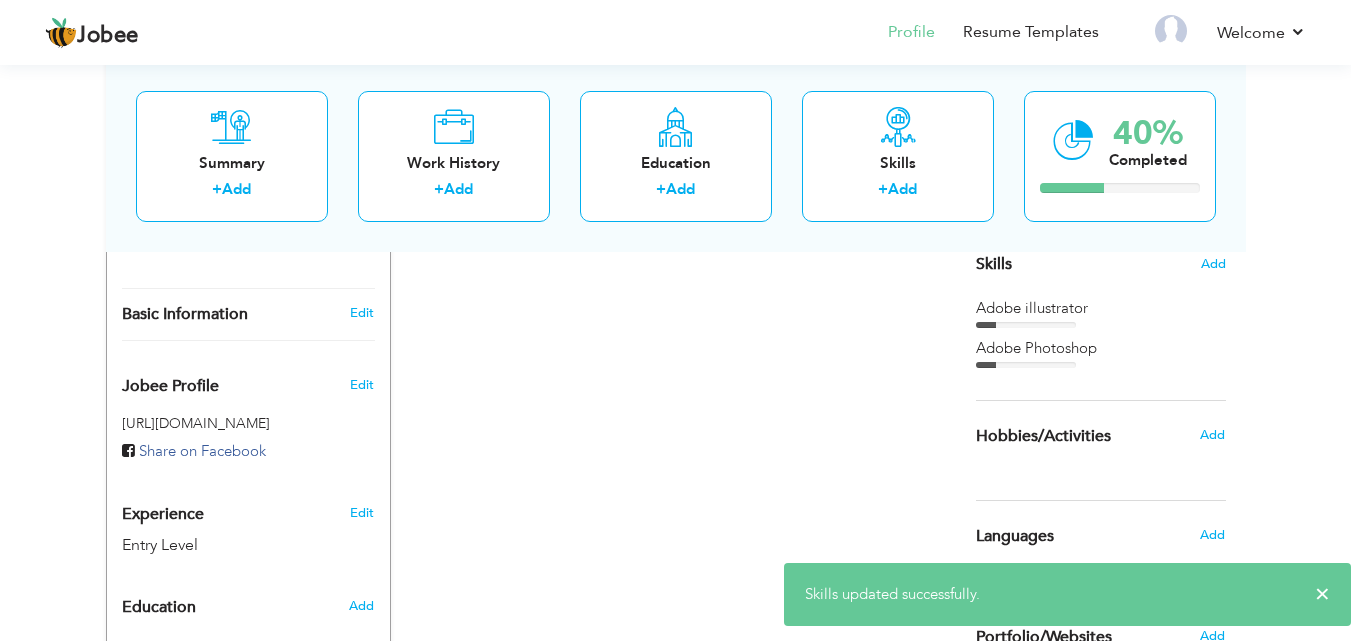 scroll, scrollTop: 518, scrollLeft: 0, axis: vertical 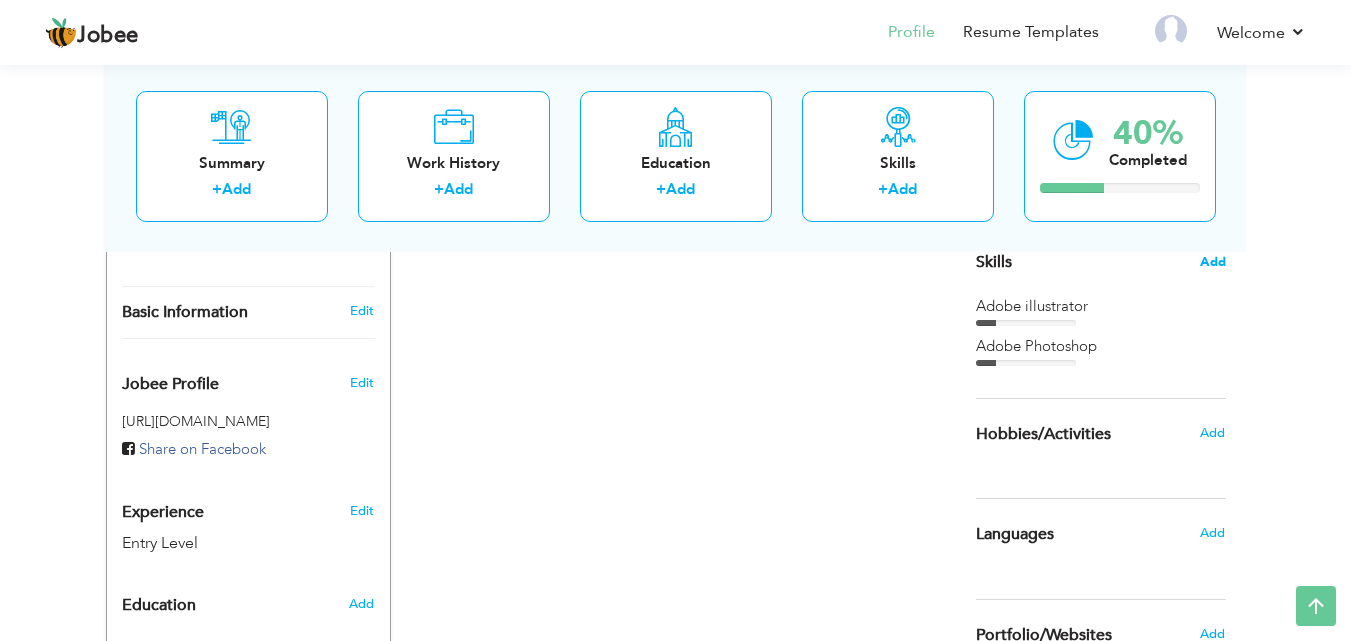 click on "Add" at bounding box center (1213, 262) 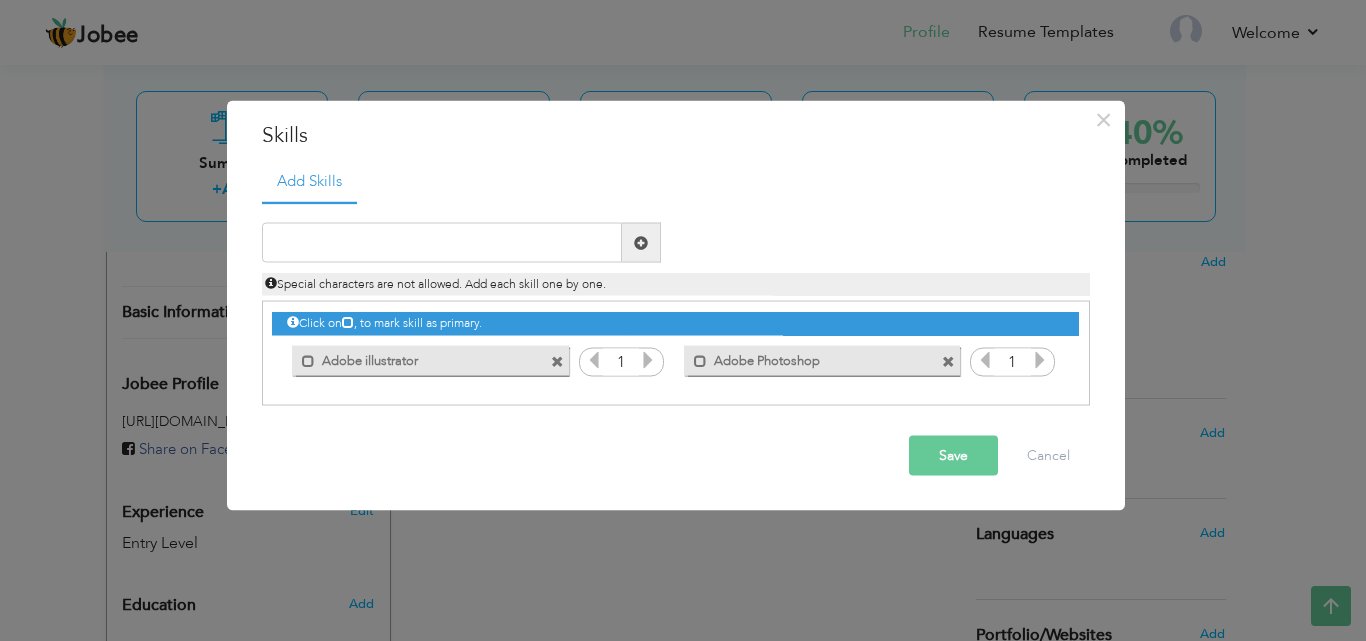 click at bounding box center (648, 360) 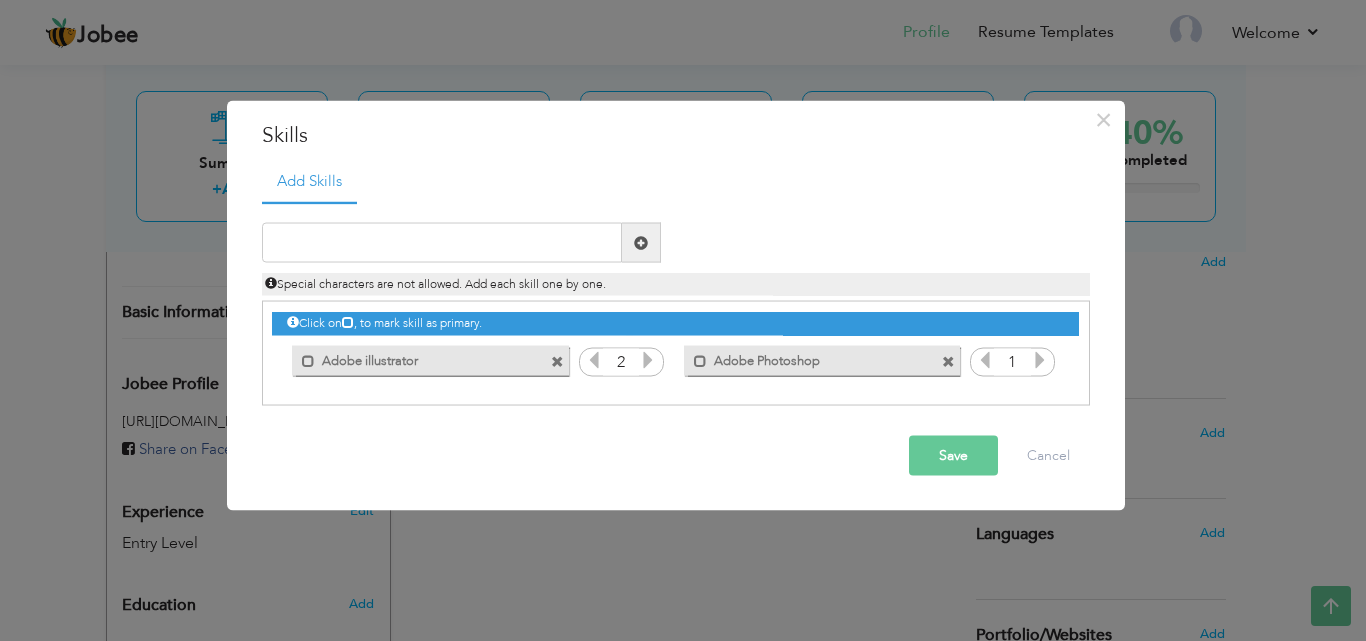 click at bounding box center (648, 360) 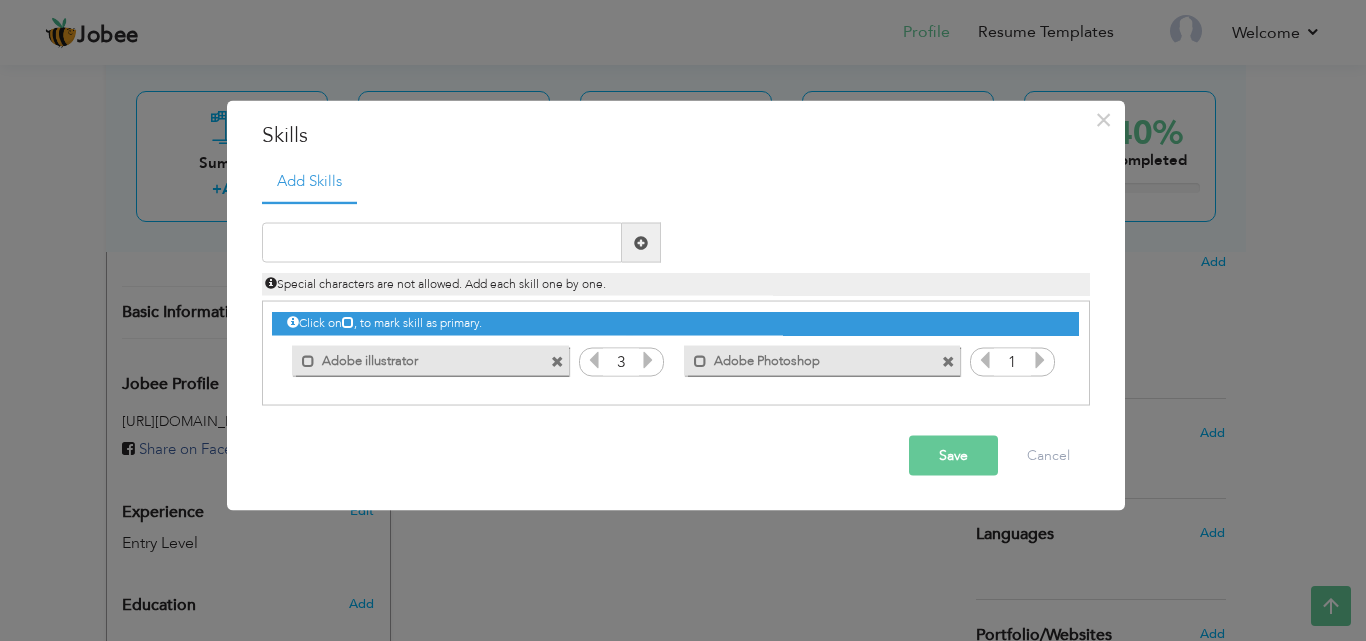 click at bounding box center (648, 360) 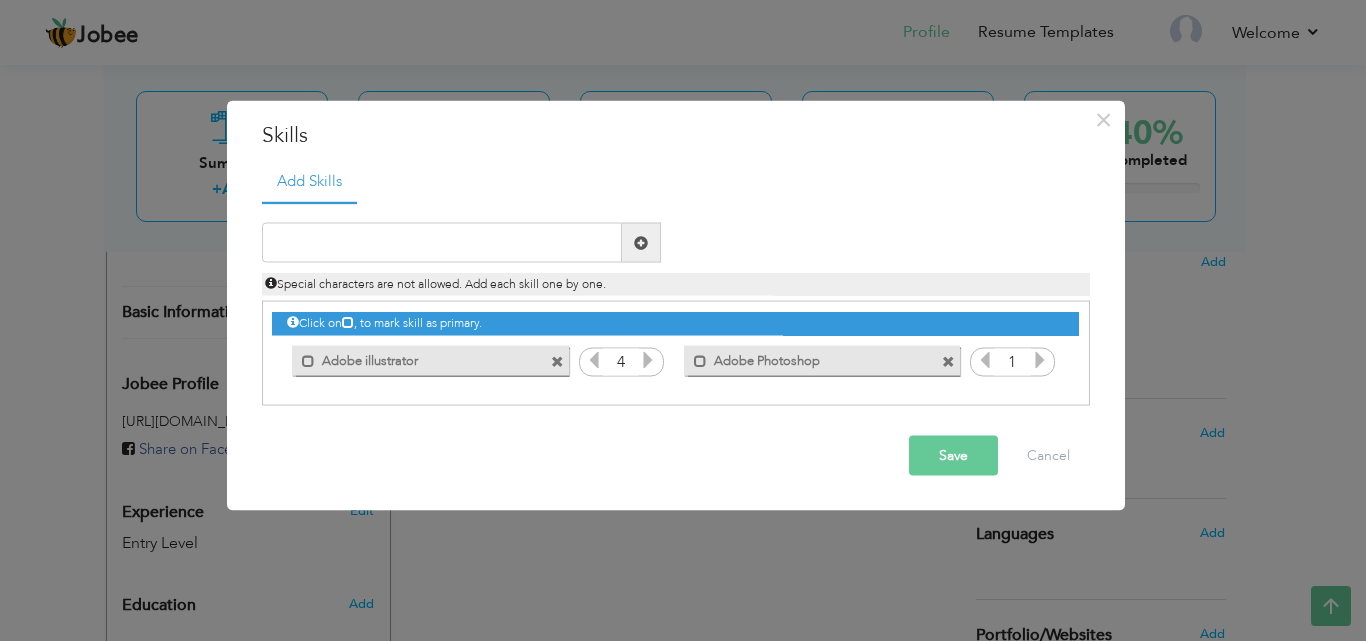 click at bounding box center [648, 360] 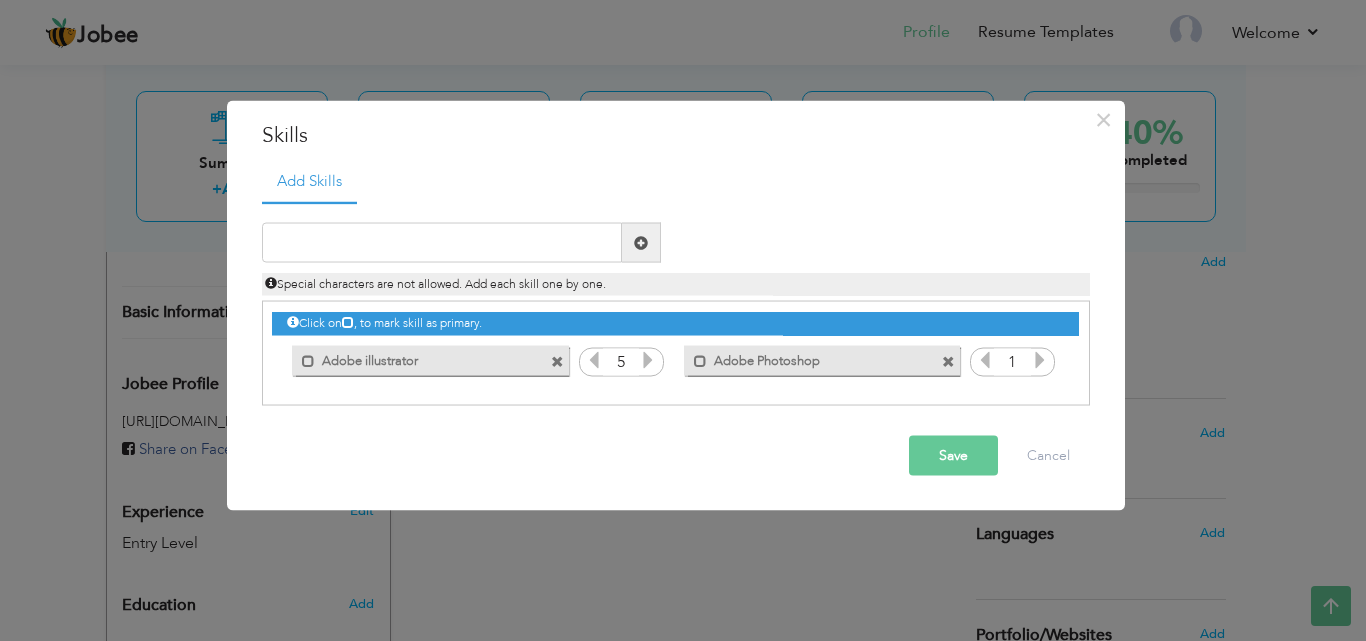 click at bounding box center (1040, 360) 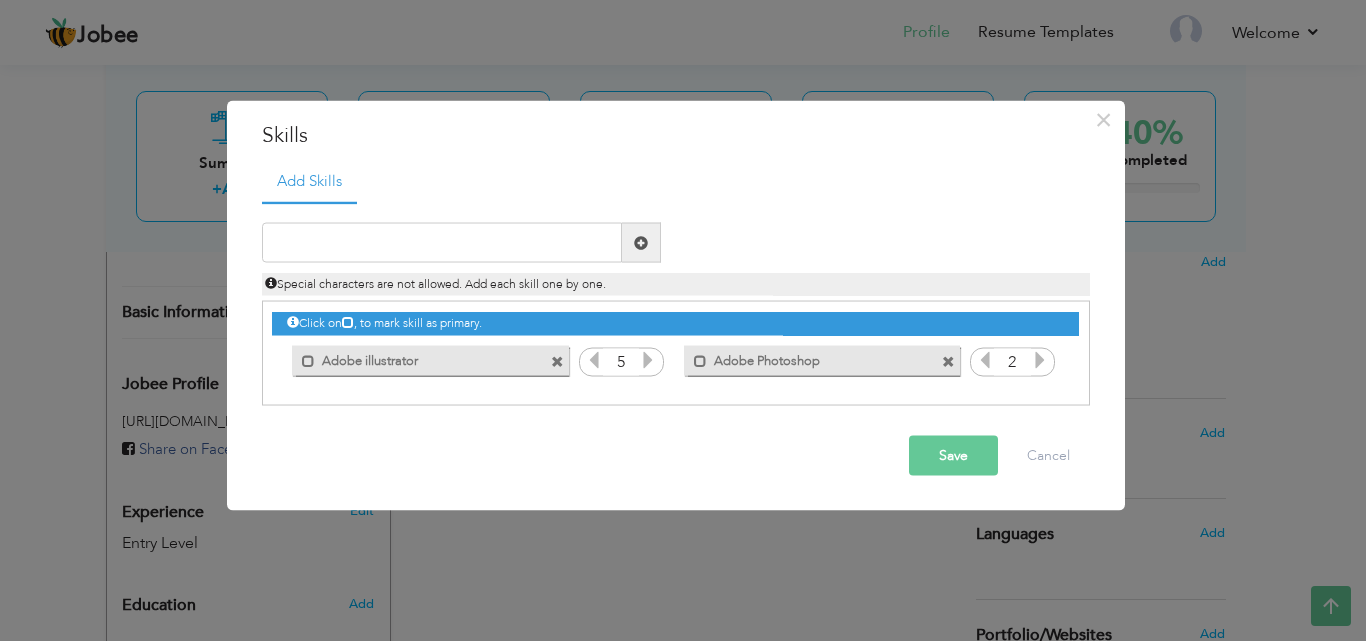 click at bounding box center [1040, 360] 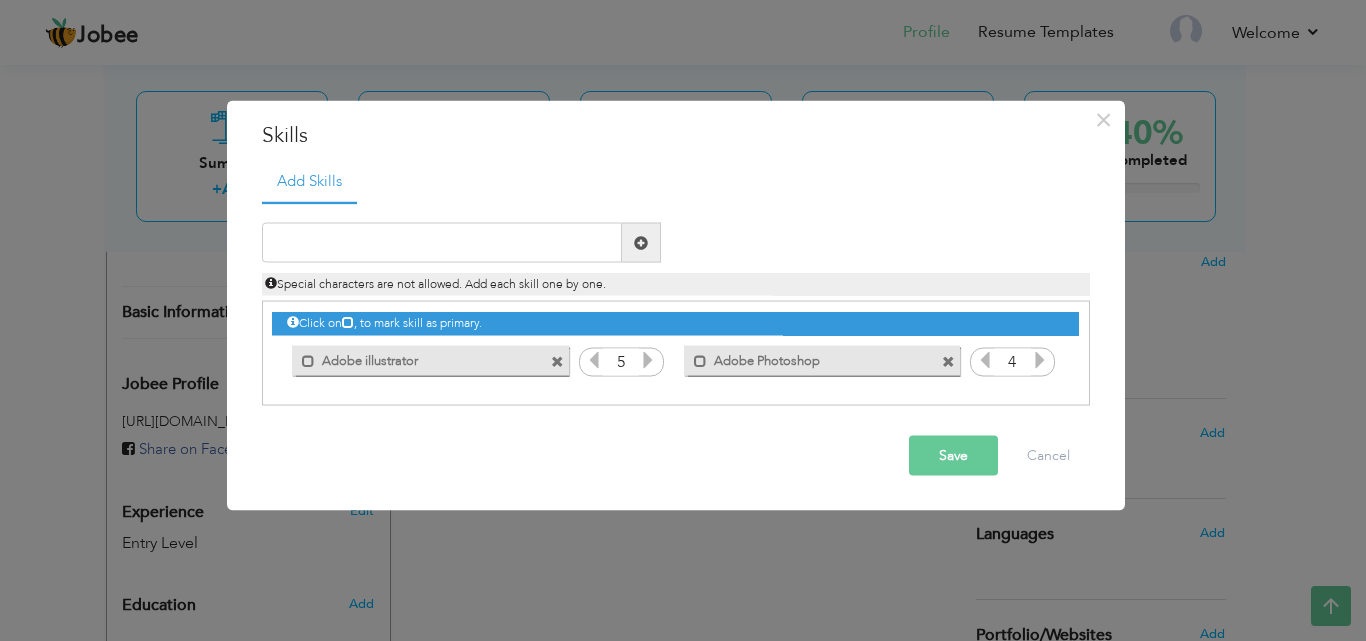 click at bounding box center [1040, 360] 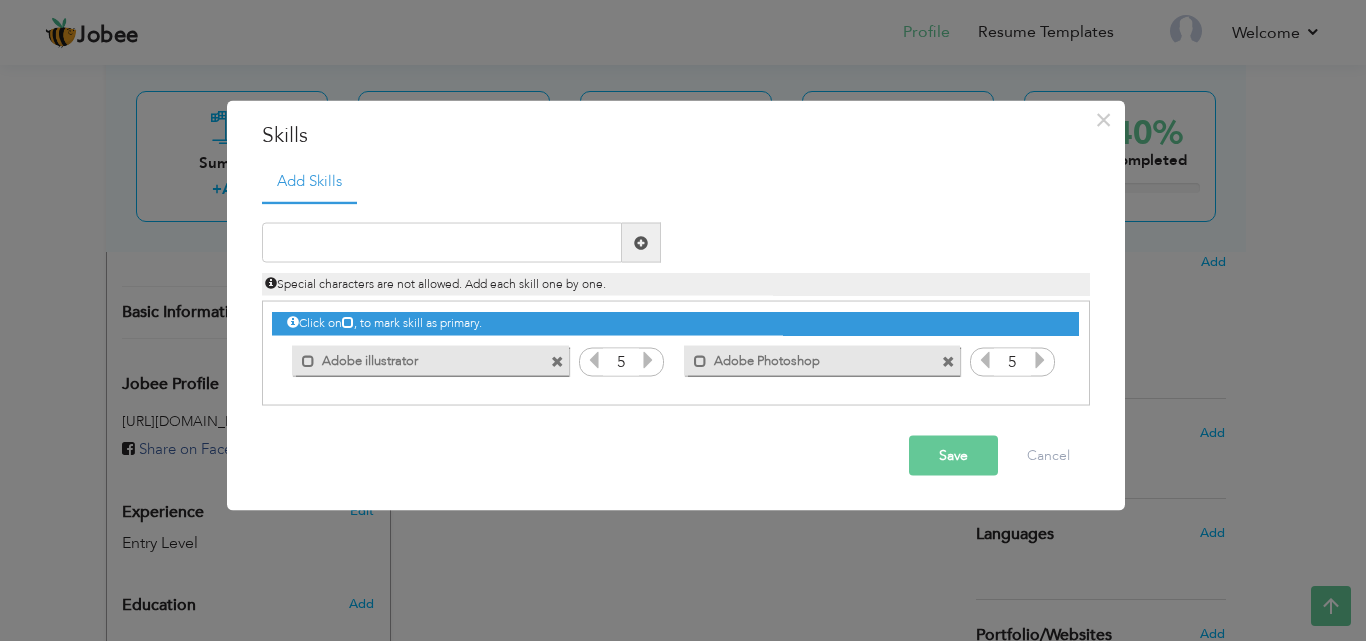 click on "Save" at bounding box center (953, 456) 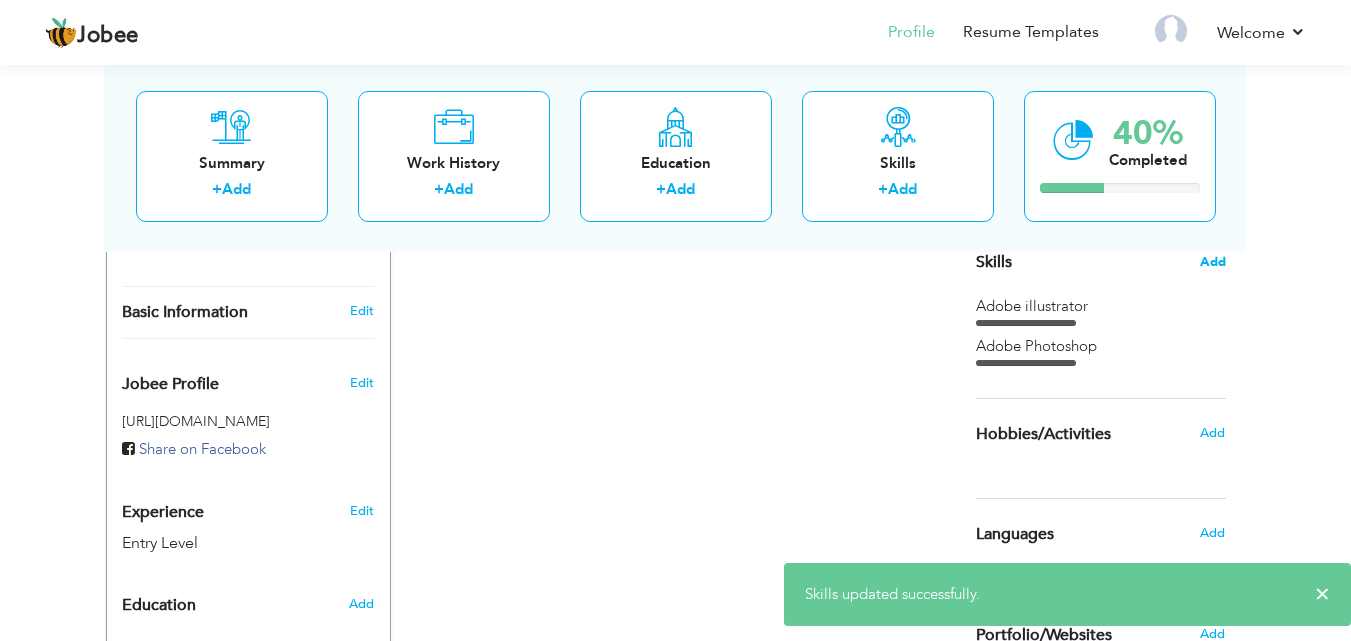 click on "Add" at bounding box center (1213, 262) 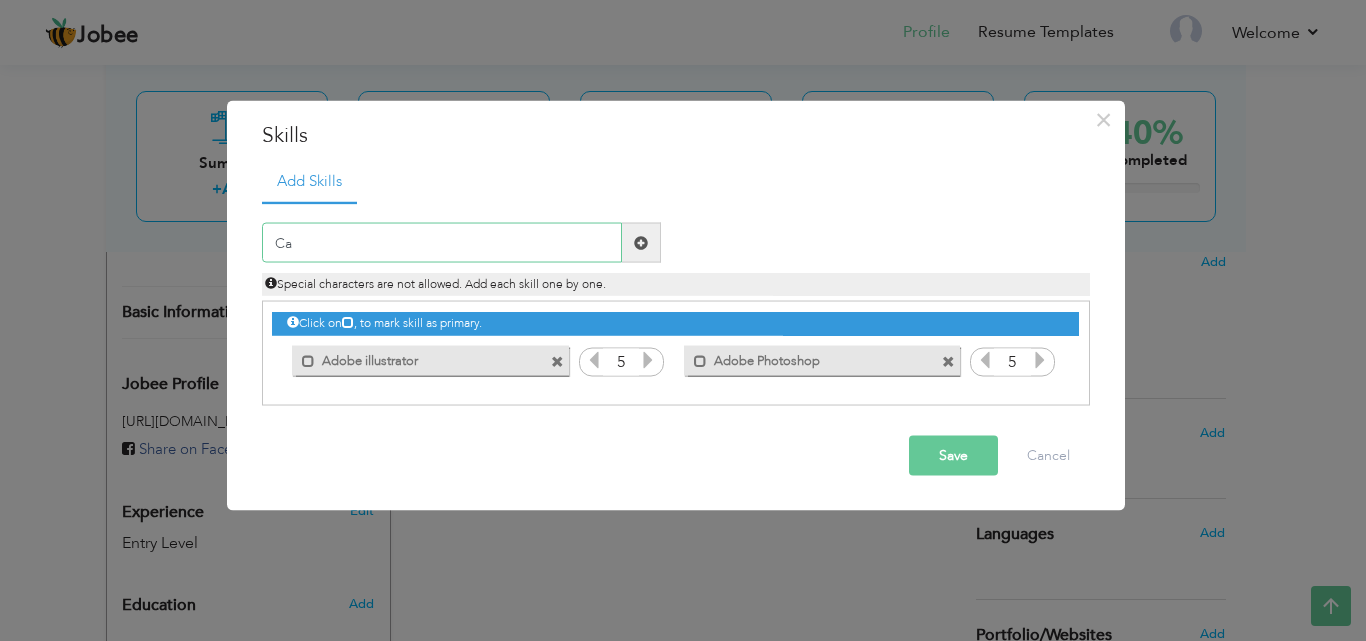 type on "C" 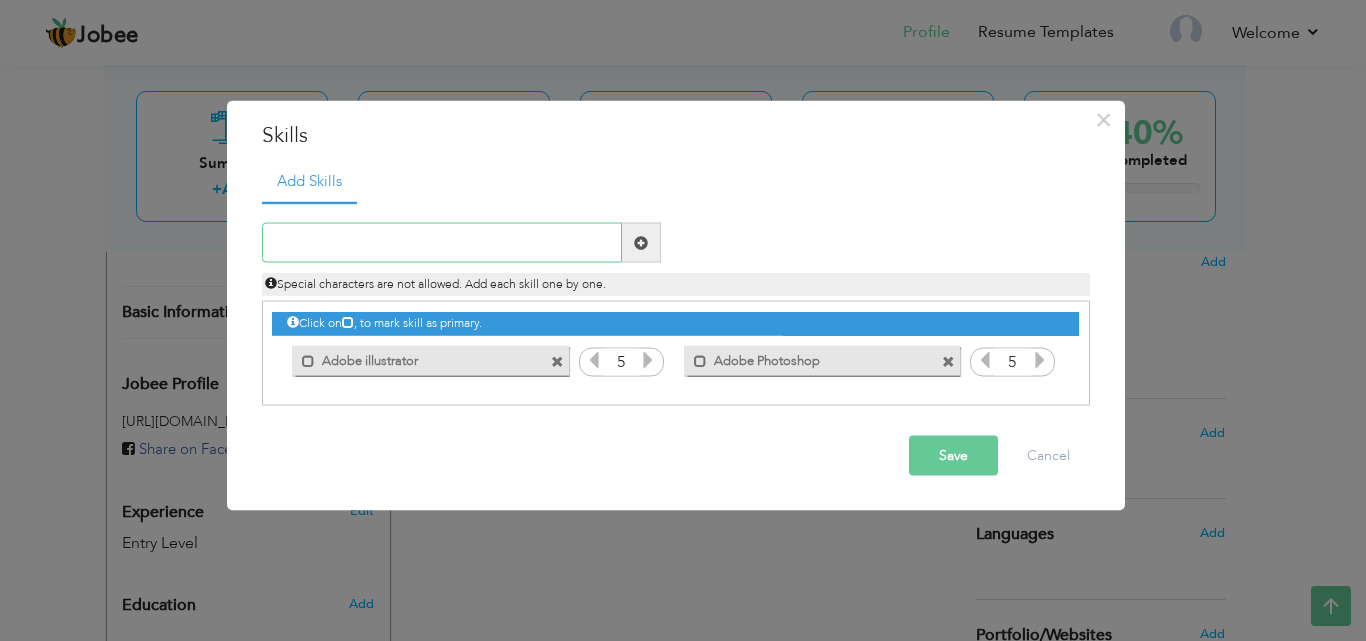 paste on "Canva (basic layout design)" 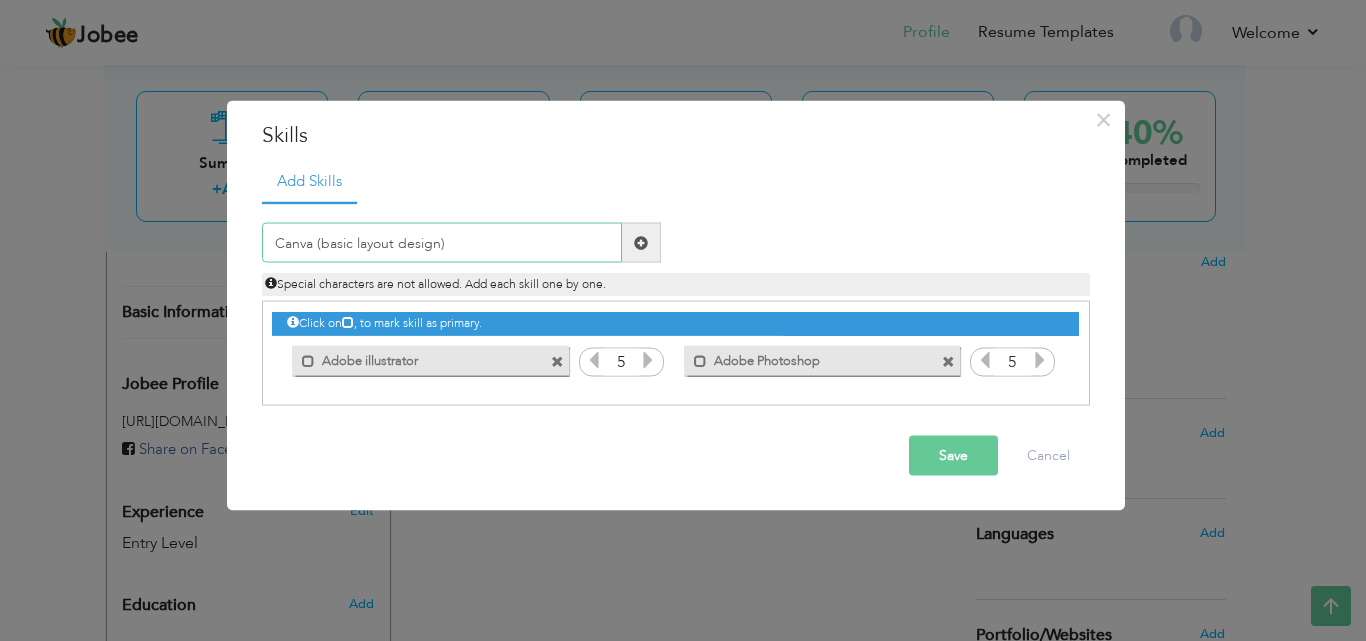 type on "Canva (basic layout design)" 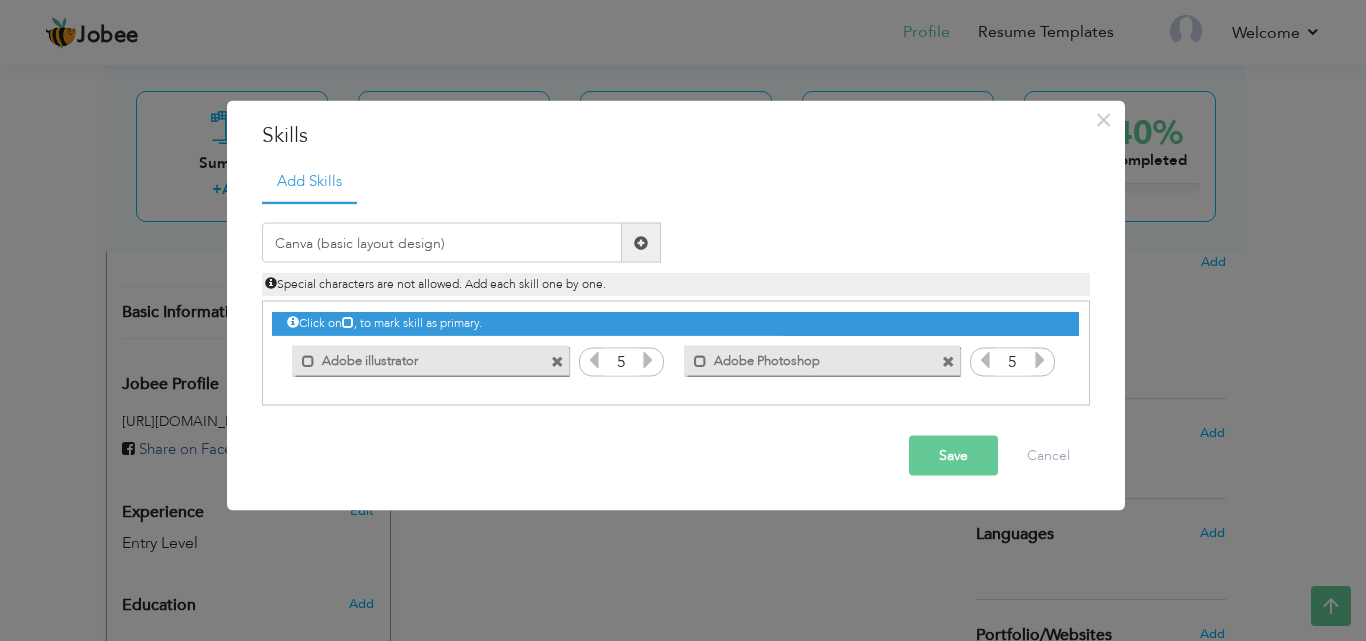 click at bounding box center [641, 242] 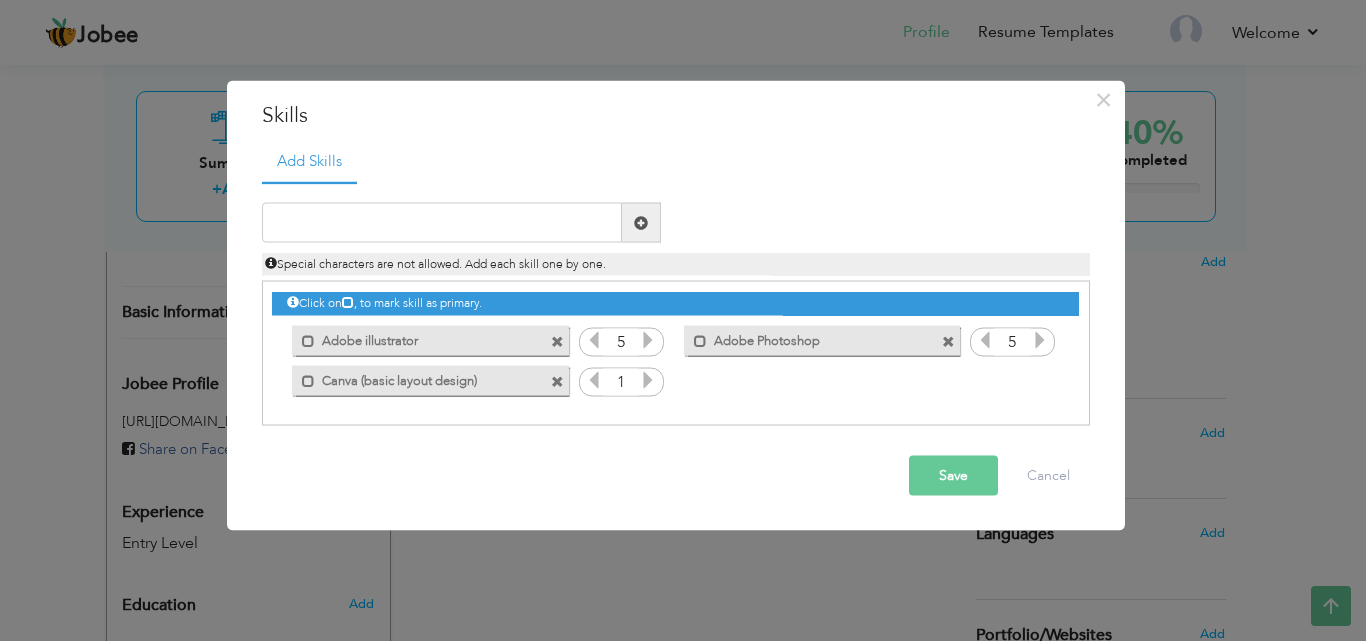 click at bounding box center [648, 380] 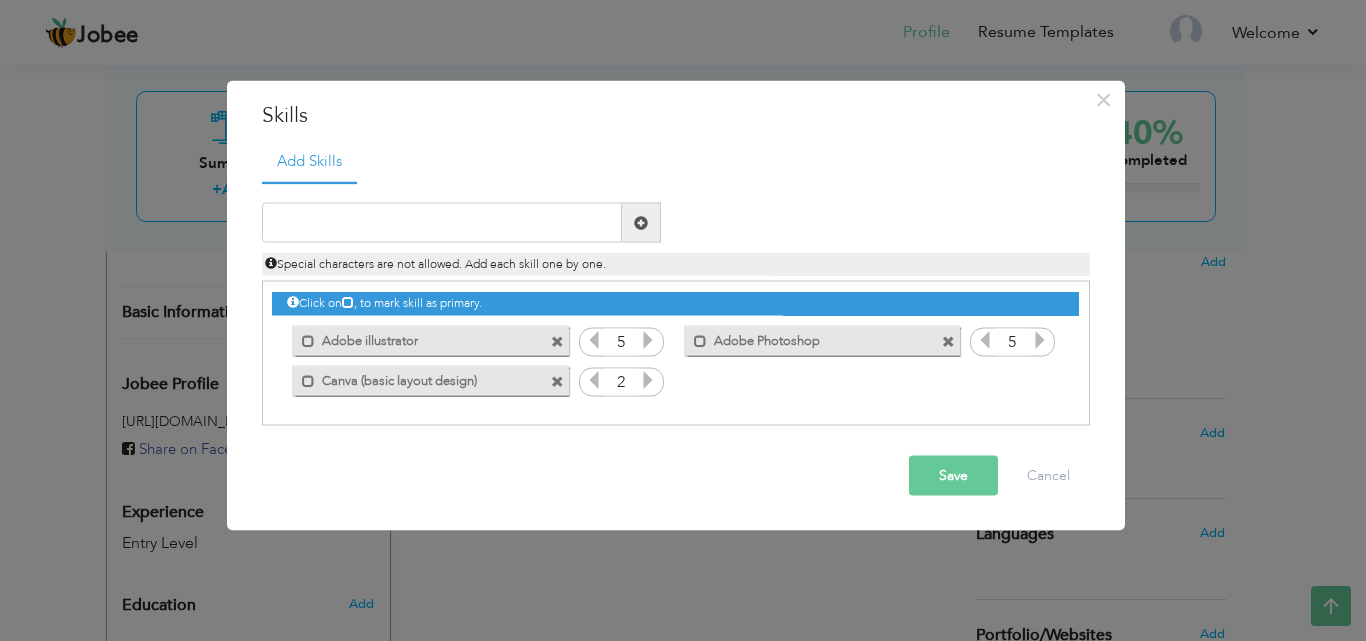 click at bounding box center [648, 380] 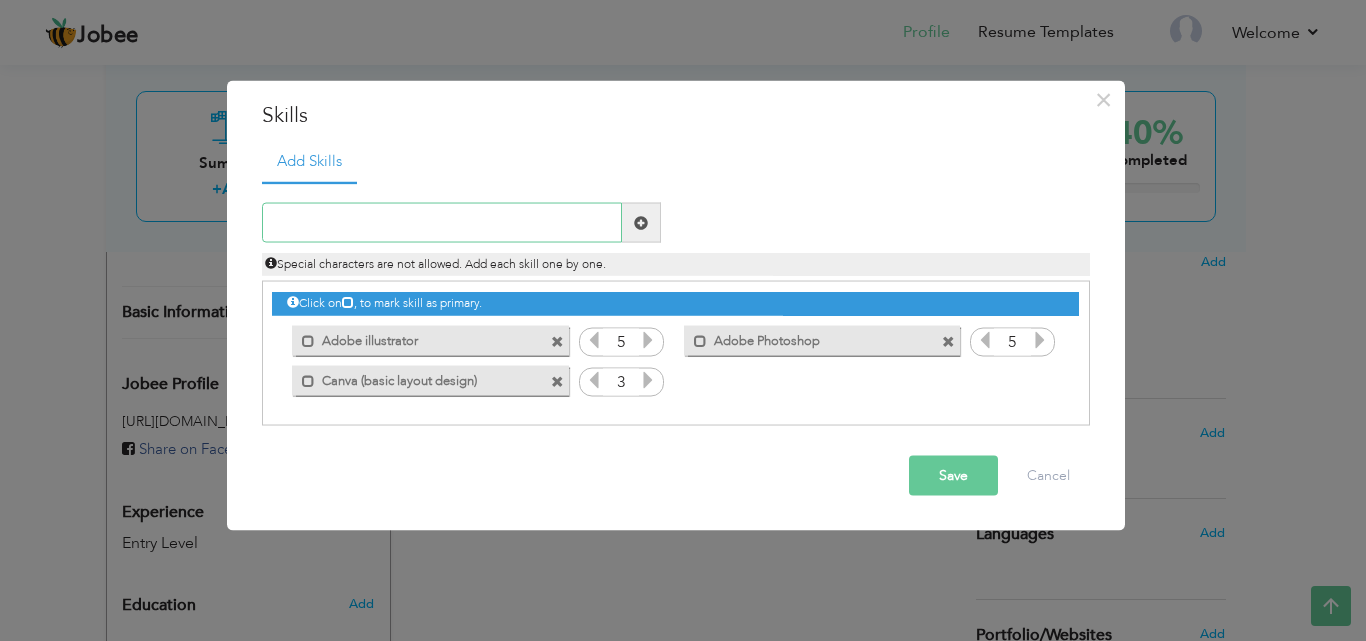 paste on "Color Theory" 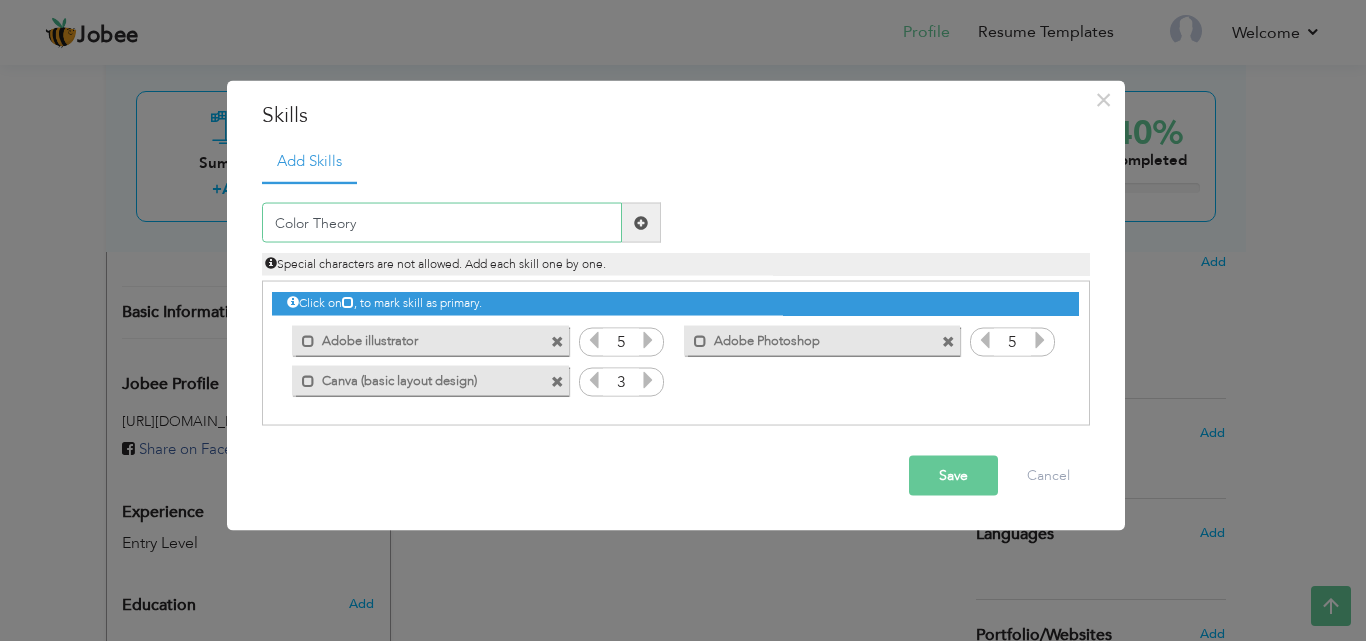 type on "Color Theory" 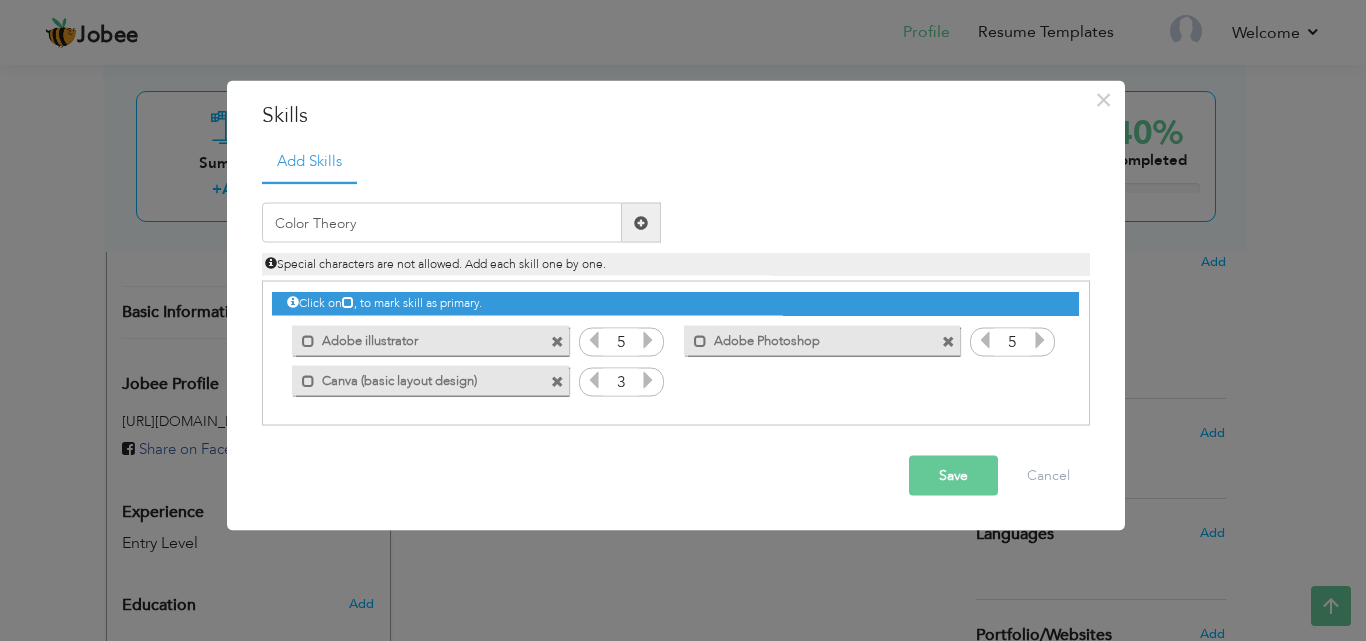 click at bounding box center [641, 223] 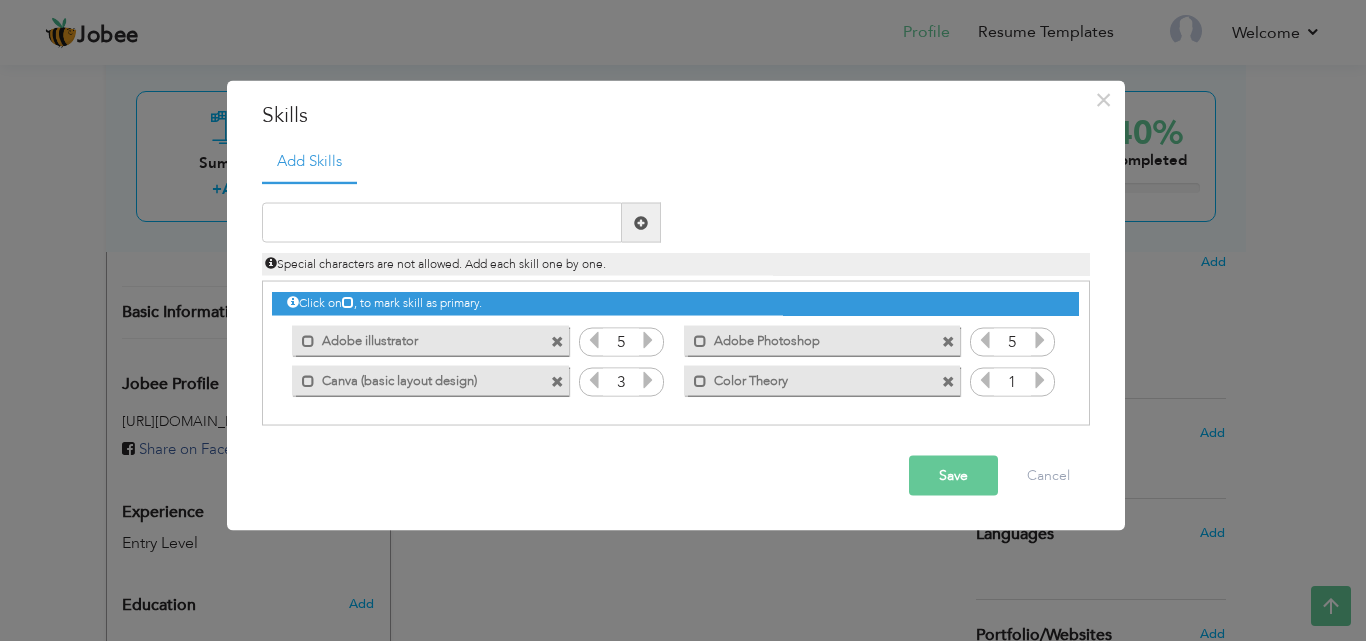 click on "1" at bounding box center [1012, 382] 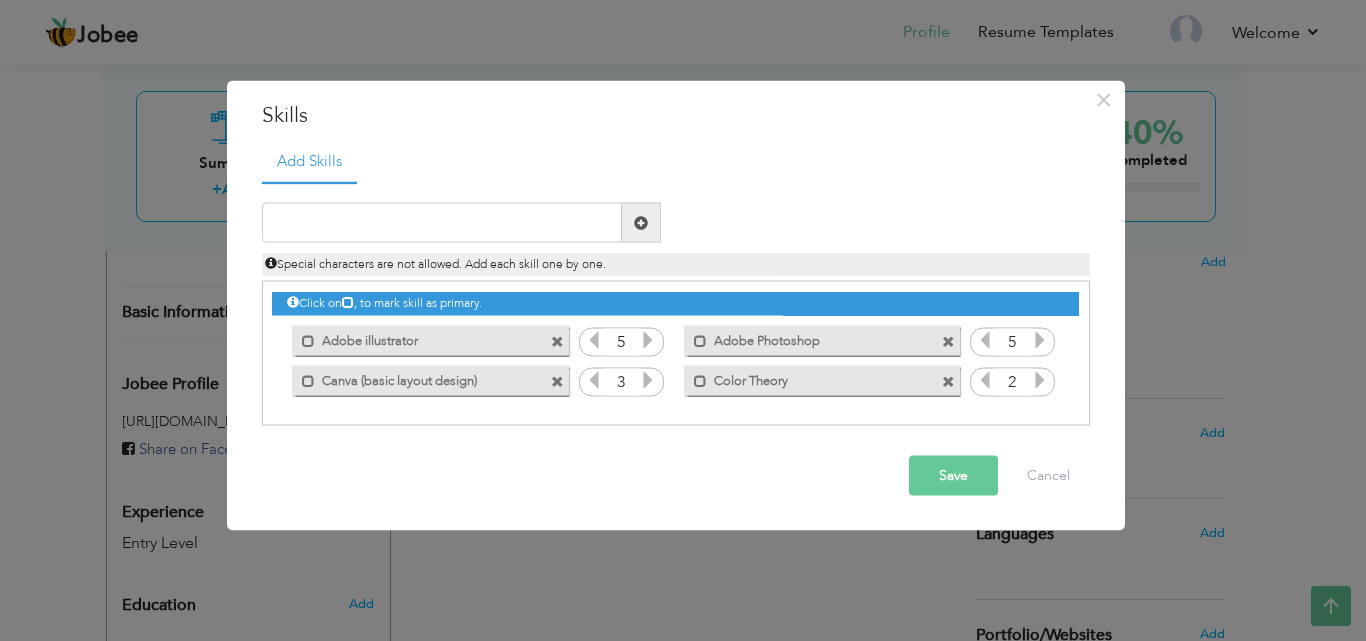 click at bounding box center [1040, 380] 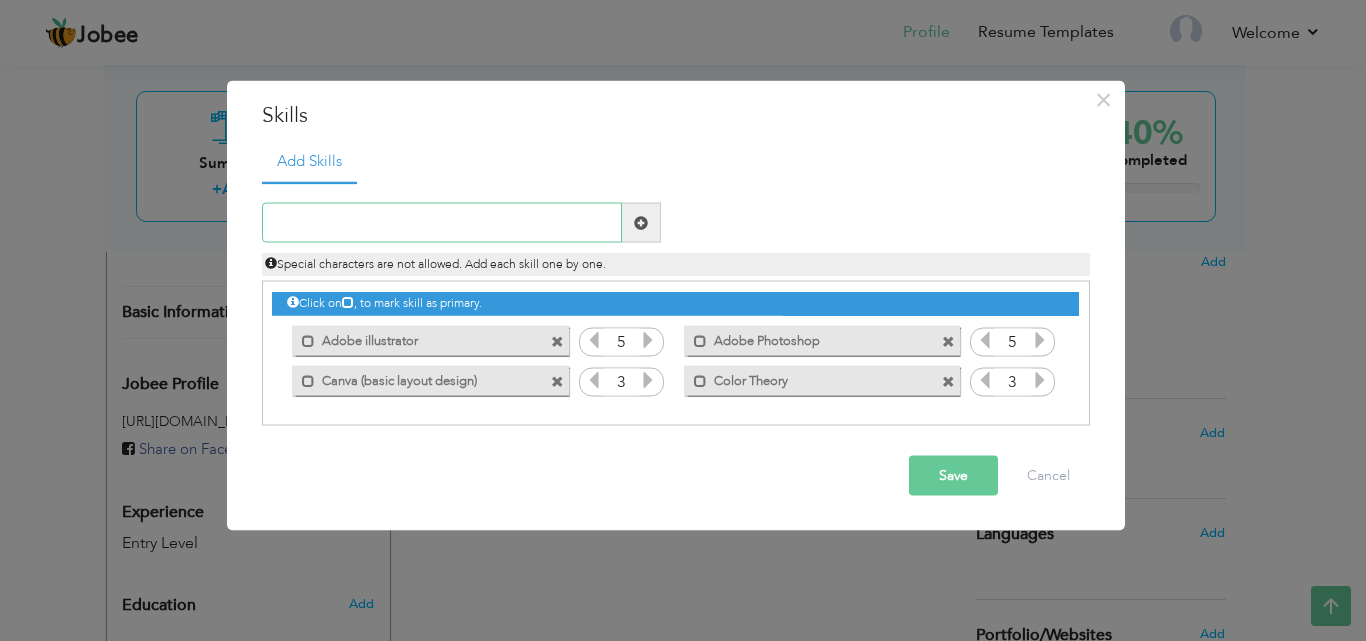 click at bounding box center [442, 223] 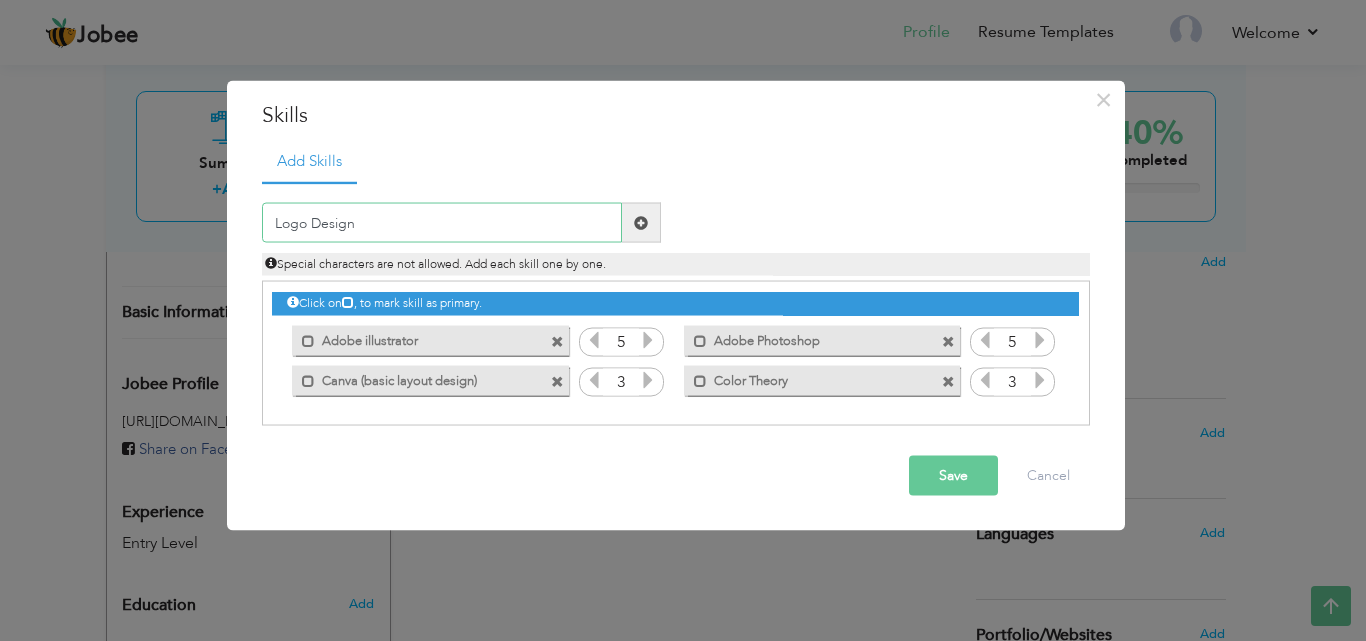 type on "Logo Design" 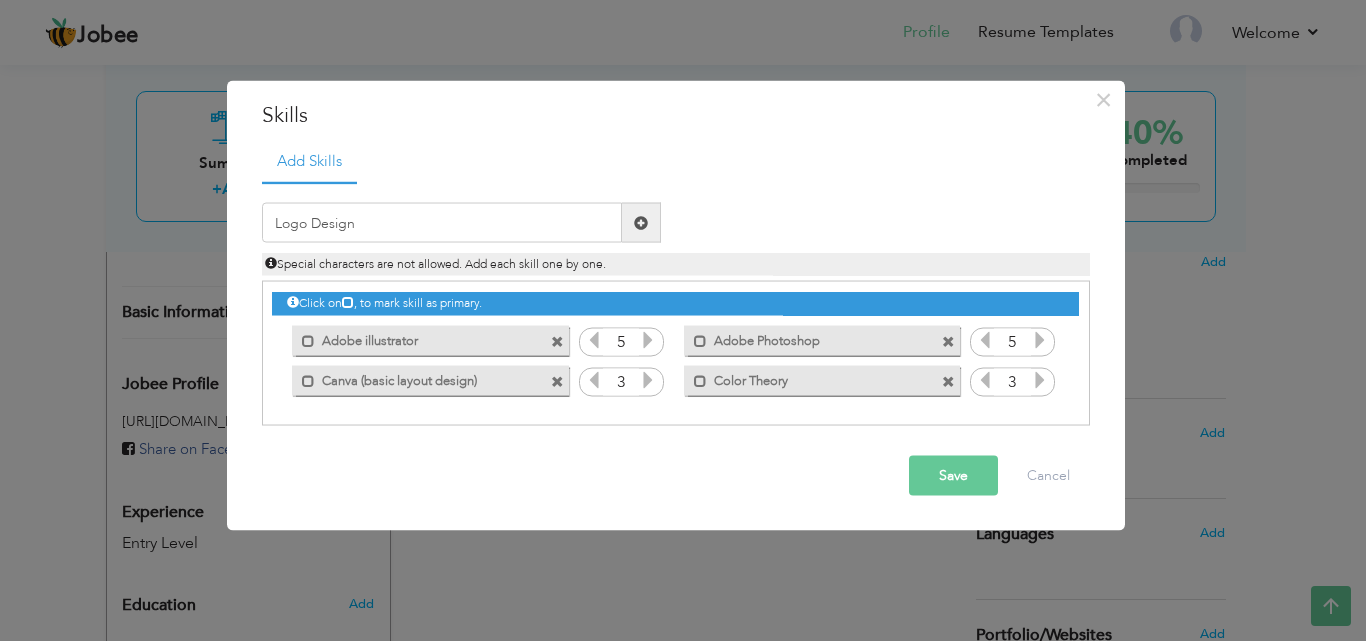 click at bounding box center [641, 223] 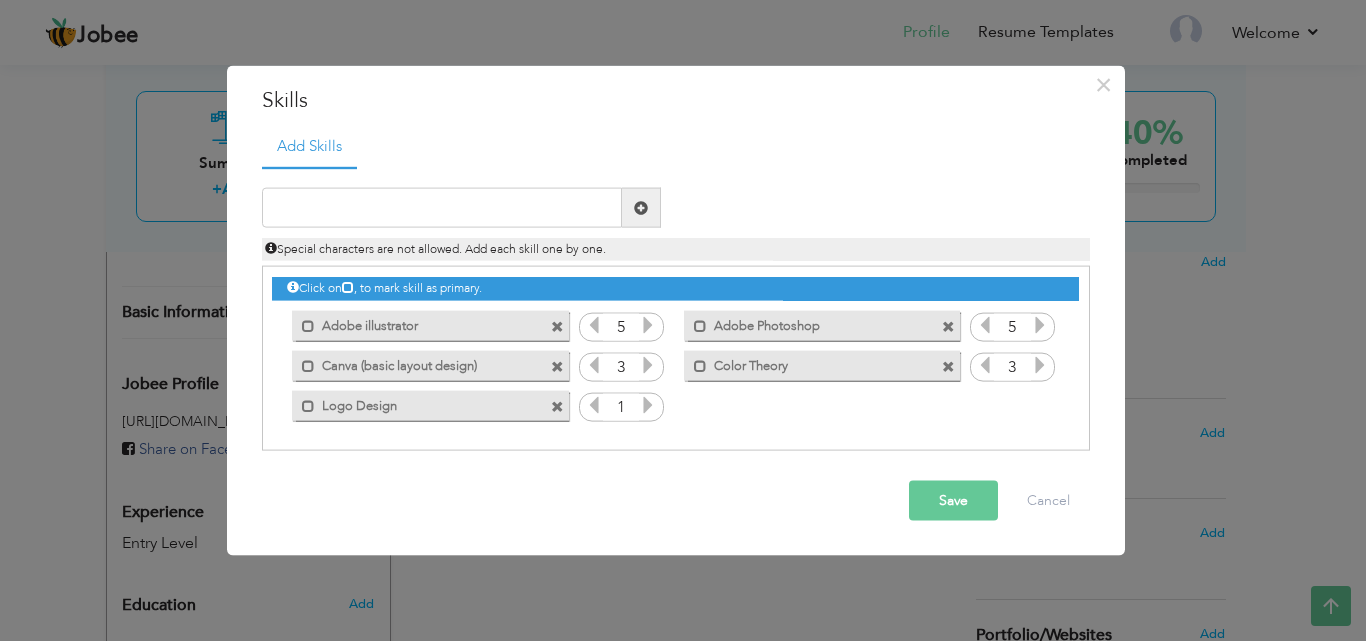 click at bounding box center (648, 405) 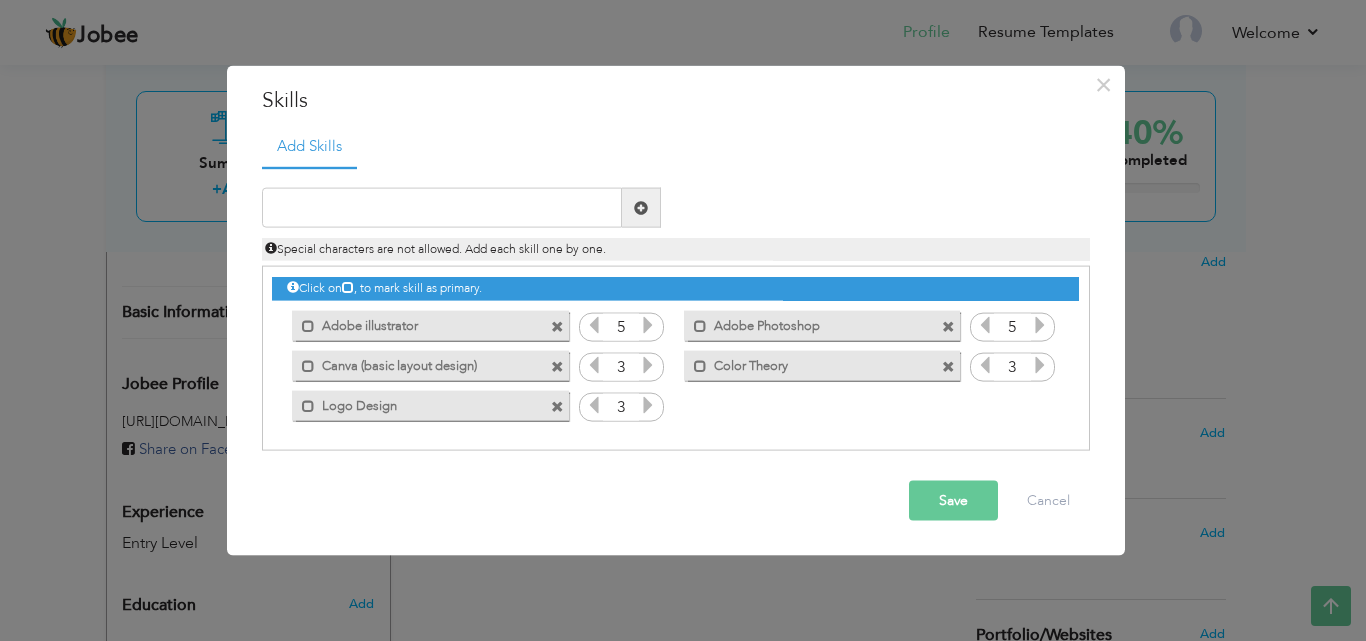 click at bounding box center [648, 405] 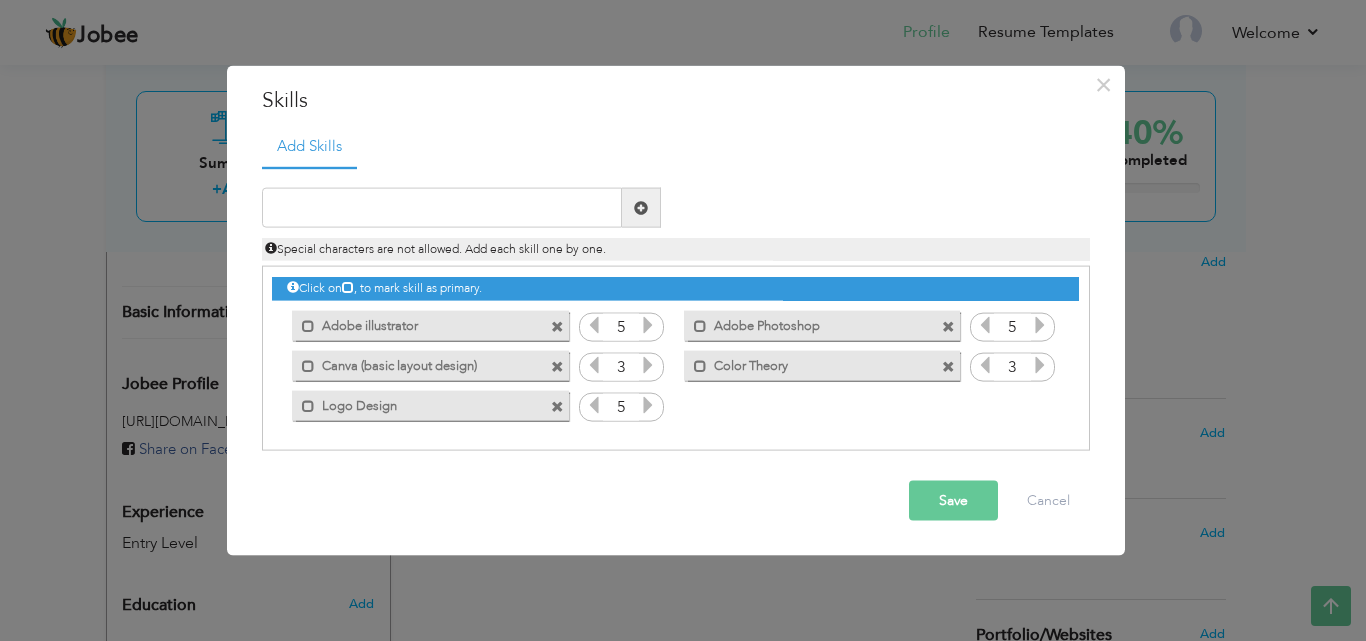 click at bounding box center [641, 207] 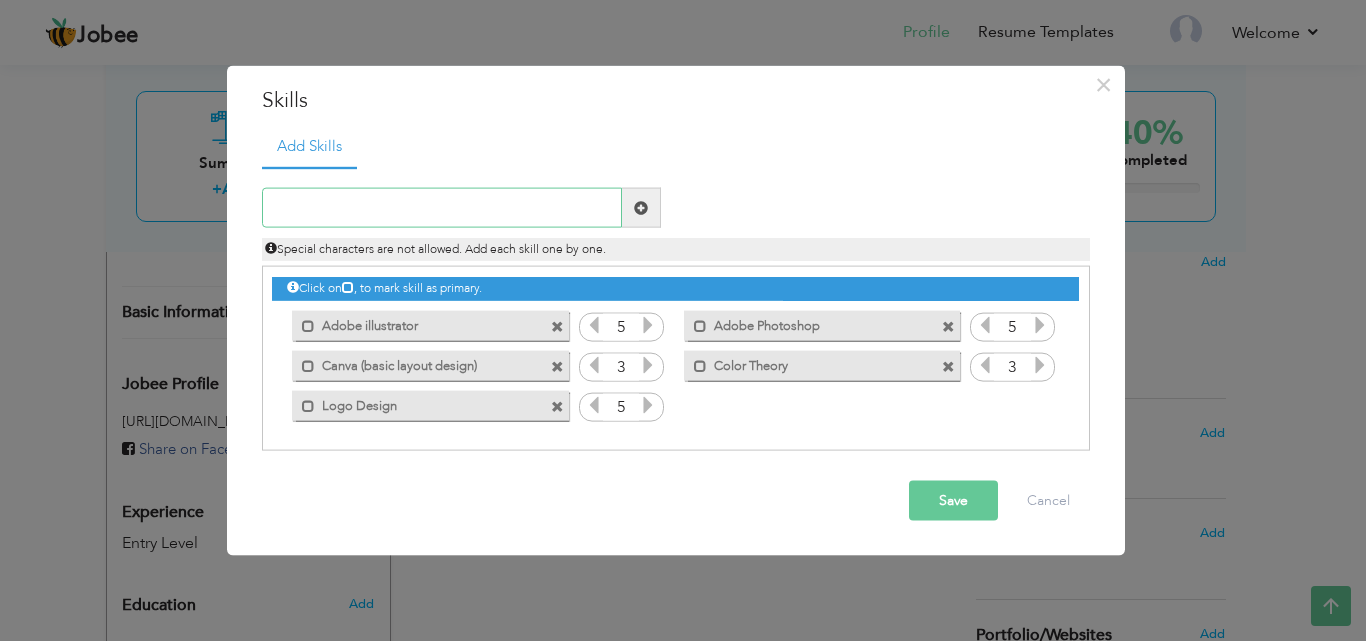 paste on "Social Media Post Design" 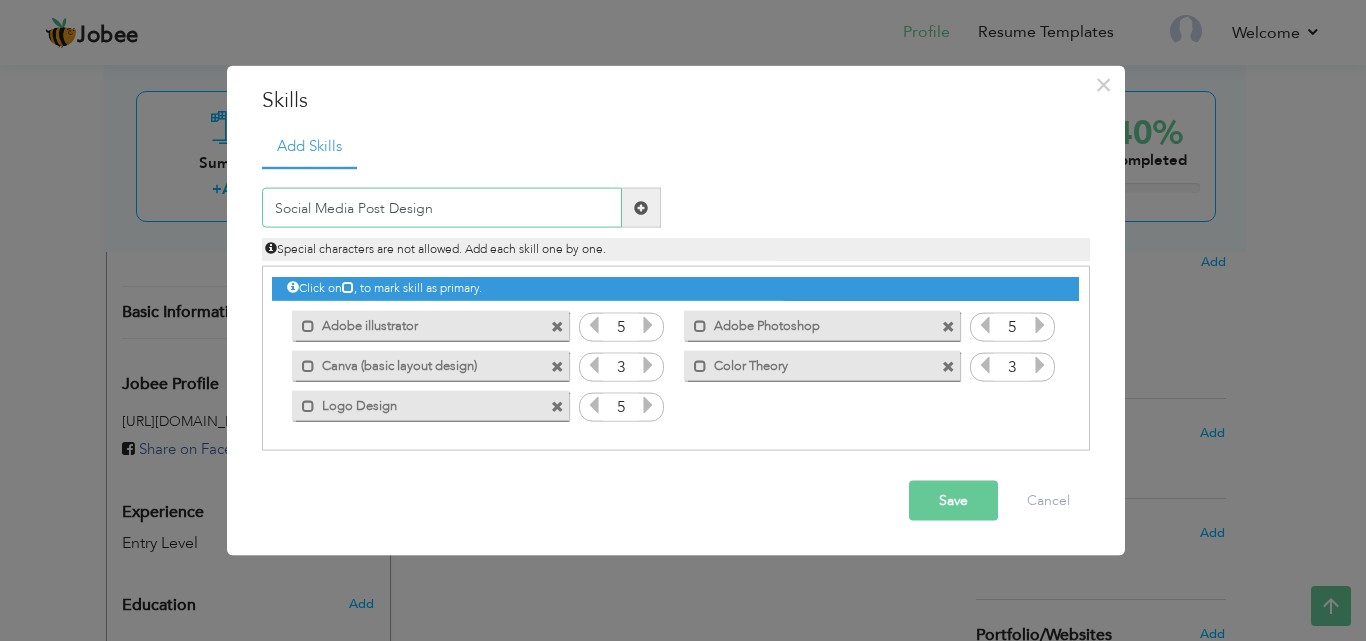 click on "Social Media Post Design" at bounding box center (442, 208) 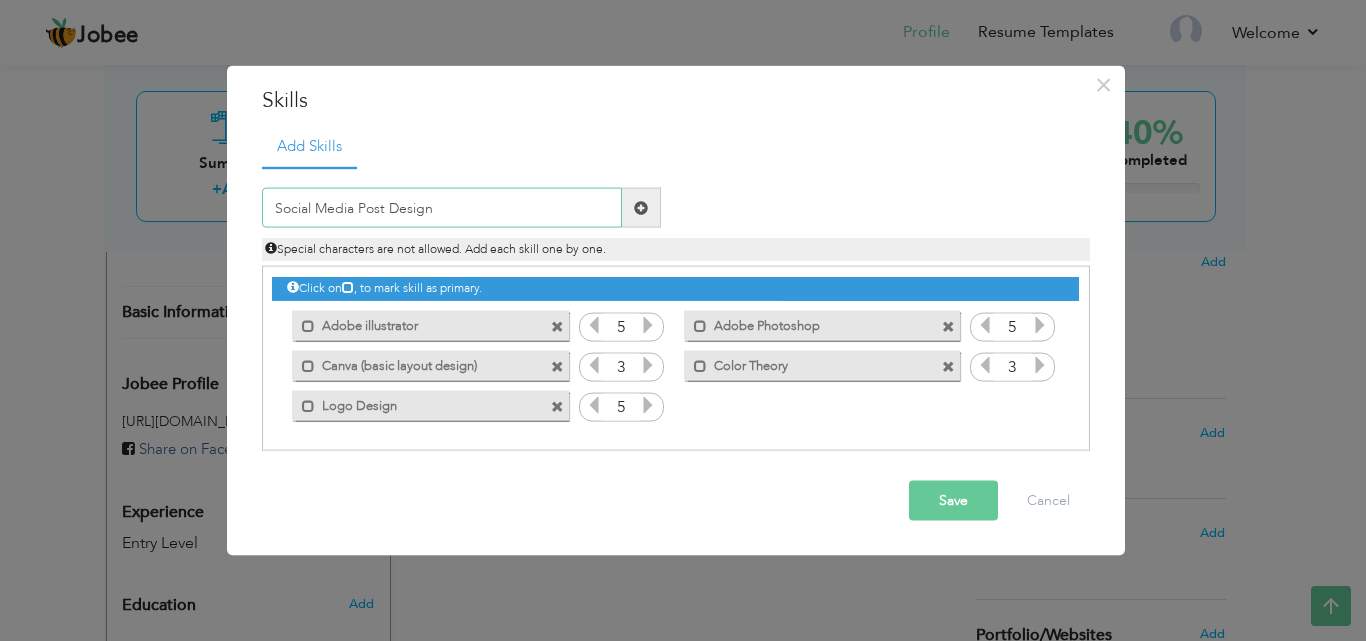 type on "Social Media Post Design" 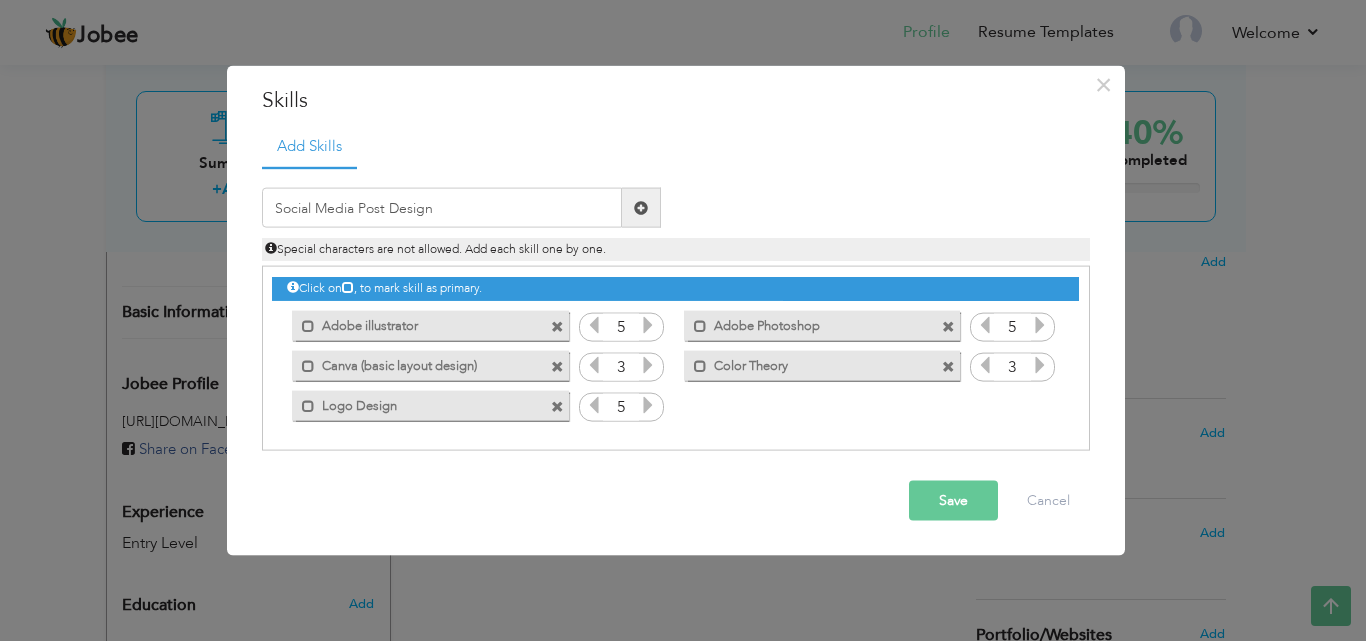 click at bounding box center (641, 208) 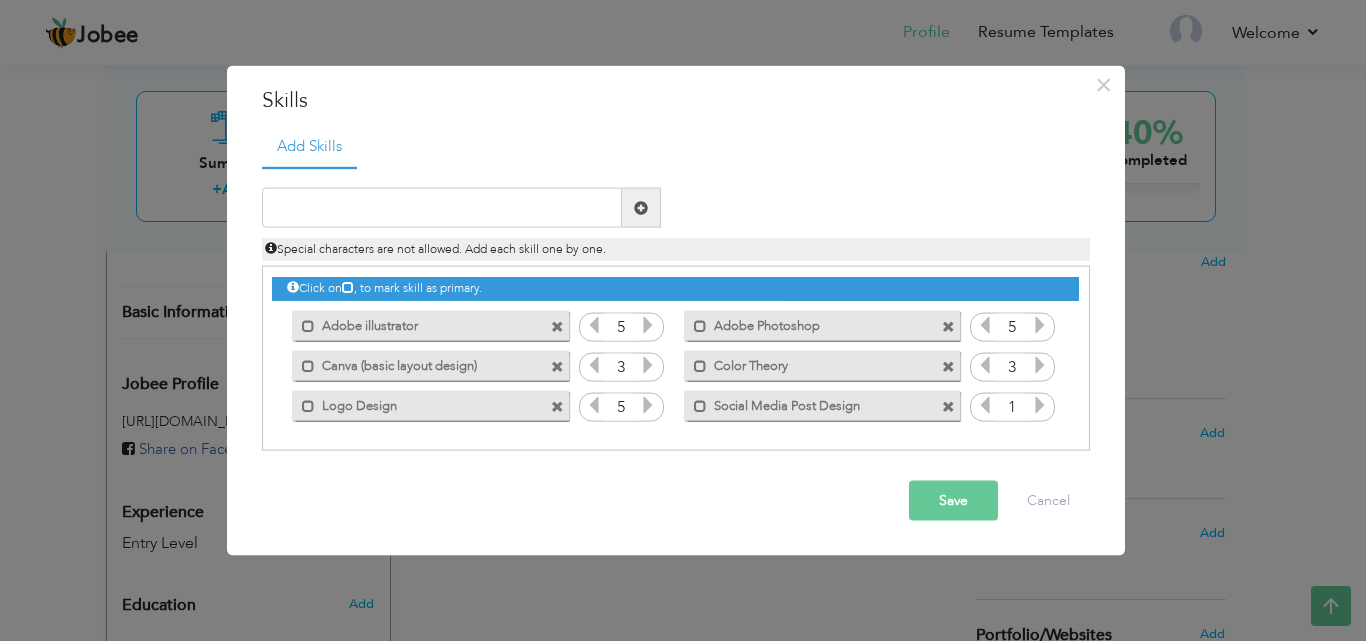 click at bounding box center [1040, 405] 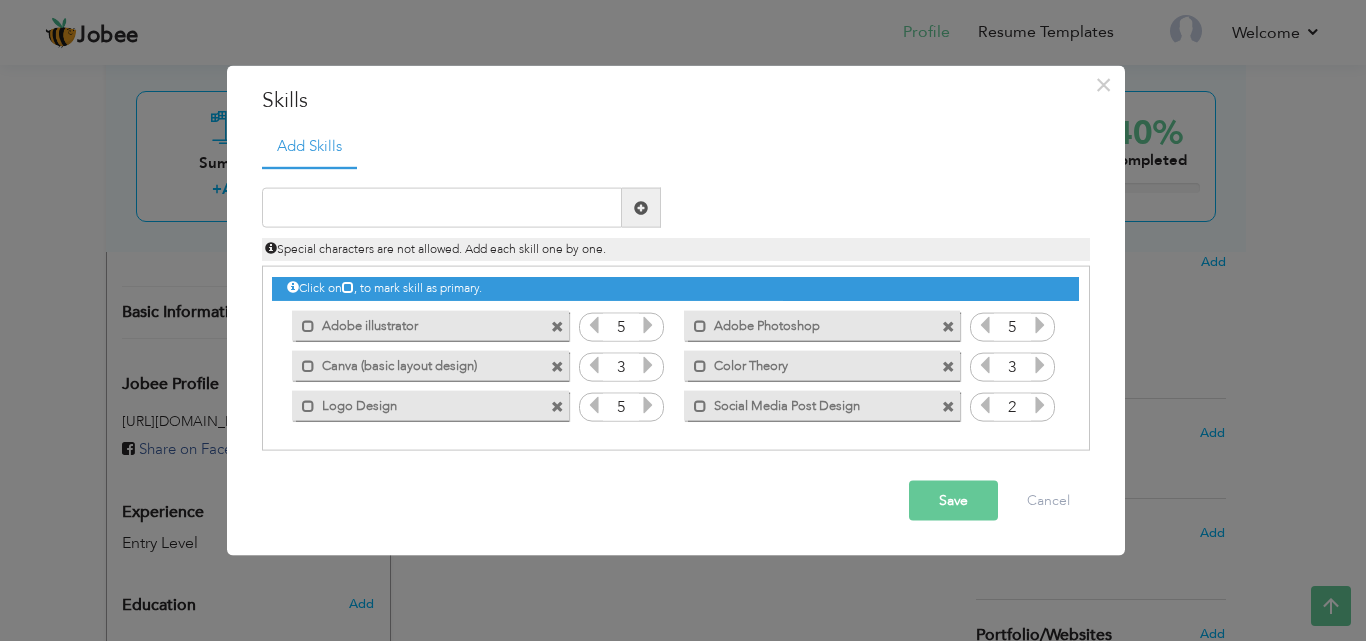 click at bounding box center (1040, 405) 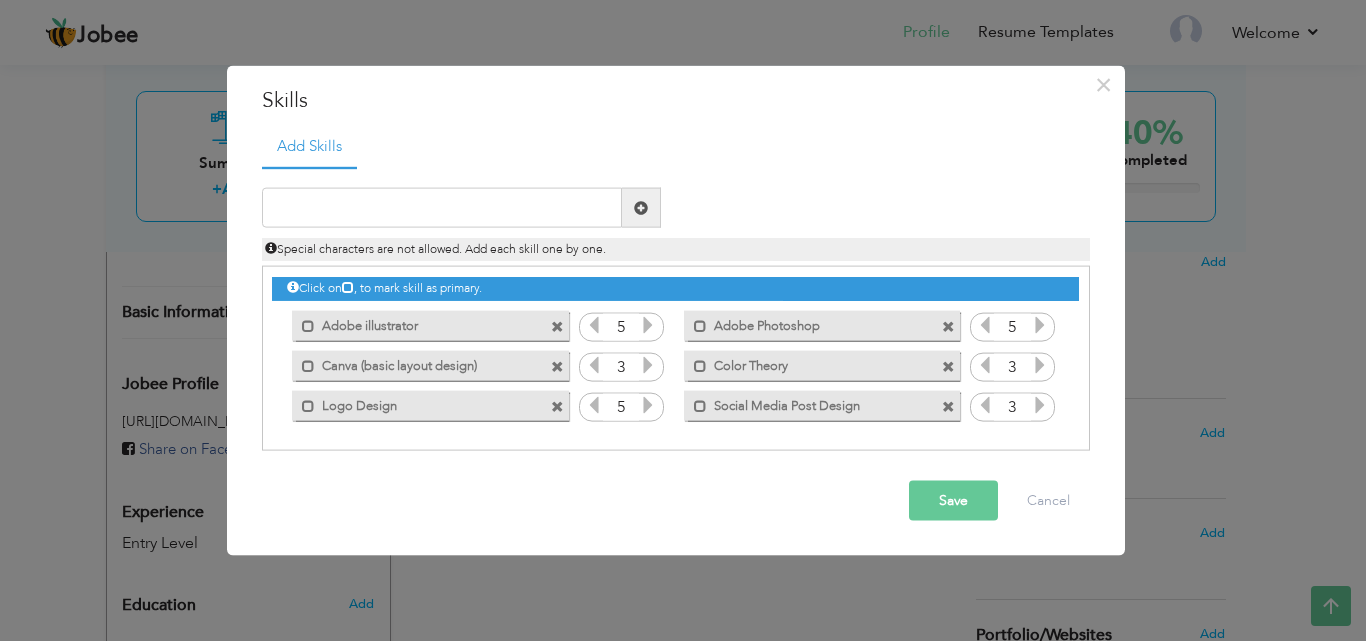 click at bounding box center (1040, 405) 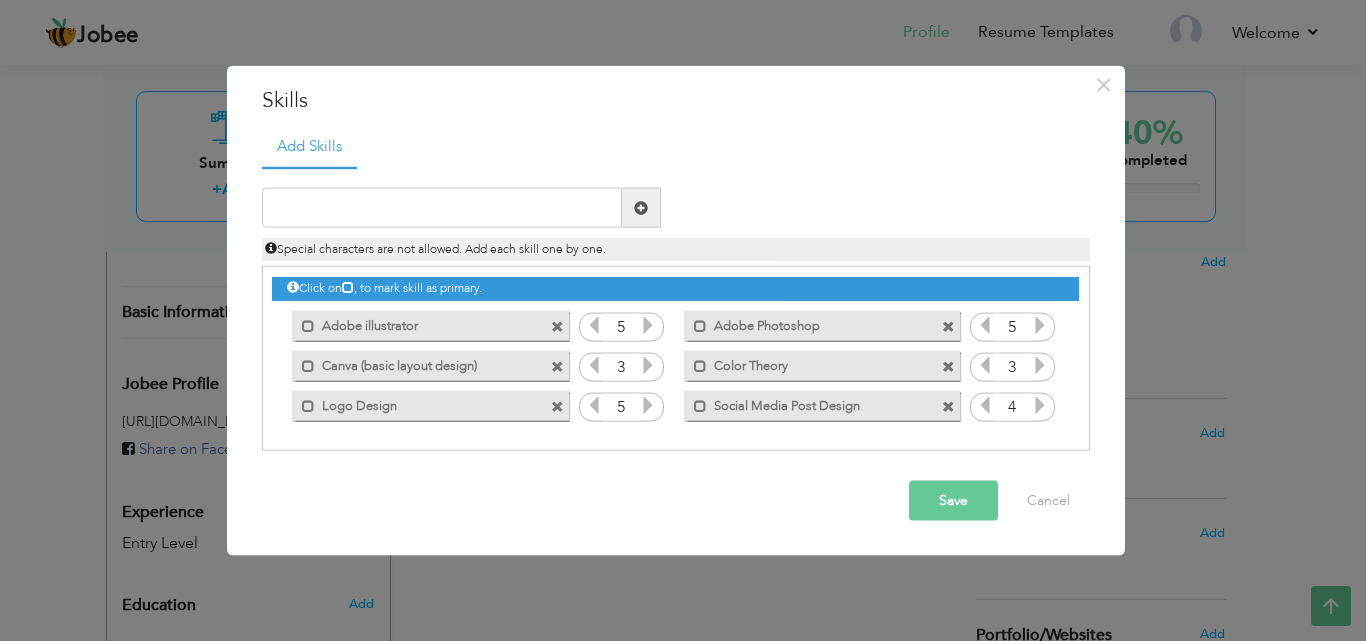 click at bounding box center [1040, 405] 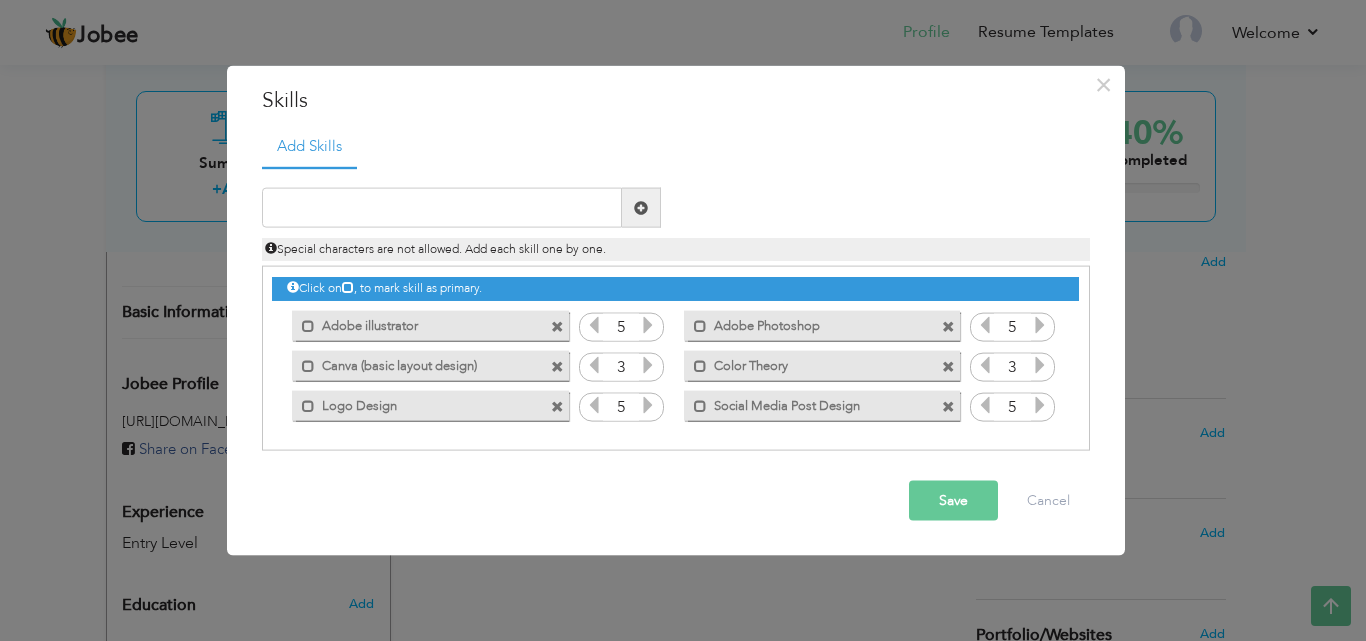 click at bounding box center (985, 405) 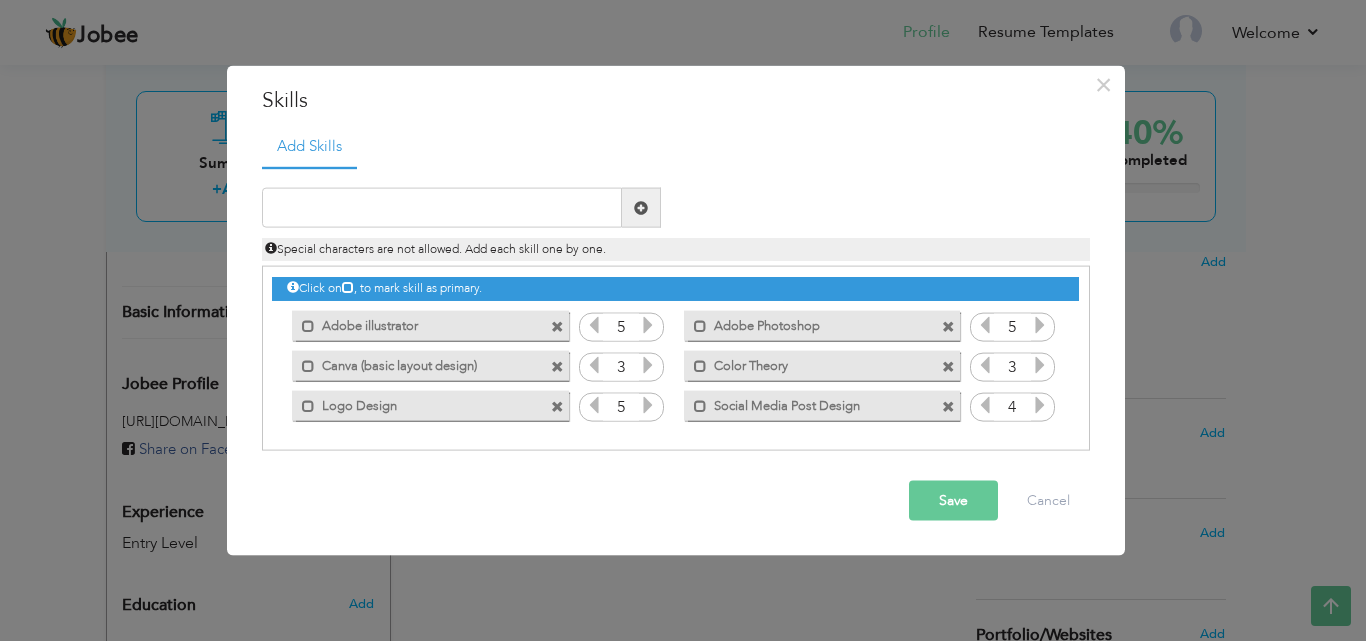 click at bounding box center [1040, 405] 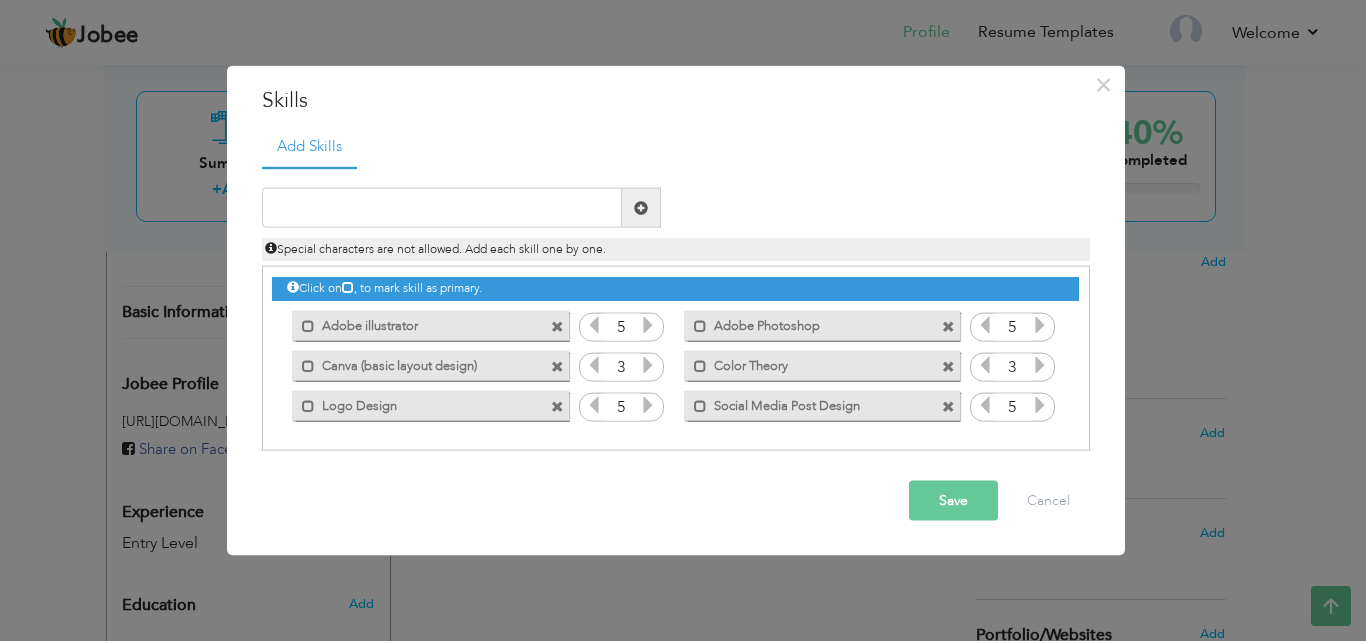click on "Save" at bounding box center [953, 501] 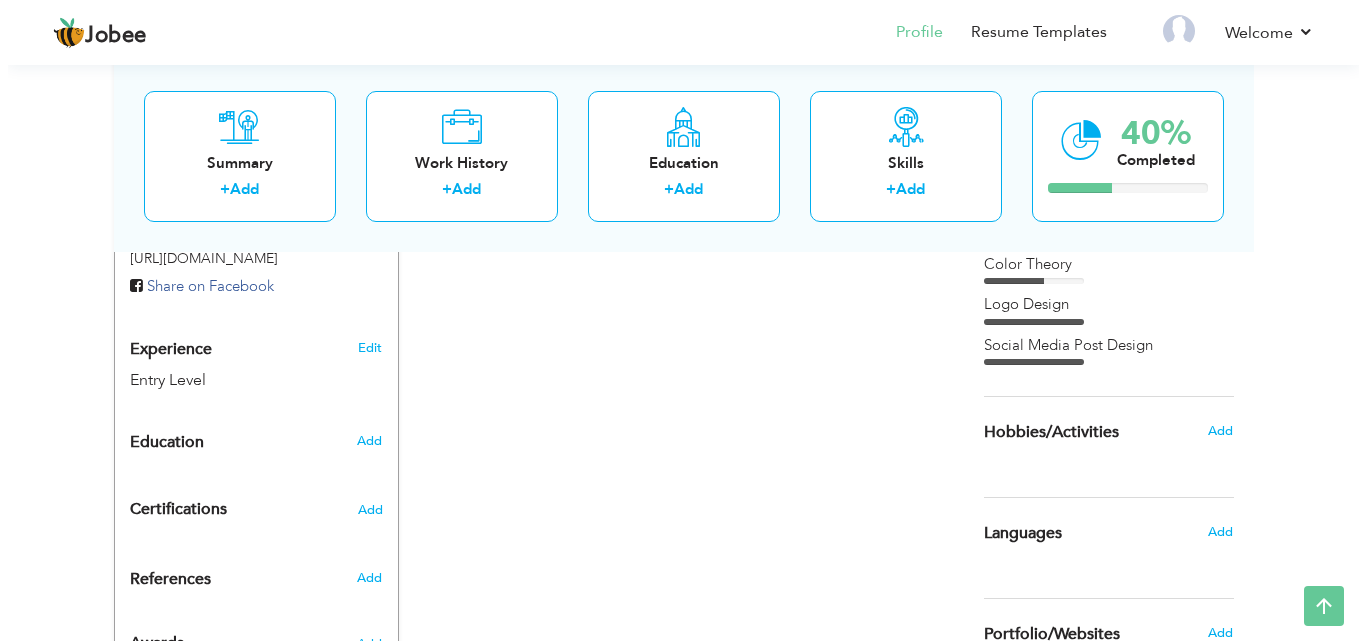 scroll, scrollTop: 723, scrollLeft: 0, axis: vertical 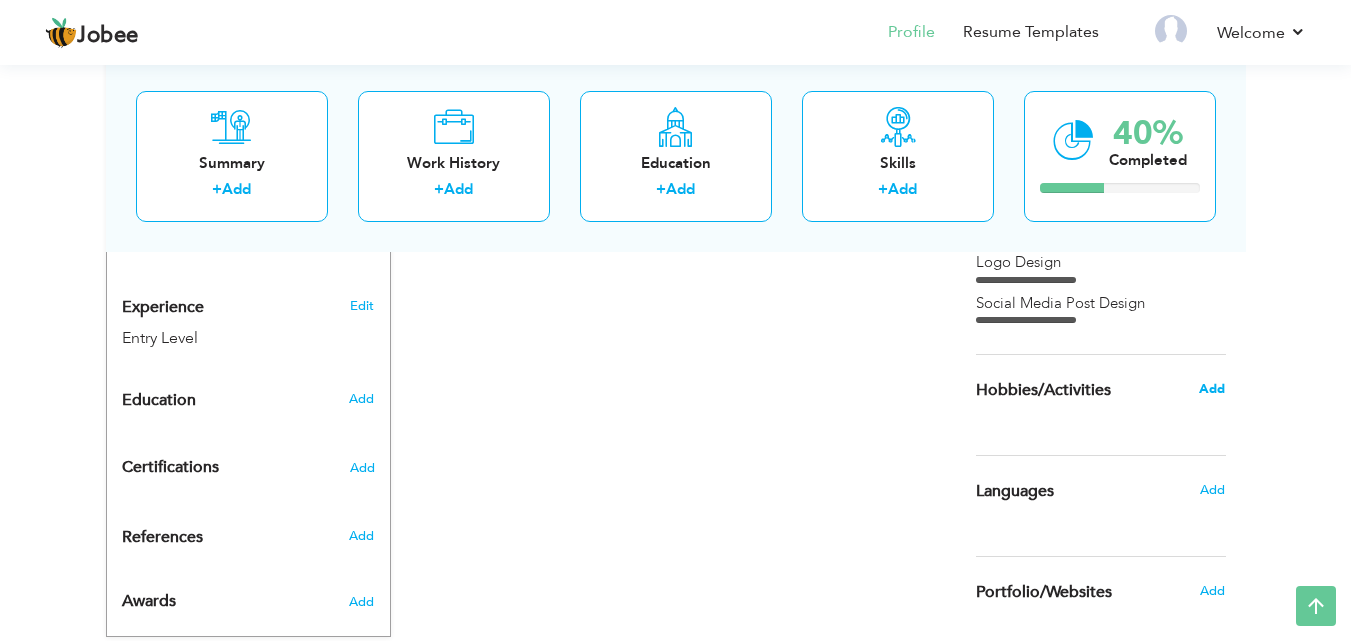 click on "Add" at bounding box center [1212, 389] 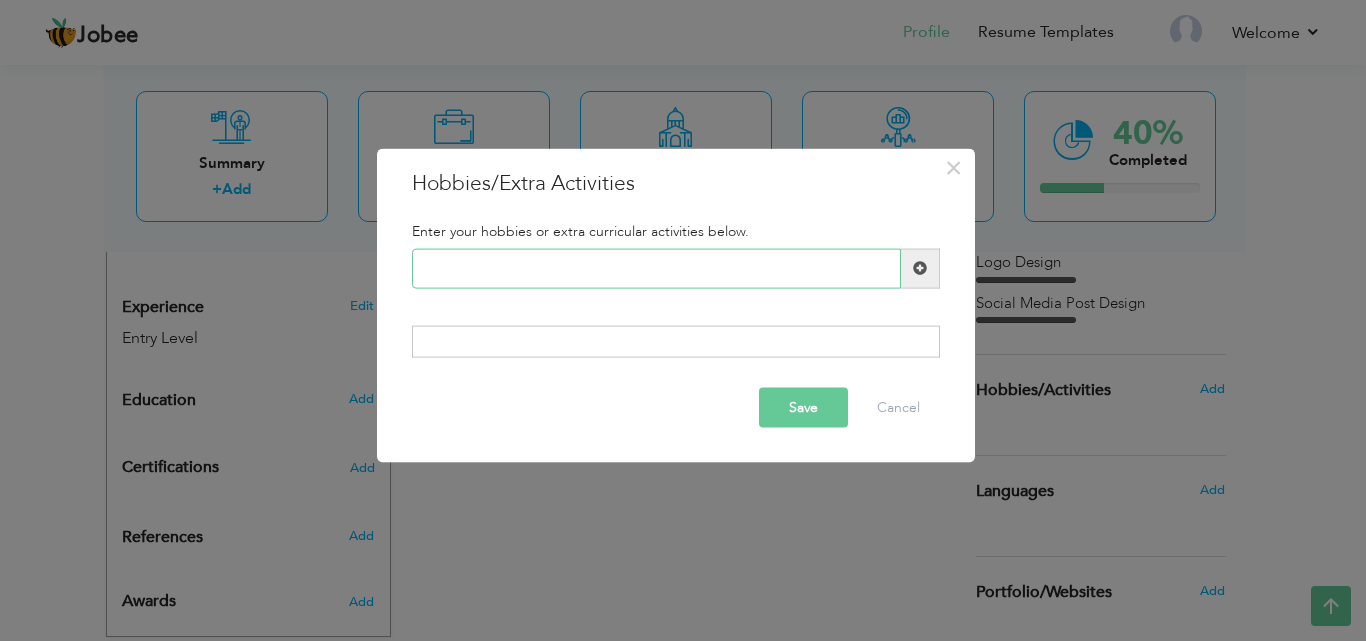 click at bounding box center (656, 268) 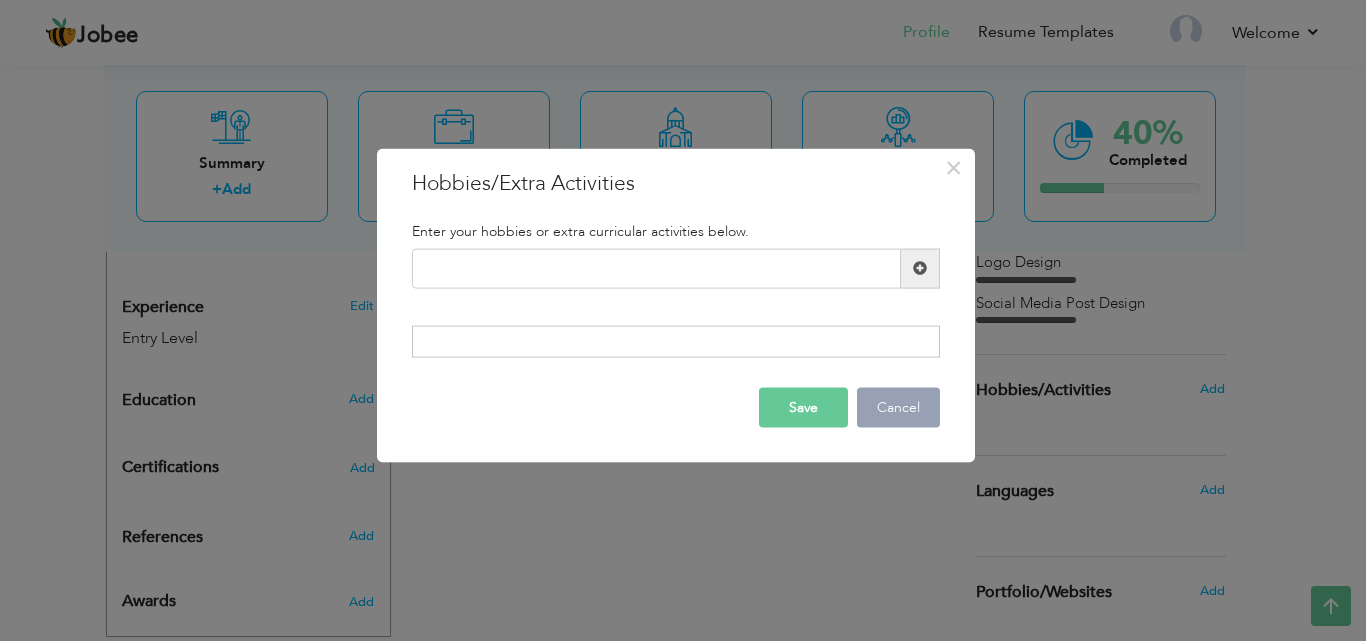 click on "Cancel" at bounding box center [898, 408] 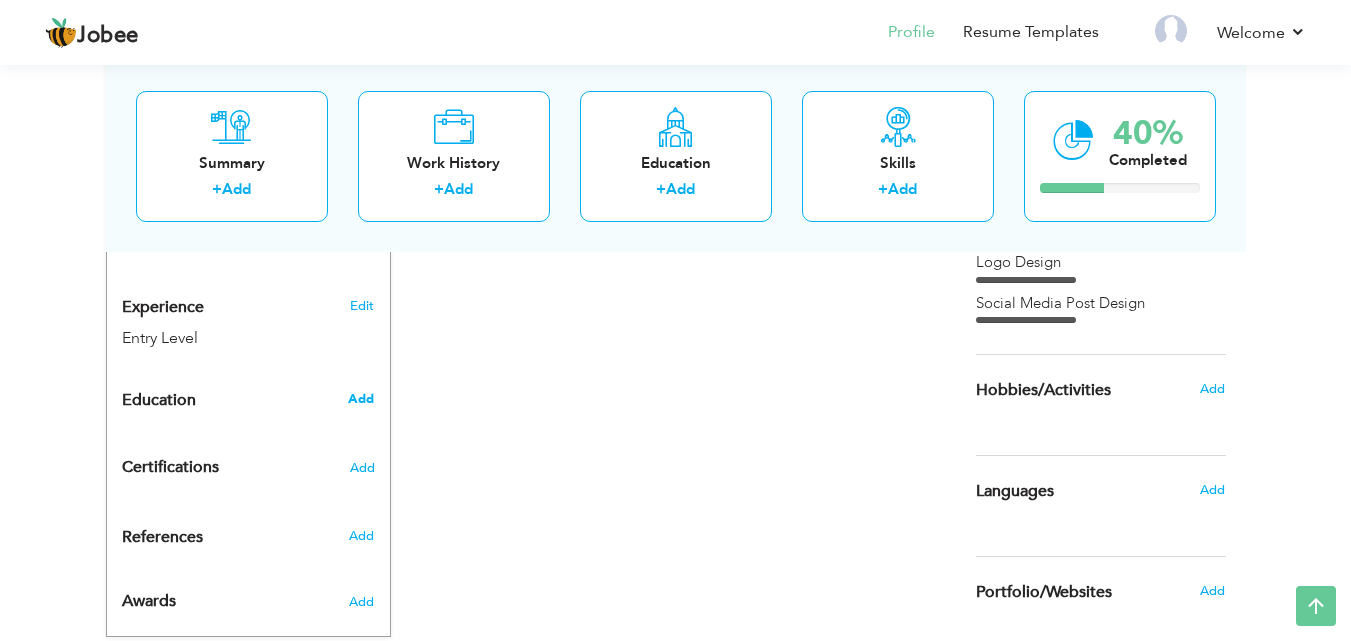 click on "Add" at bounding box center [361, 399] 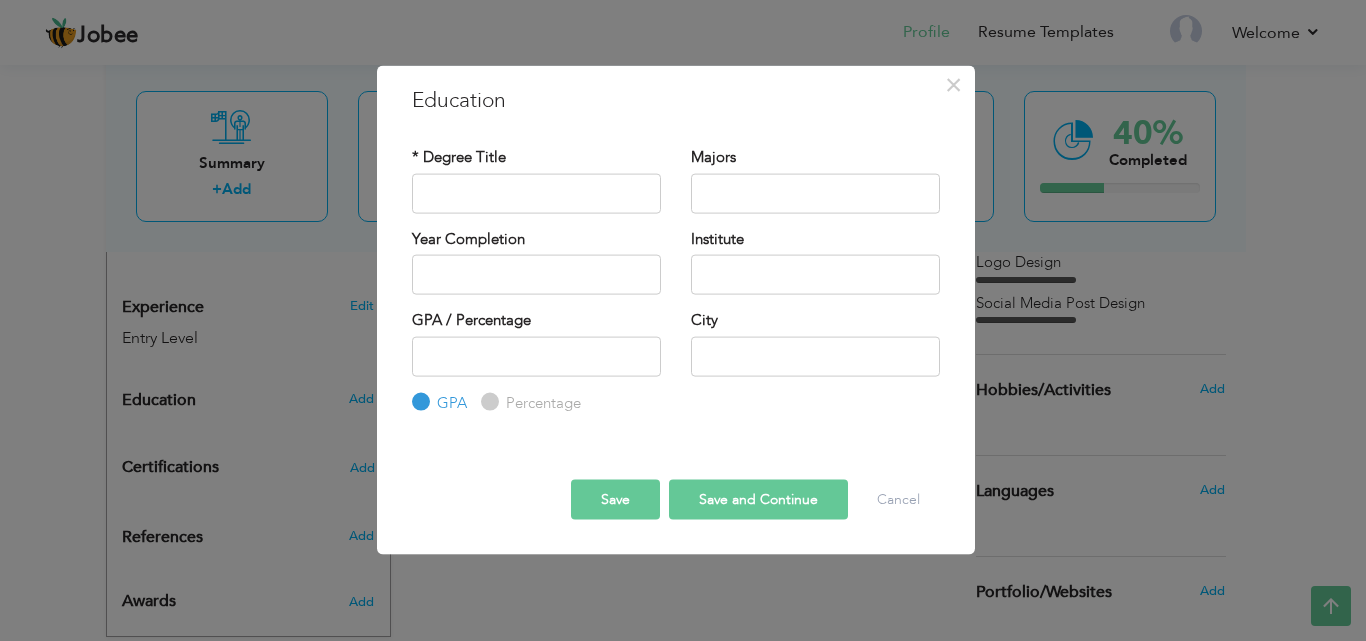 click on "Percentage" at bounding box center [541, 402] 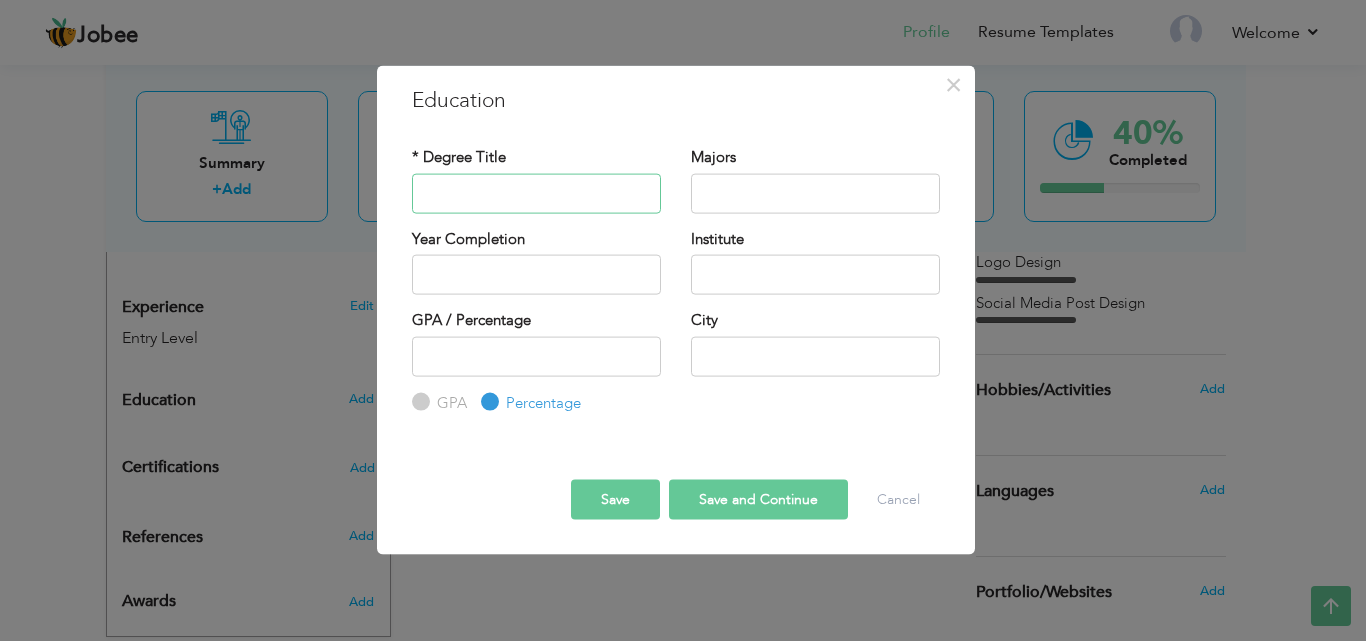 click at bounding box center (536, 193) 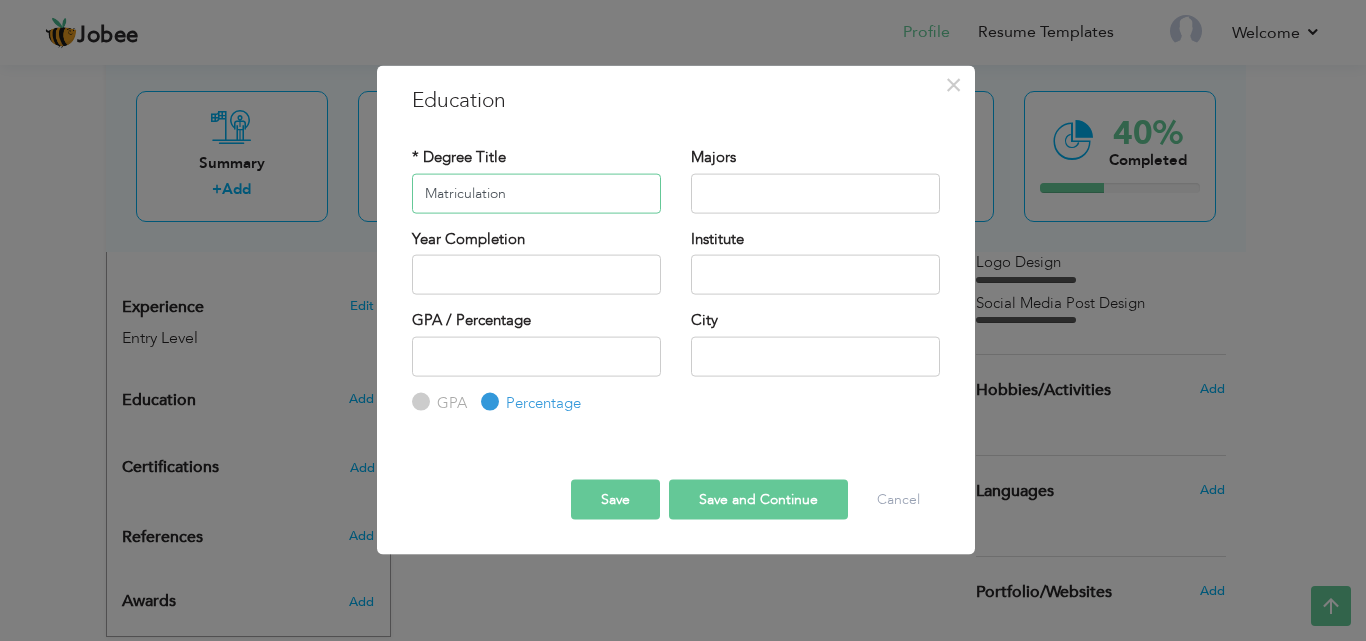 type on "Matriculation" 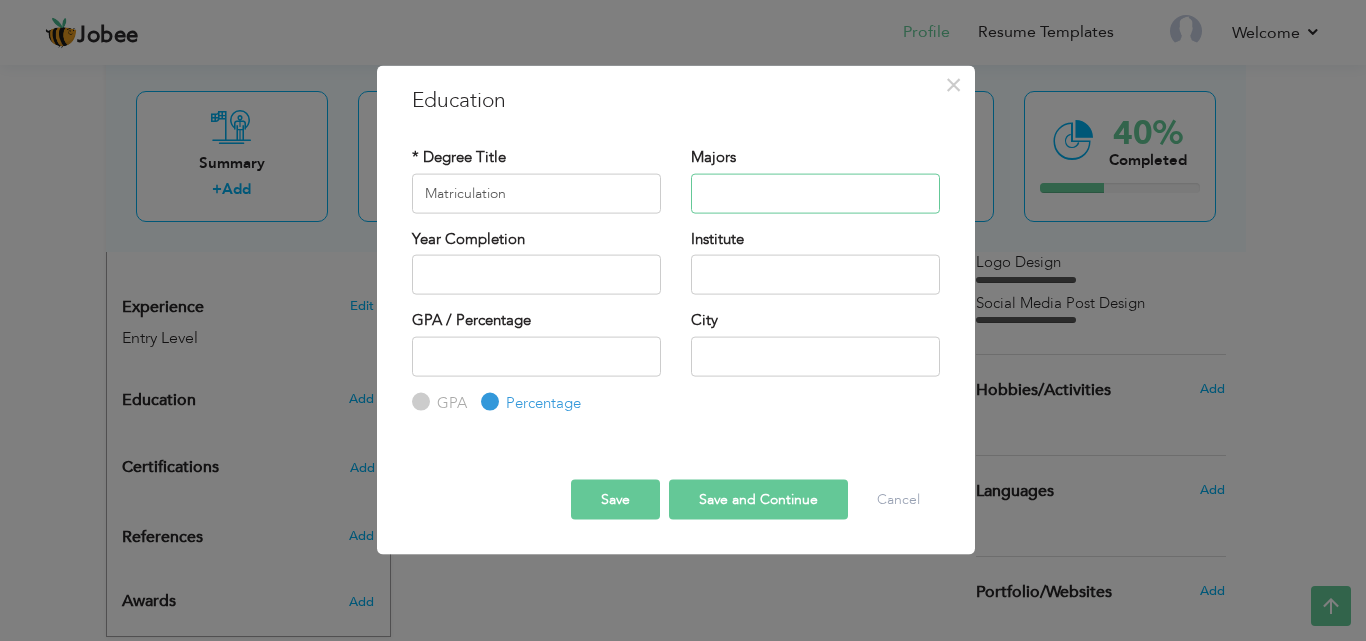 click at bounding box center [815, 193] 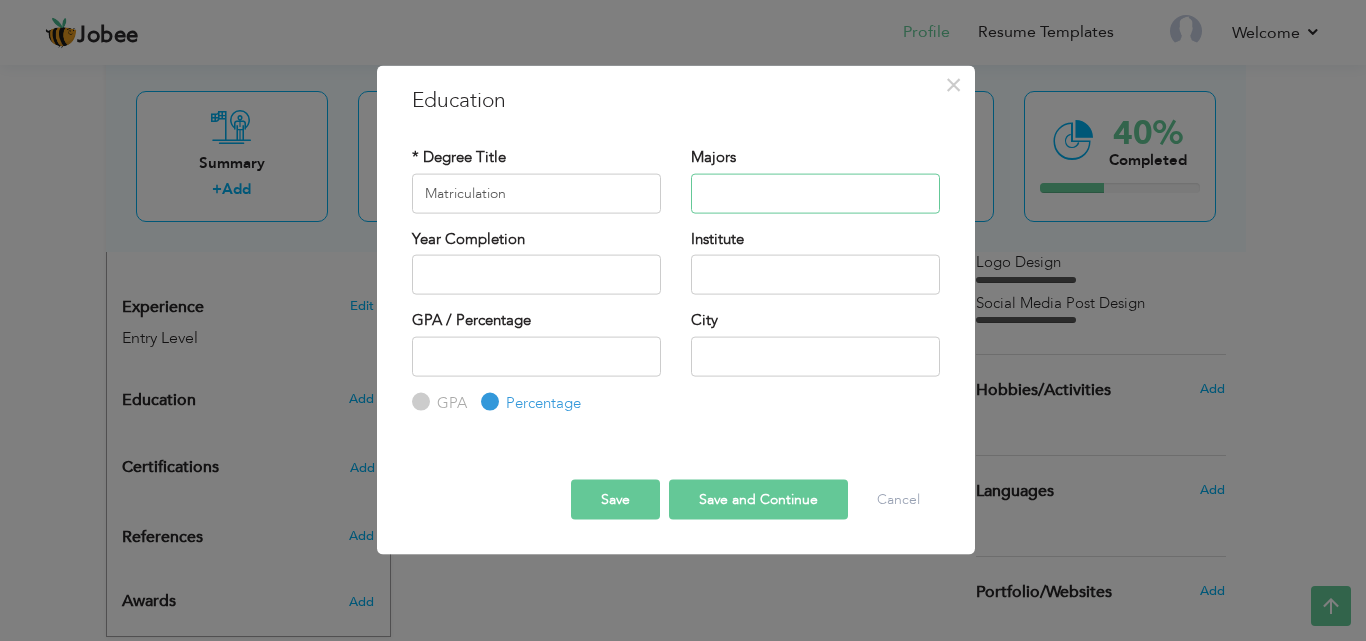 click at bounding box center [815, 193] 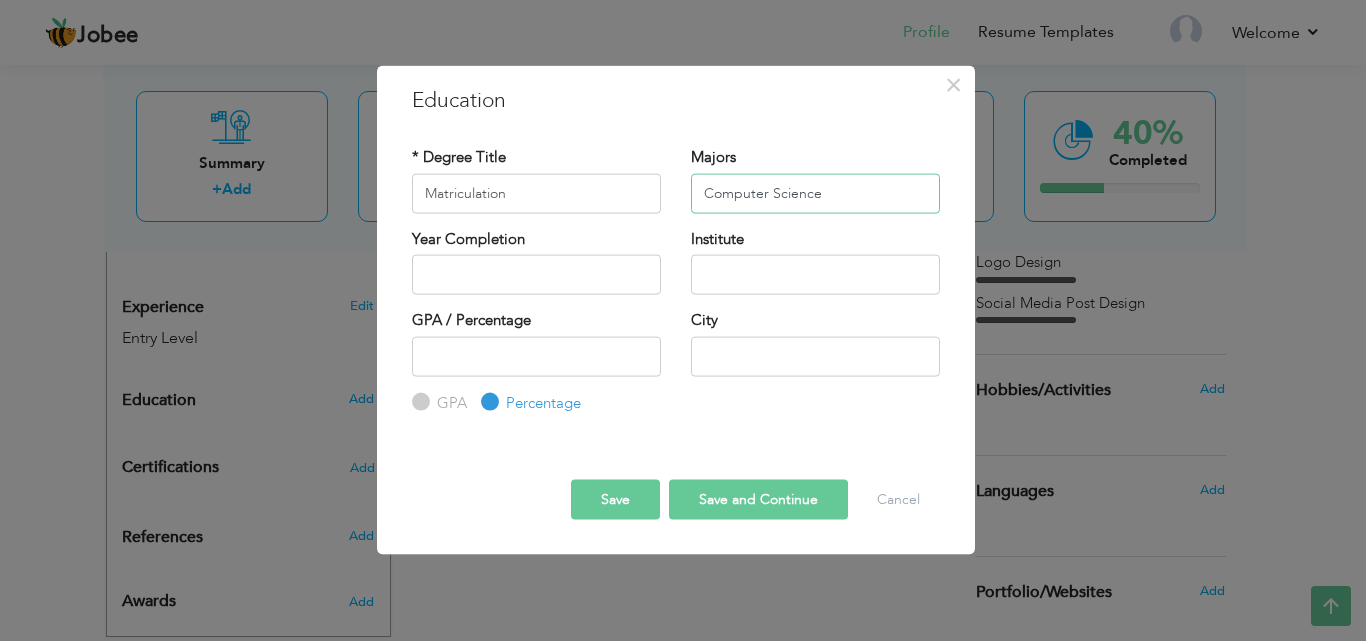 type on "Computer Science" 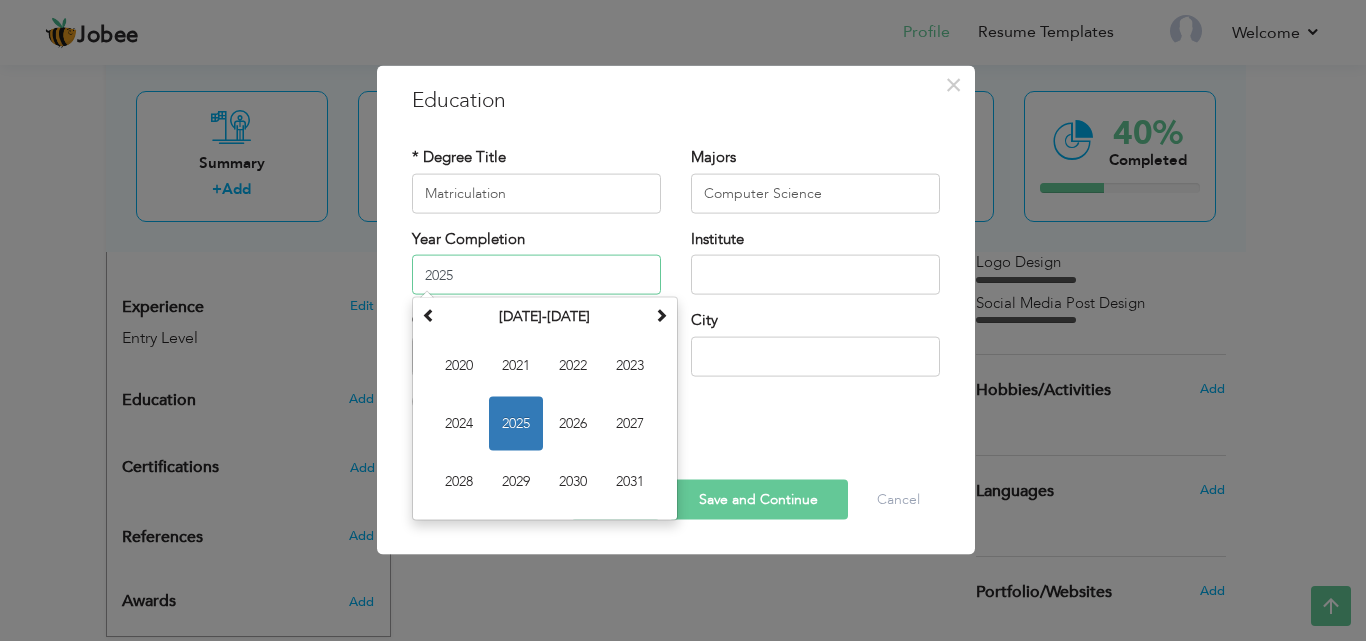 click on "2025" at bounding box center (536, 275) 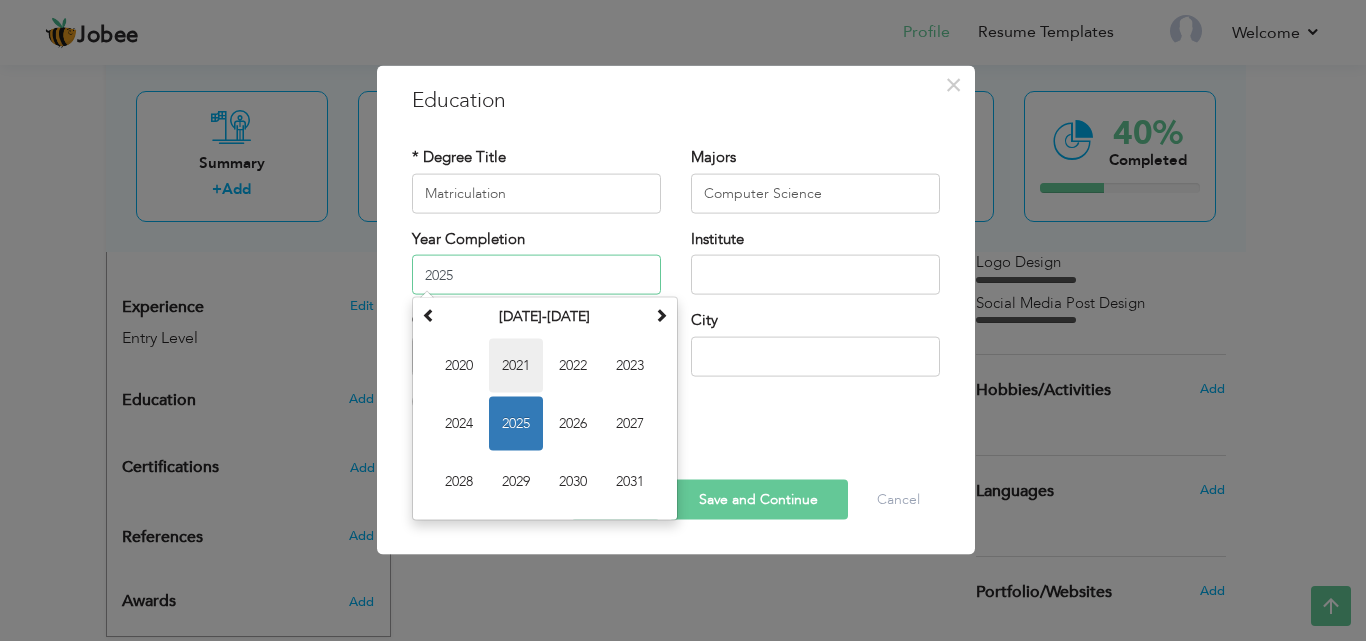 click on "2021" at bounding box center [516, 366] 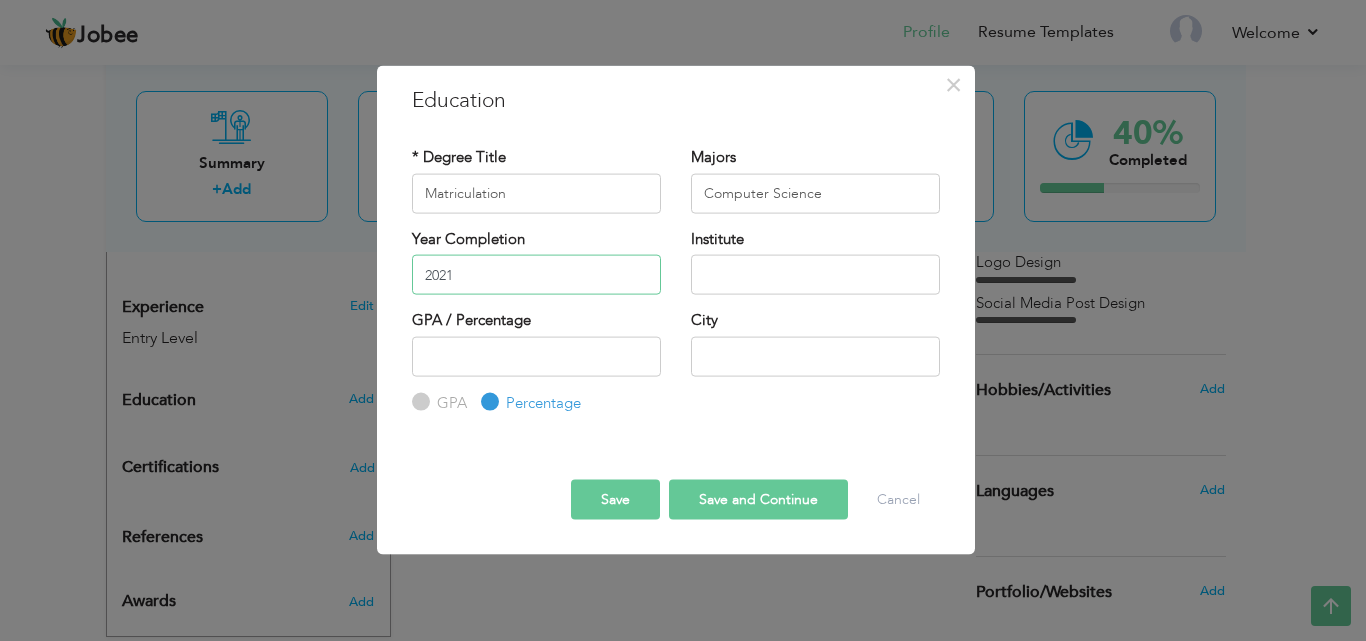 click on "2021" at bounding box center (536, 275) 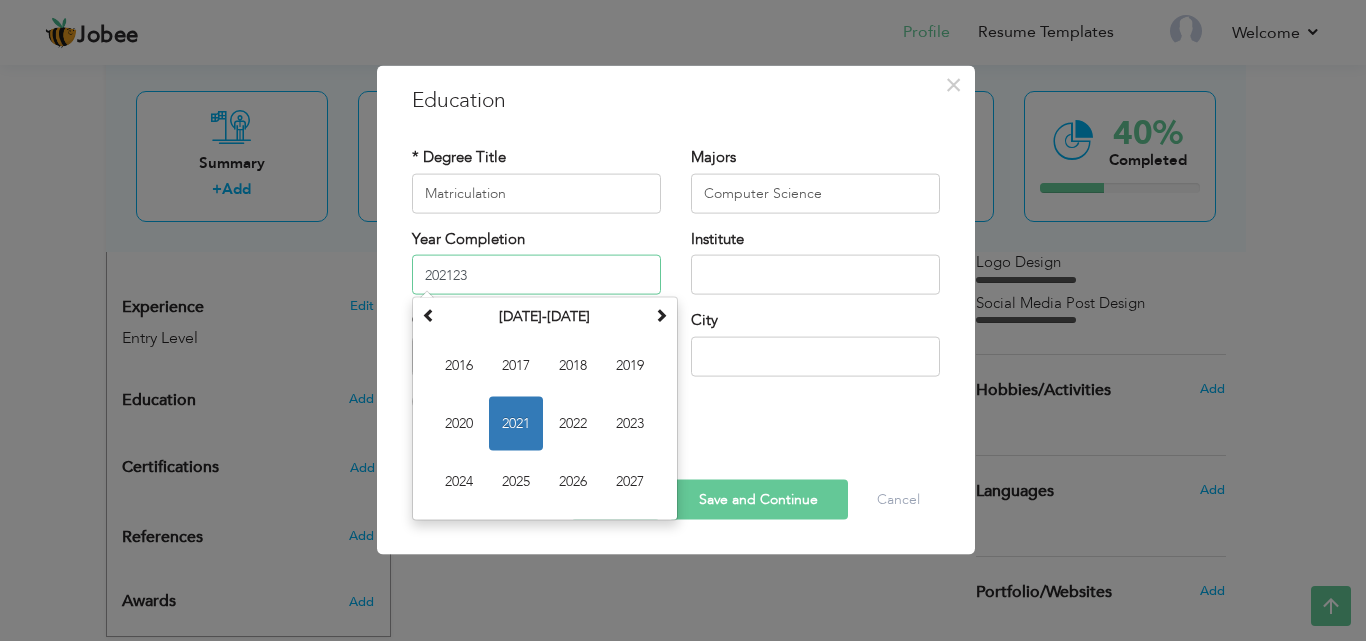 click on "202123" at bounding box center (536, 275) 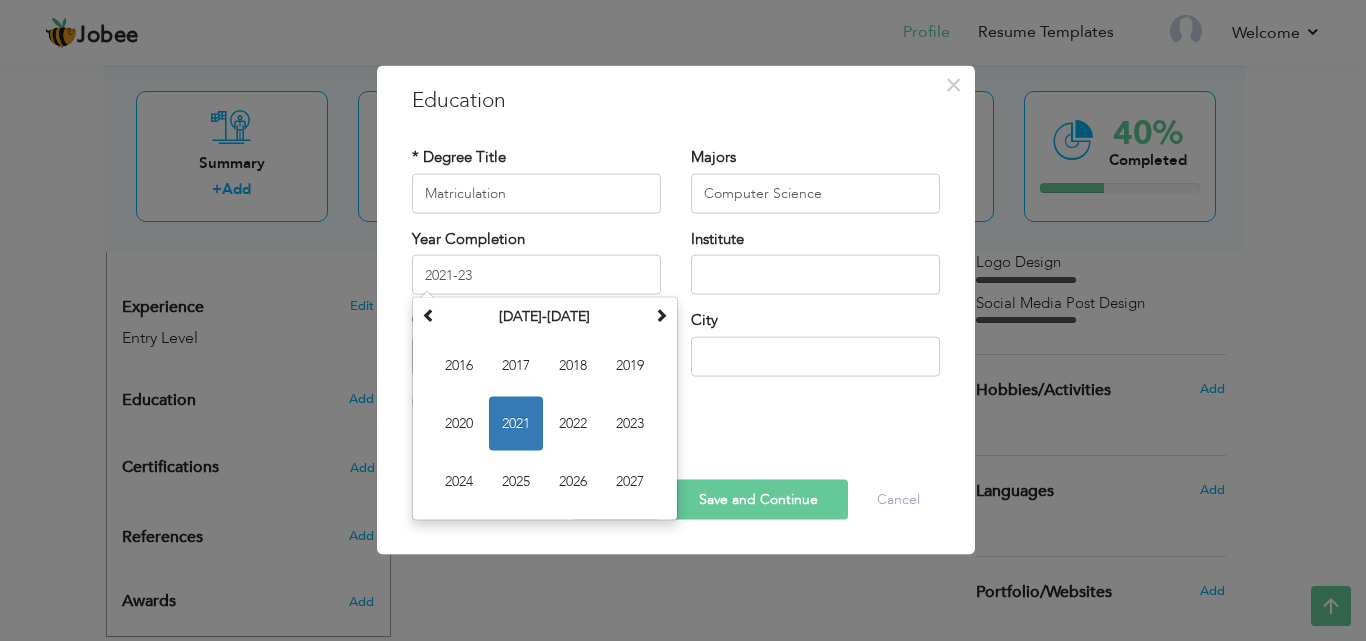 type on "2021" 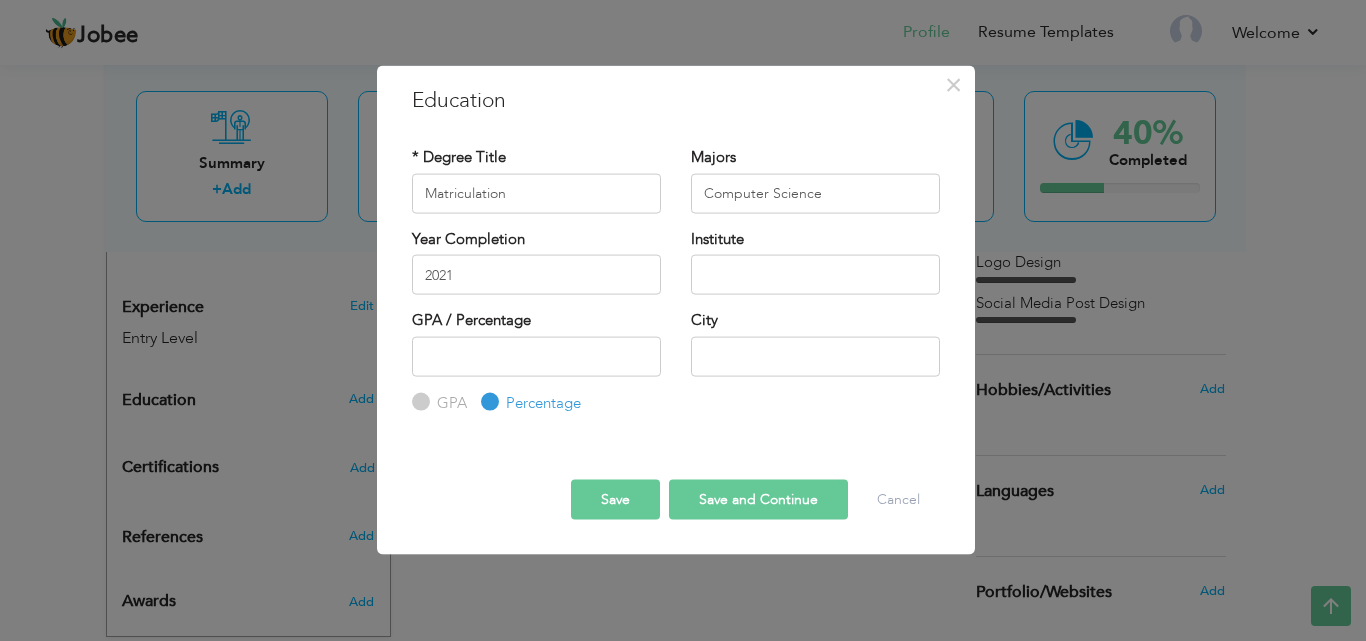 click on "Education with same "Degree Level /Degree Title & Year Complition" already exist!" at bounding box center (676, 414) 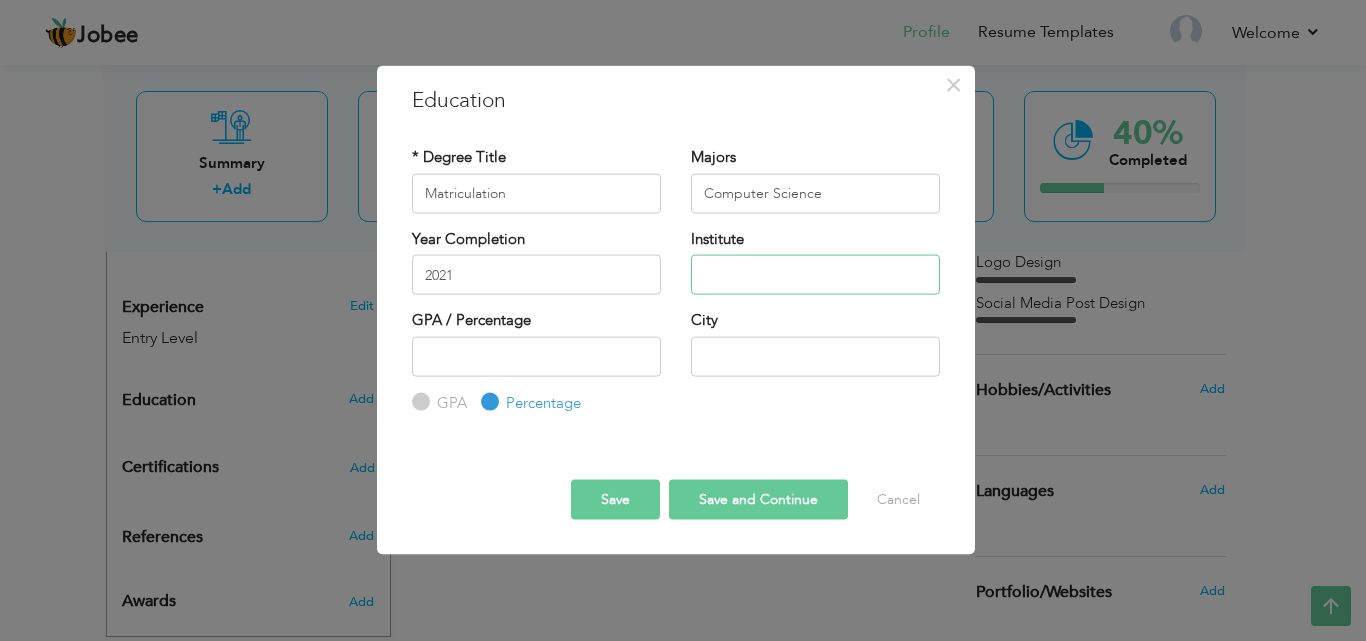 click at bounding box center (815, 275) 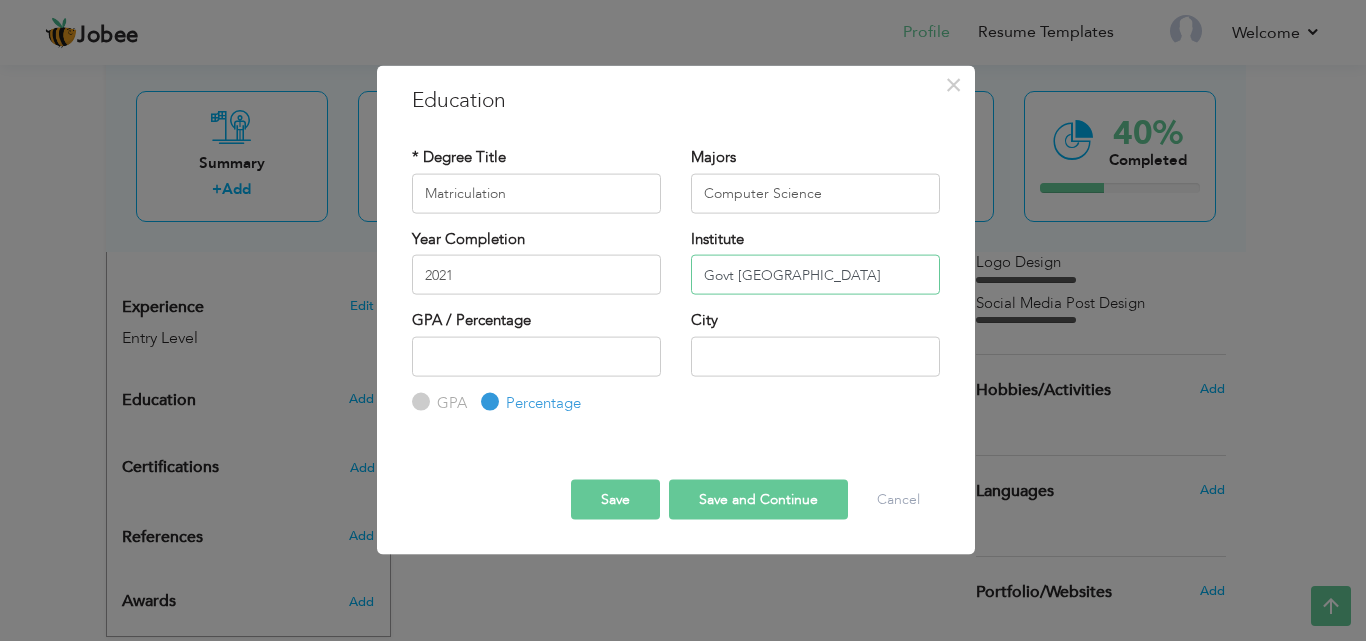 scroll, scrollTop: 0, scrollLeft: 15, axis: horizontal 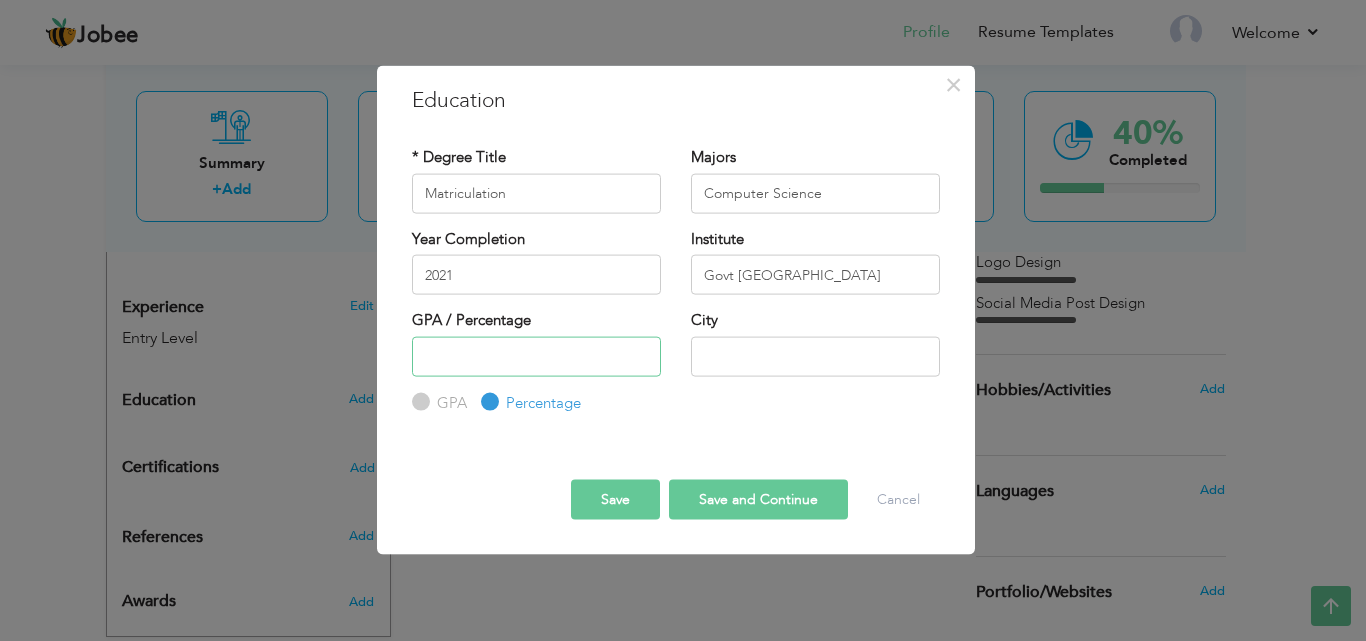 click at bounding box center [536, 356] 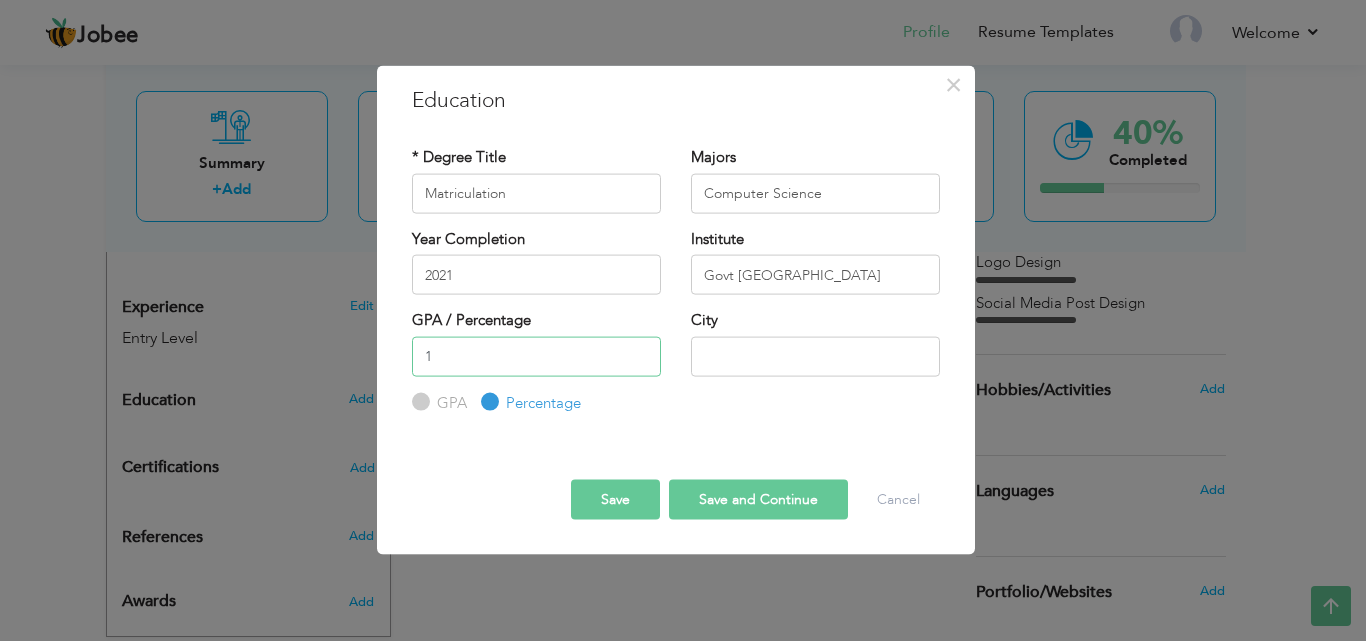 click on "1" at bounding box center (536, 356) 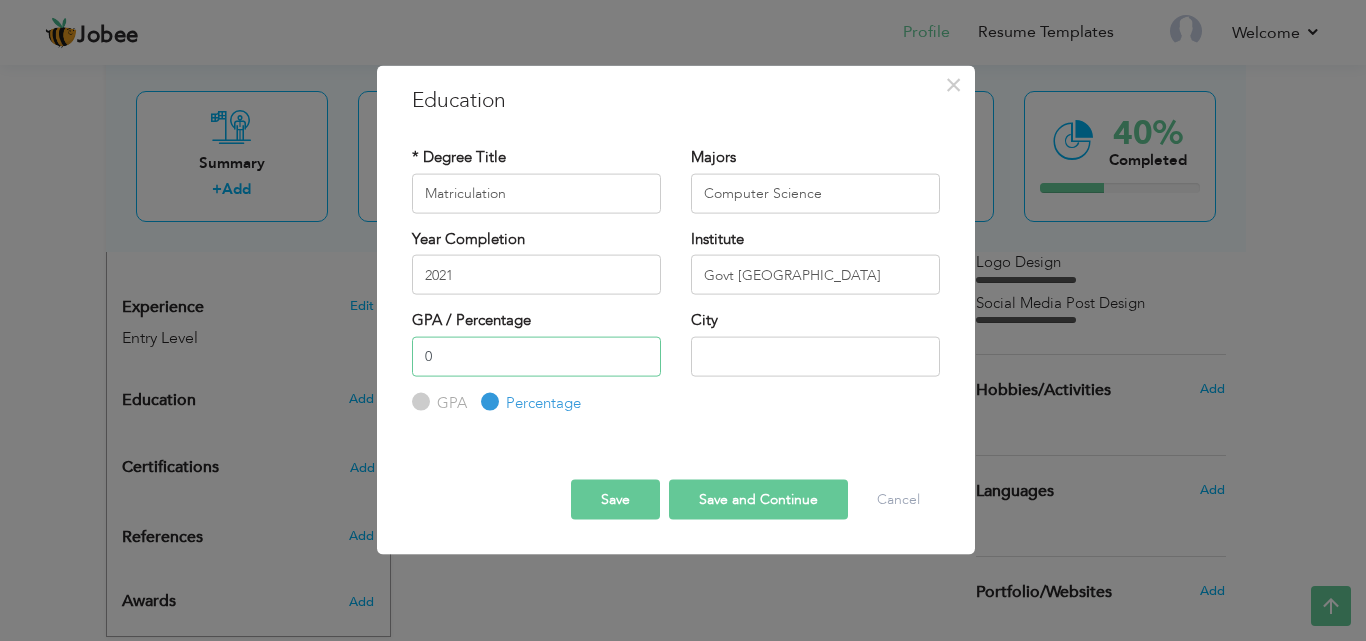 click on "0" at bounding box center (536, 356) 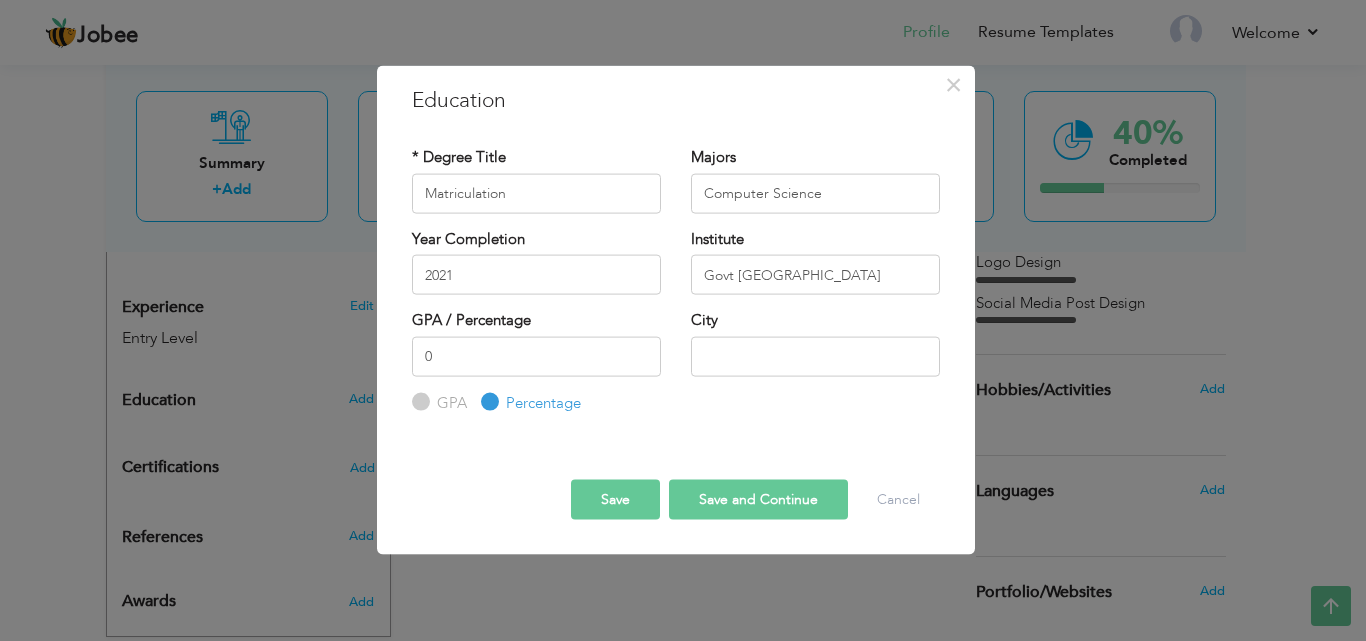 click on "Percentage" at bounding box center [487, 402] 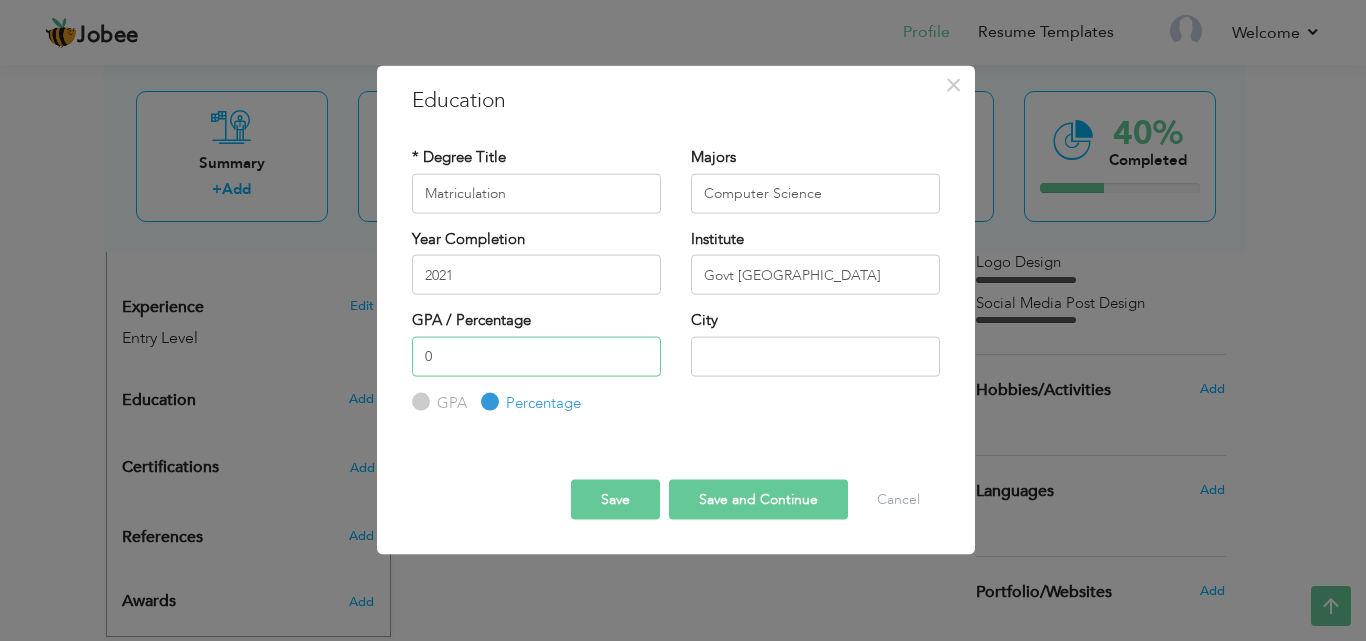 click on "0" at bounding box center (536, 356) 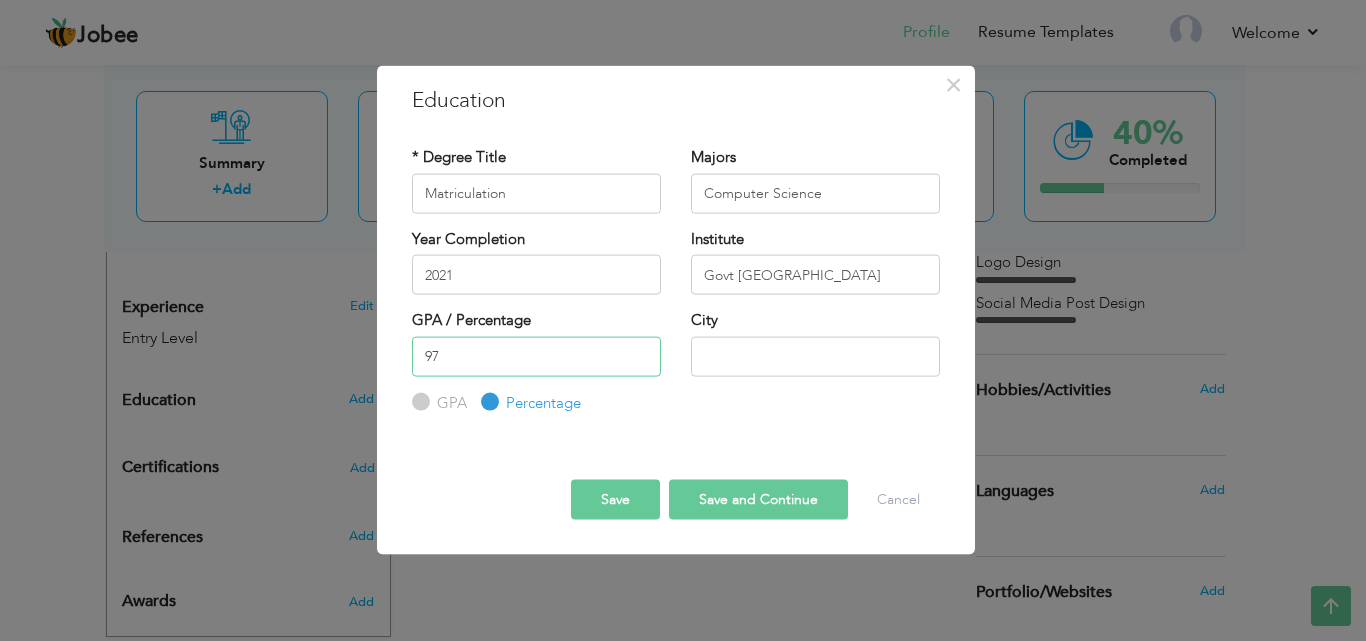 type on "97" 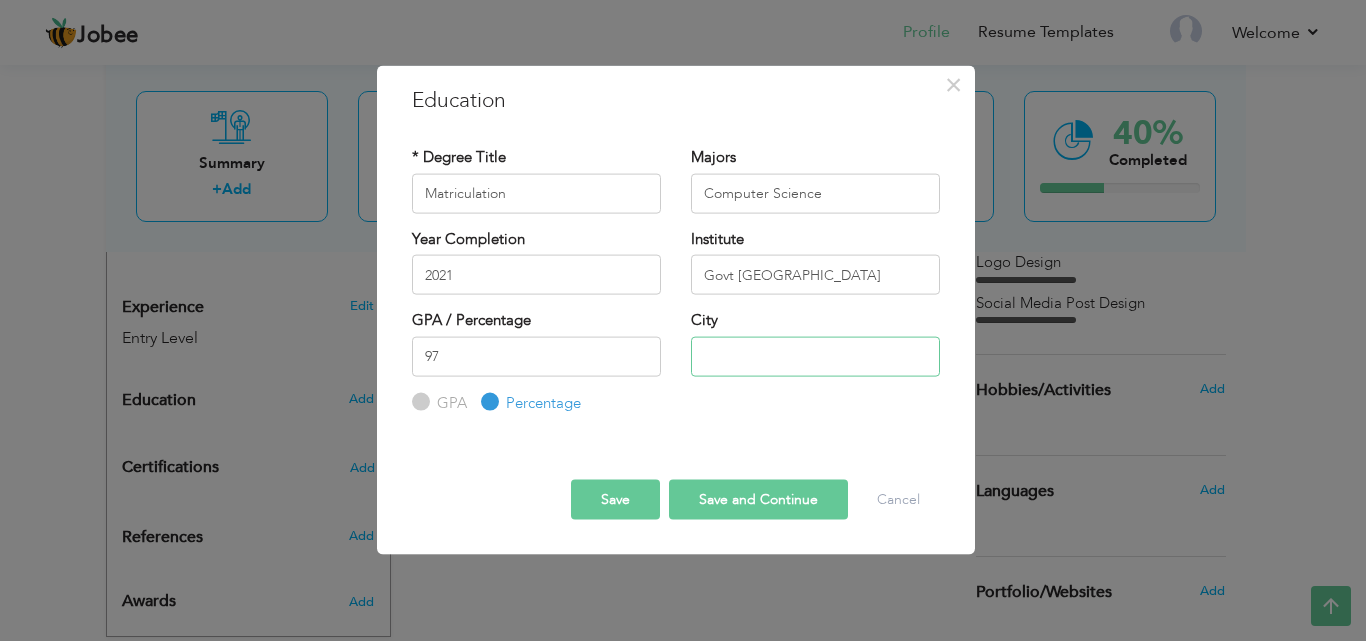 click at bounding box center [815, 356] 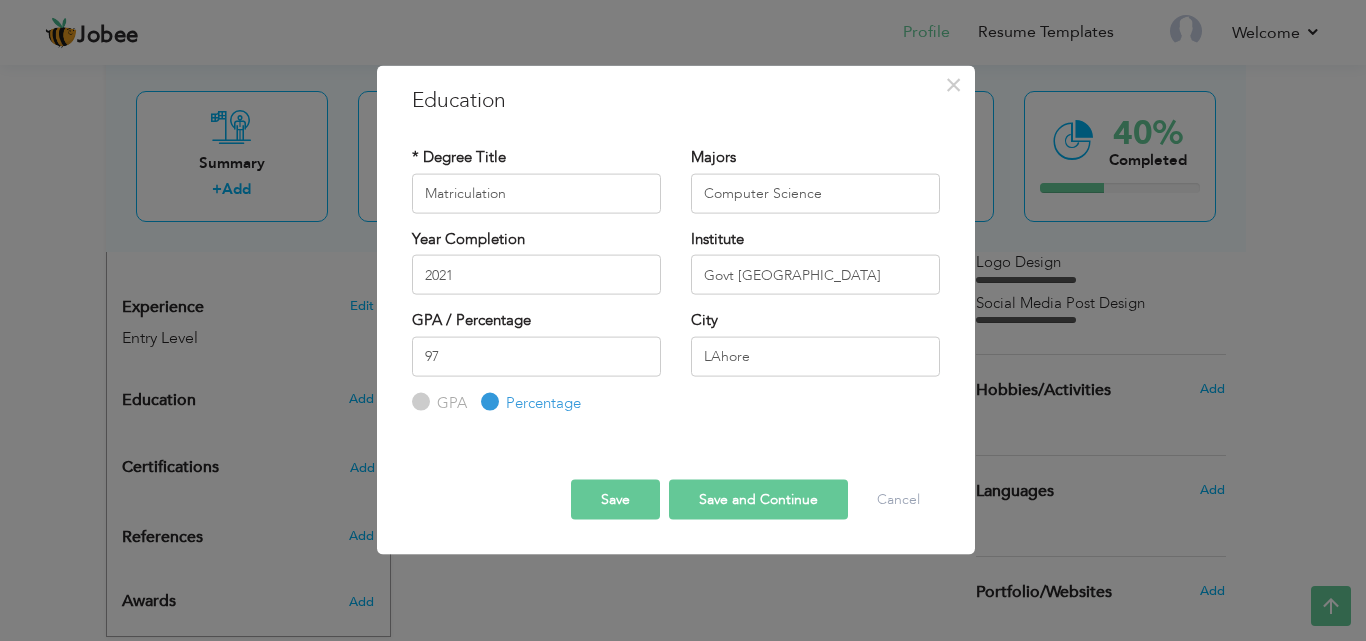 click on "Save and Continue" at bounding box center (758, 500) 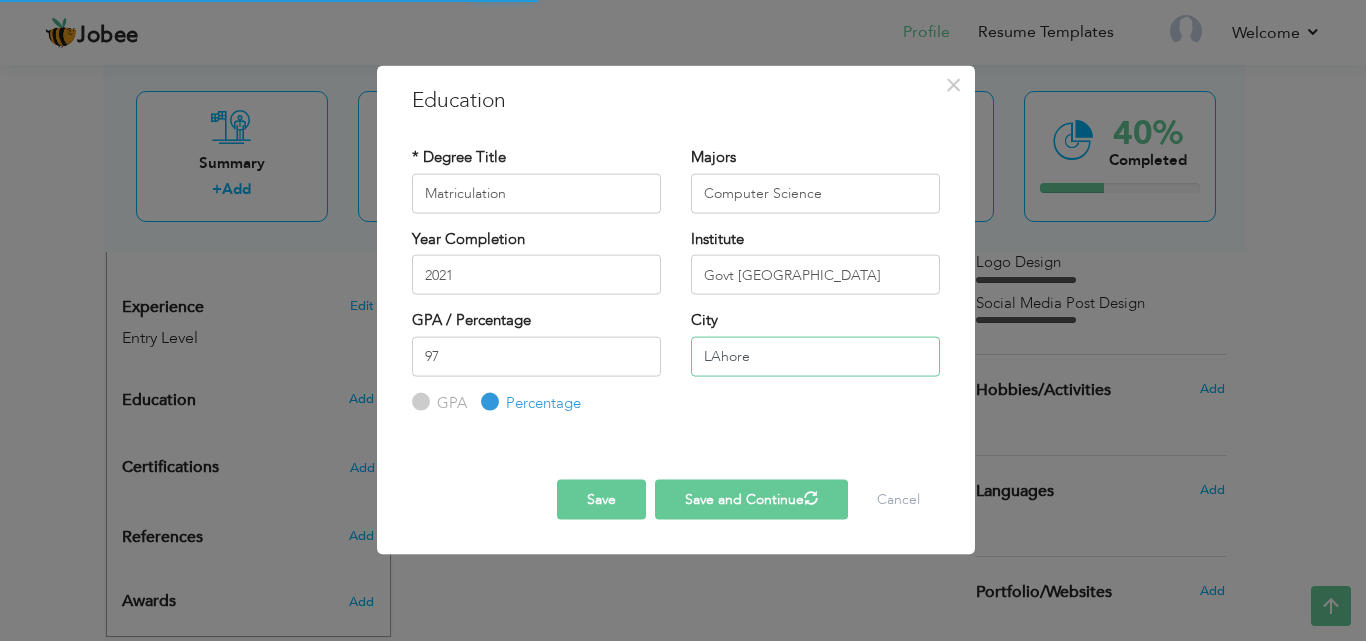click on "LAhore" at bounding box center (815, 356) 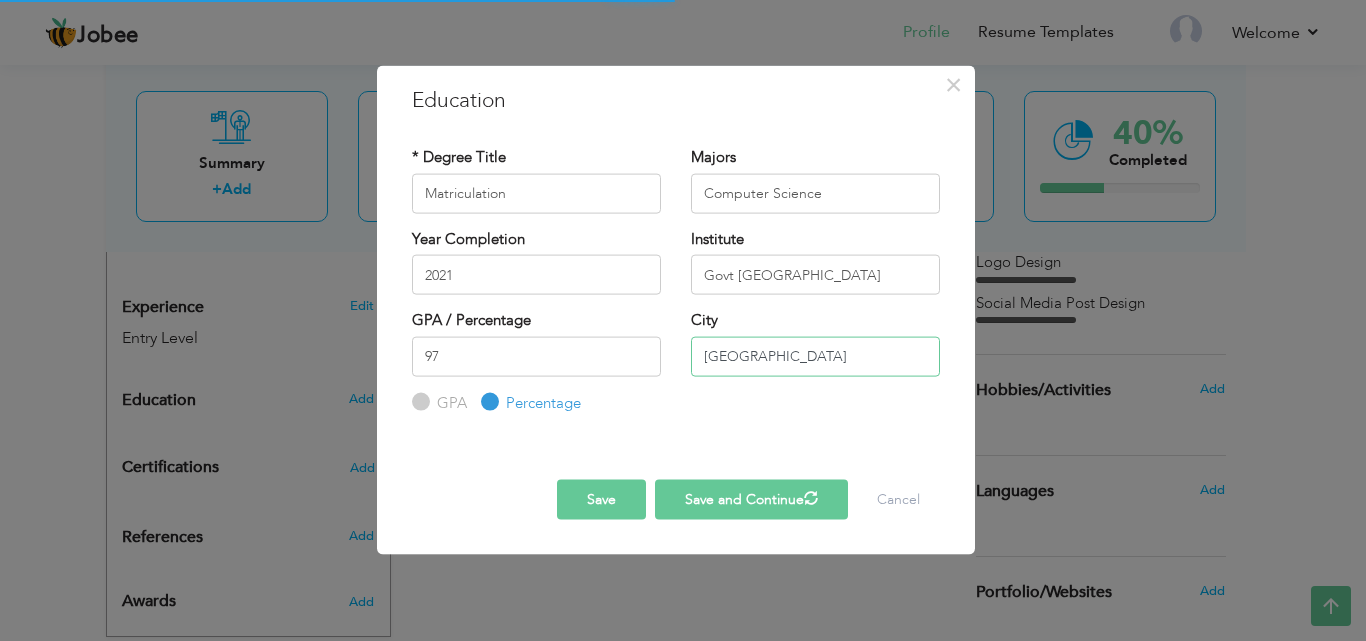 type on "[GEOGRAPHIC_DATA]" 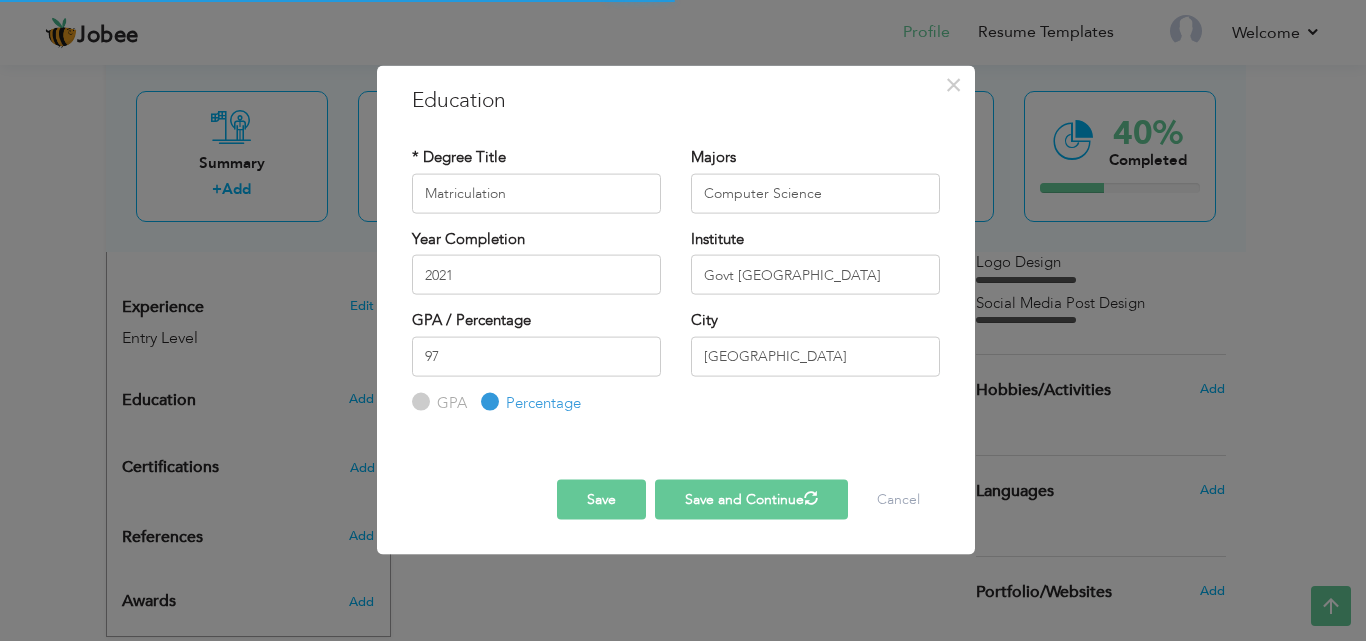 click on "Save and Continue" at bounding box center [751, 500] 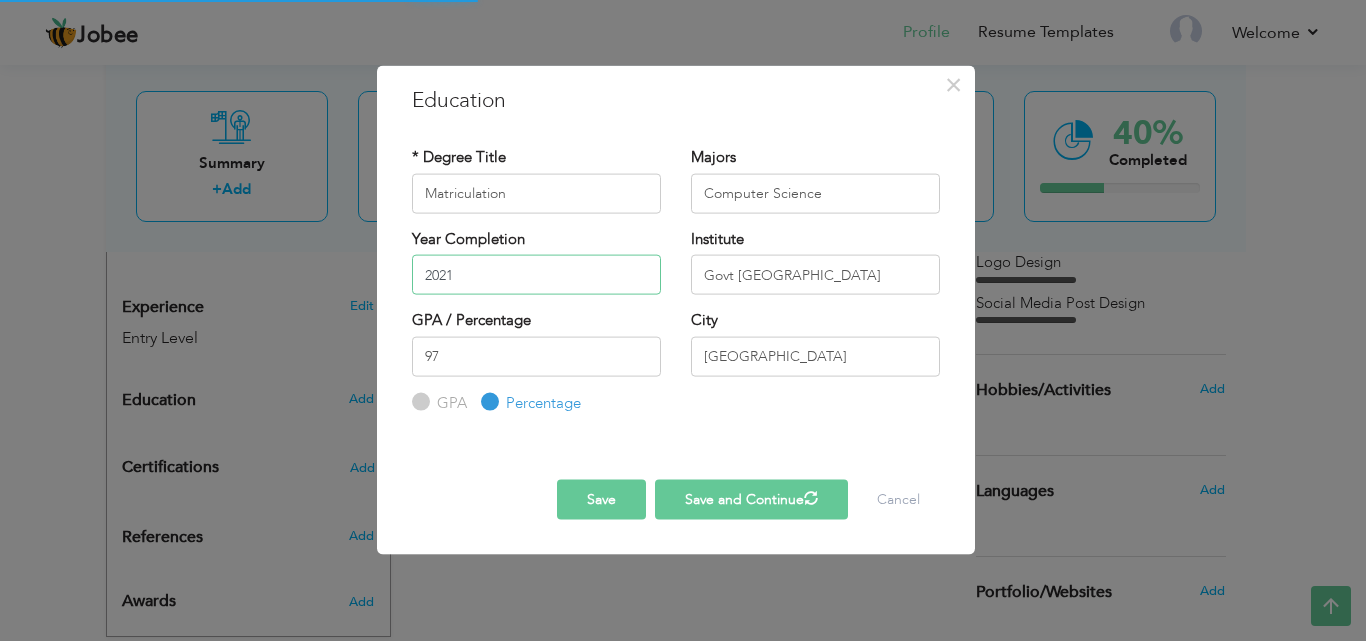 click on "2021" at bounding box center [536, 275] 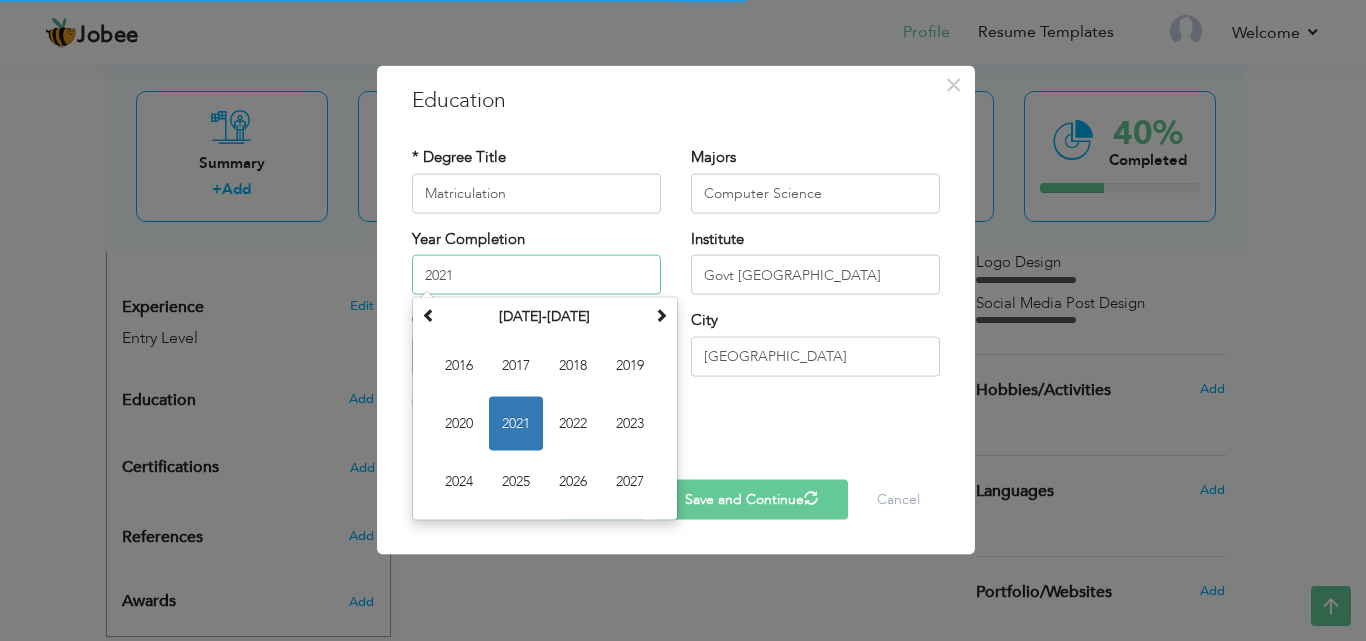 click on "2021" at bounding box center [536, 275] 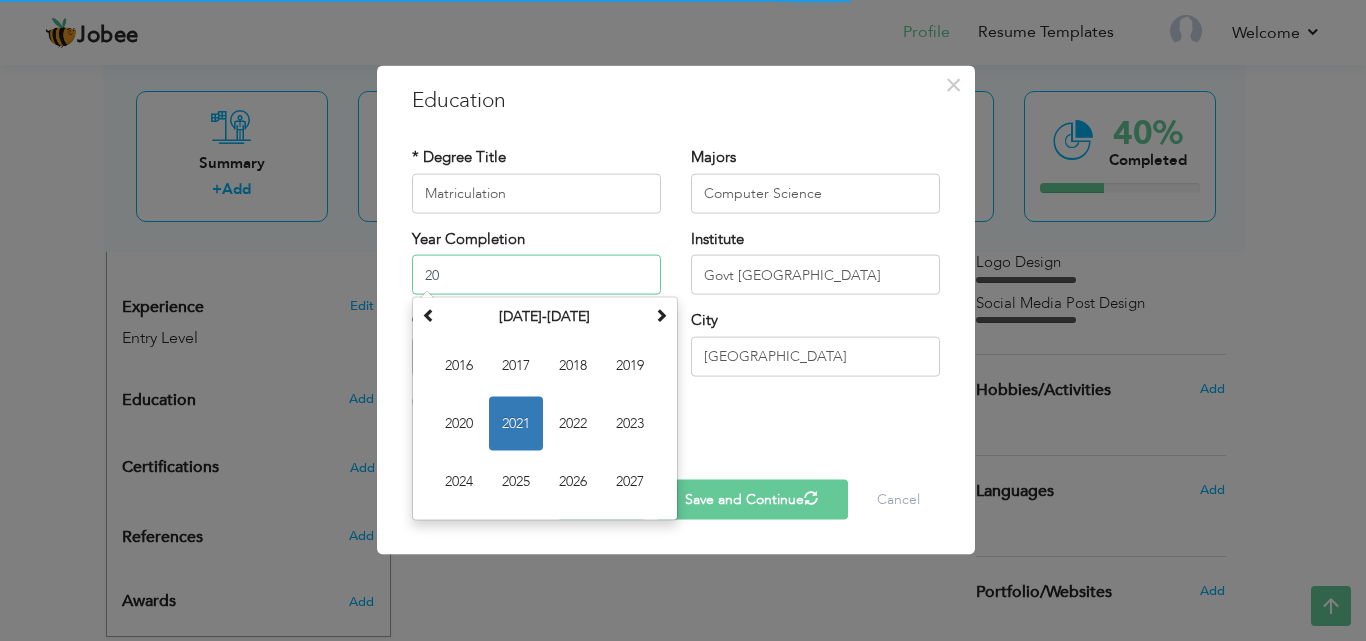 type on "2" 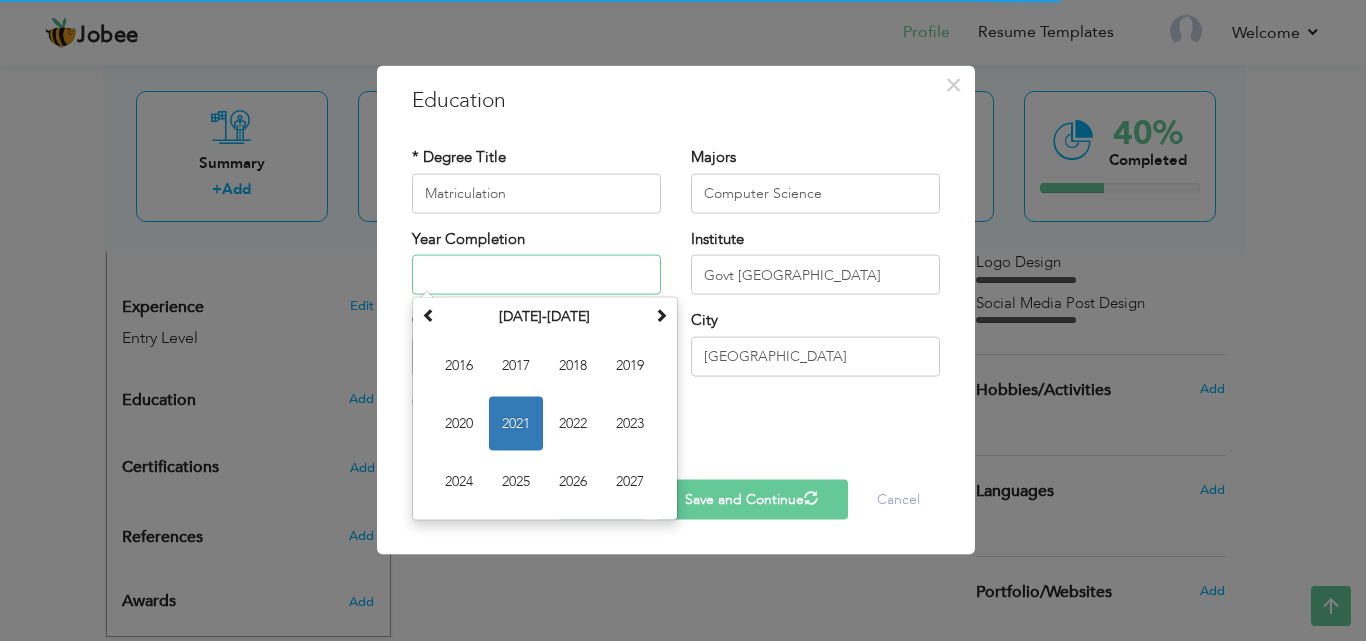 click on "2021" at bounding box center [516, 424] 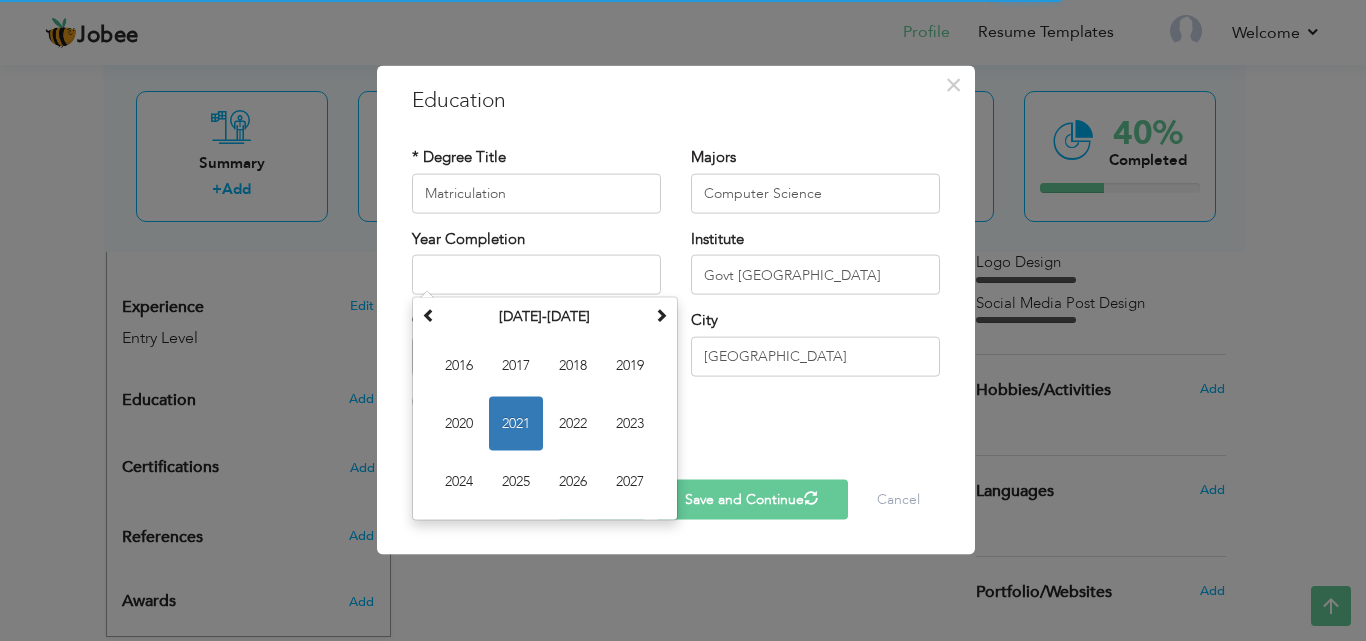 type on "2021" 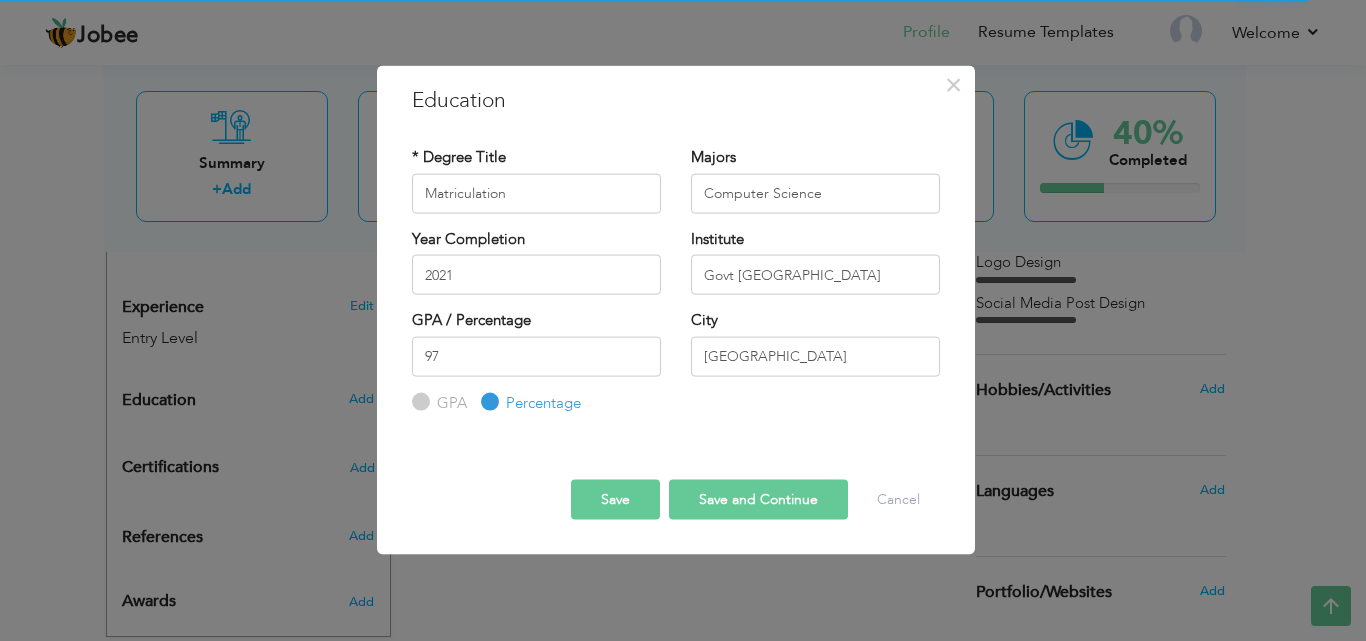 type 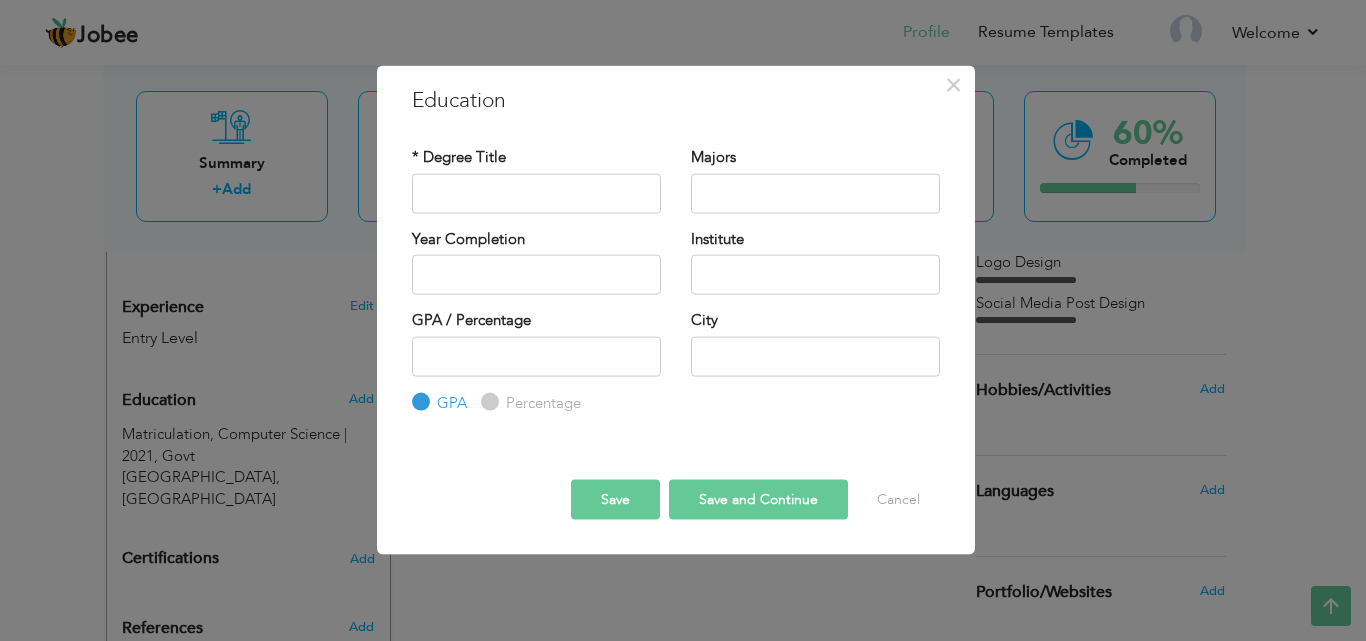 click on "Percentage" at bounding box center [487, 402] 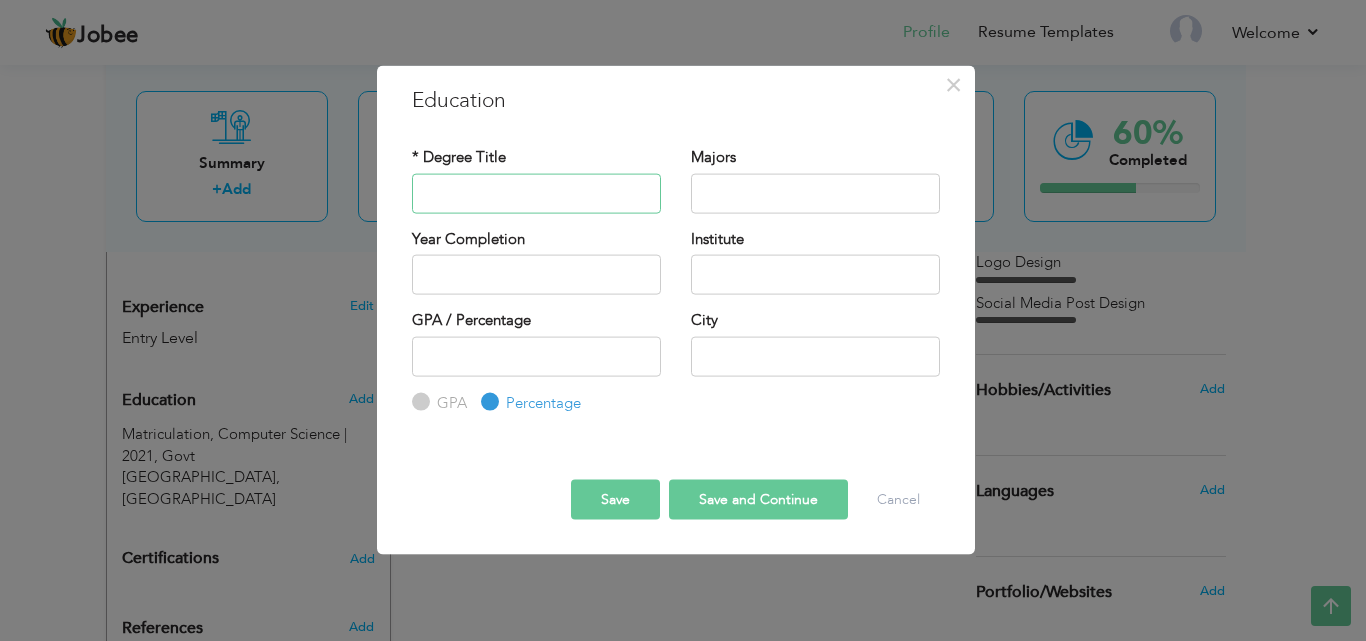 click at bounding box center (536, 193) 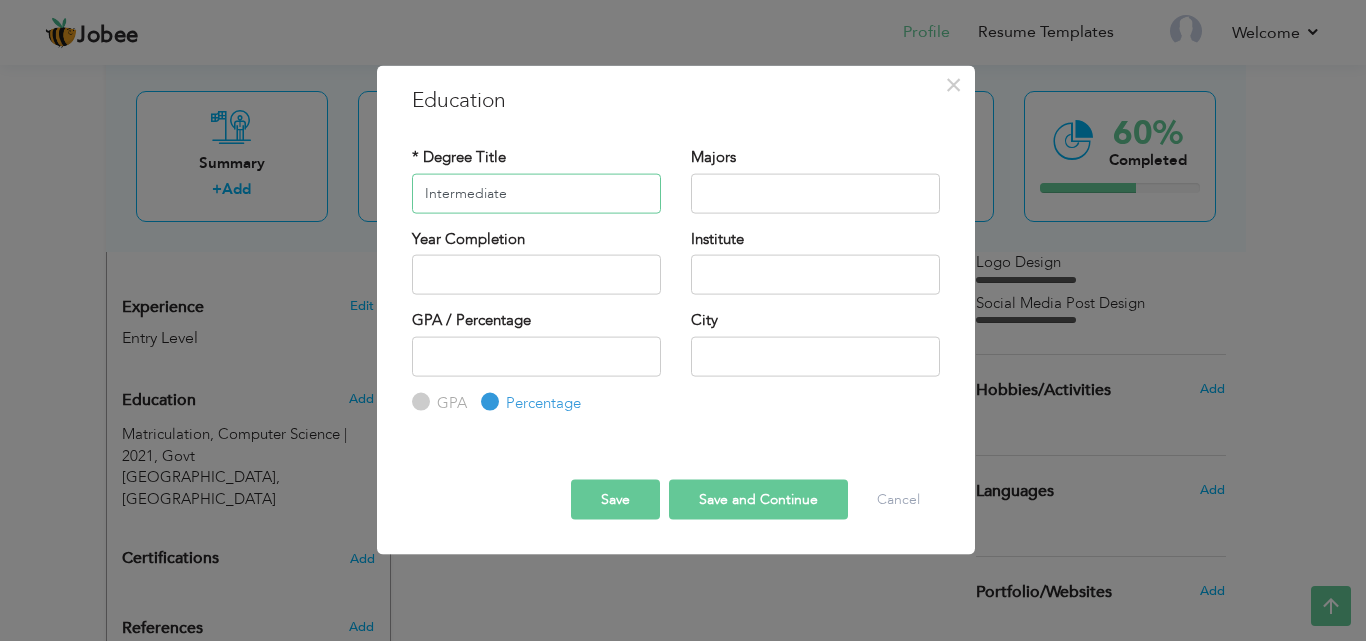 type on "Intermediate" 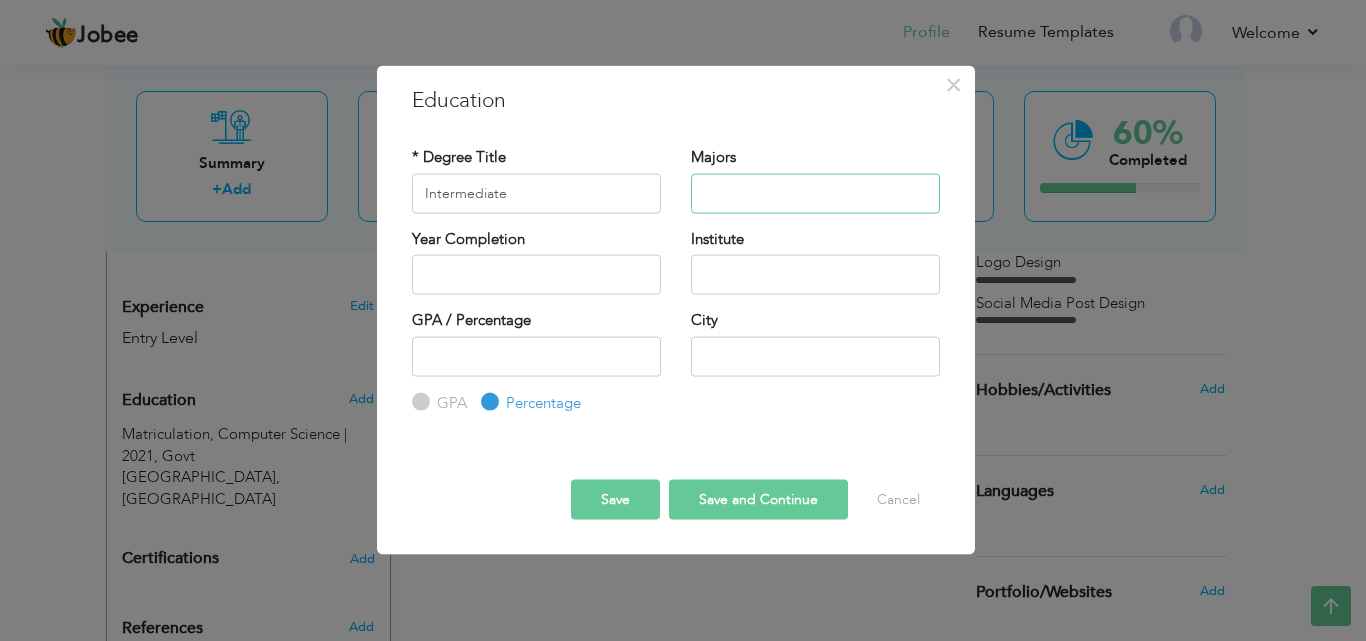 click at bounding box center (815, 193) 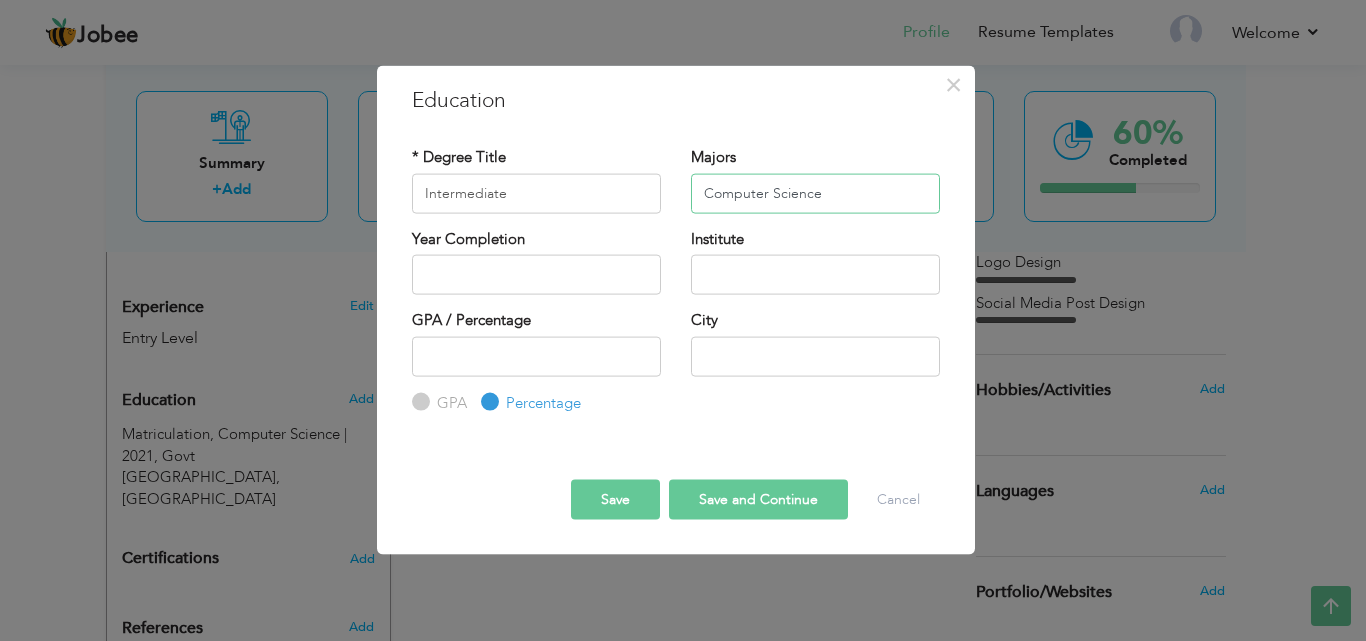 type on "Computer Science" 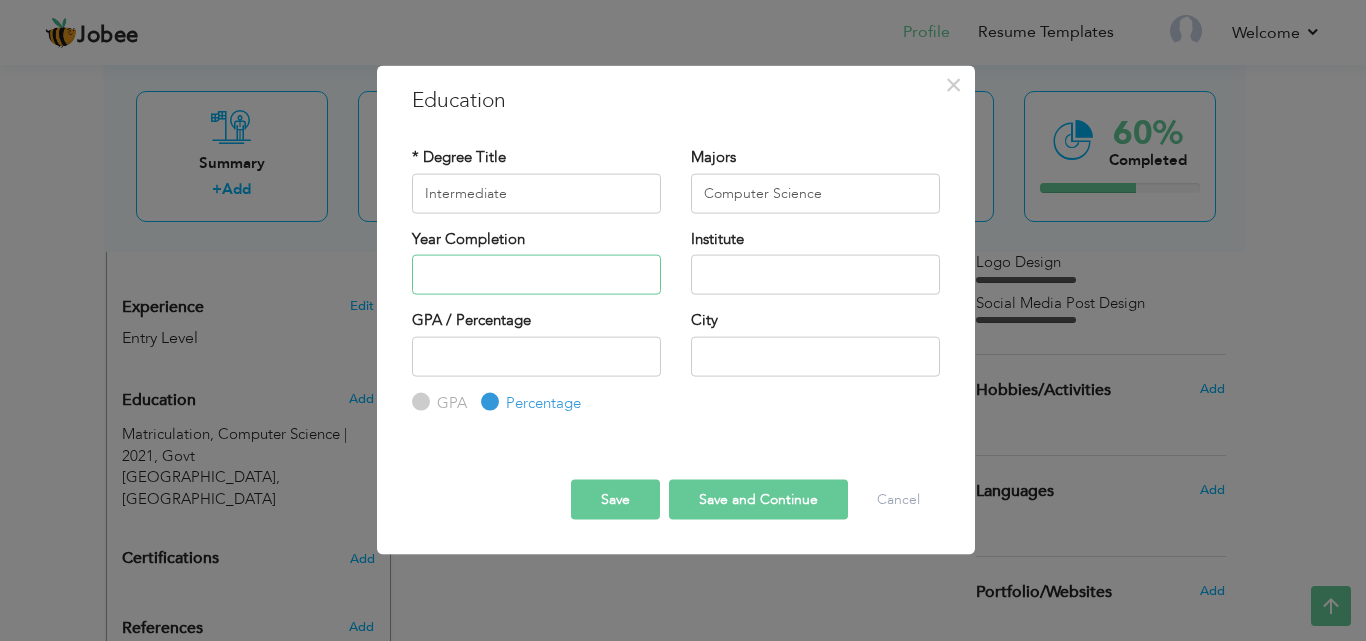 click at bounding box center [536, 275] 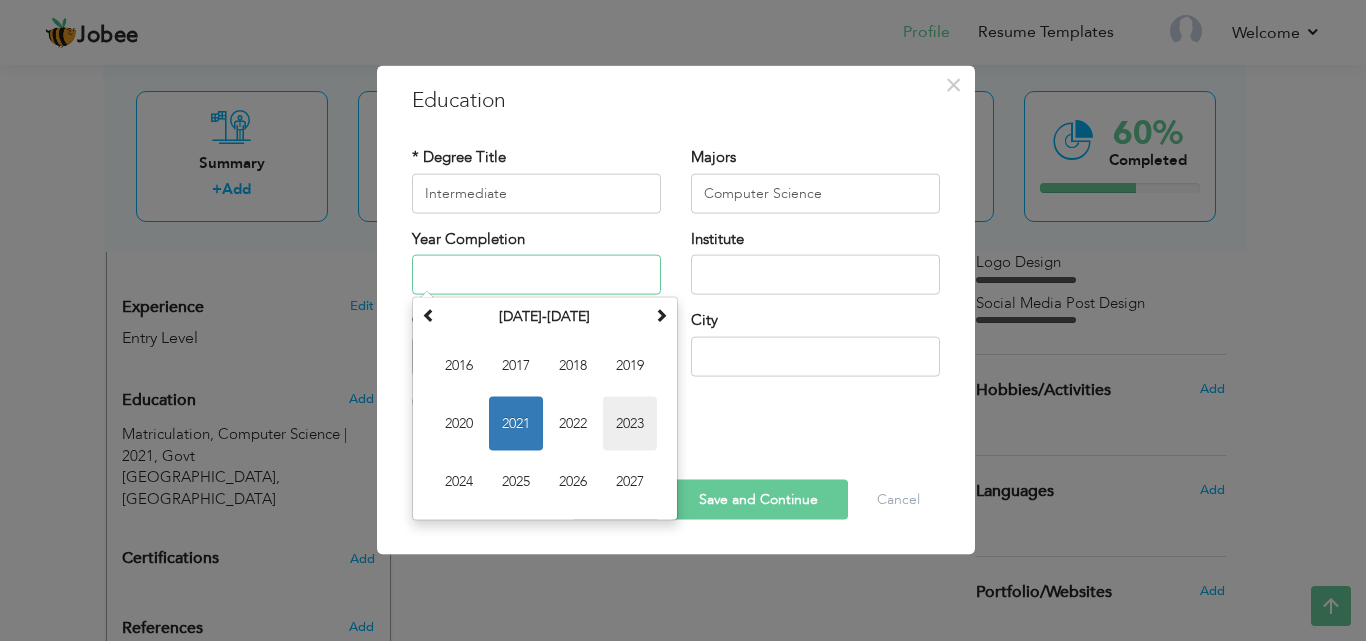 click on "2023" at bounding box center [630, 424] 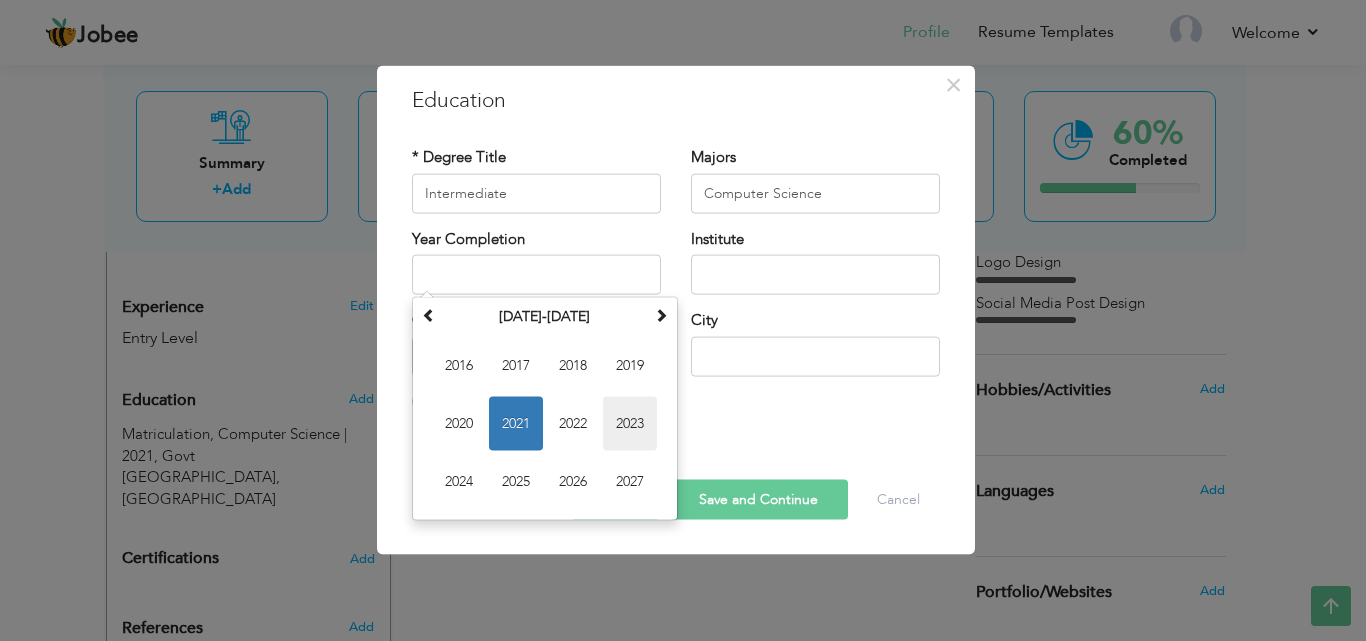 type on "2023" 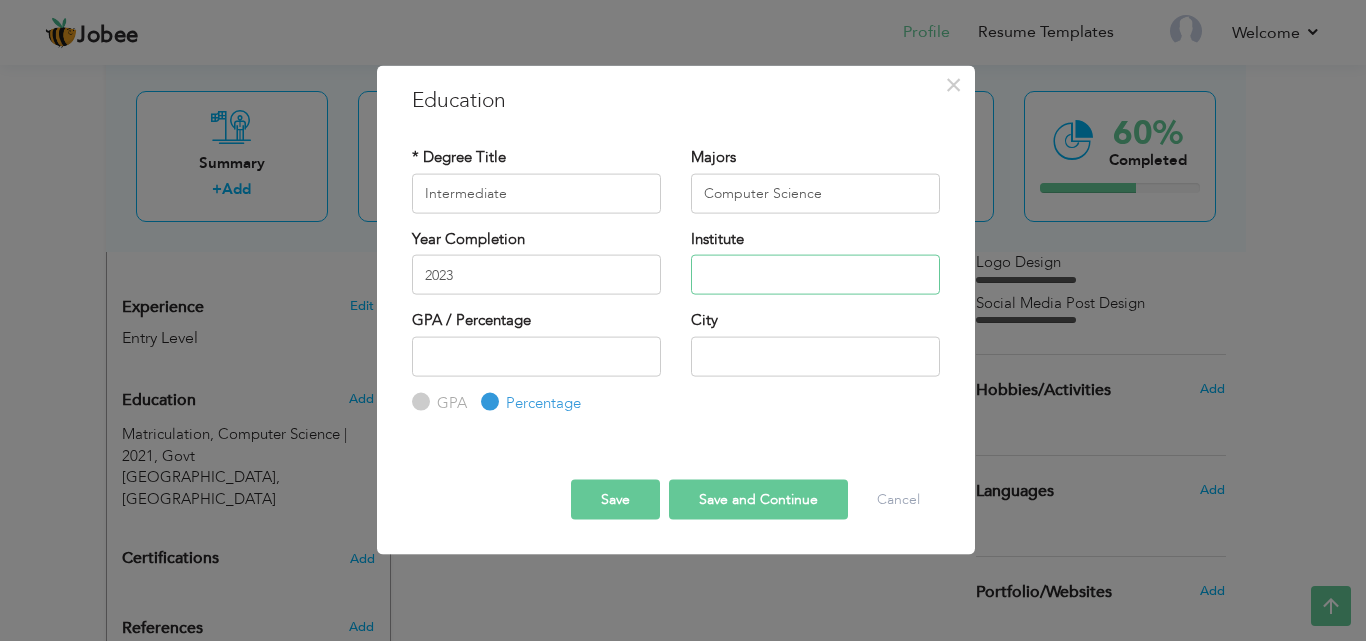 click at bounding box center [815, 275] 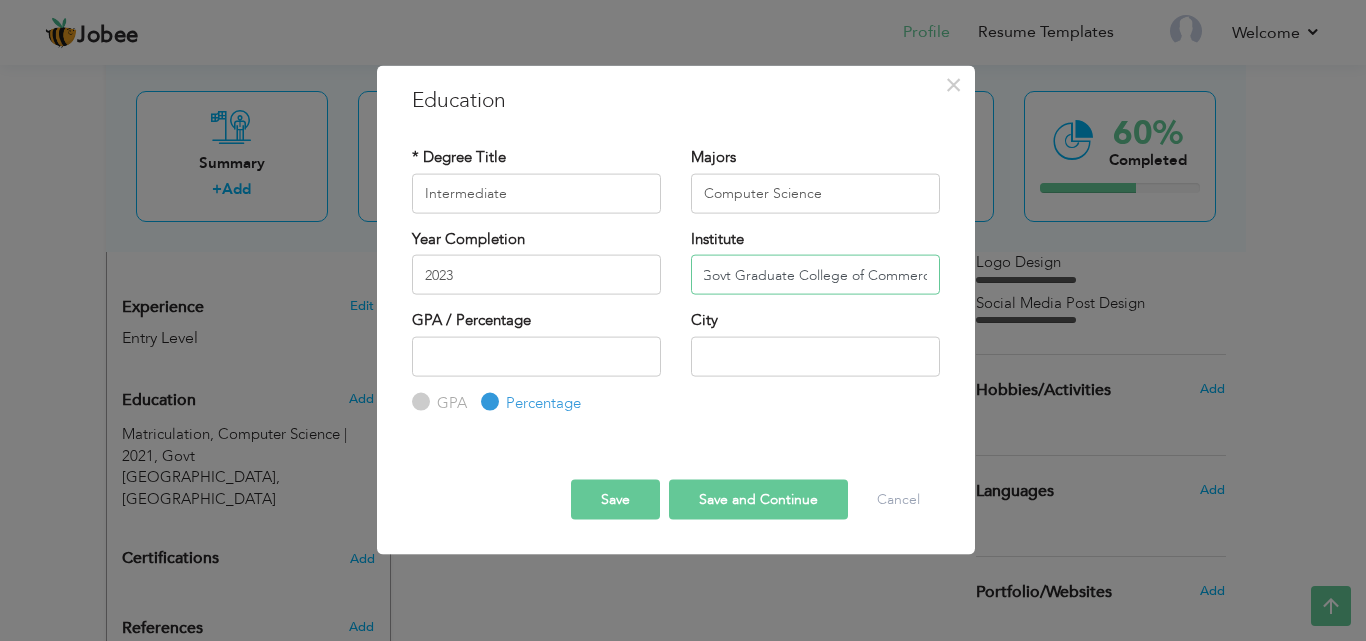scroll, scrollTop: 0, scrollLeft: 11, axis: horizontal 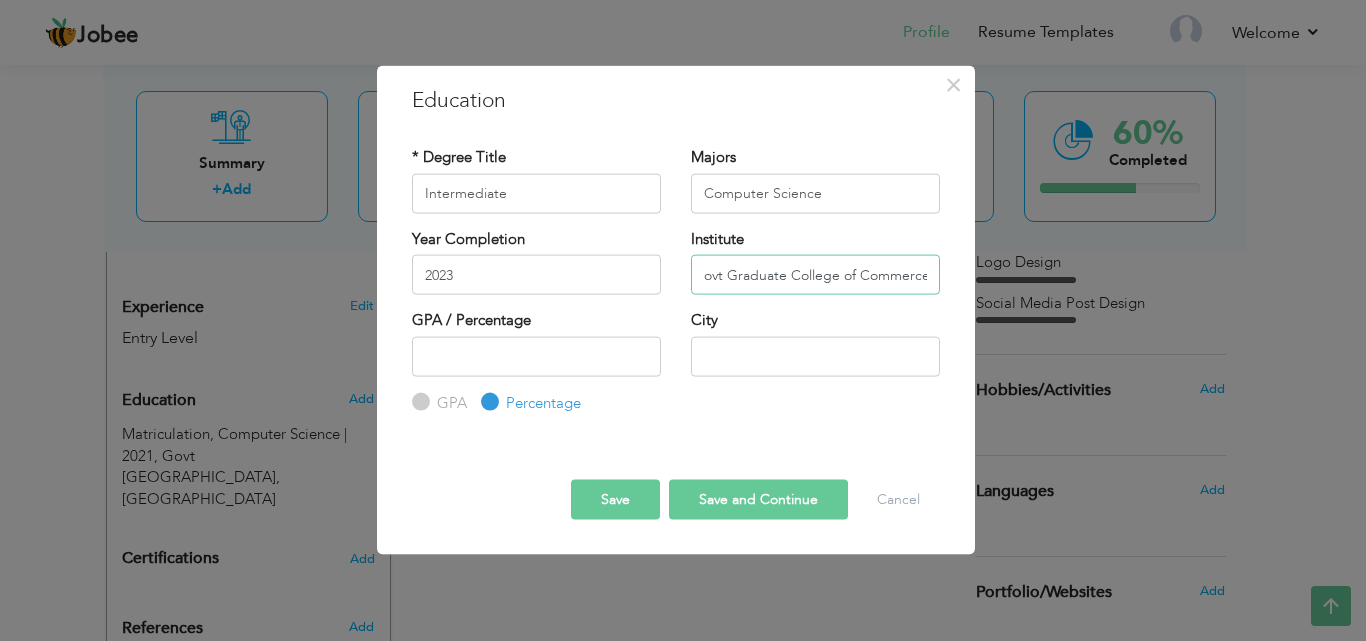 type on "Govt Graduate College of Commerce" 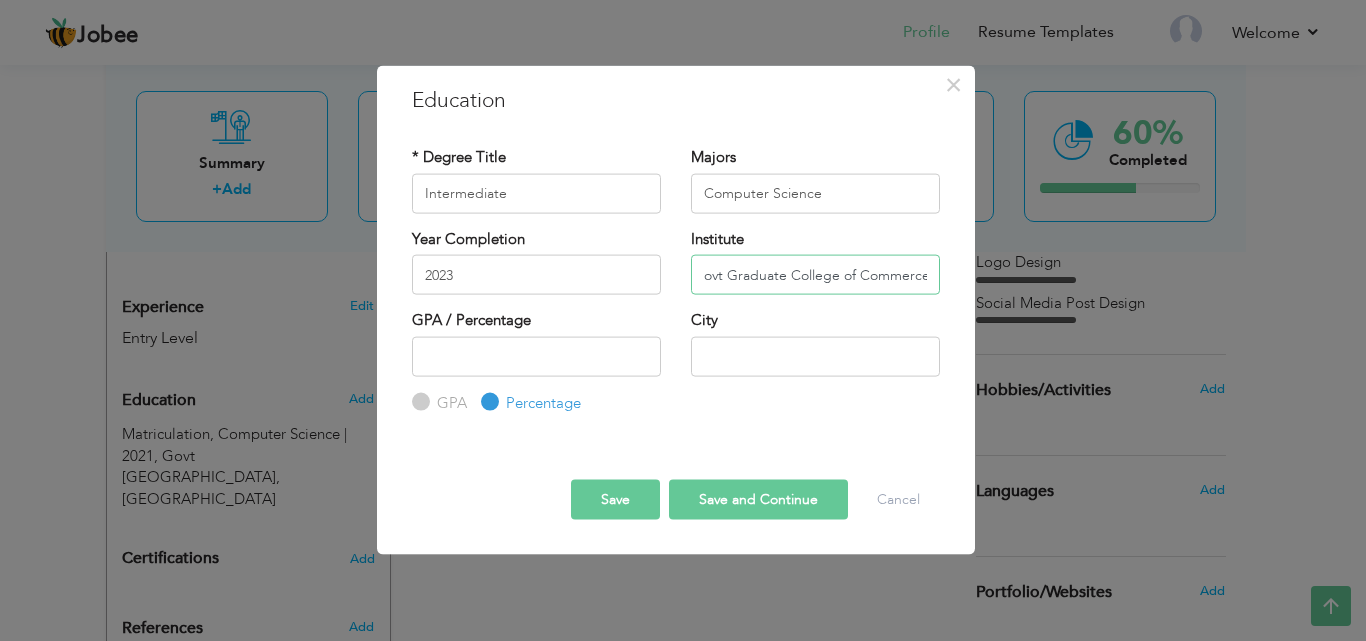 scroll, scrollTop: 0, scrollLeft: 0, axis: both 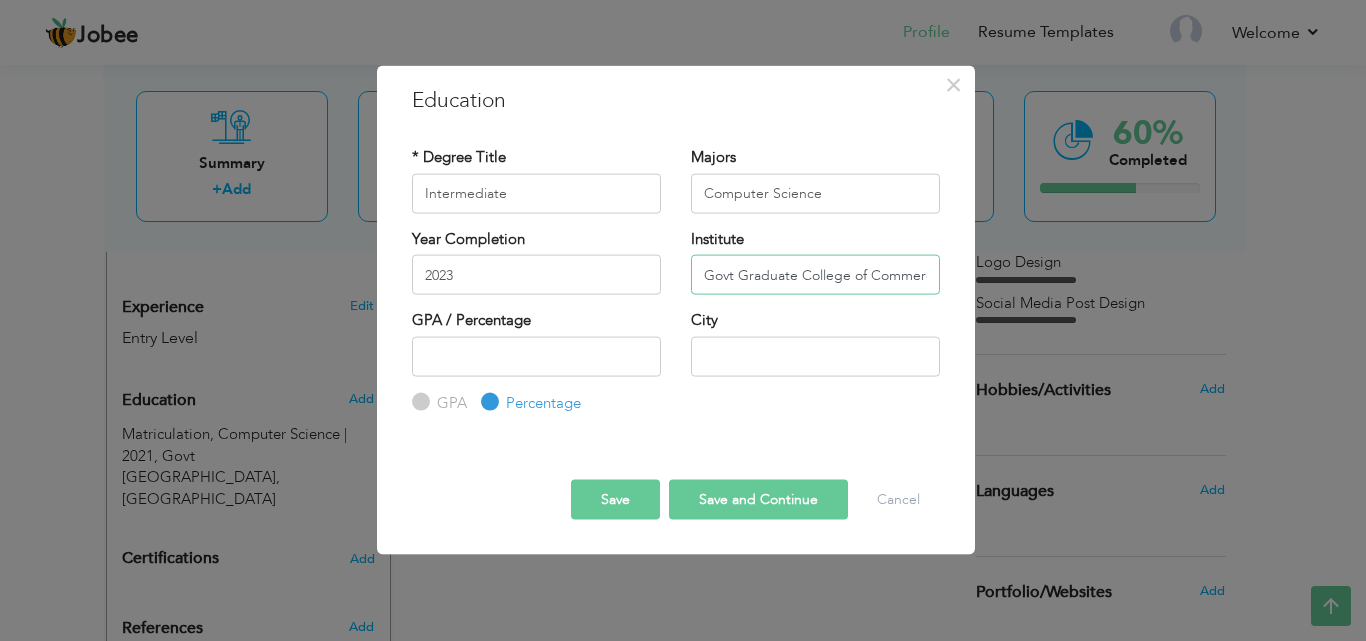 click on "Govt Graduate College of Commerce" at bounding box center (815, 275) 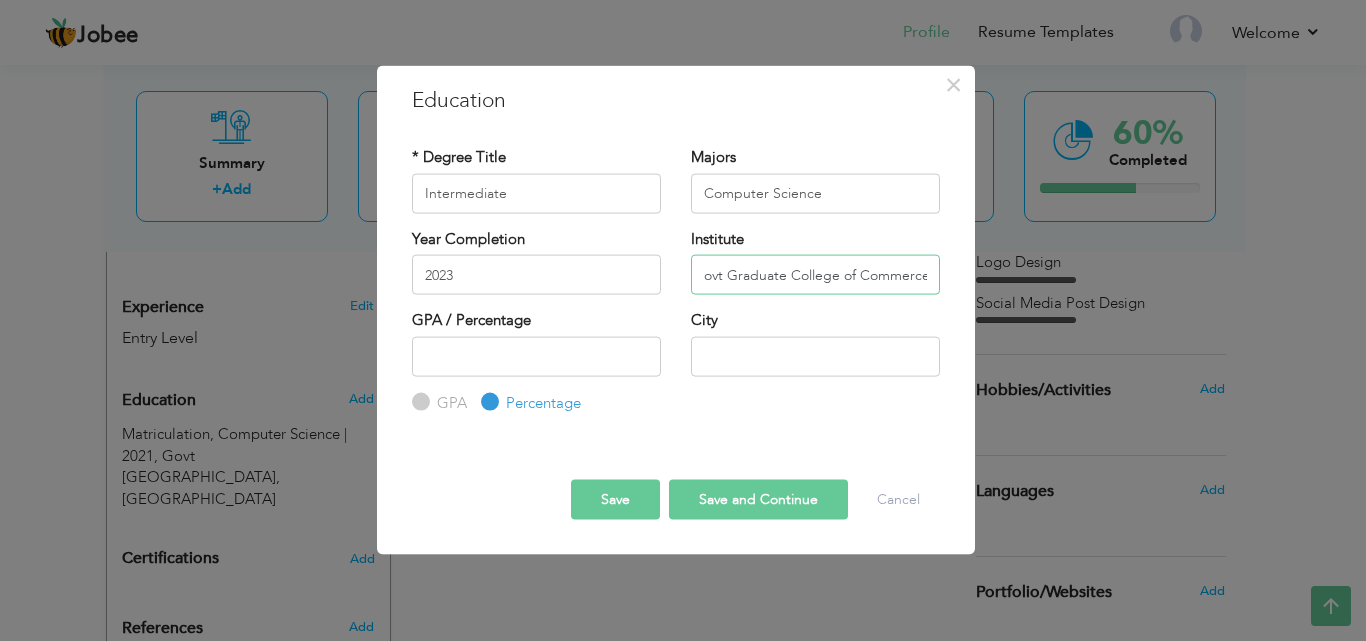 drag, startPoint x: 926, startPoint y: 275, endPoint x: 954, endPoint y: 277, distance: 28.071337 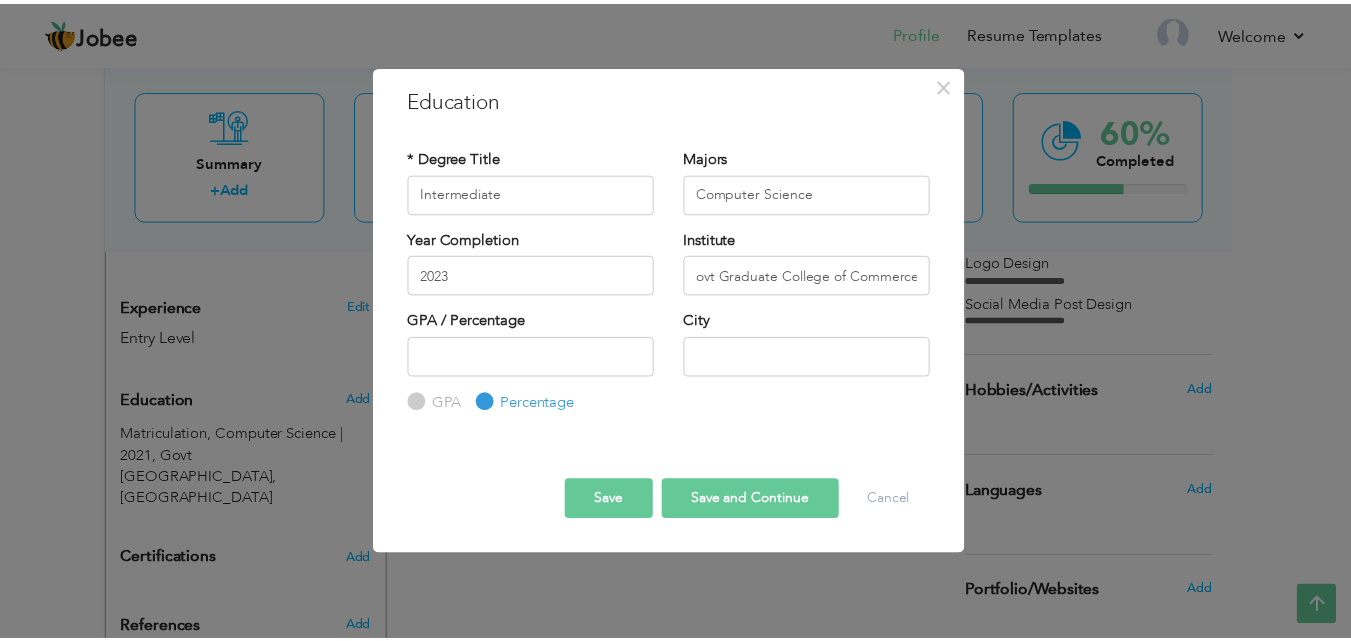 scroll, scrollTop: 0, scrollLeft: 0, axis: both 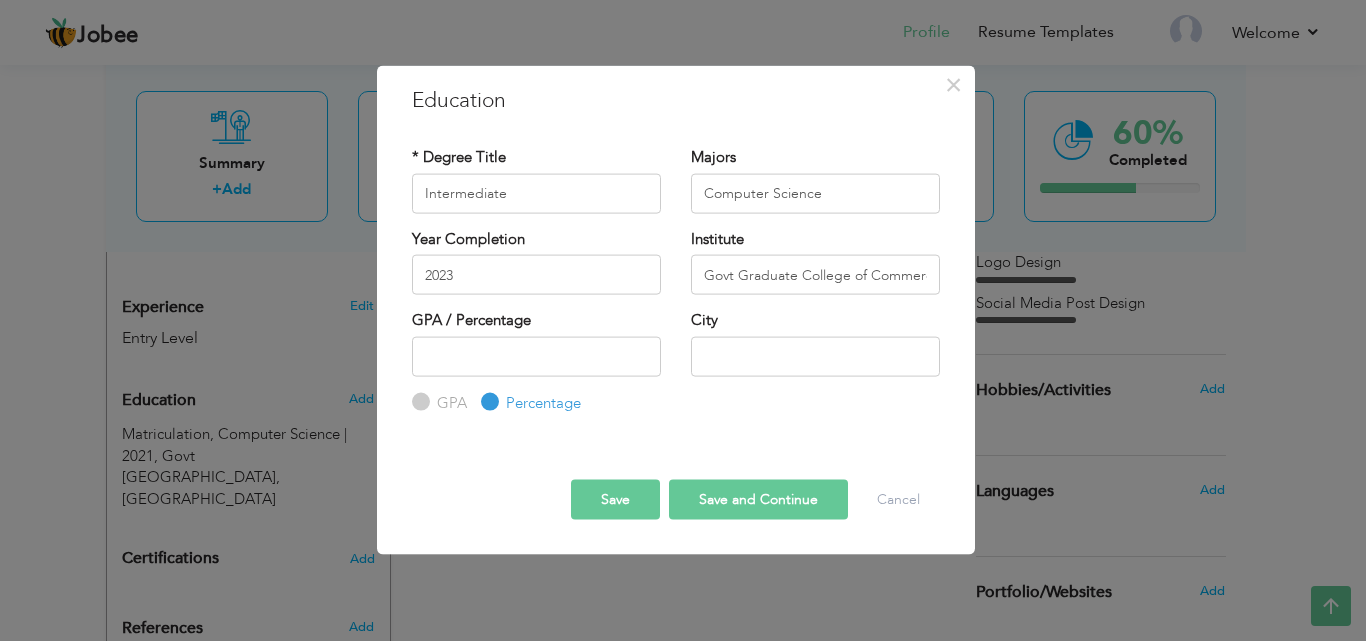 click on "GPA
Percentage" at bounding box center [536, 375] 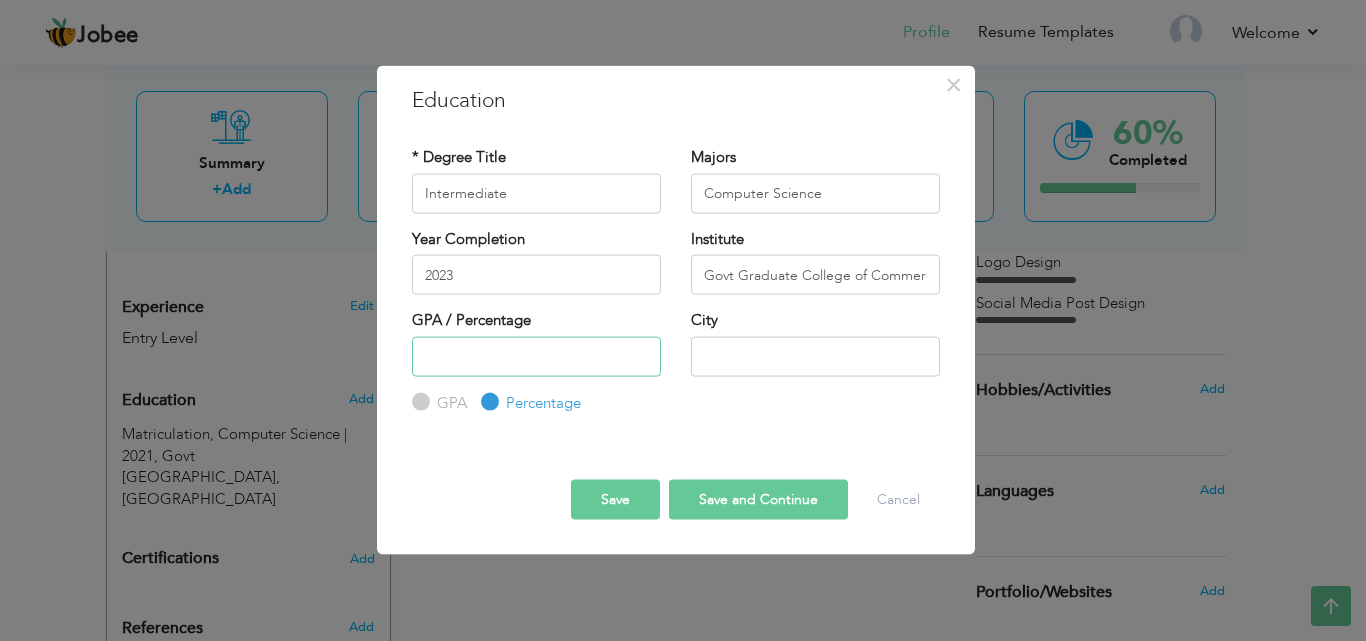 click at bounding box center [536, 356] 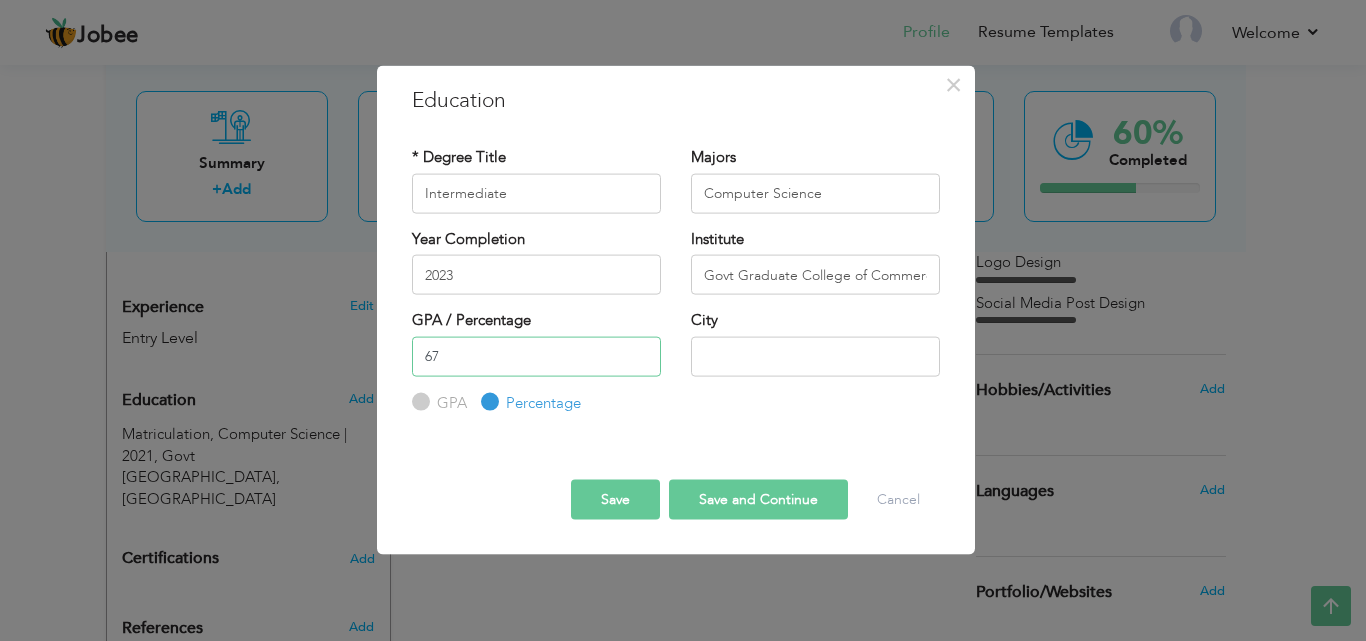 type on "67" 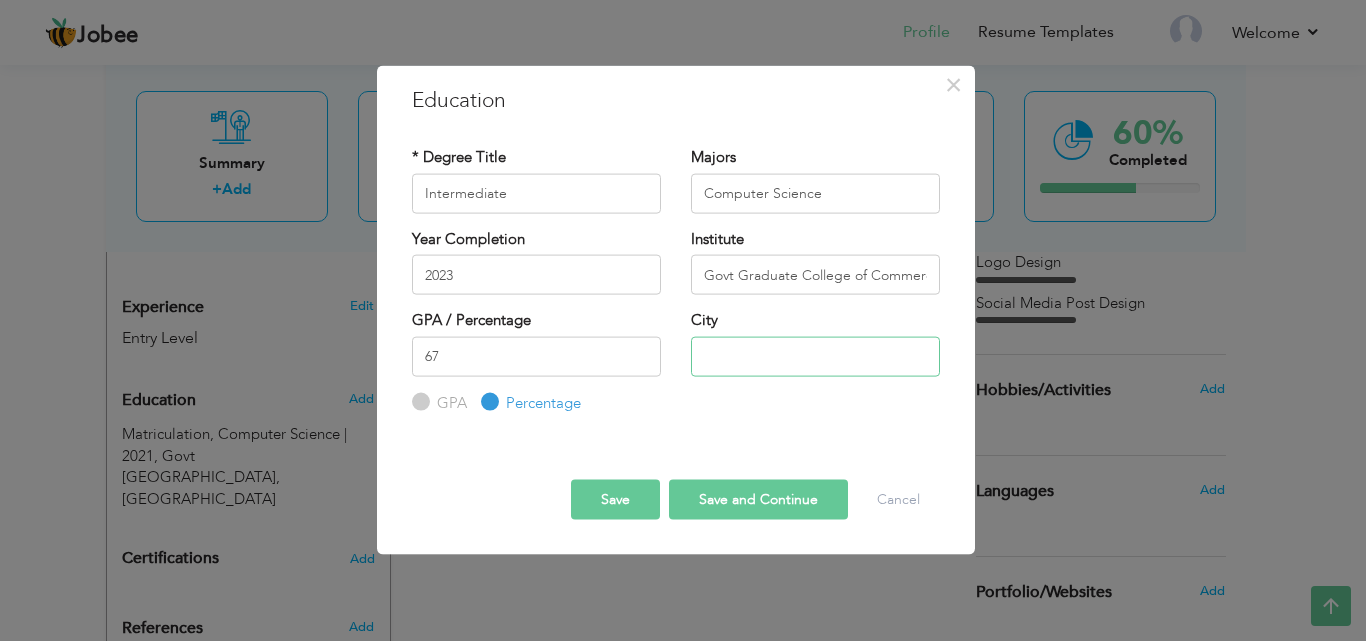 click at bounding box center [815, 356] 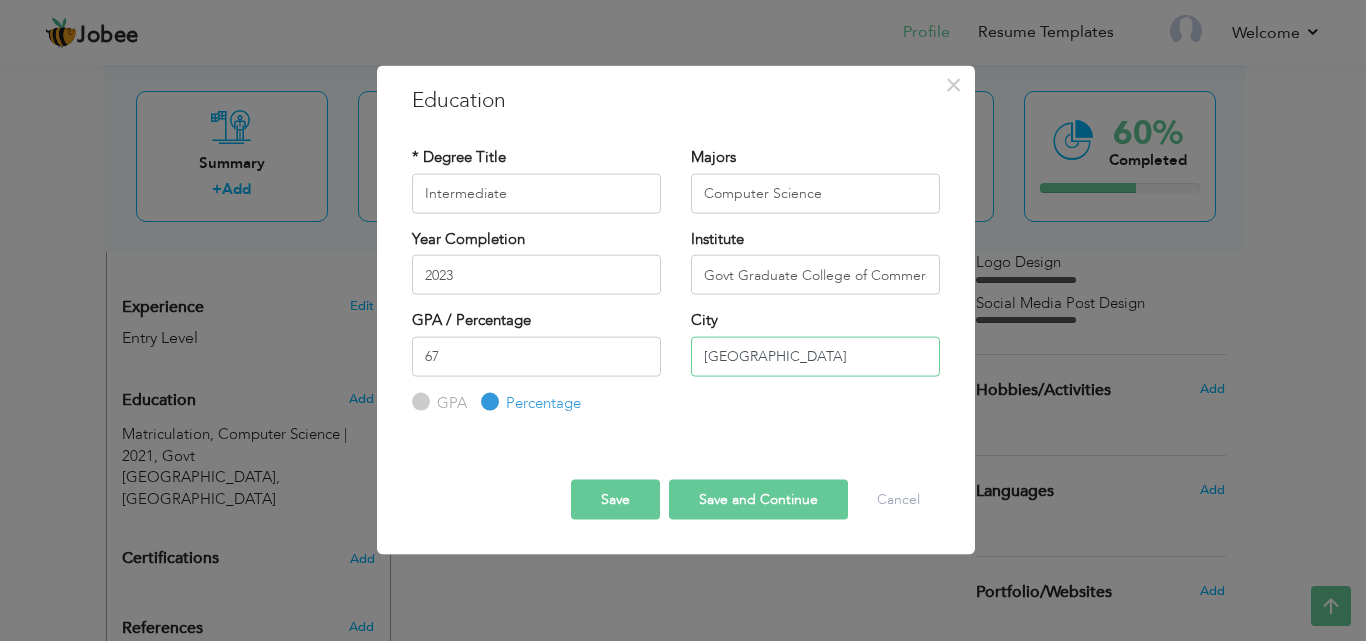 type on "[GEOGRAPHIC_DATA]" 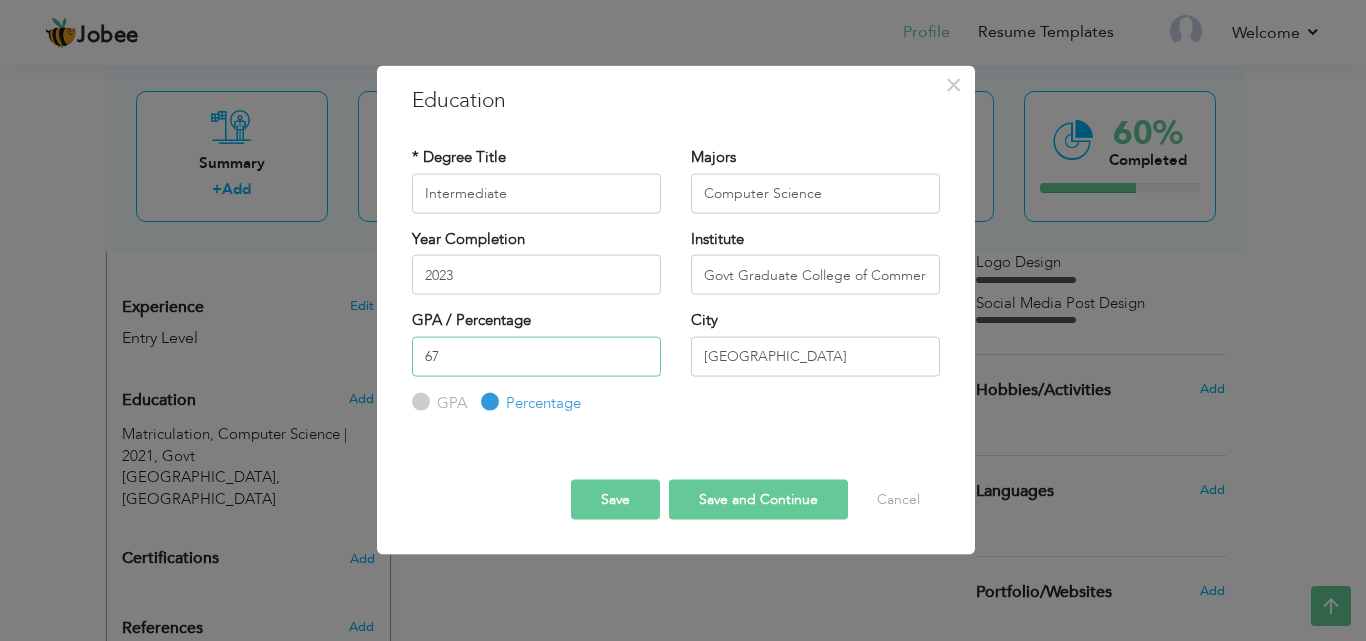 click on "67" at bounding box center [536, 356] 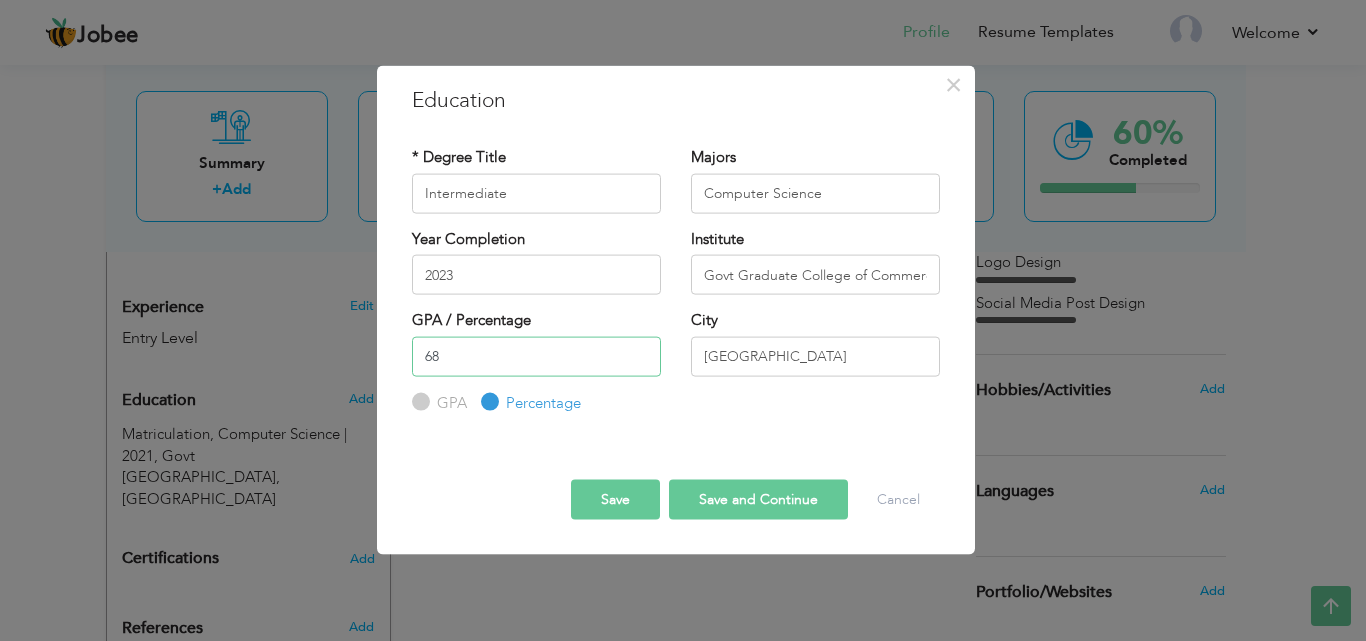 click on "68" at bounding box center (536, 356) 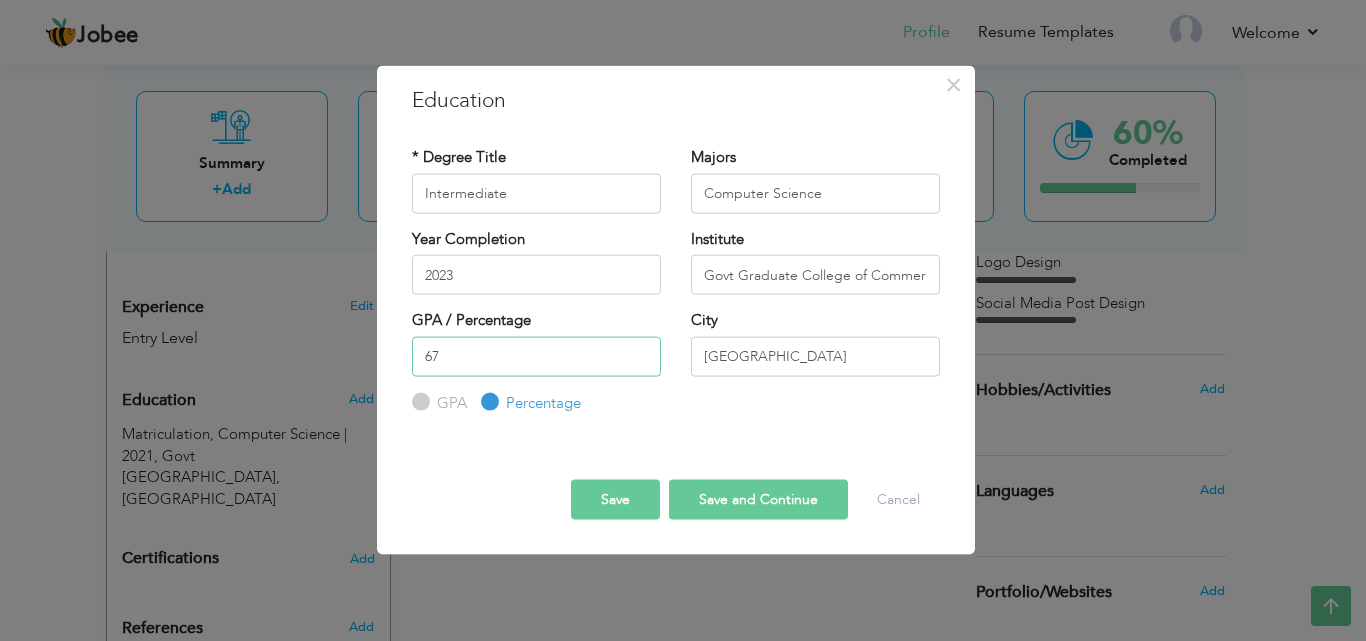 type on "67" 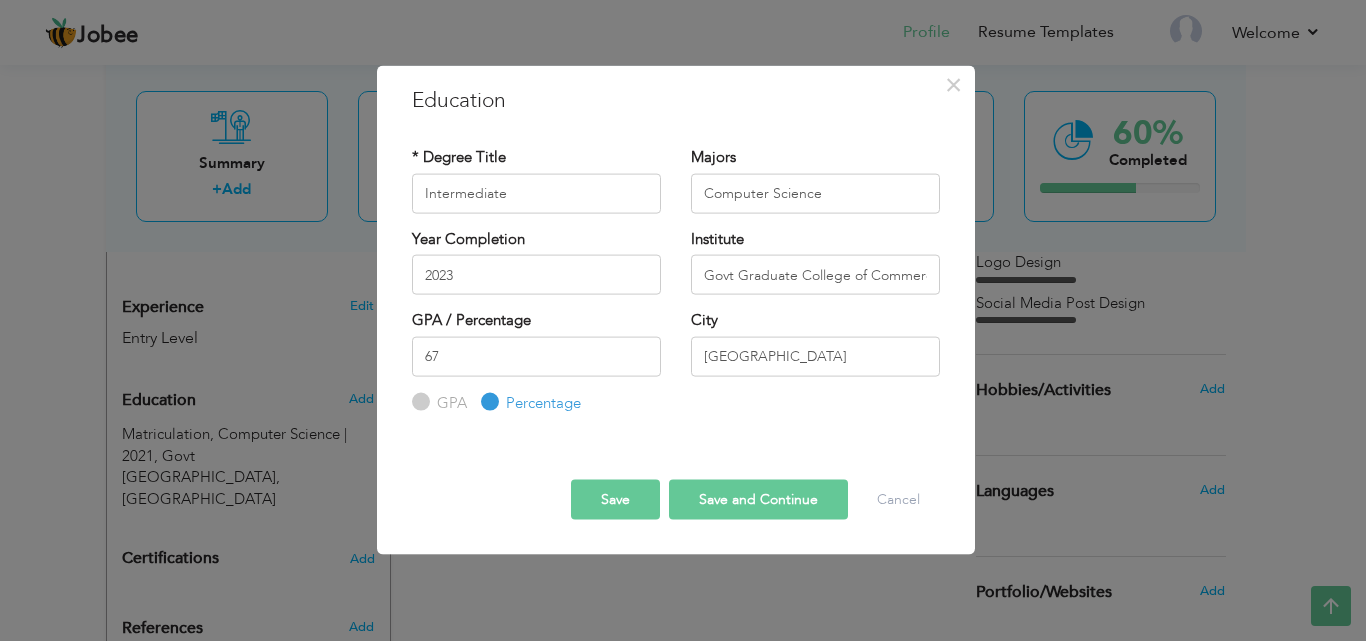 click on "Save" at bounding box center (615, 500) 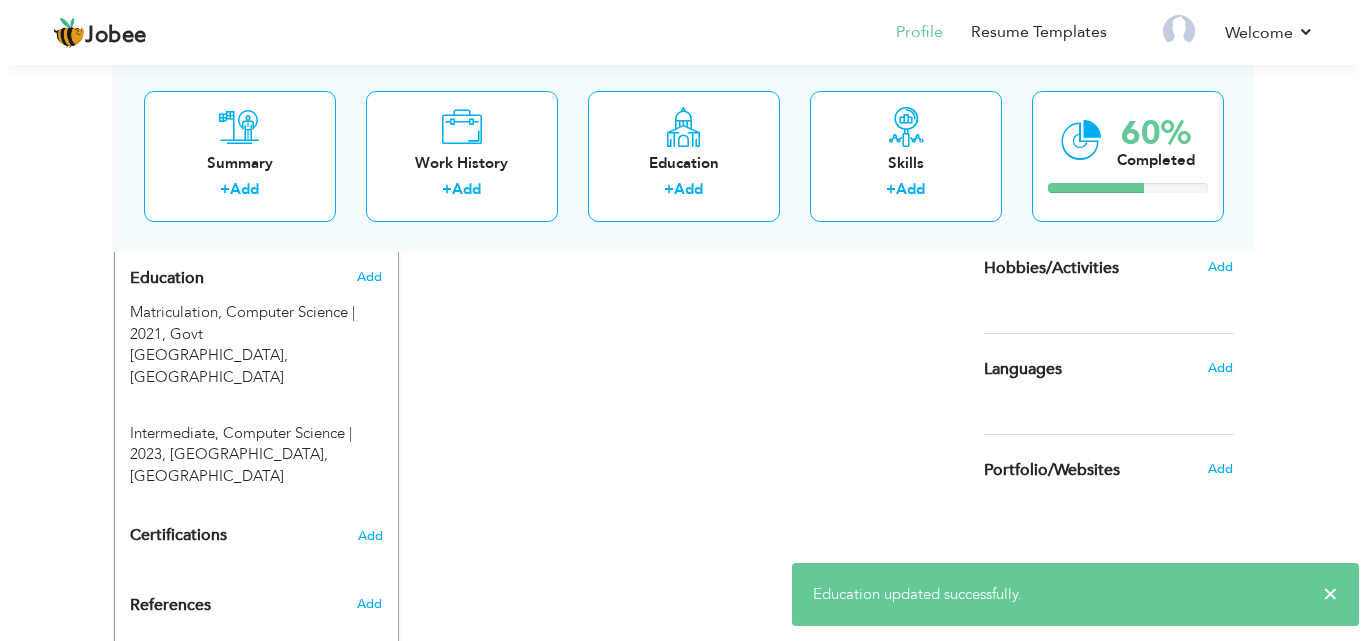 scroll, scrollTop: 912, scrollLeft: 0, axis: vertical 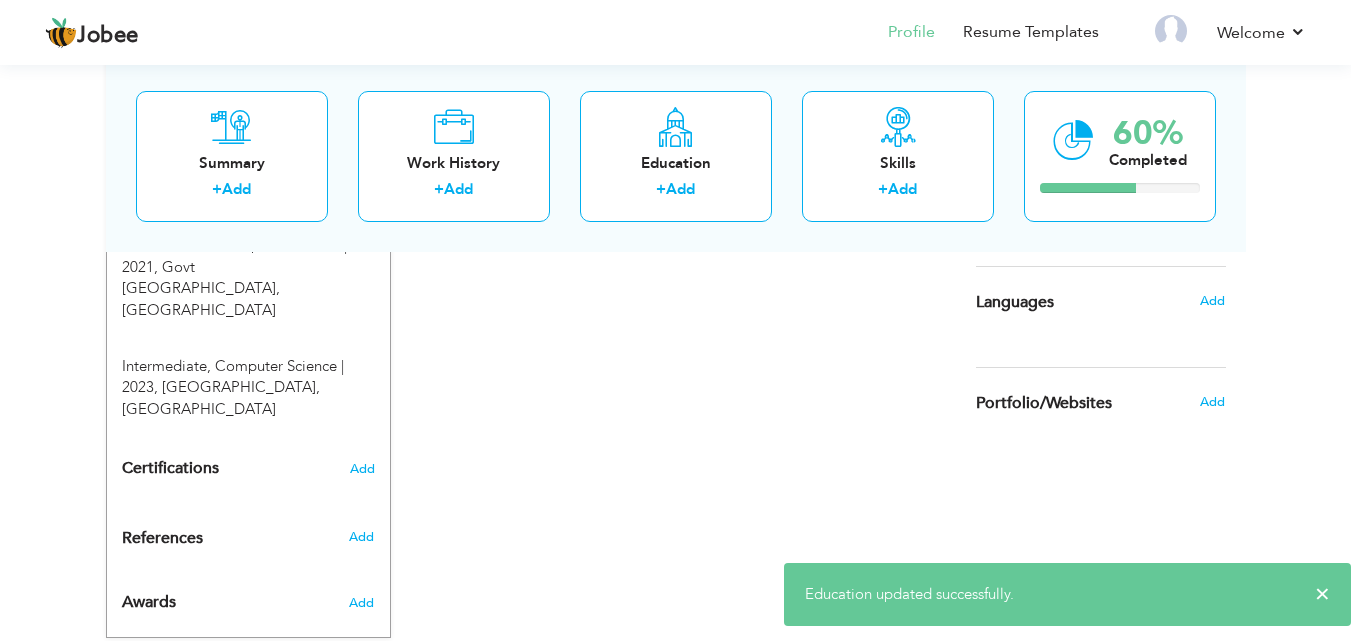 click on "Certifications
Add" at bounding box center (248, 469) 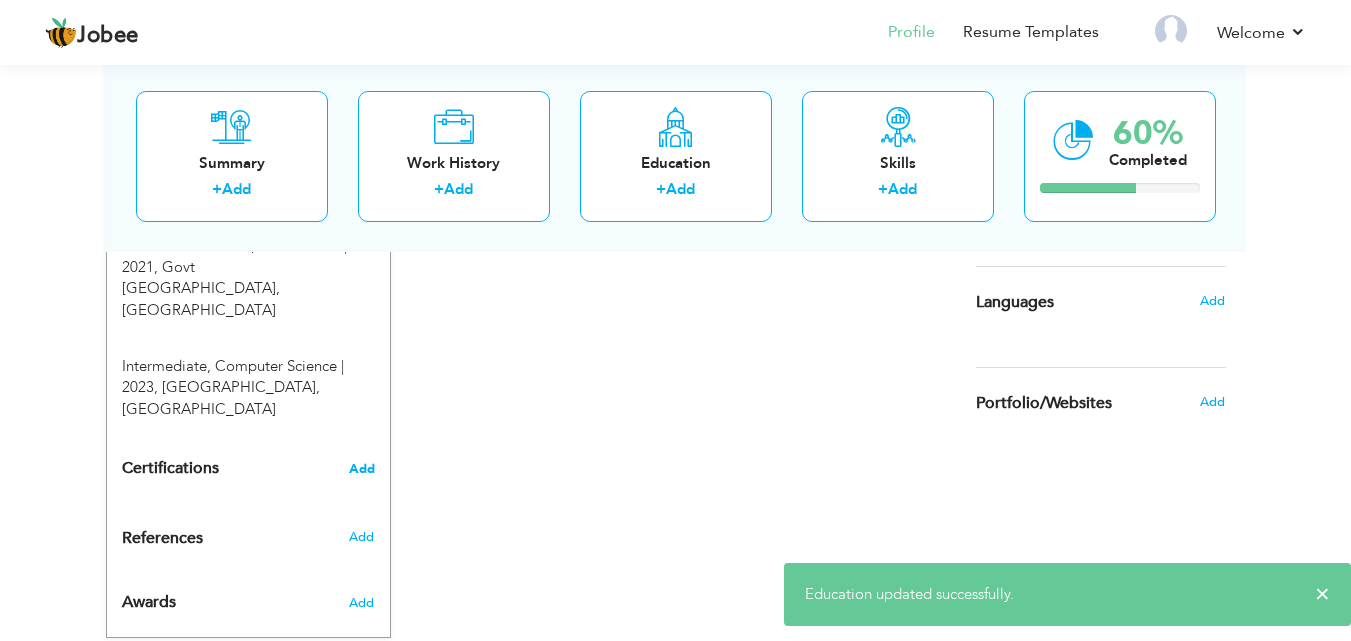 click on "Add" at bounding box center [362, 469] 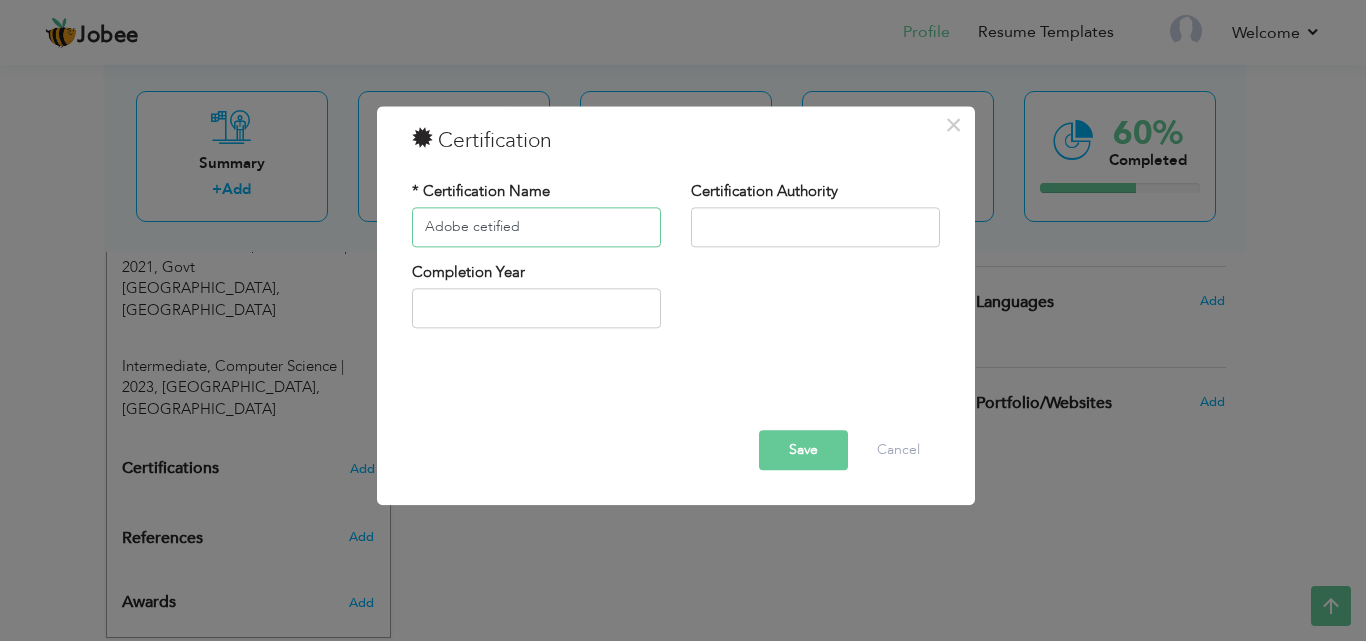 type on "Adobe cetified" 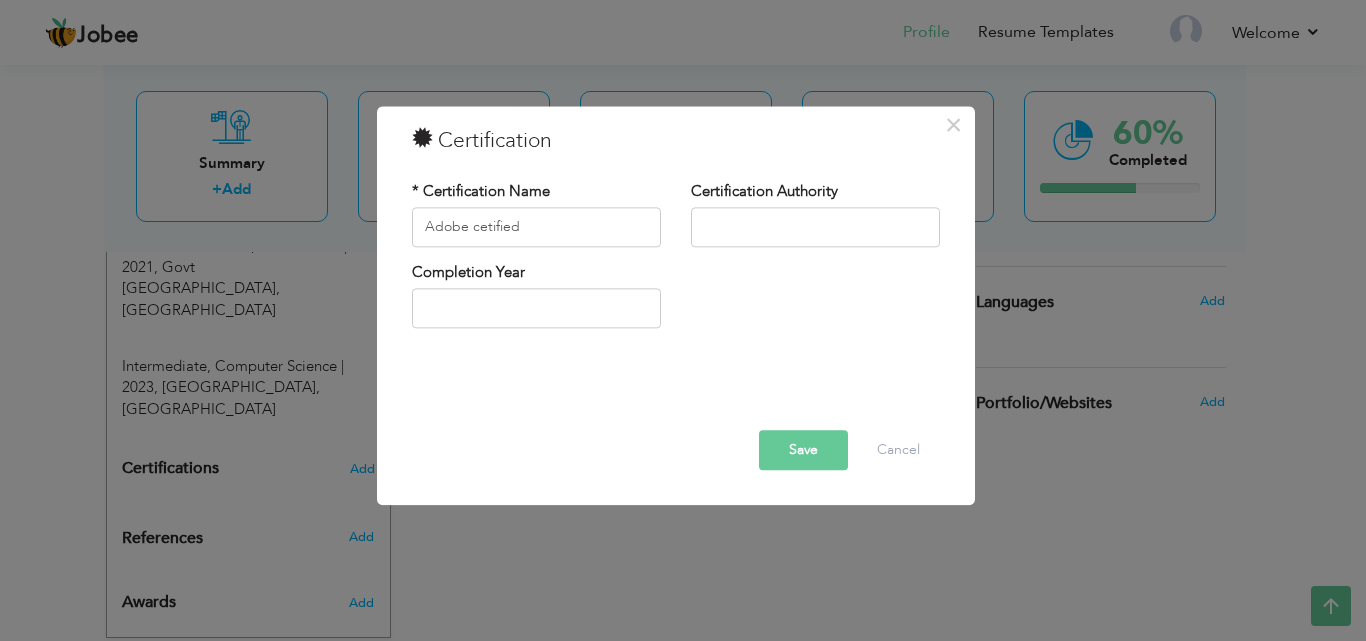 click on "Certification Authority" at bounding box center (815, 221) 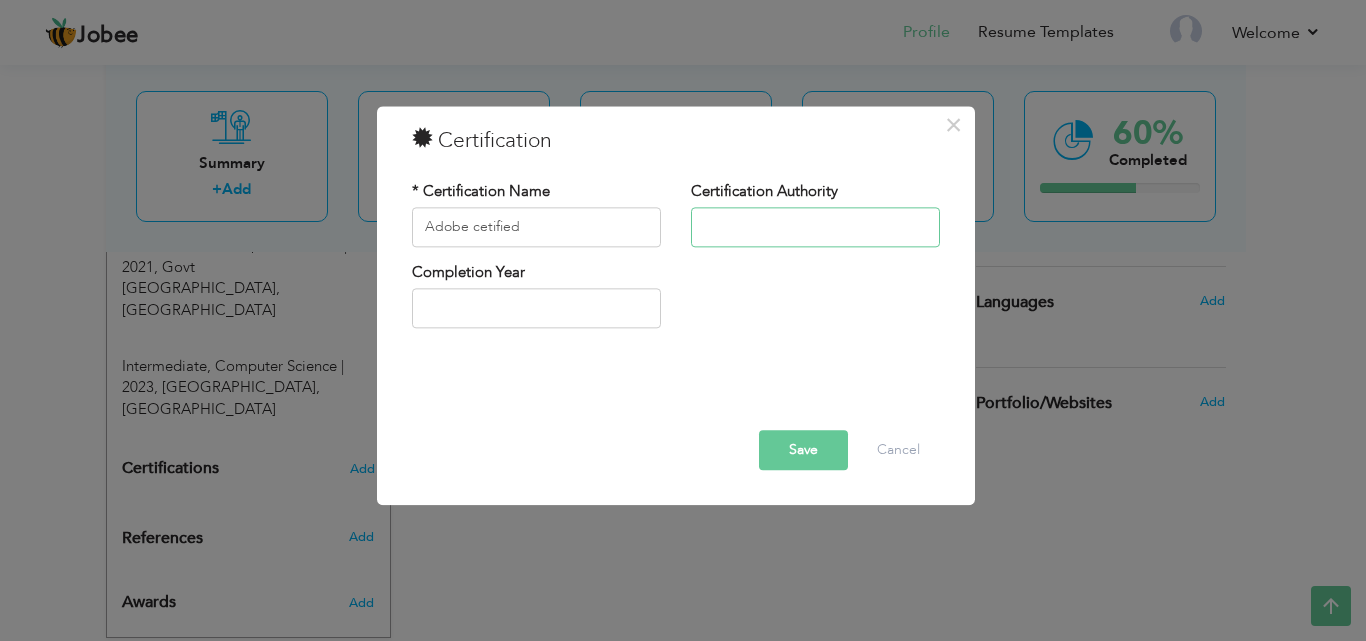 click at bounding box center (815, 227) 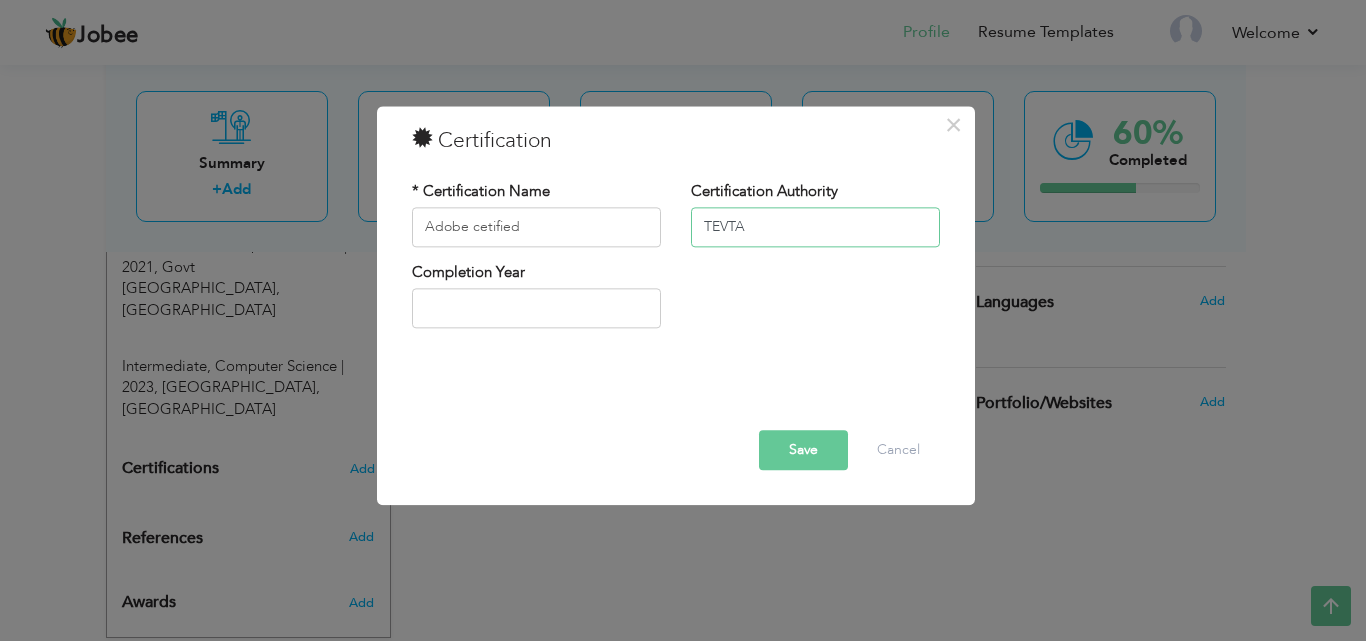 type on "TEVTA" 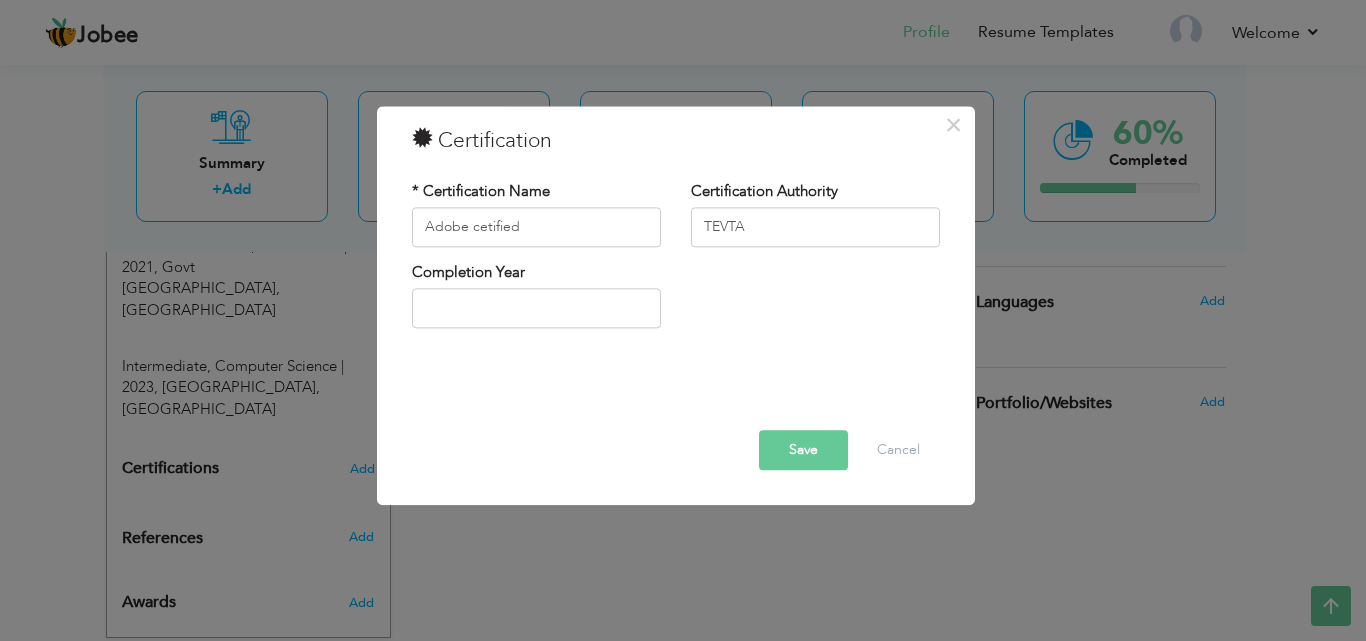 click on "Completion Year" at bounding box center [536, 295] 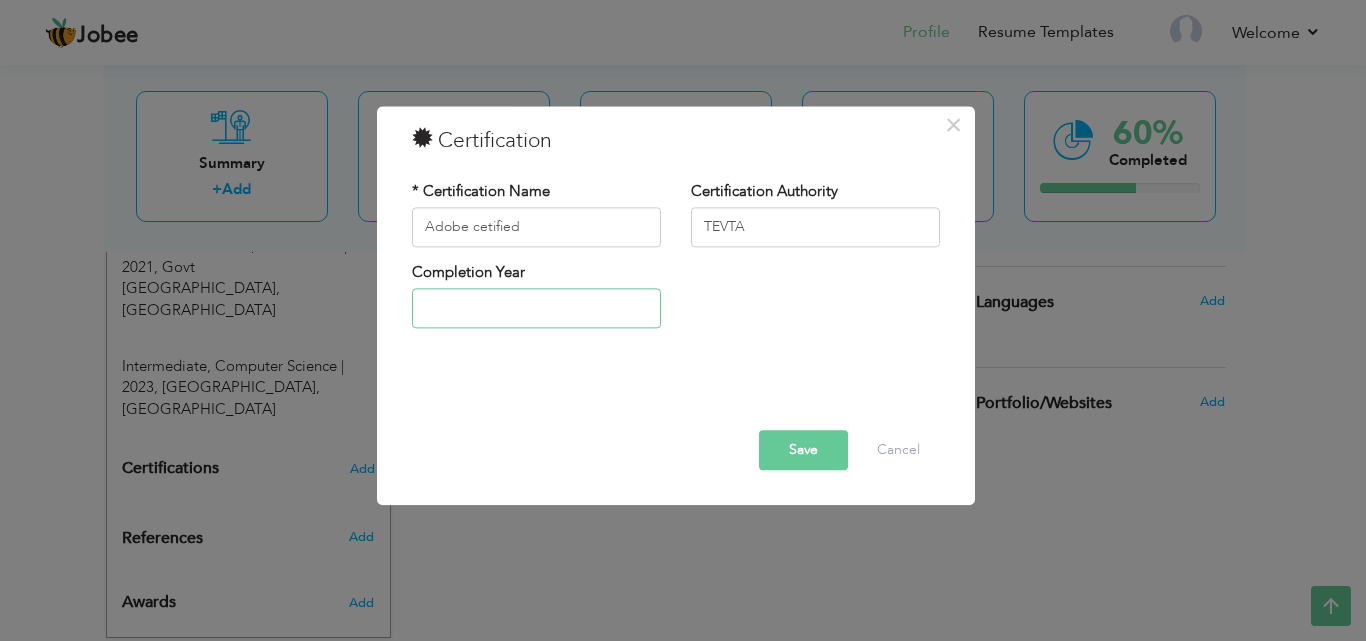type on "2025" 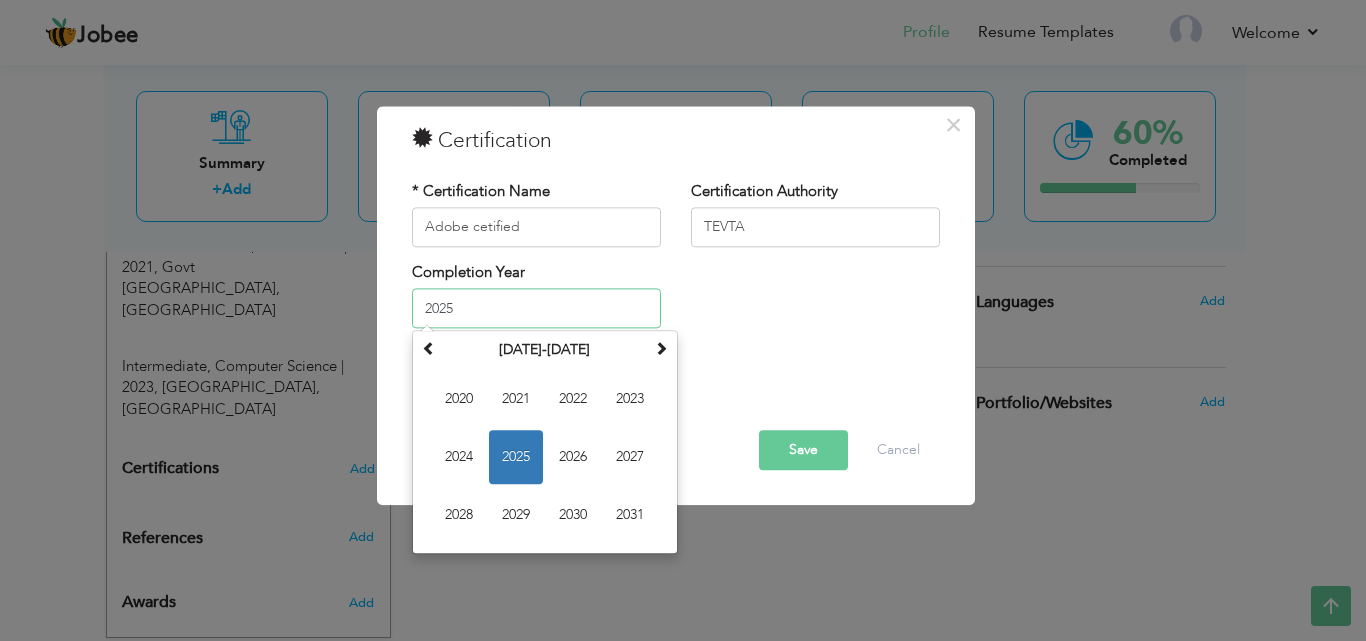 click on "2025" at bounding box center [536, 309] 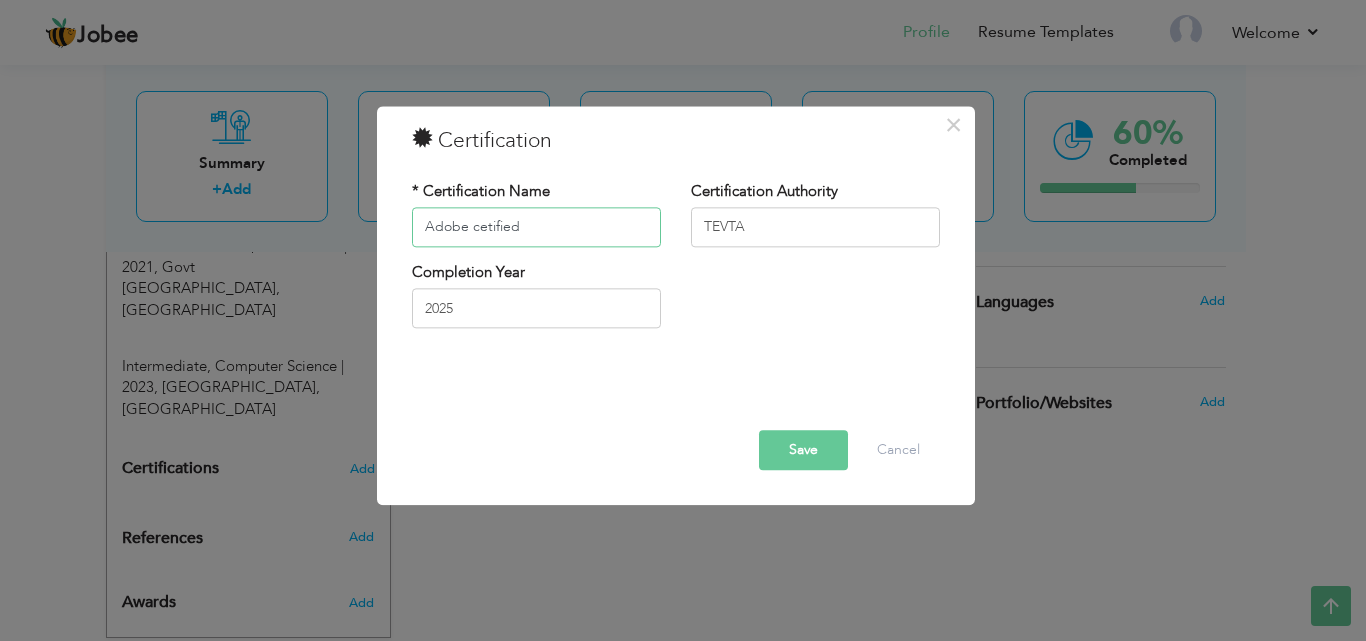 click on "Adobe cetified" at bounding box center (536, 227) 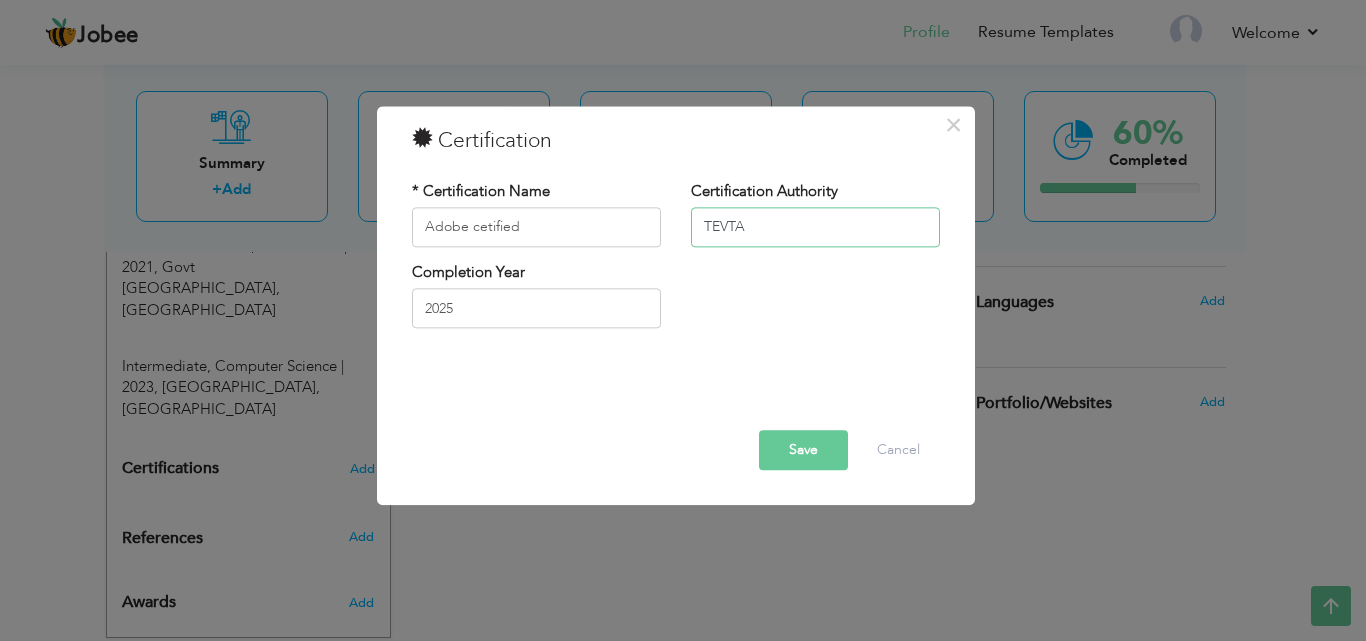 click on "TEVTA" at bounding box center (815, 227) 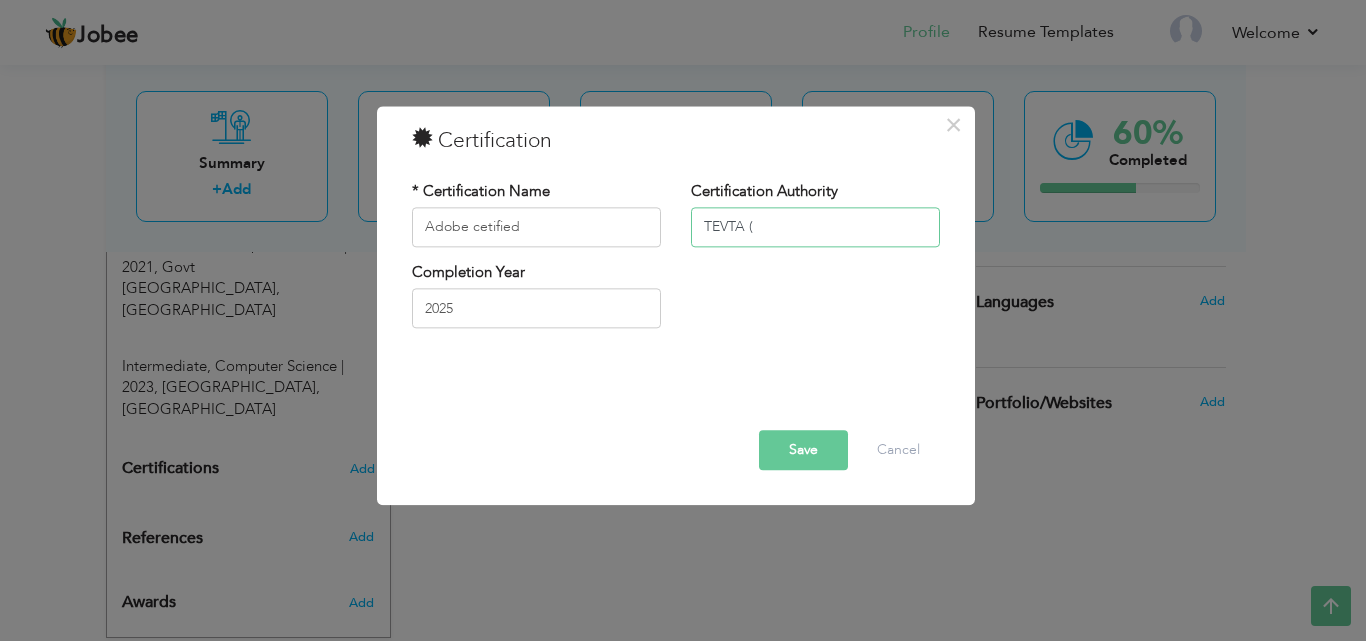 paste on "Technical Education and Vocational Training Authority" 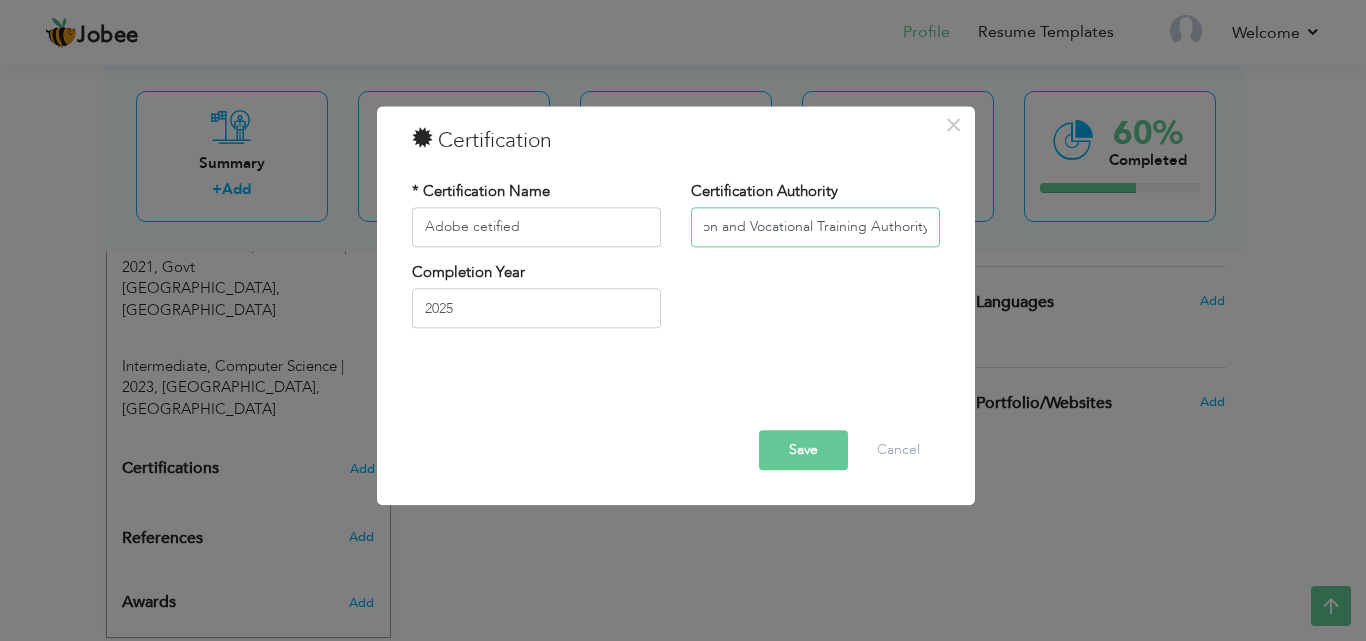 scroll, scrollTop: 0, scrollLeft: 163, axis: horizontal 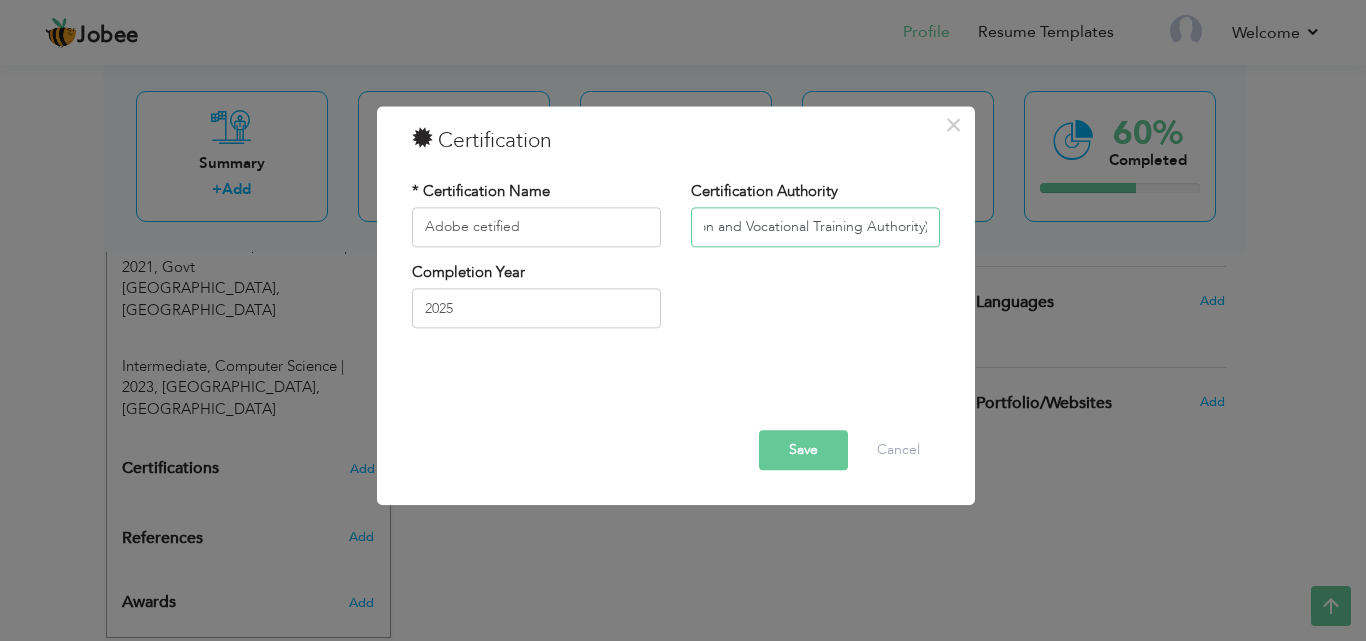 type on "TEVTA (Technical Education and Vocational Training Authority)" 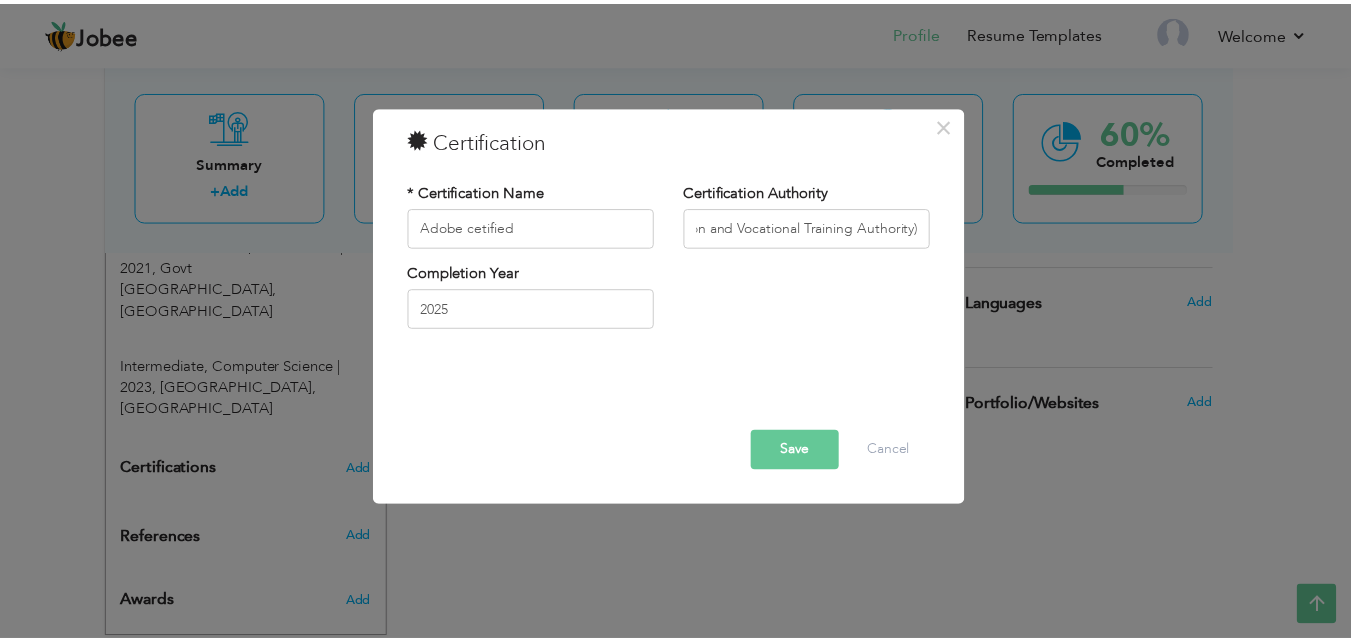 scroll, scrollTop: 0, scrollLeft: 0, axis: both 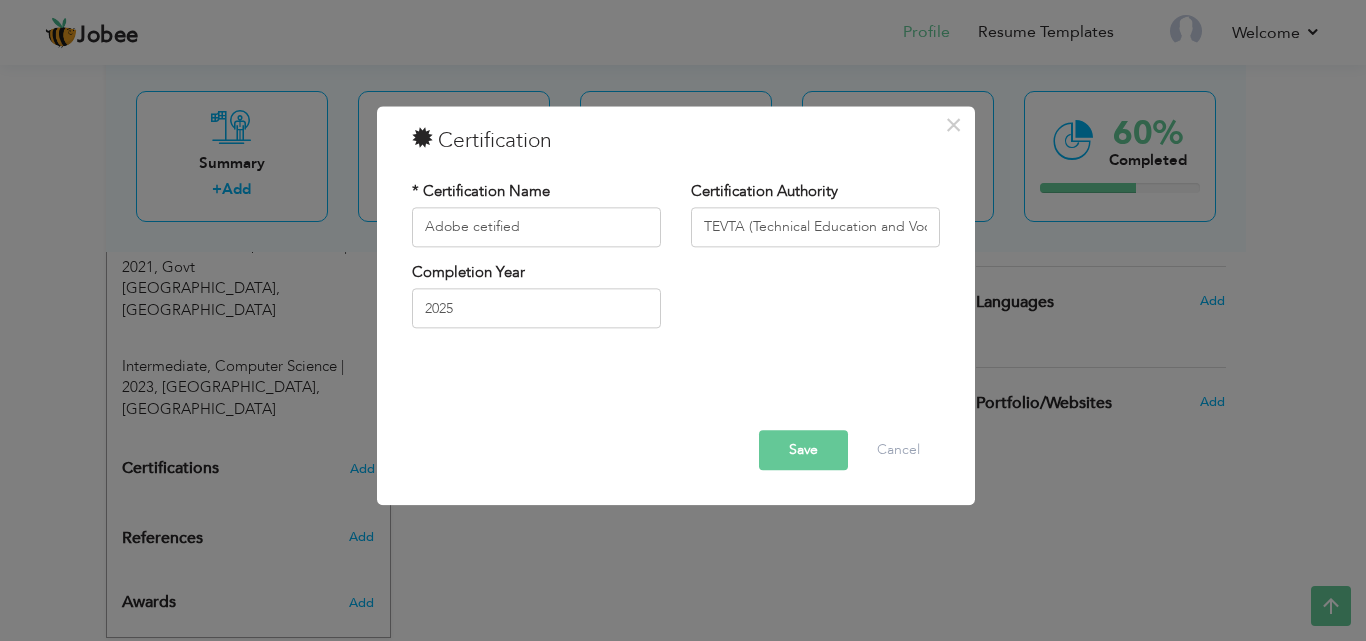 click on "Save" at bounding box center [803, 450] 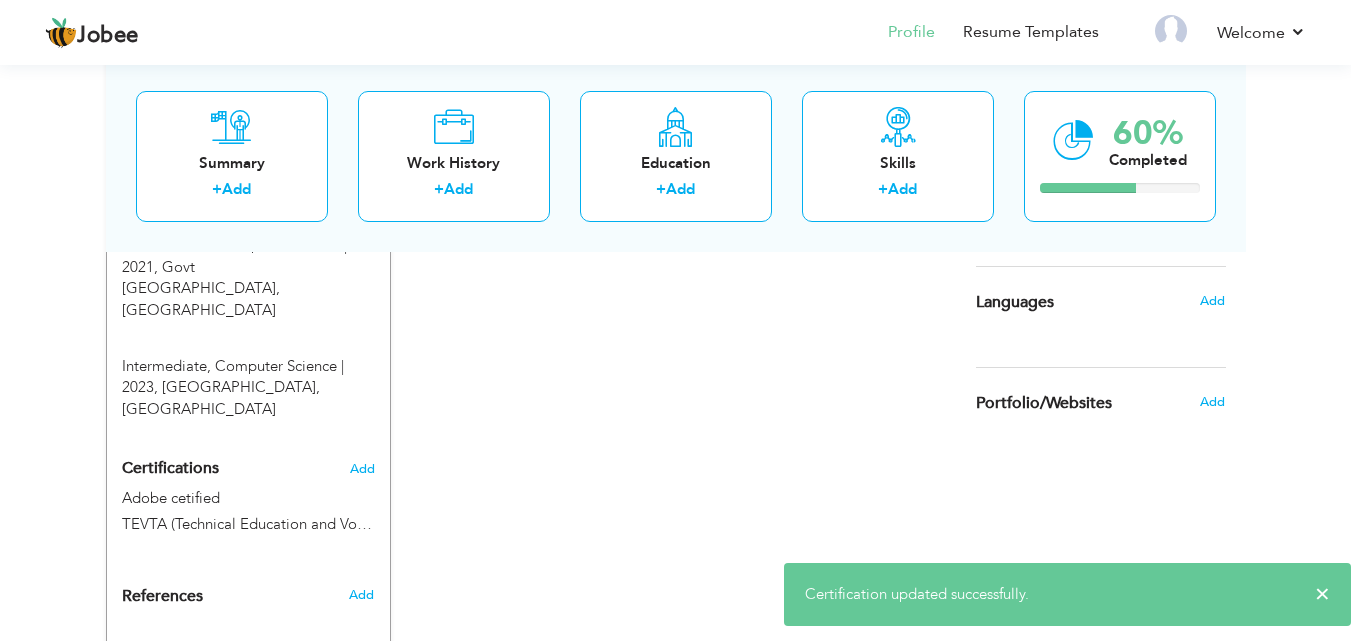 scroll, scrollTop: 976, scrollLeft: 0, axis: vertical 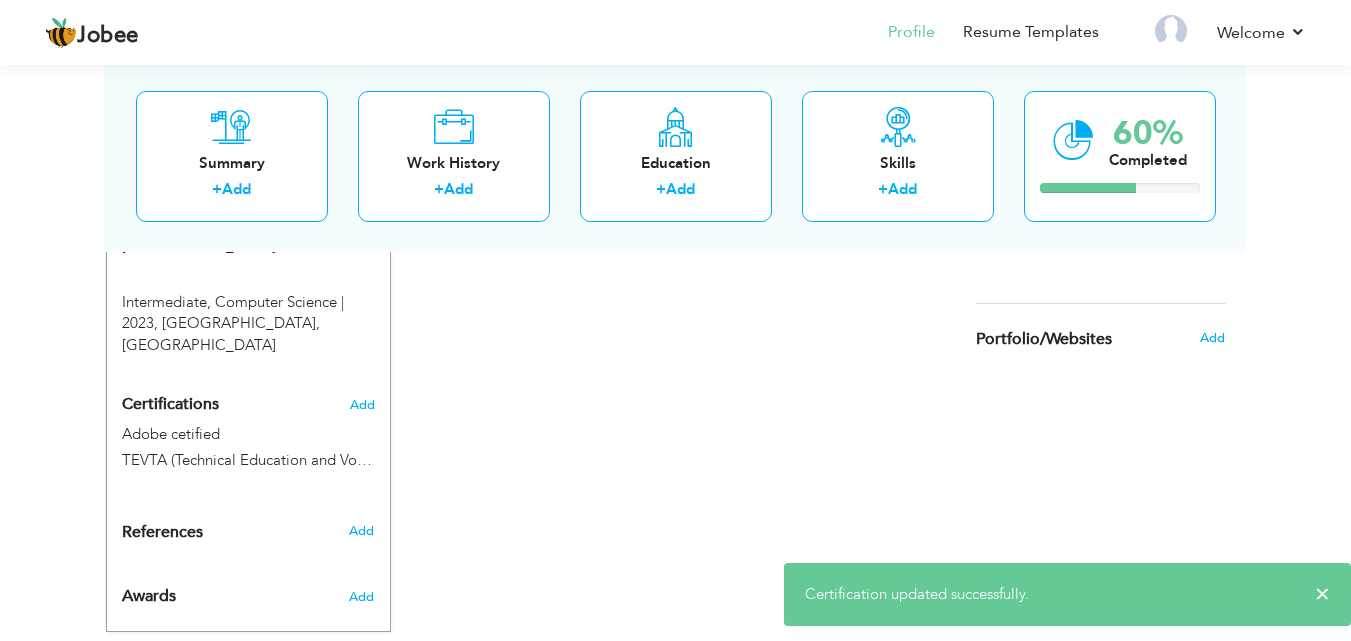 click on "Add" at bounding box center (365, 531) 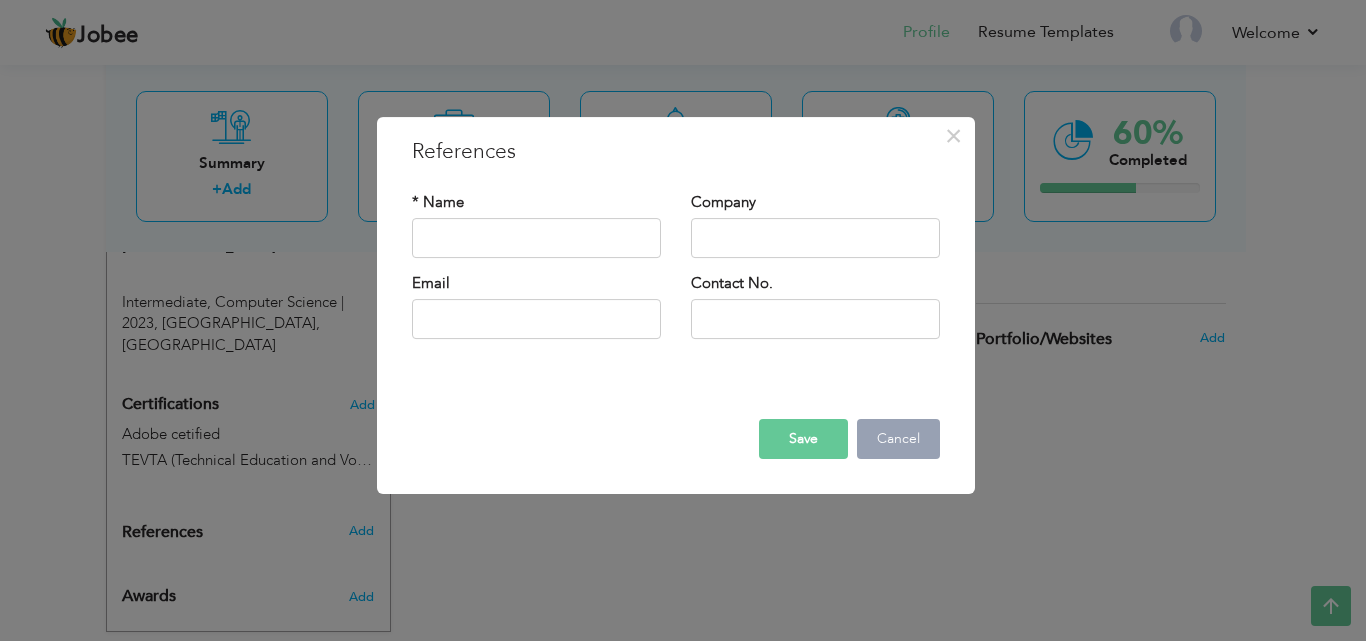 click on "Cancel" at bounding box center (898, 439) 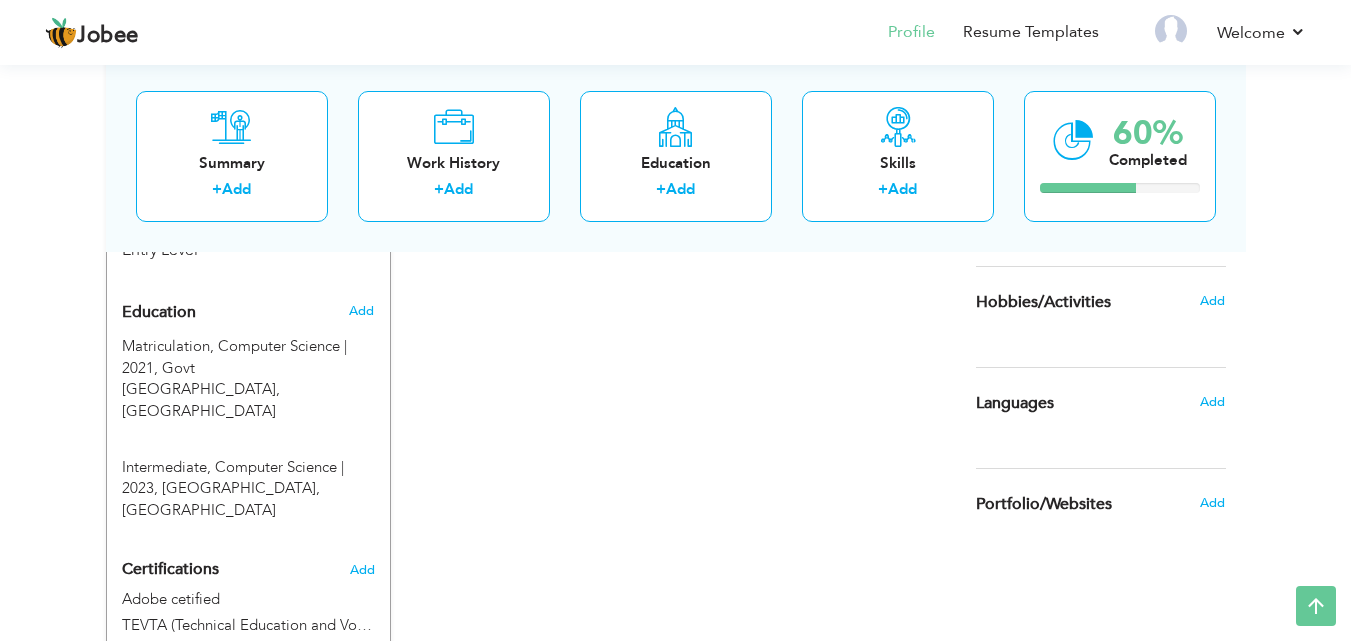 scroll, scrollTop: 836, scrollLeft: 0, axis: vertical 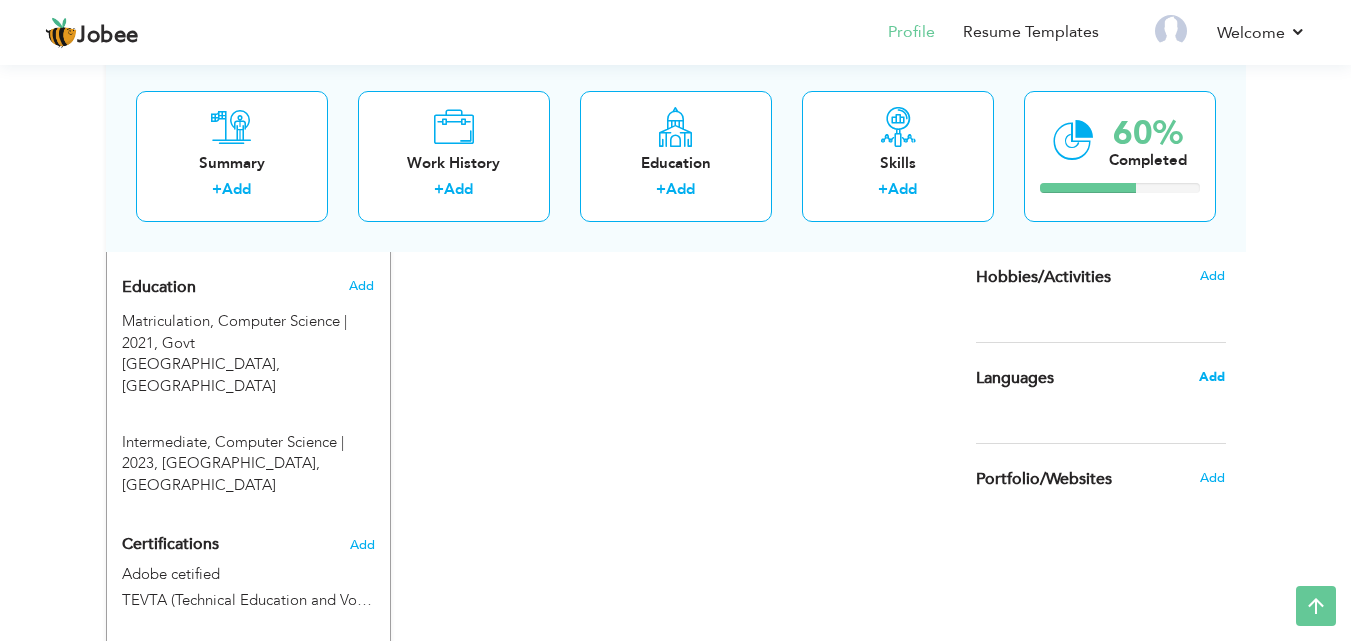 click on "Add" at bounding box center [1212, 377] 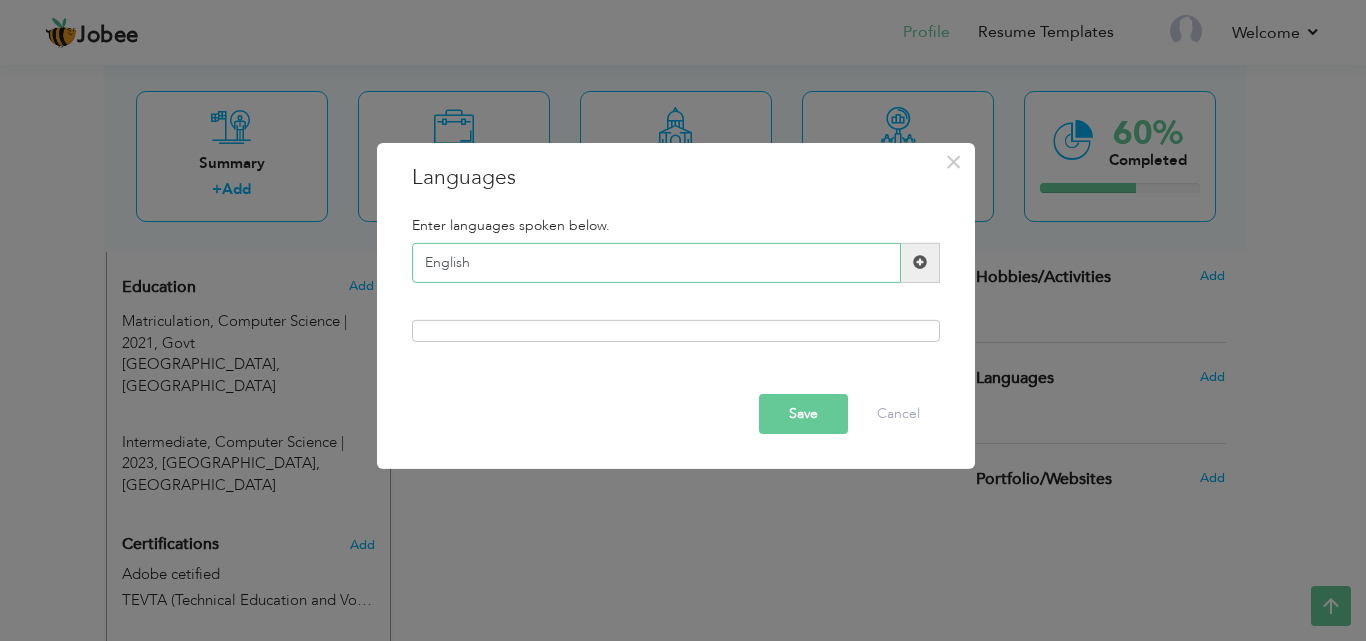 type on "English" 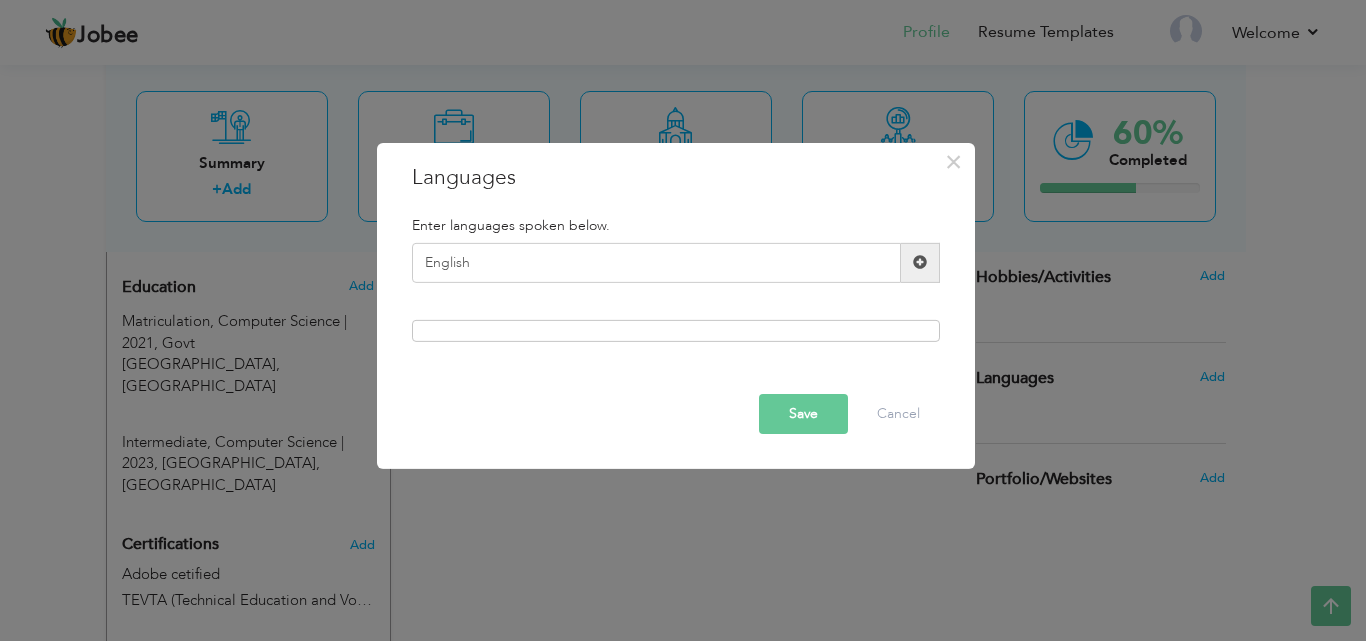 click at bounding box center (676, 331) 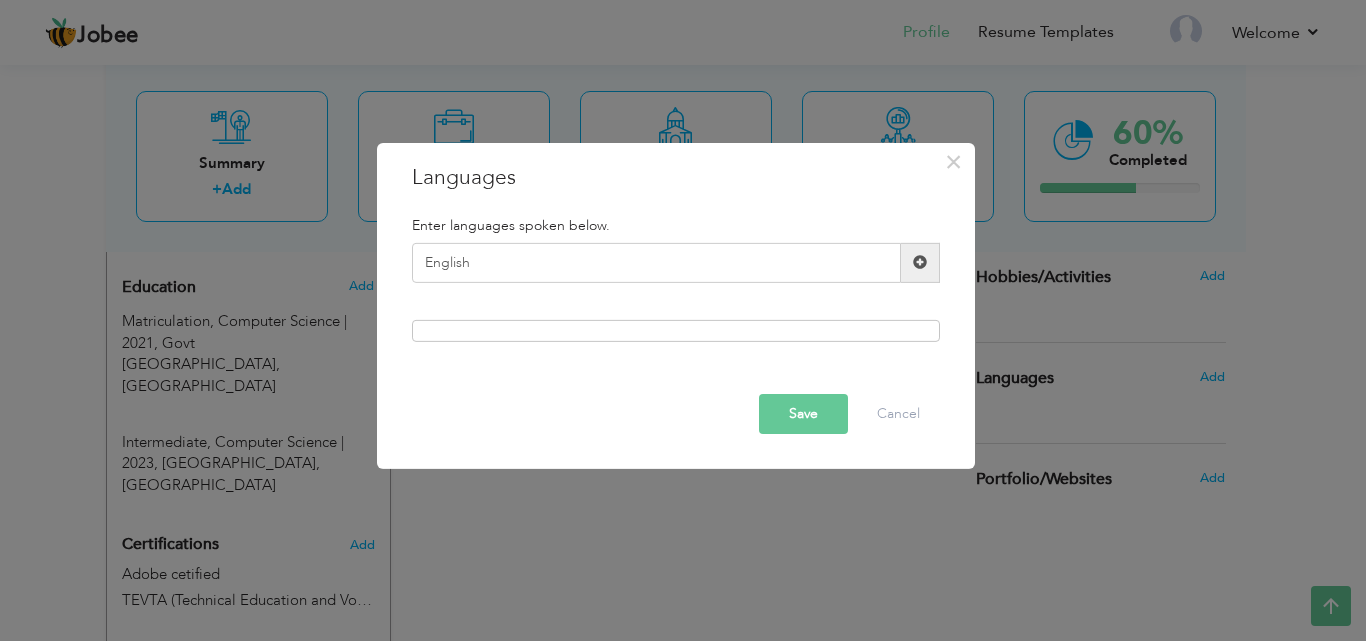click at bounding box center (920, 263) 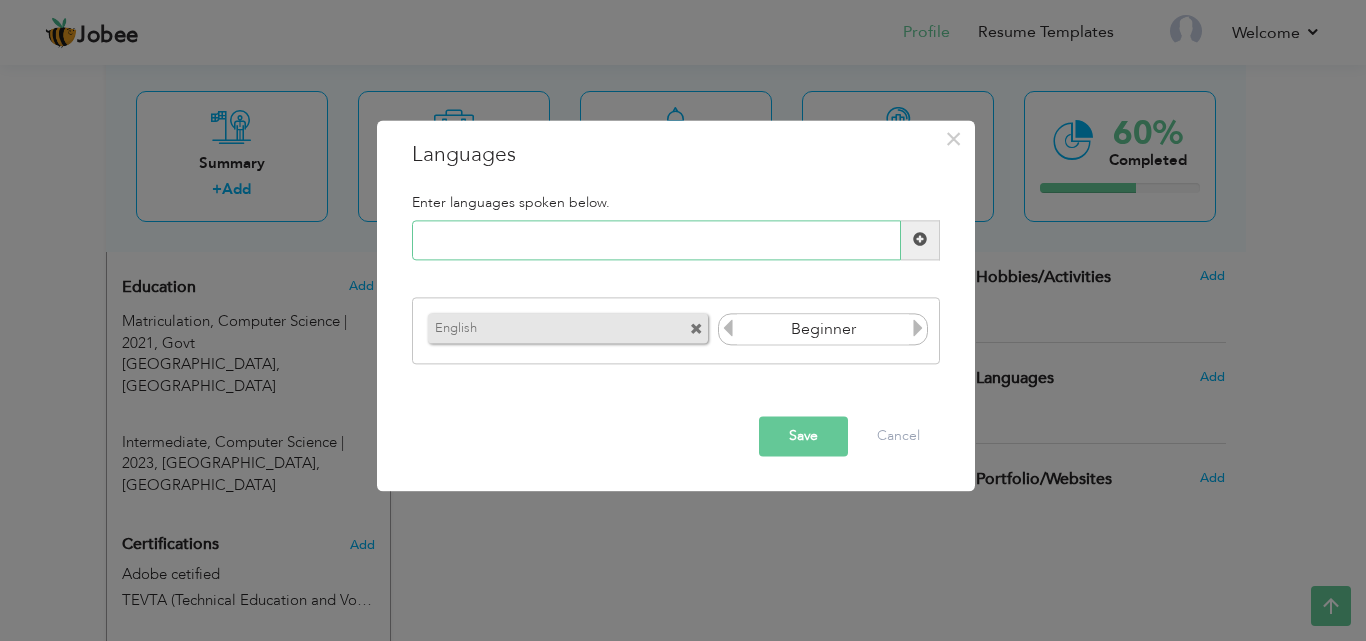 click at bounding box center (656, 240) 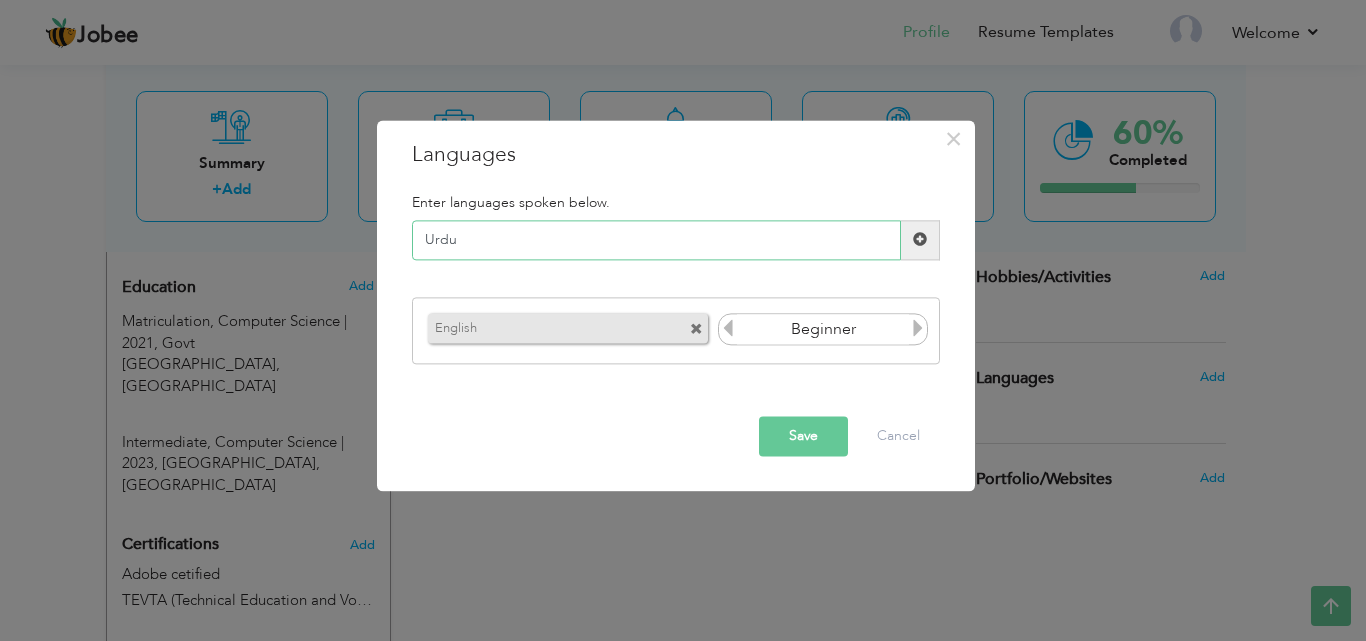 type on "Urdu" 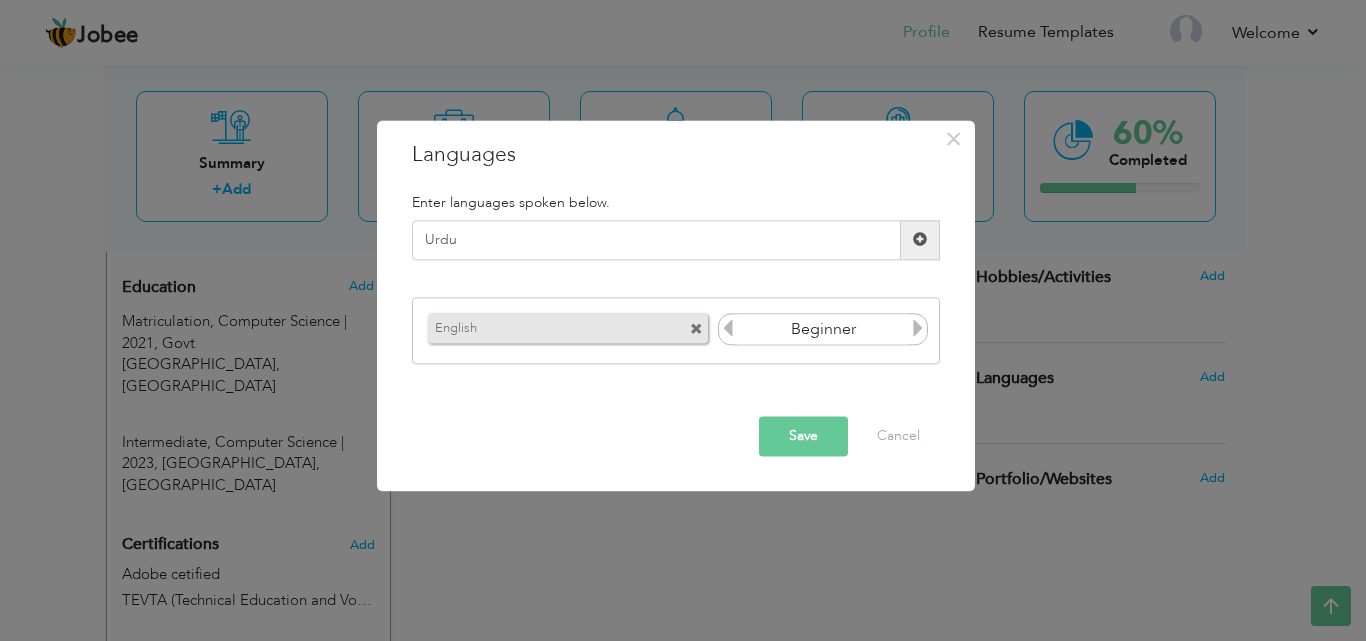 click at bounding box center (920, 240) 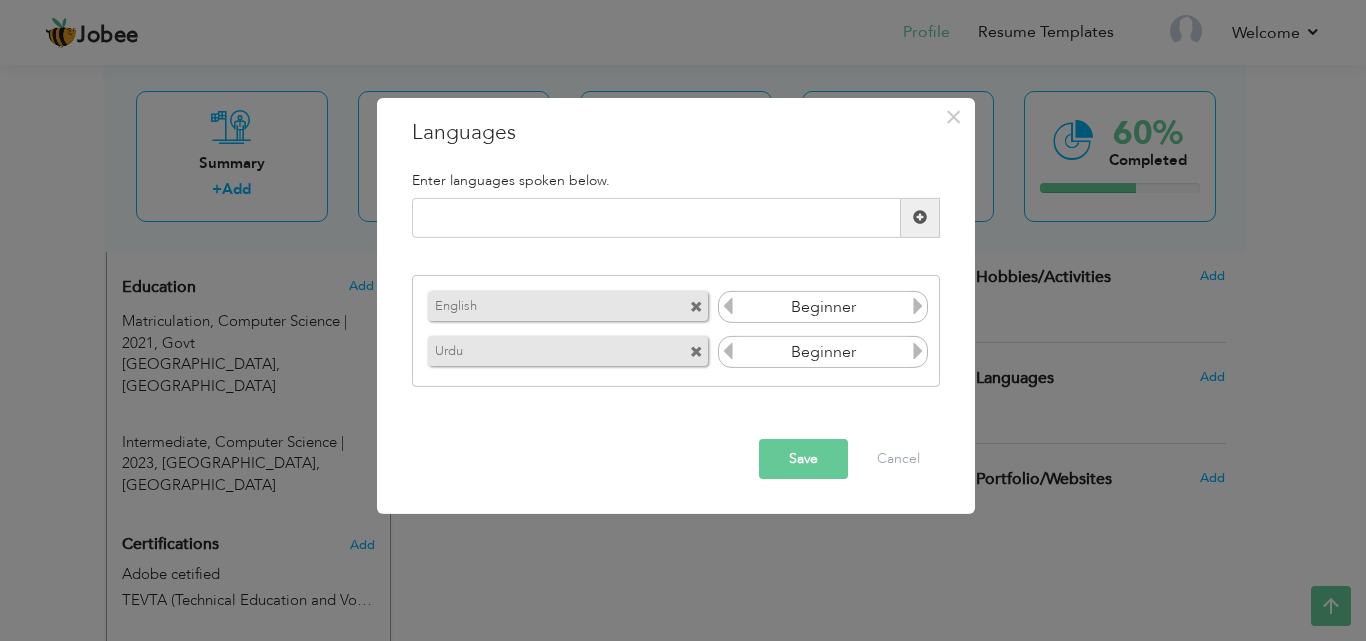 click at bounding box center [918, 351] 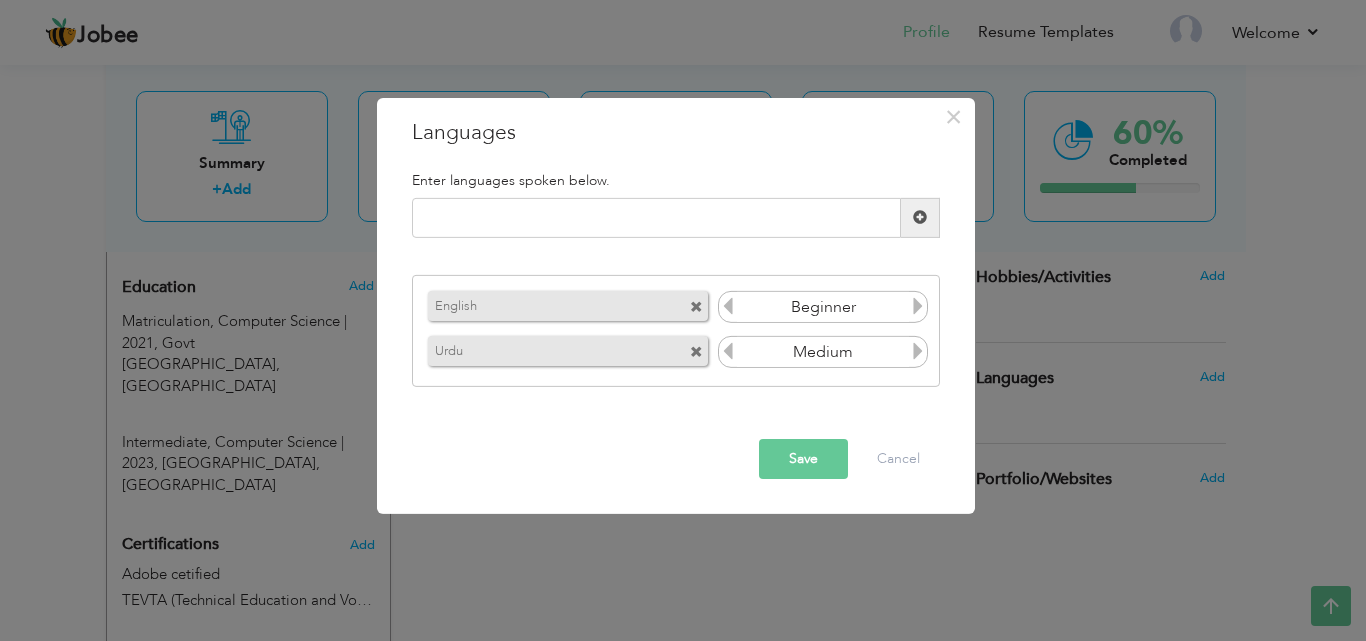 click at bounding box center [918, 351] 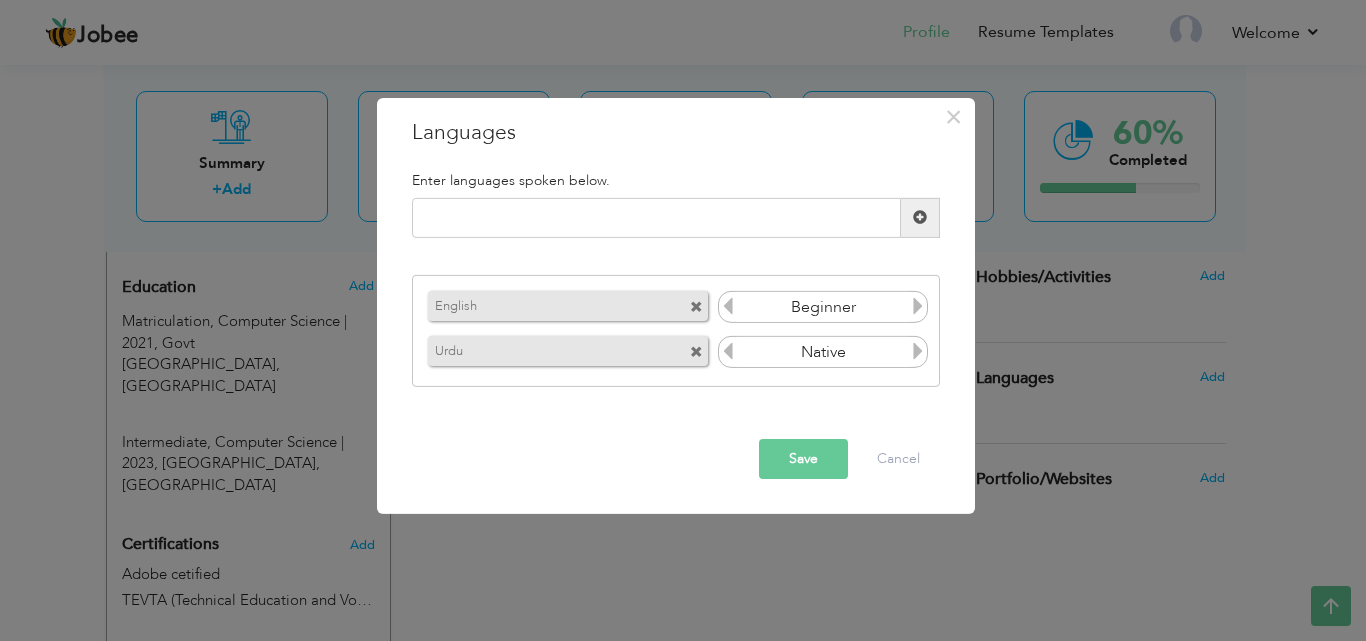 click on "Save" at bounding box center (803, 459) 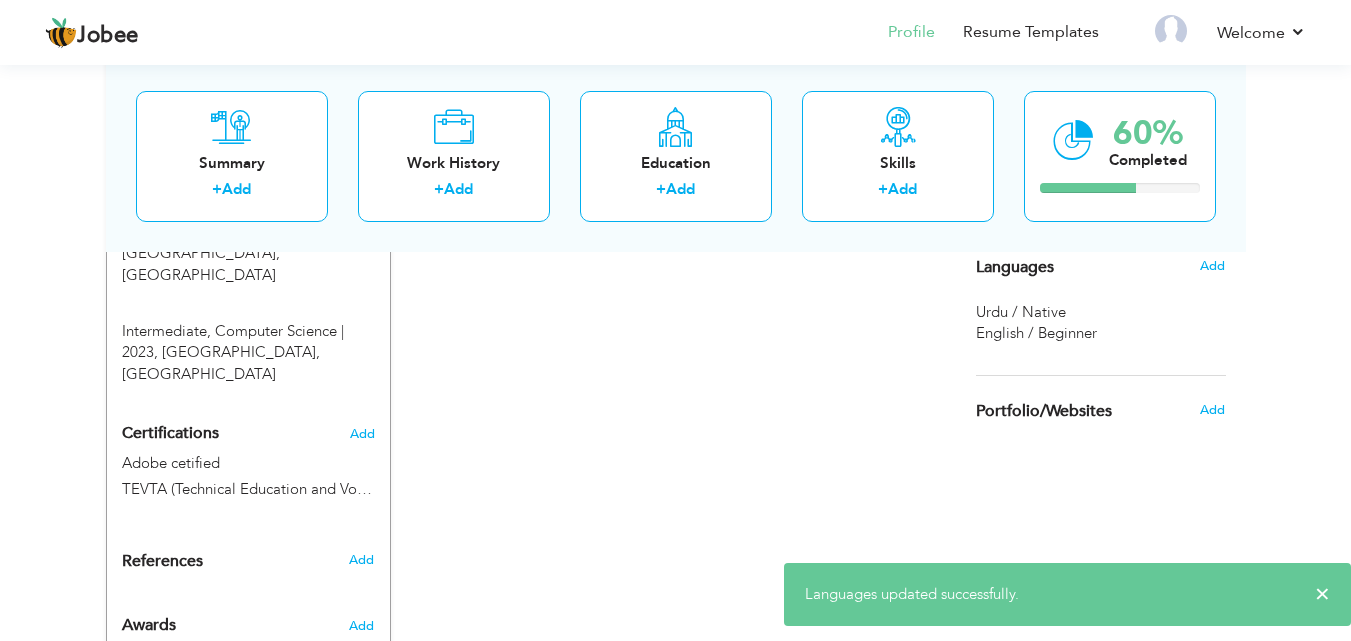 scroll, scrollTop: 939, scrollLeft: 0, axis: vertical 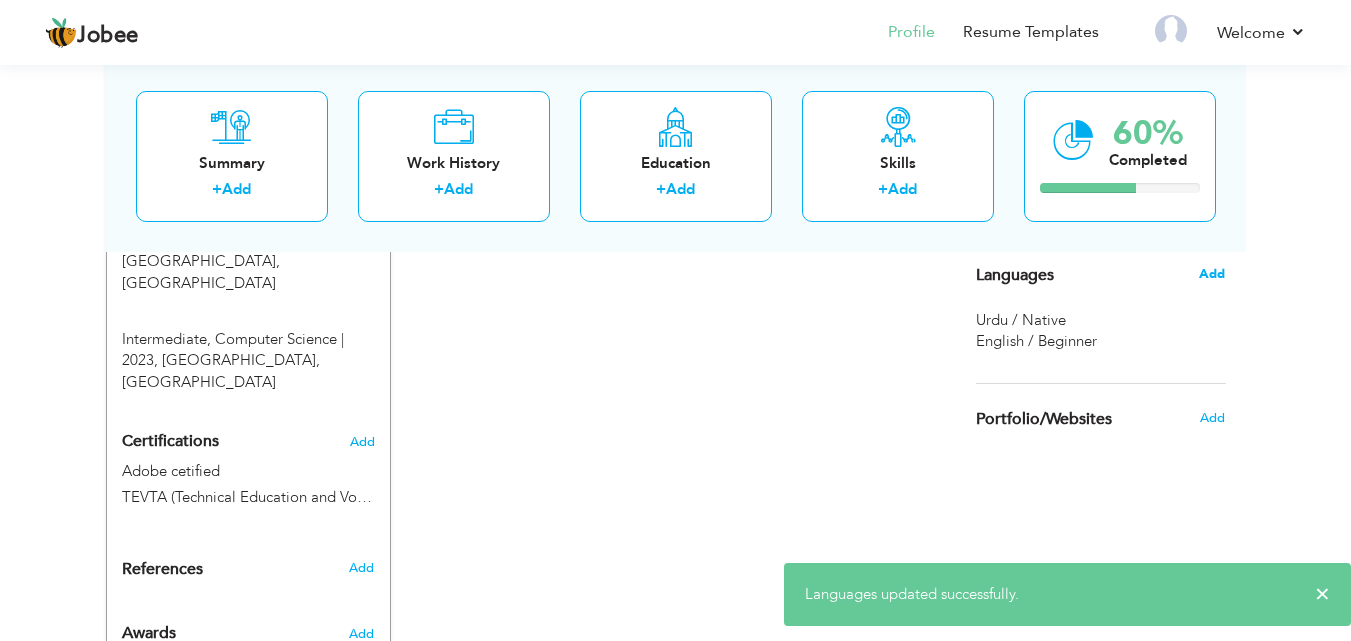 click on "Add" at bounding box center (1212, 274) 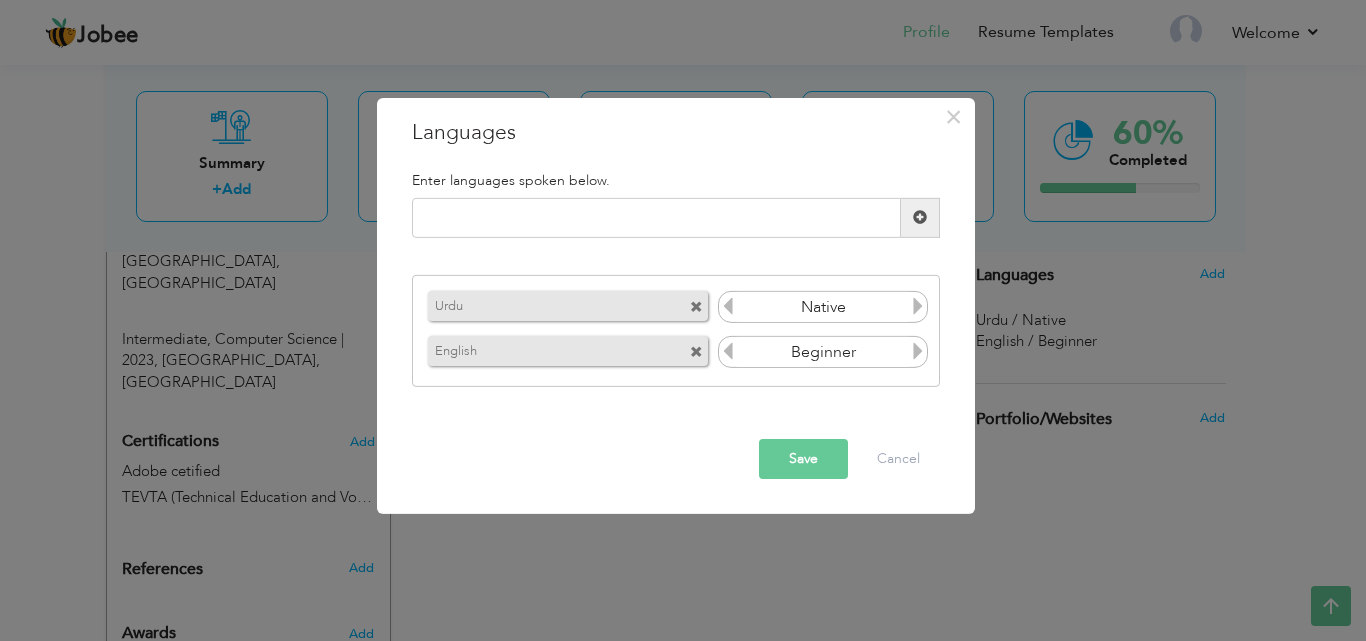 click on "Beginner" at bounding box center (823, 352) 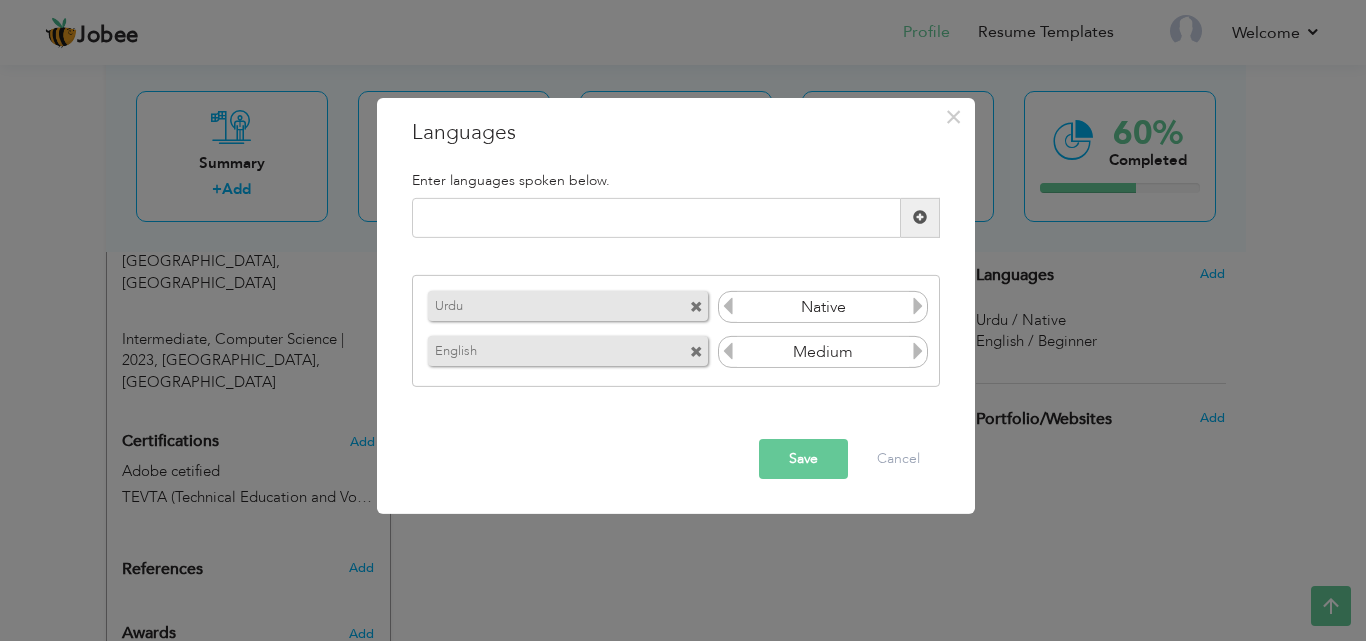 click on "Save" at bounding box center (803, 459) 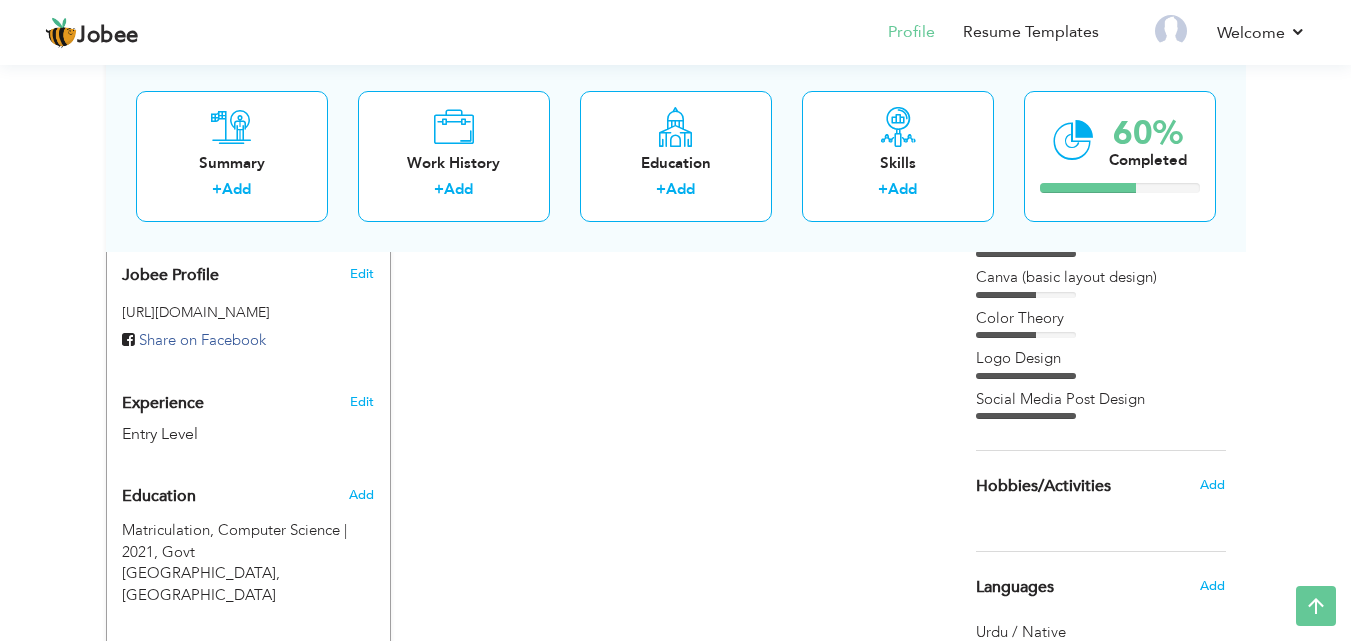 scroll, scrollTop: 624, scrollLeft: 0, axis: vertical 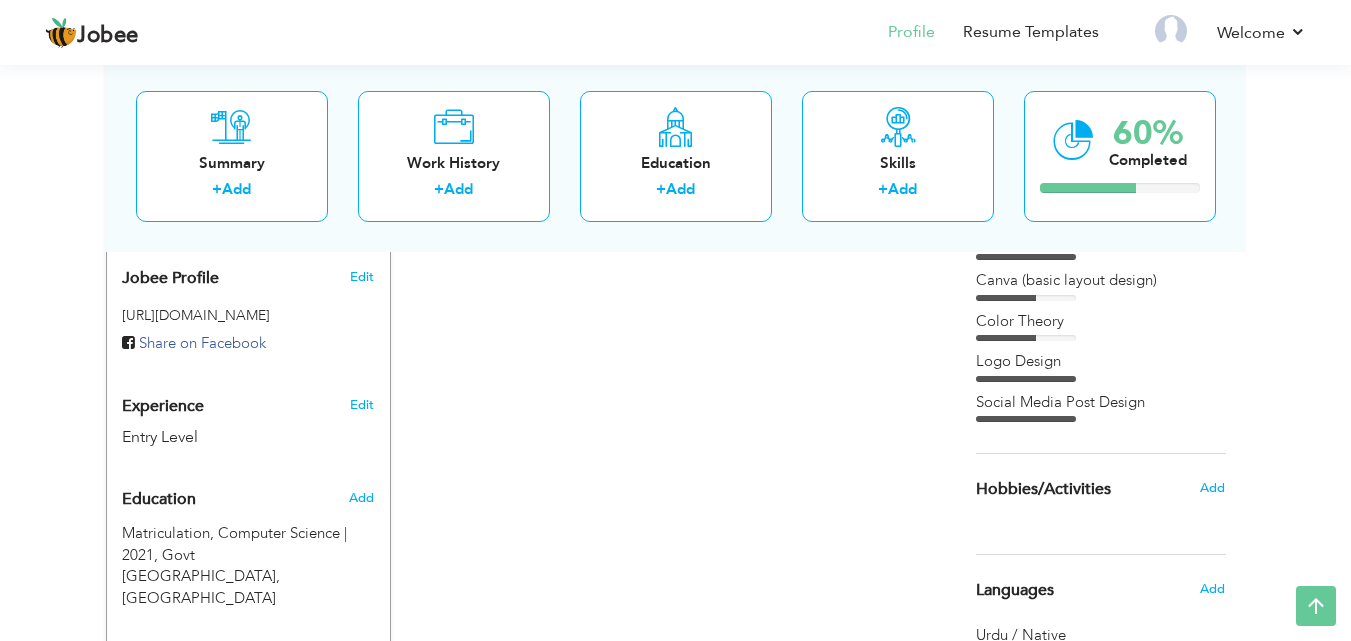 click on "Hobbies/Activities" at bounding box center (1077, 489) 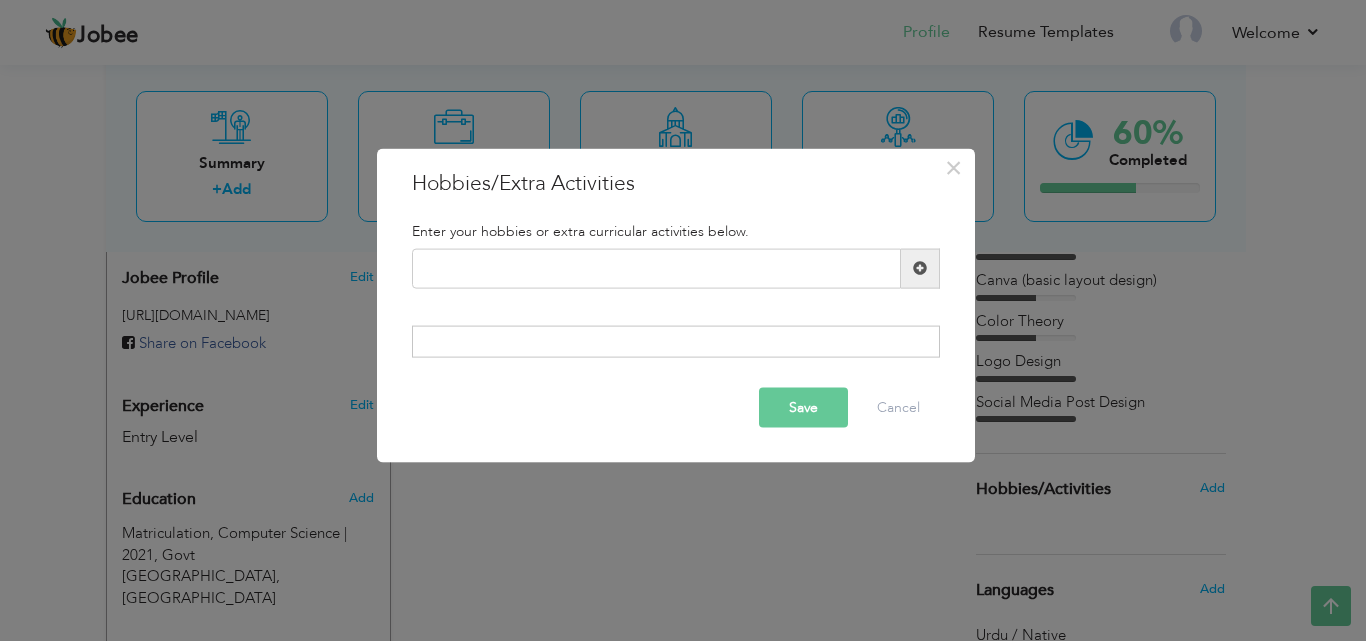 click on "×
Hobbies/Extra Activities
Enter your hobbies or extra curricular activities below.
Duplicate entry Save" at bounding box center (683, 320) 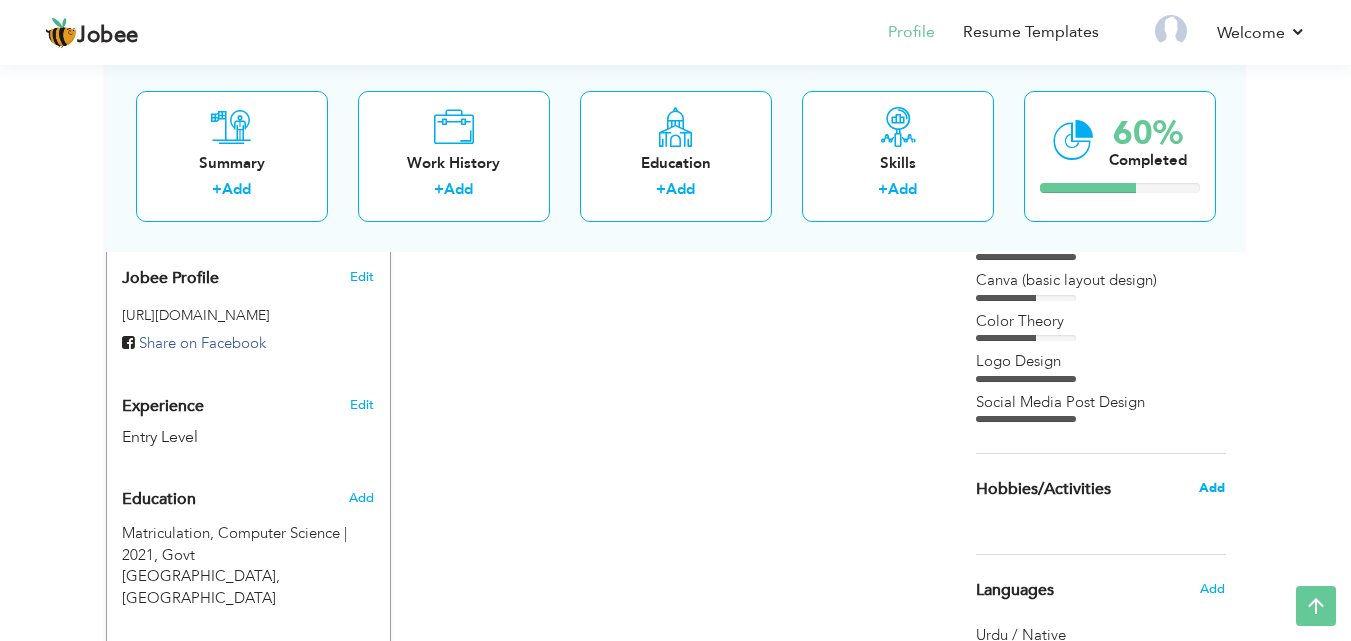click on "Add" at bounding box center [1212, 488] 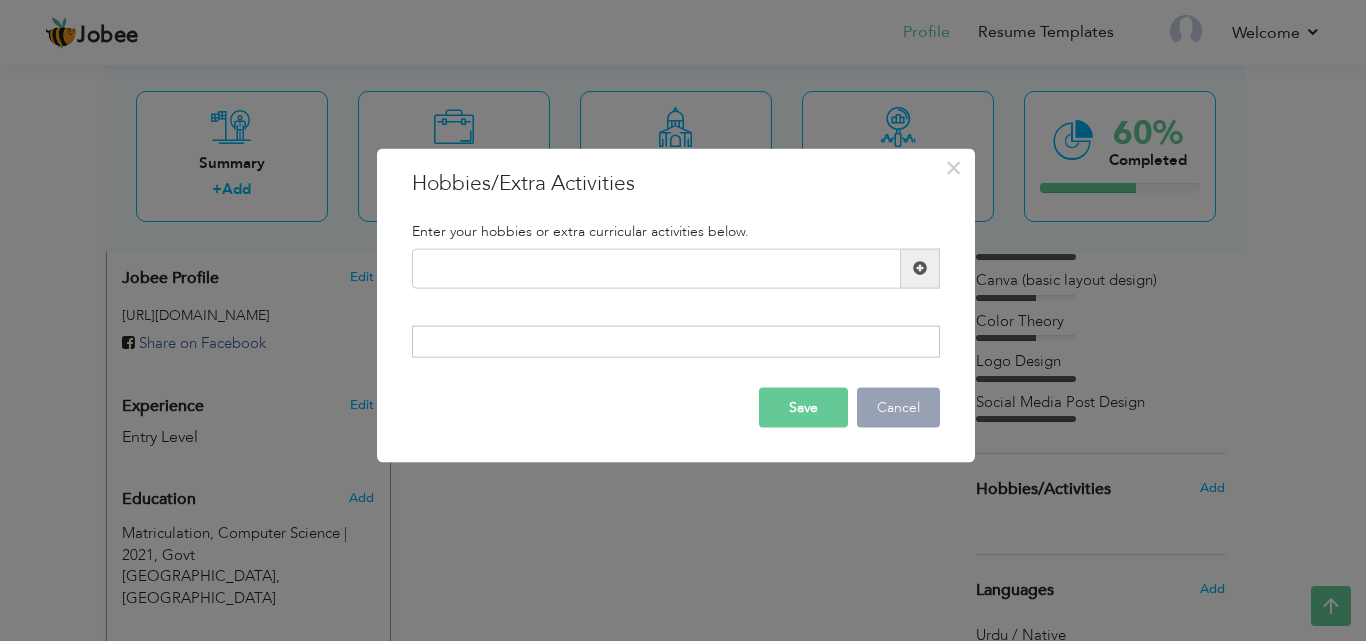 click on "Cancel" at bounding box center (898, 408) 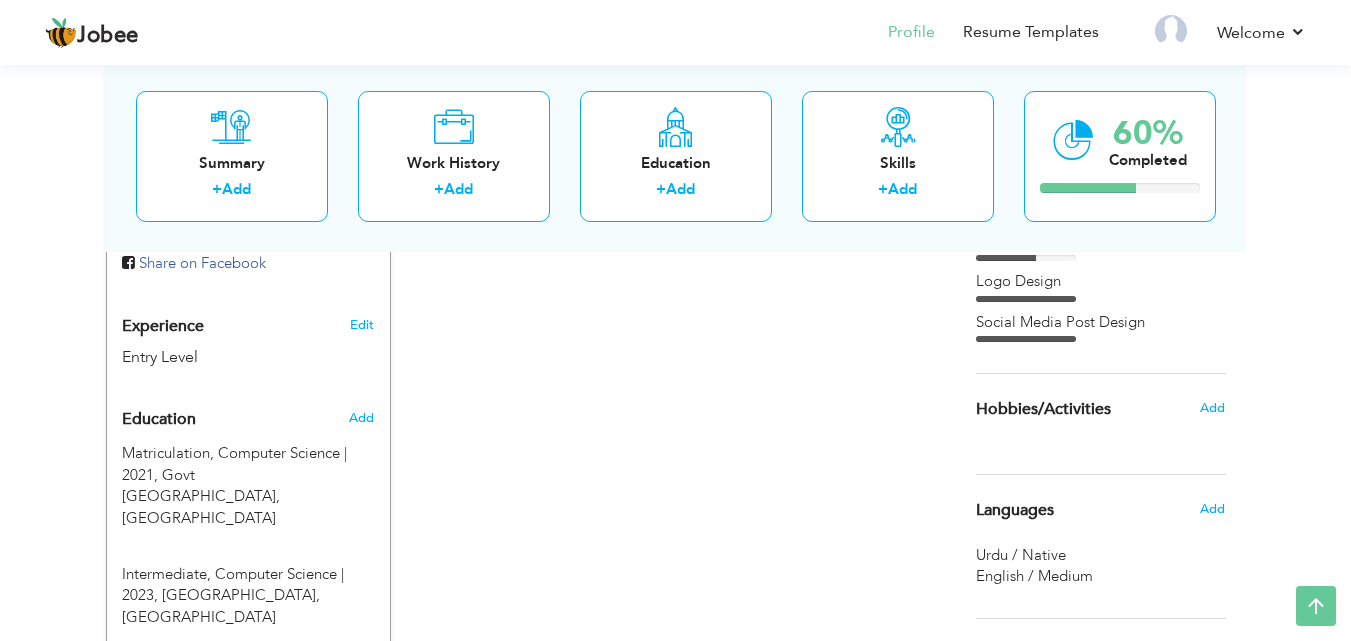 scroll, scrollTop: 708, scrollLeft: 0, axis: vertical 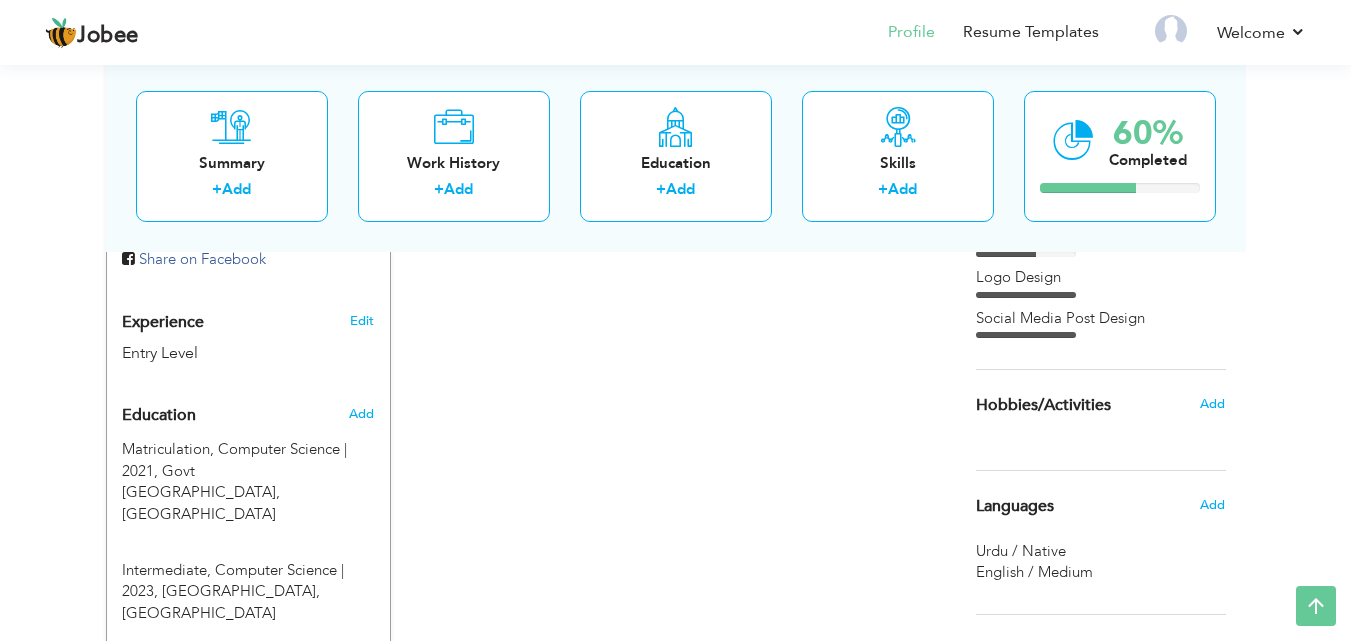 click on "Add" at bounding box center (1217, 404) 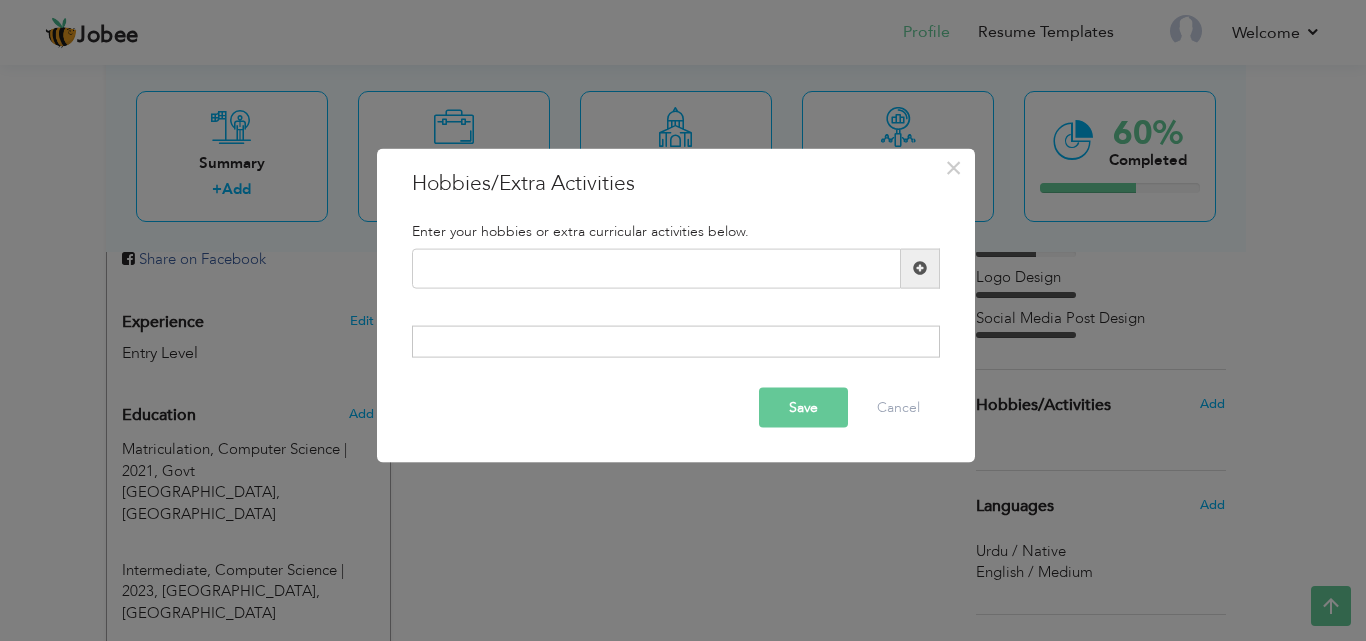 click on "×
Hobbies/Extra Activities
Enter your hobbies or extra curricular activities below.
Duplicate entry Save" at bounding box center [683, 320] 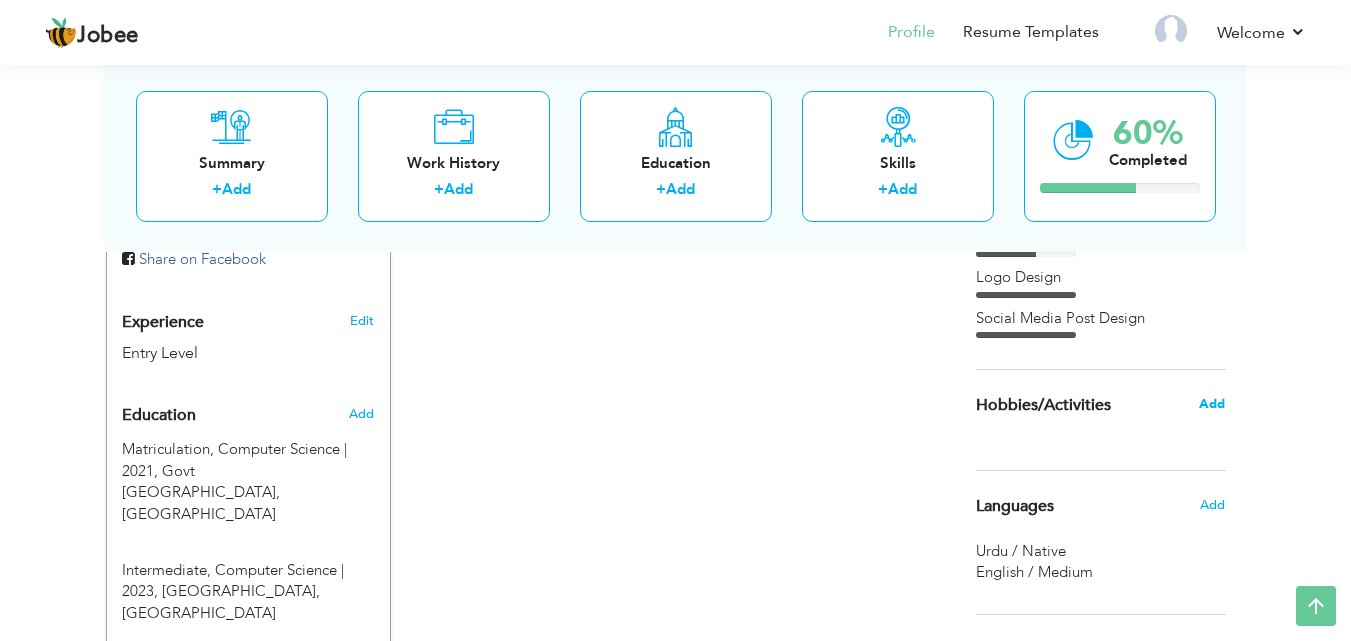 click on "Add" at bounding box center (1212, 404) 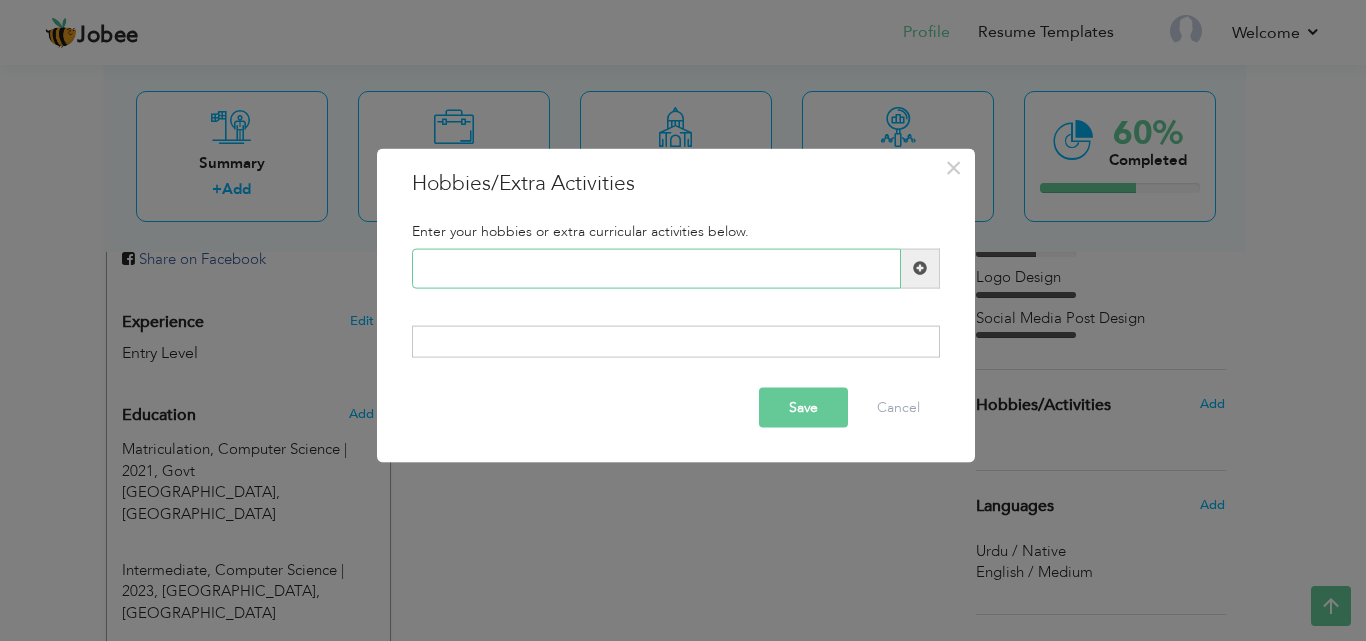 paste on "Learning New Design Tools" 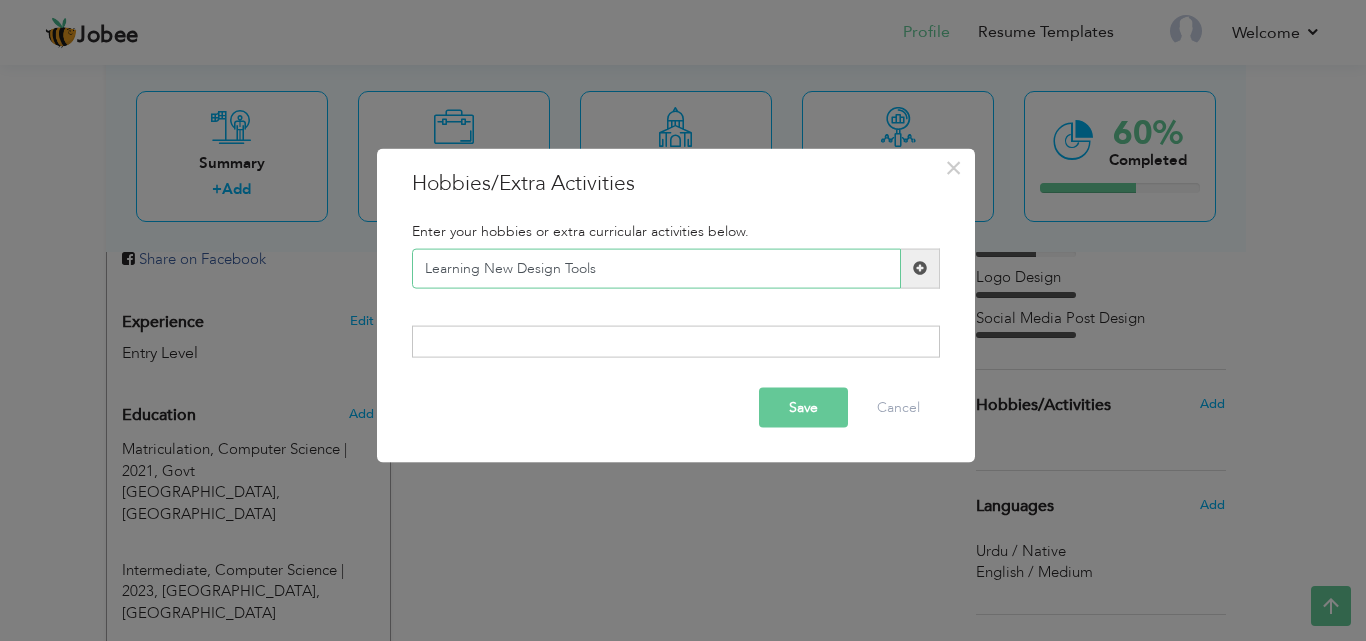 type on "Learning New Design Tools" 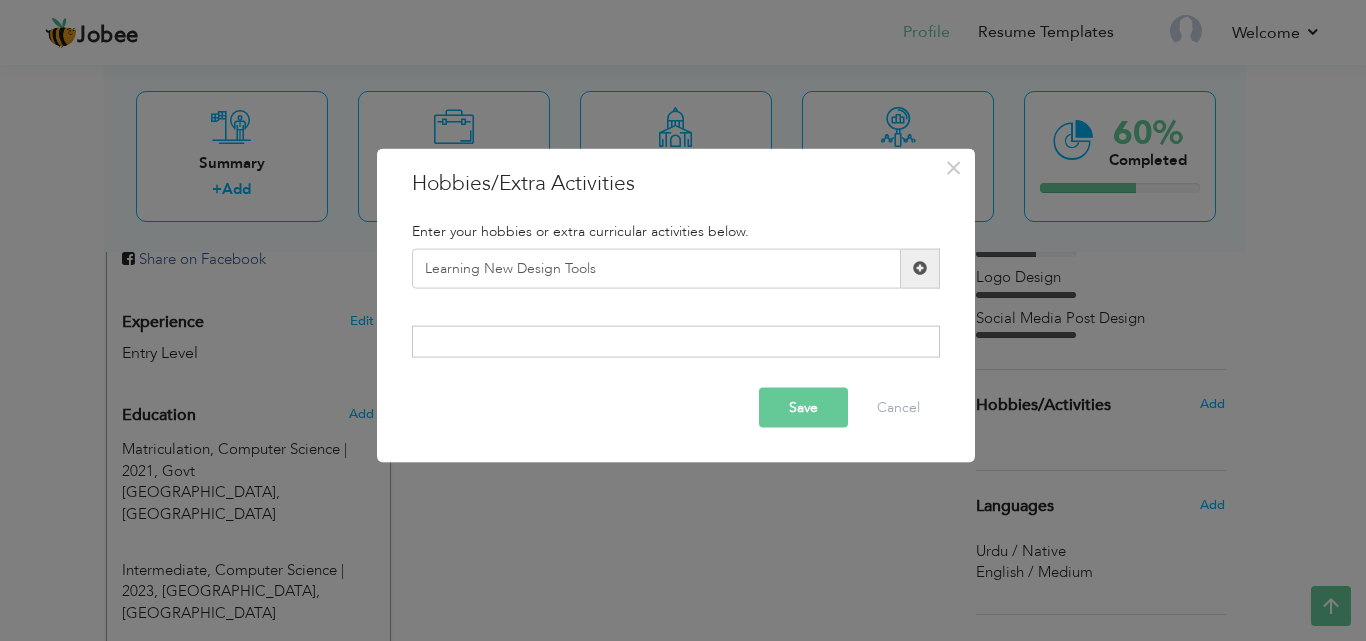click on "Save" at bounding box center (803, 408) 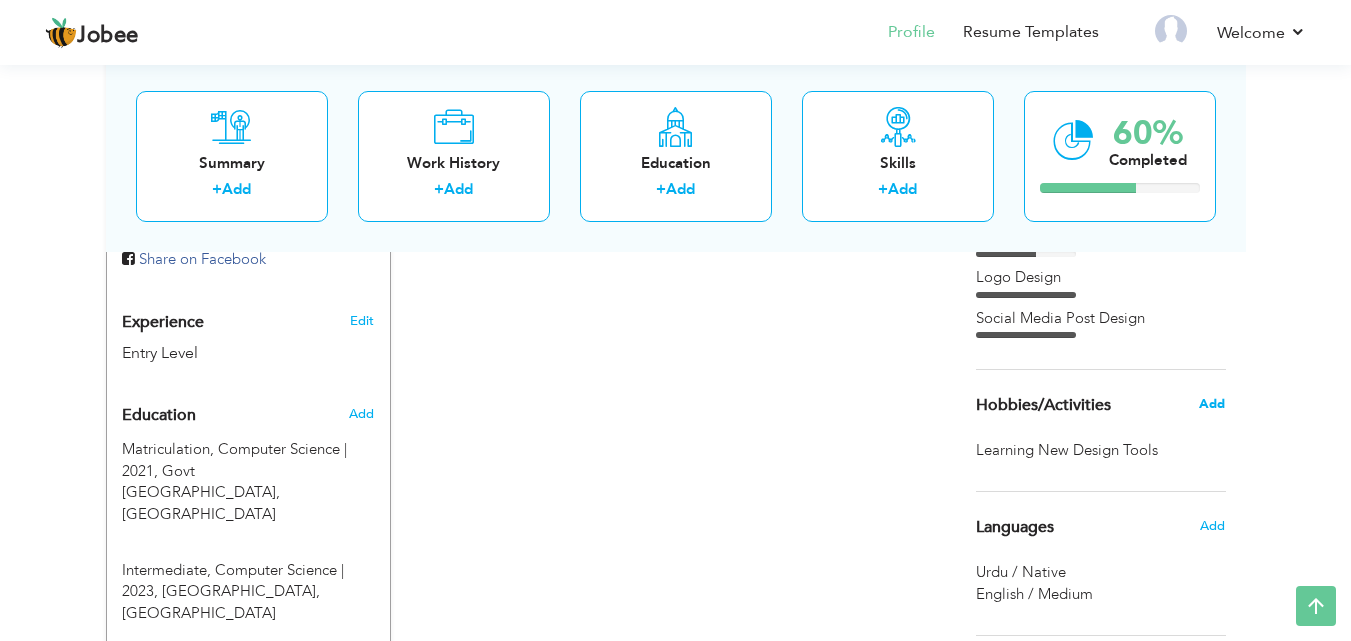 click on "Add" at bounding box center [1212, 404] 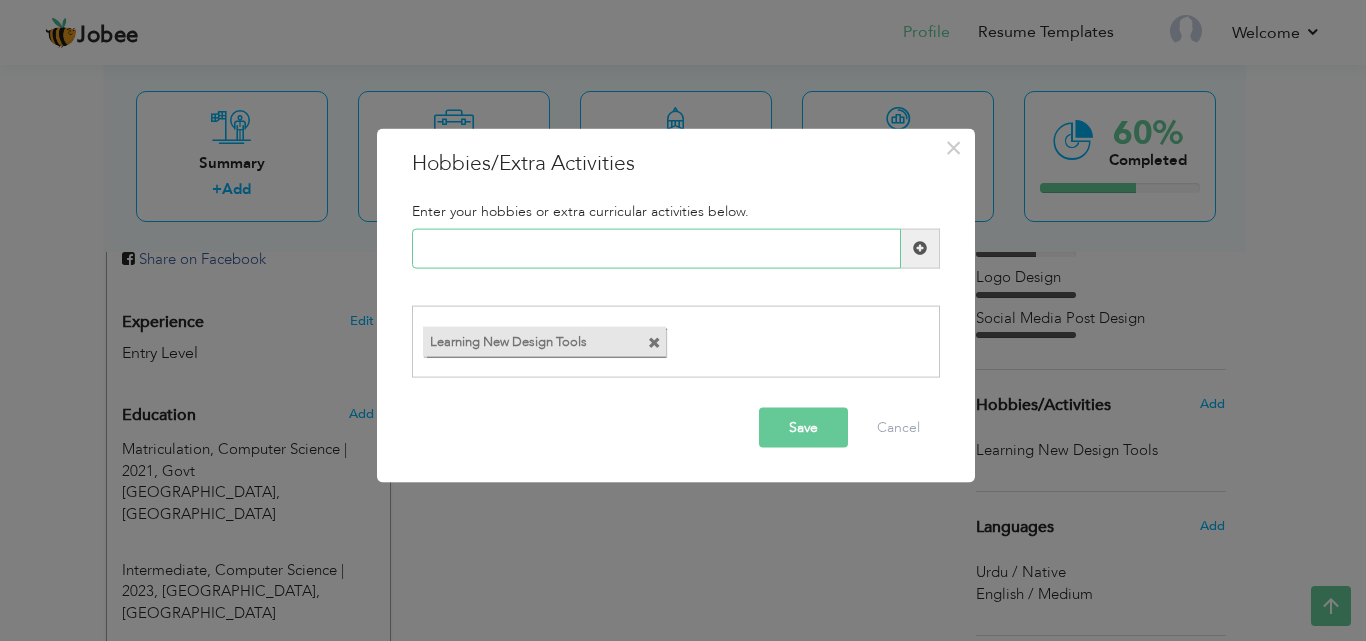 paste on "Photography" 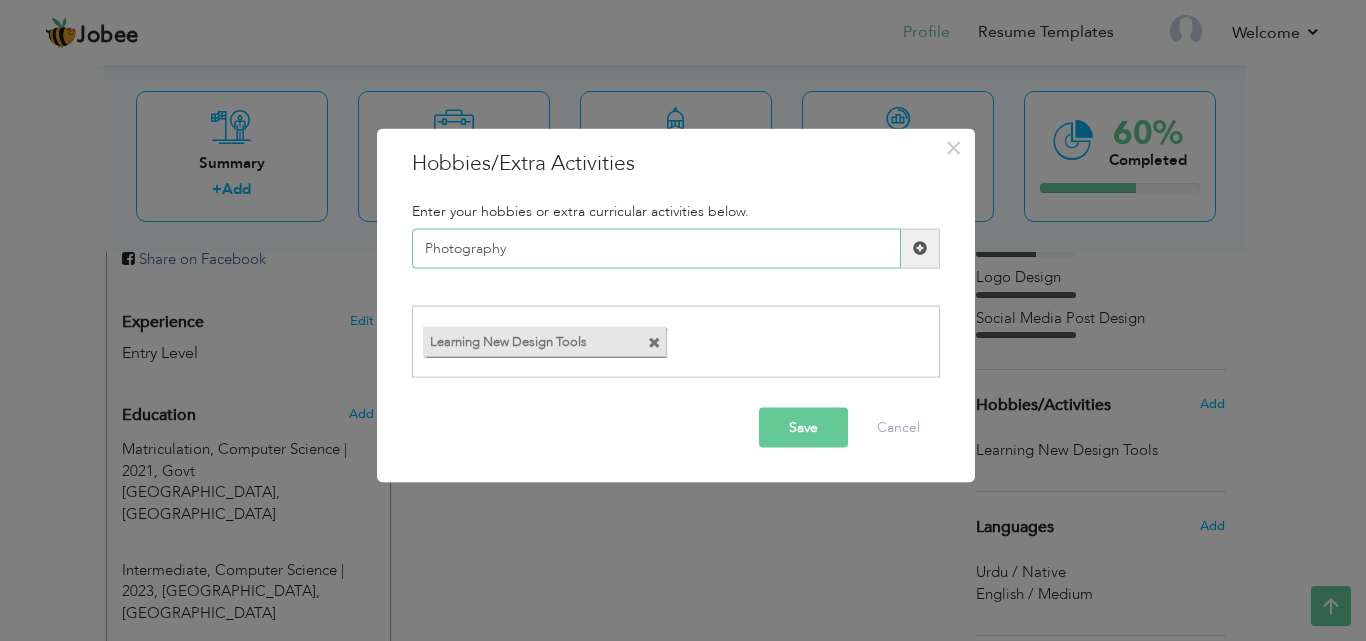 type on "Photography" 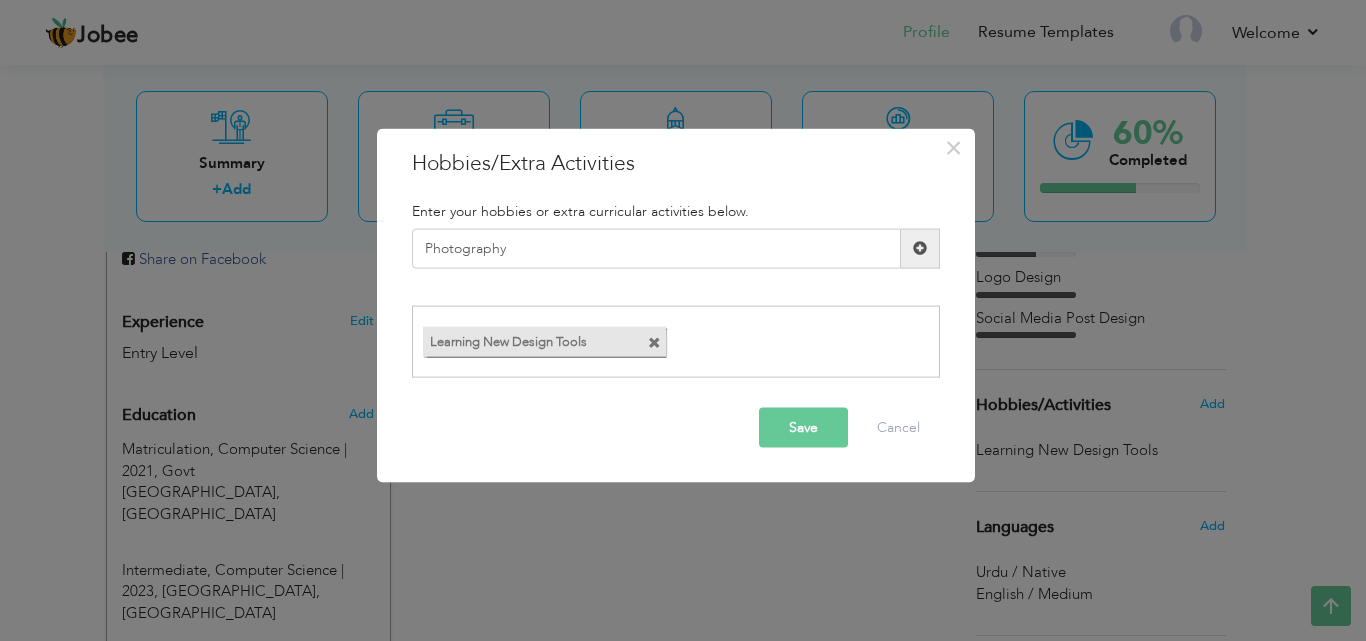 click at bounding box center (920, 248) 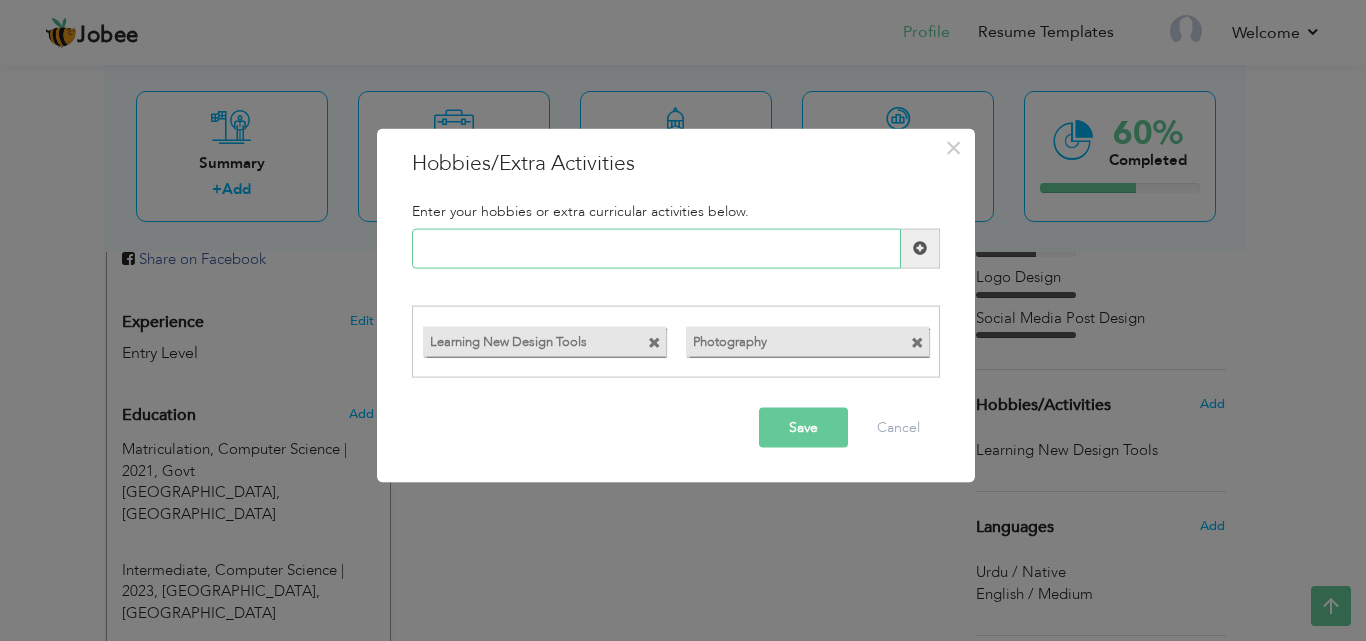 click at bounding box center (656, 248) 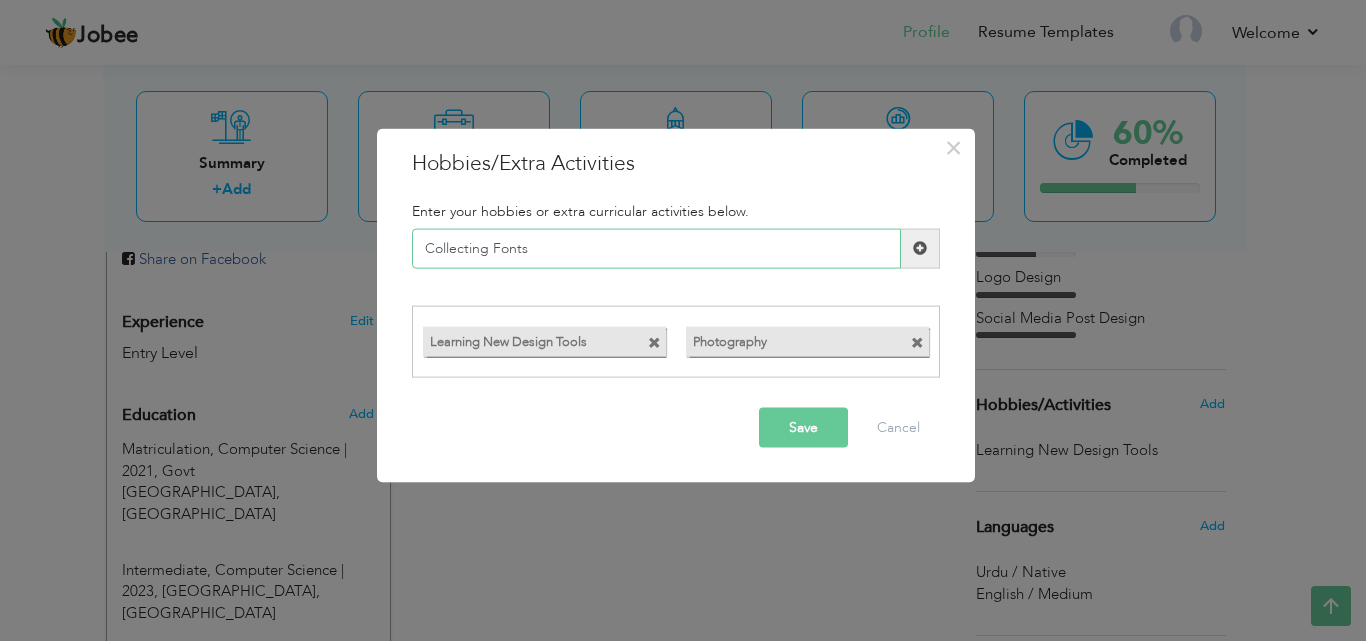 type on "Collecting Fonts" 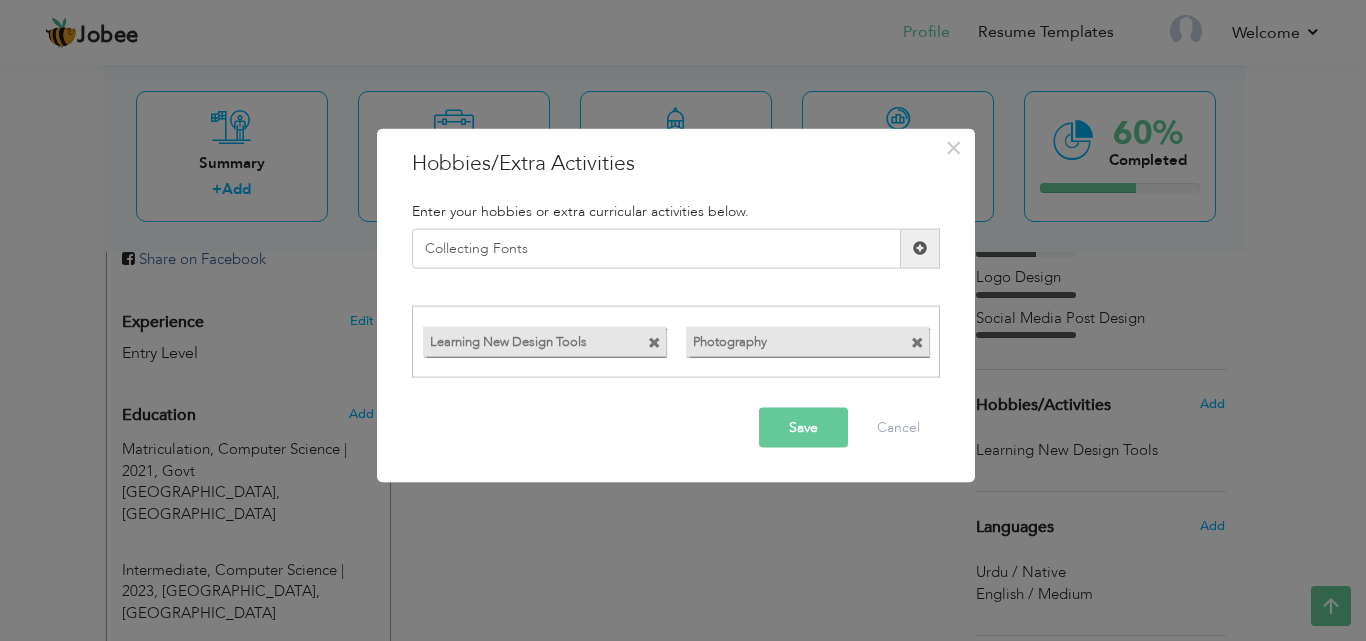 click on "Save" at bounding box center (803, 428) 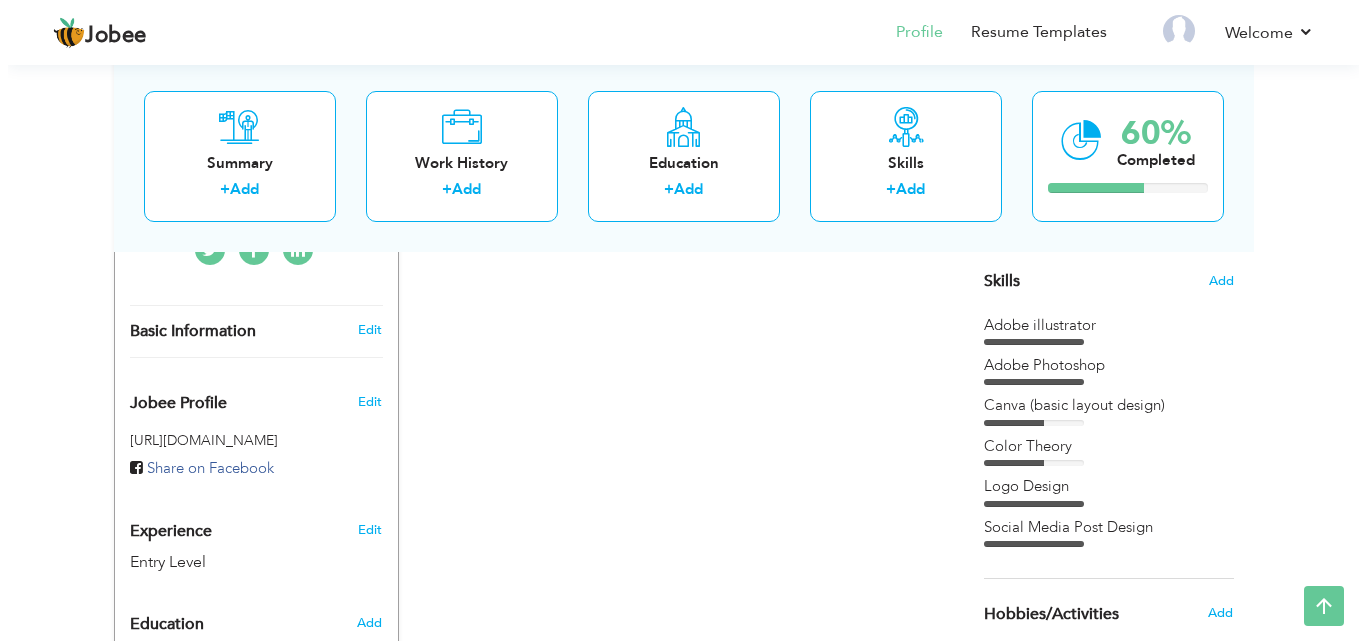 scroll, scrollTop: 489, scrollLeft: 0, axis: vertical 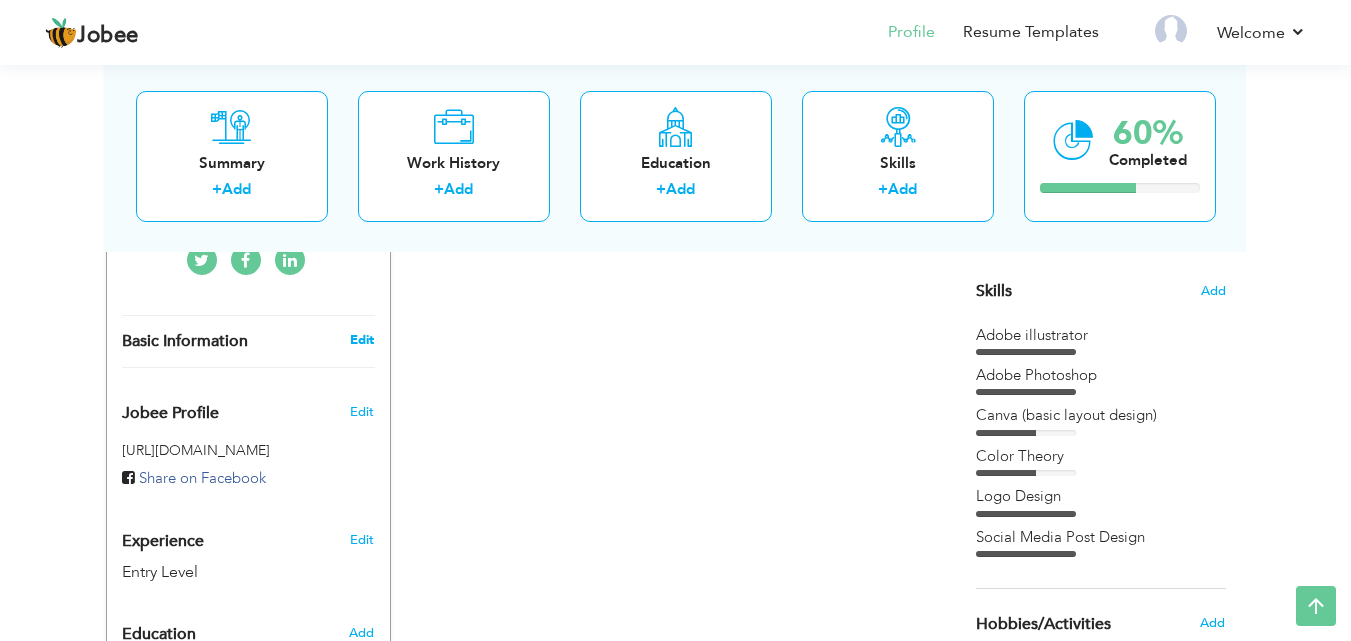click on "Edit" at bounding box center [362, 340] 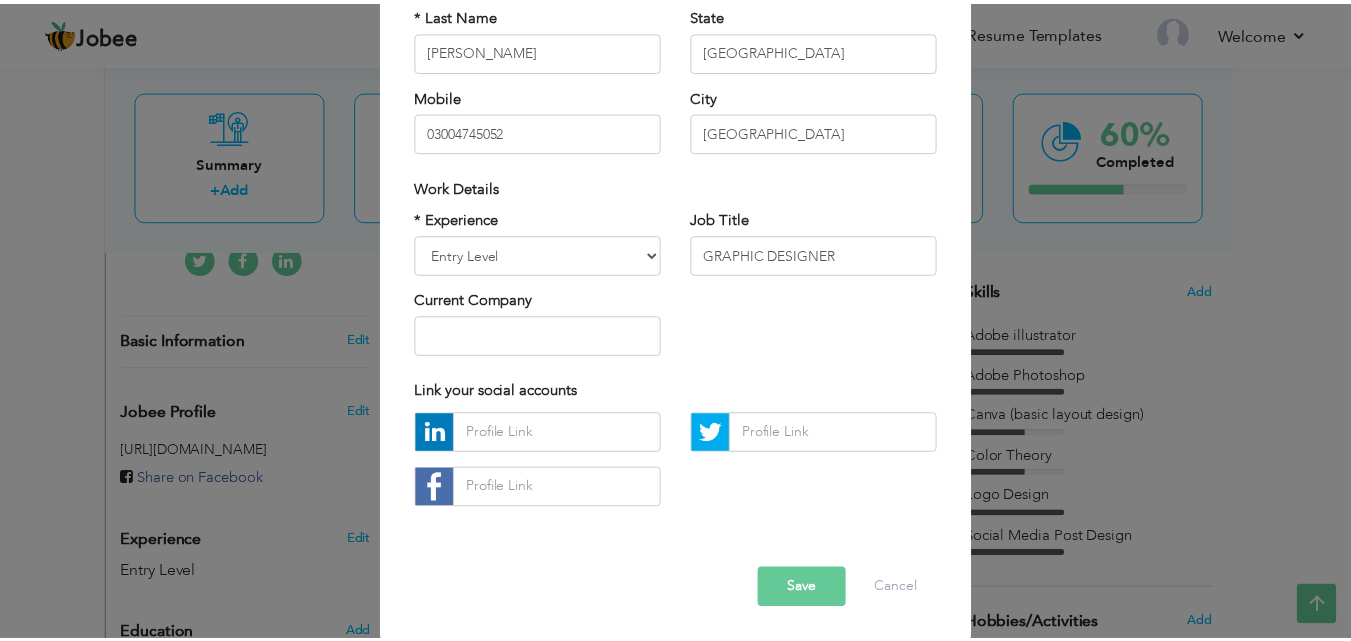 scroll, scrollTop: 261, scrollLeft: 0, axis: vertical 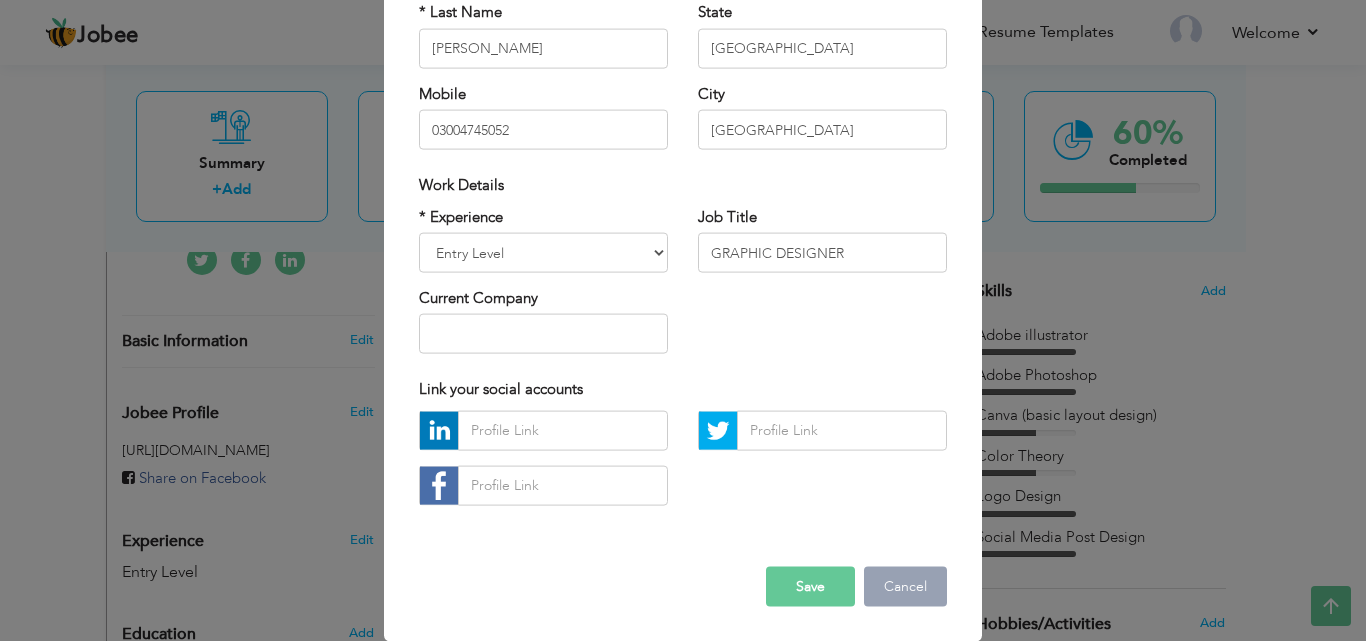 click on "Cancel" at bounding box center [905, 586] 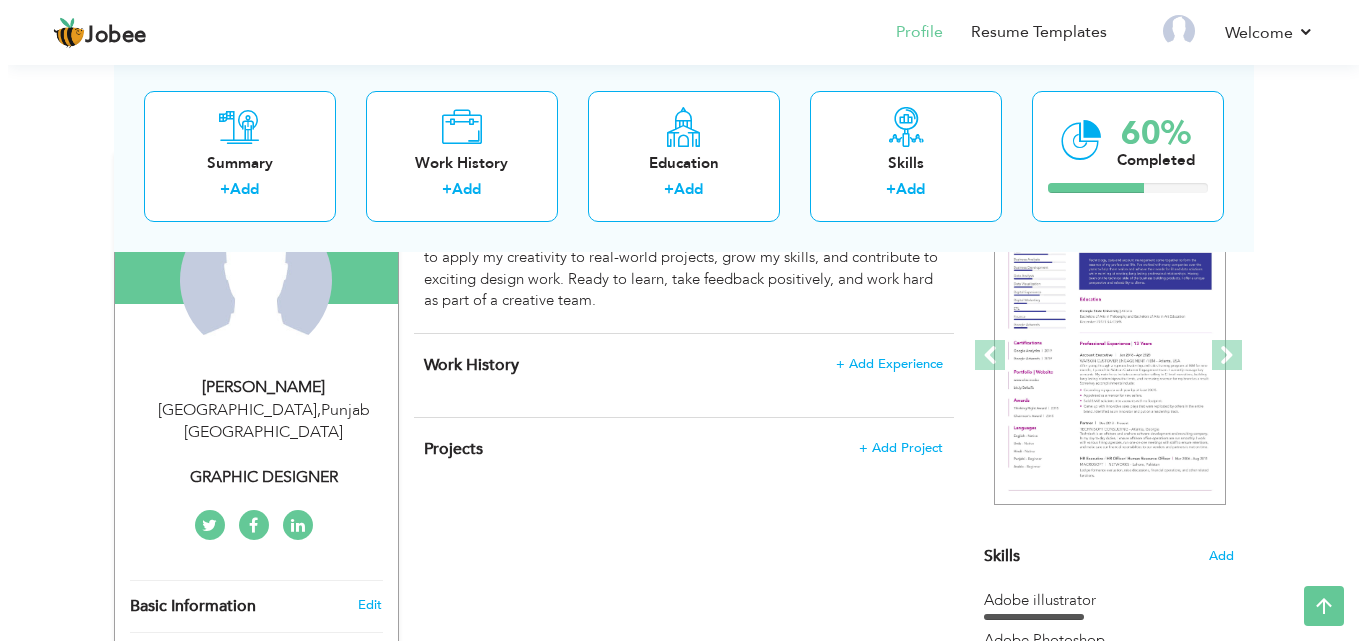 scroll, scrollTop: 299, scrollLeft: 0, axis: vertical 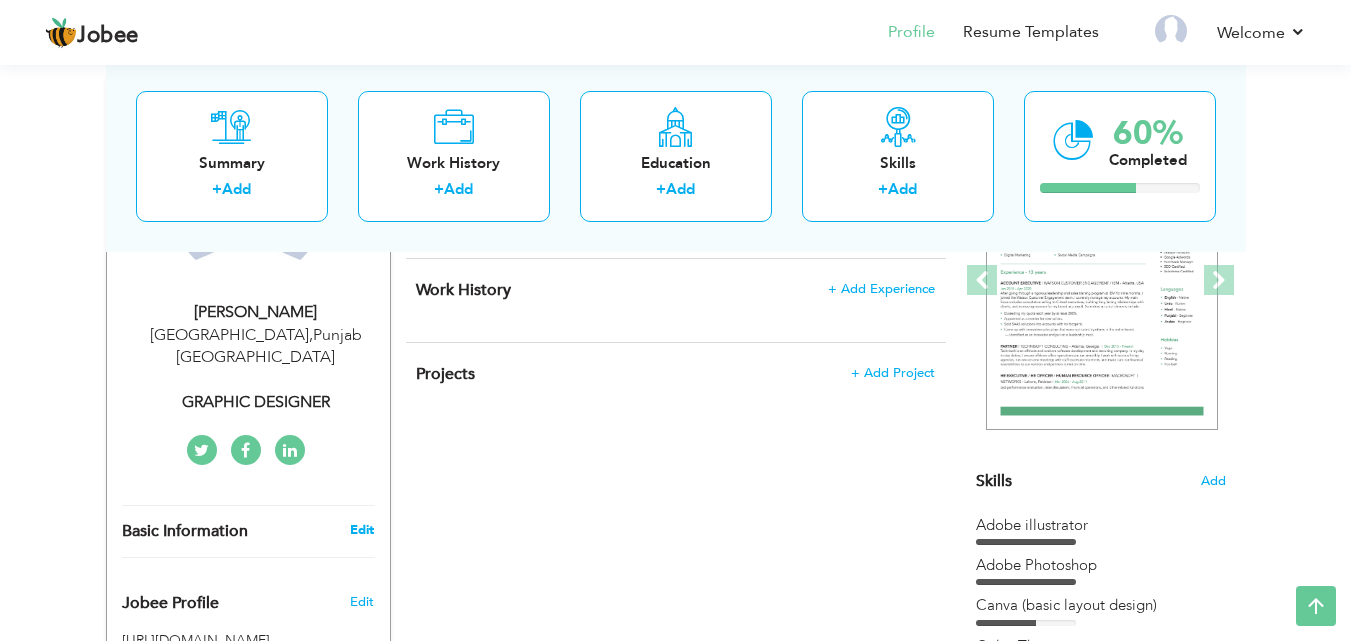 click on "Edit" at bounding box center [362, 530] 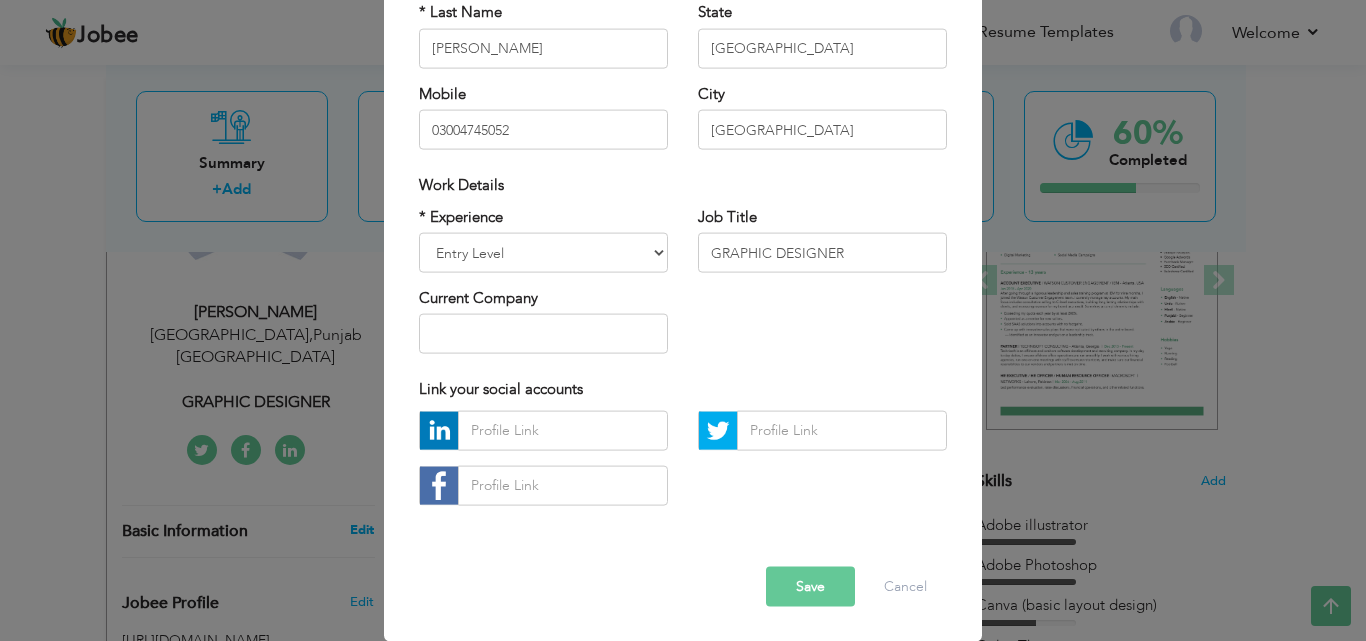 scroll, scrollTop: 0, scrollLeft: 0, axis: both 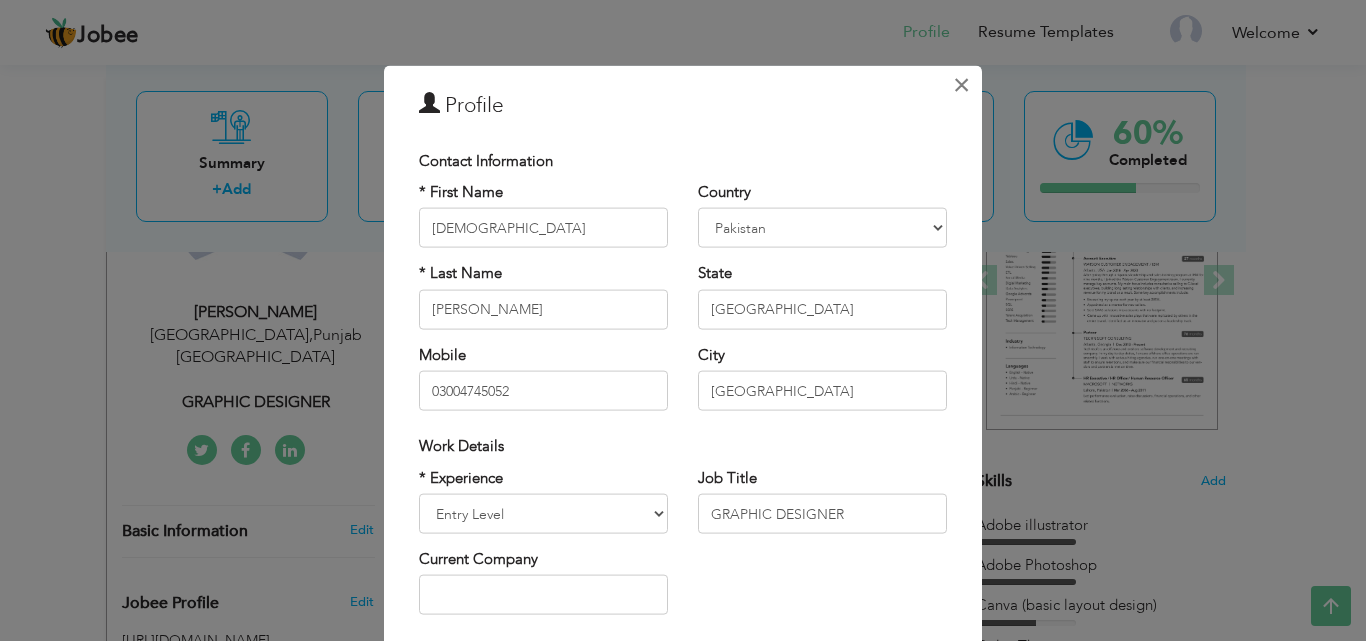 click on "×" at bounding box center [961, 84] 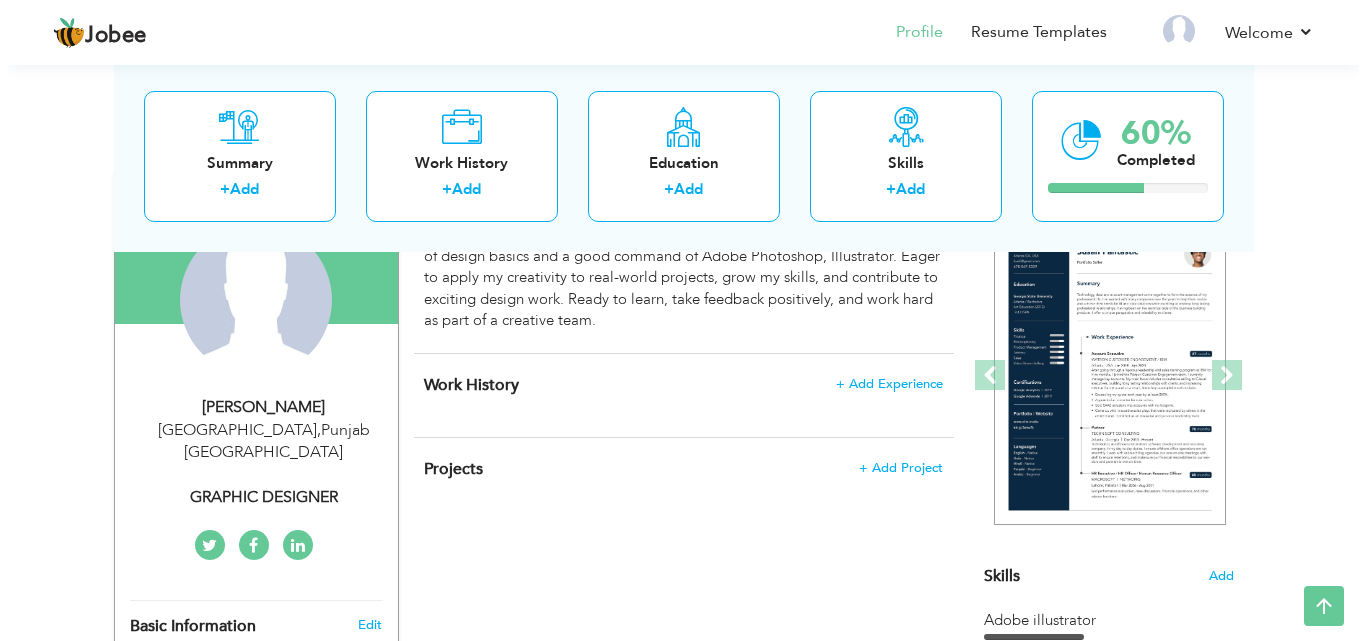 scroll, scrollTop: 182, scrollLeft: 0, axis: vertical 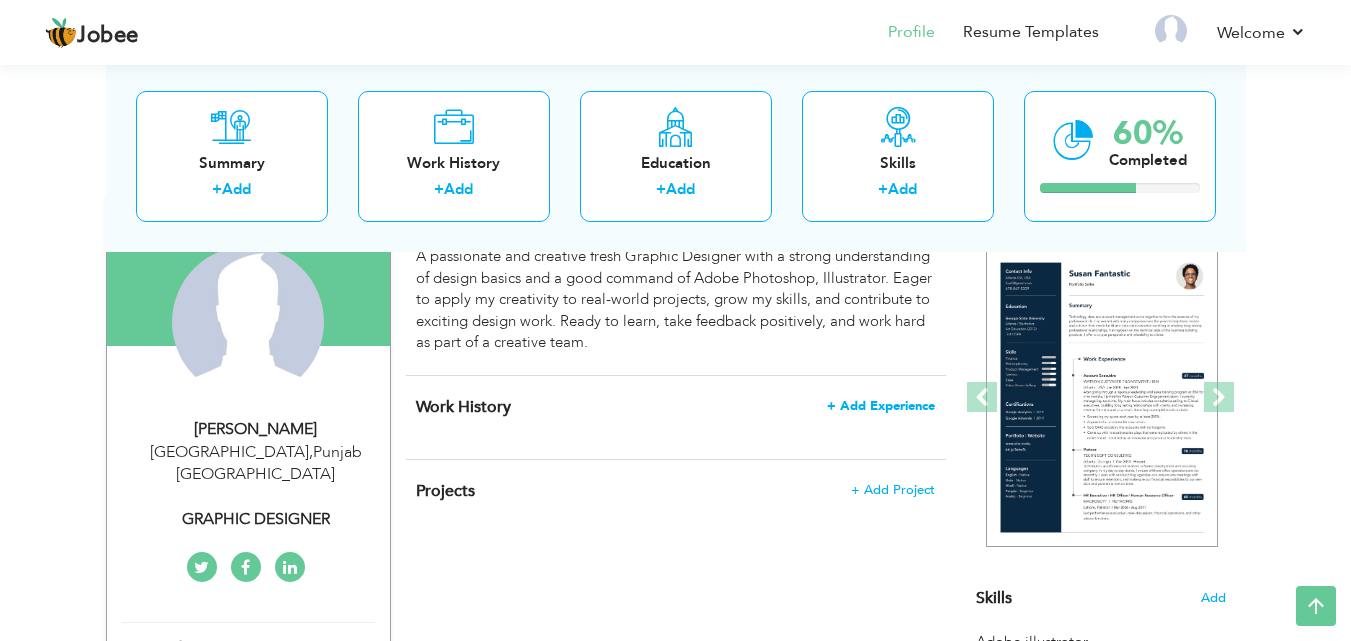 click on "+ Add Experience" at bounding box center (881, 406) 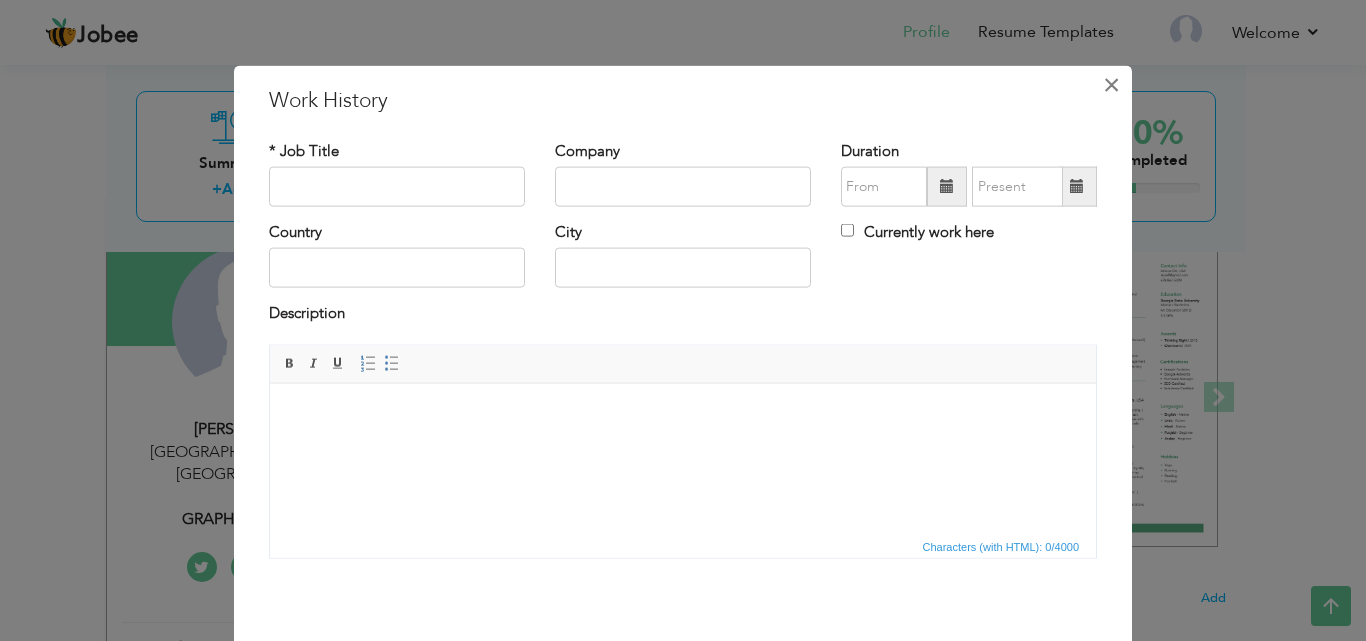 click on "×" at bounding box center (1111, 84) 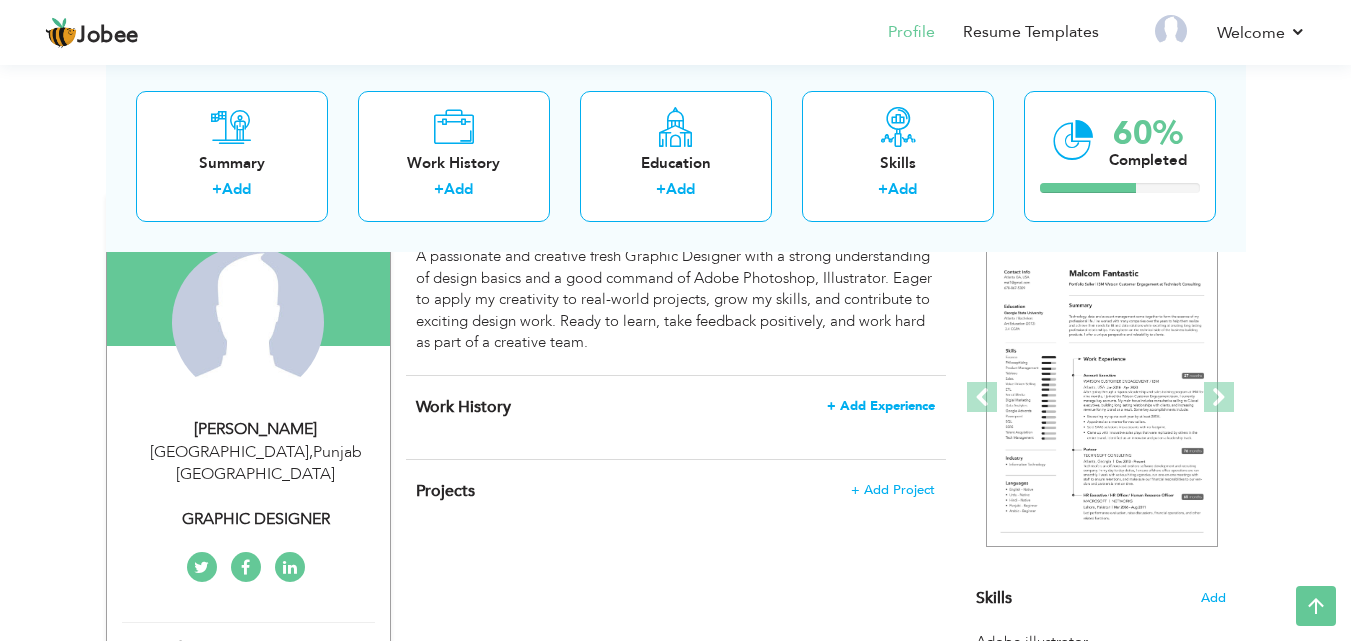 click on "+ Add Experience" at bounding box center [881, 406] 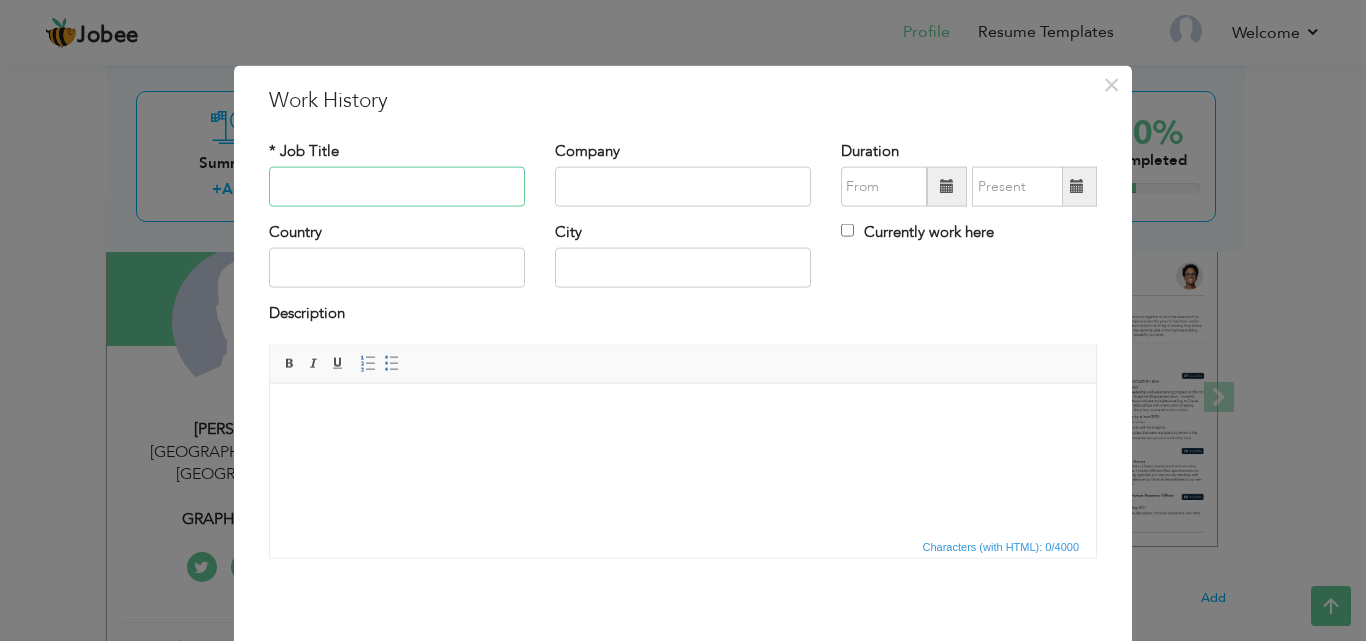 click at bounding box center (397, 187) 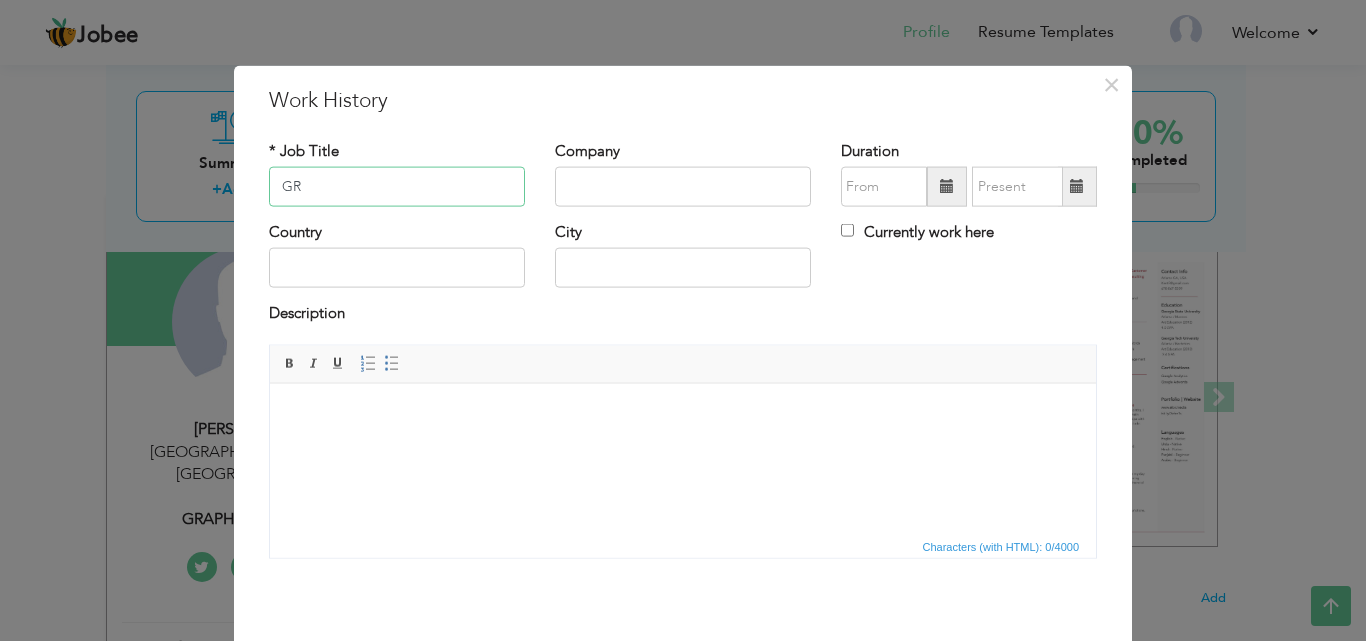 click on "GR" at bounding box center [397, 187] 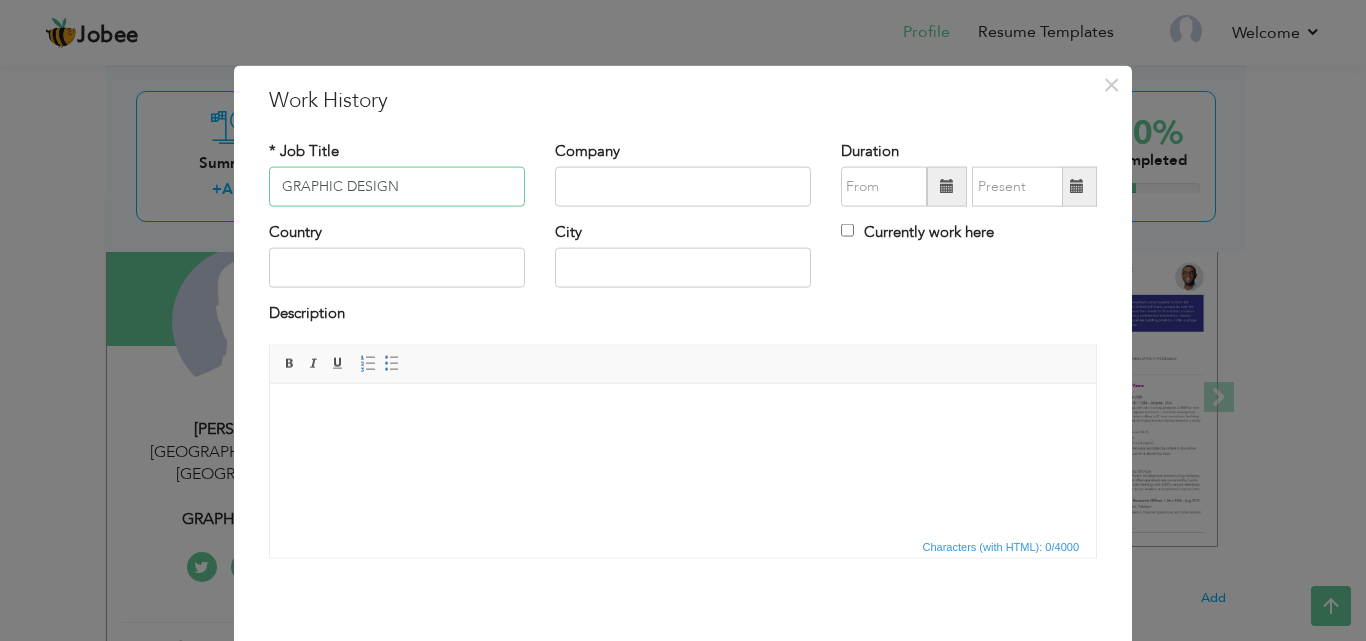 type on "GRAPHIC DESIGN" 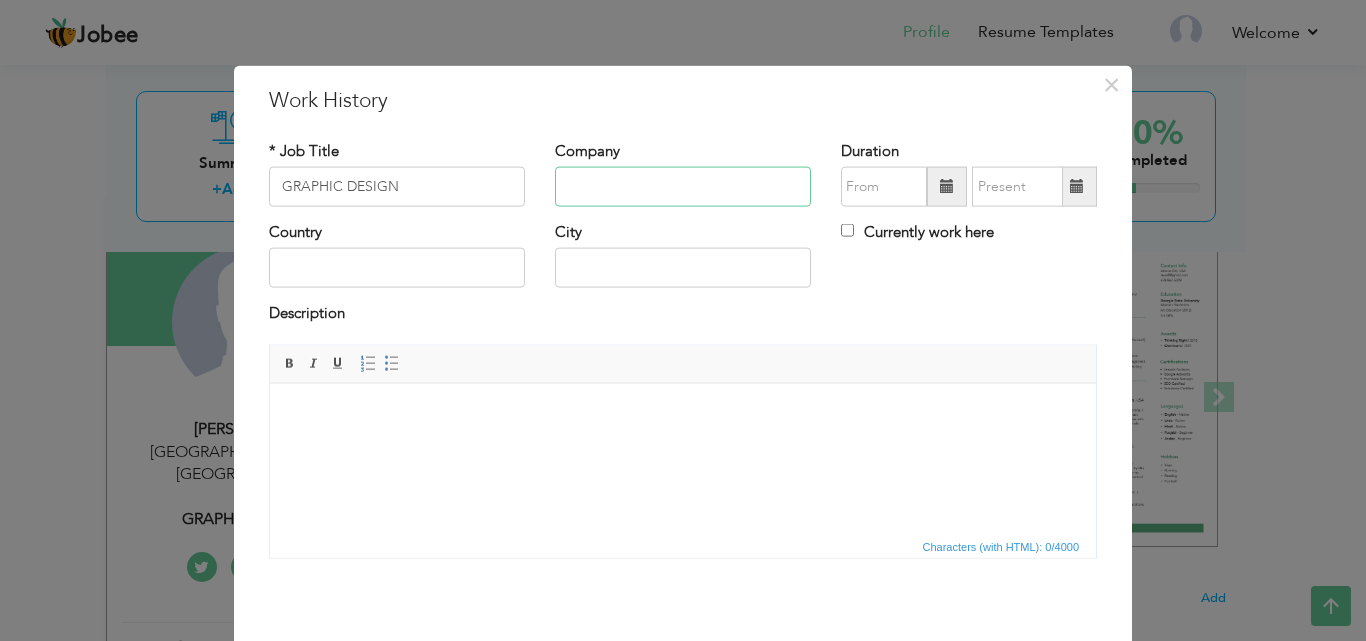 click at bounding box center (683, 187) 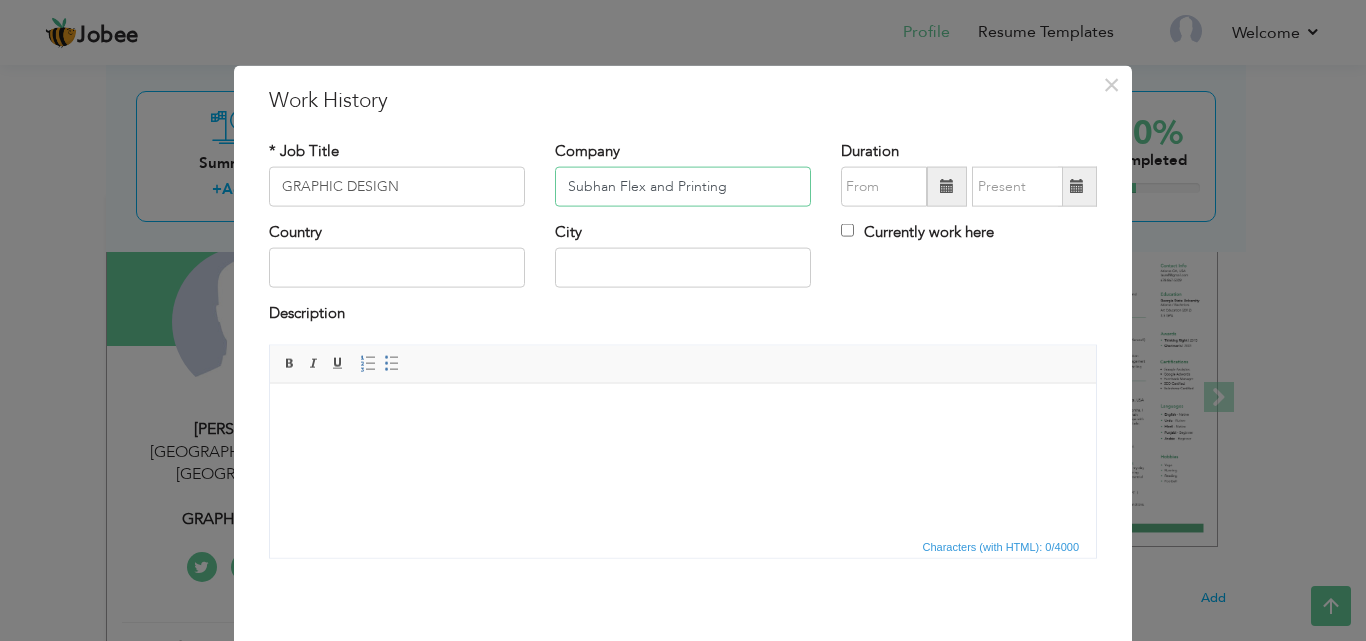 type on "Subhan Flex and Printing" 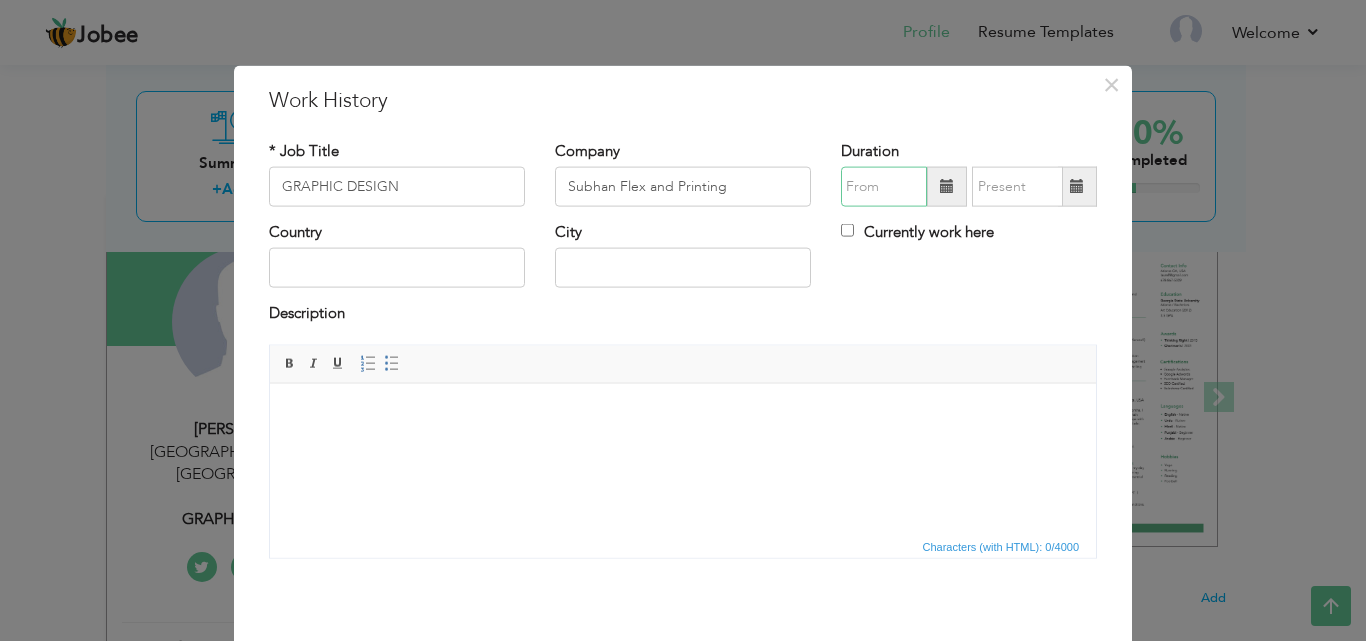 type on "07/2025" 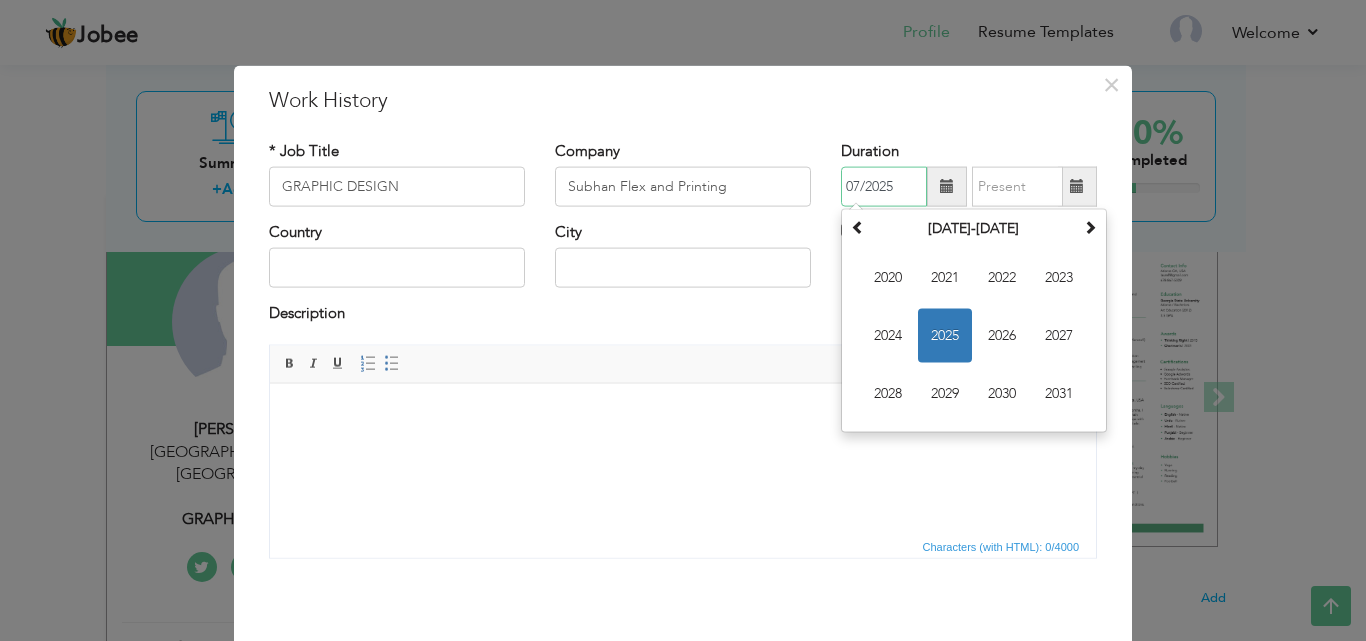click on "07/2025" at bounding box center [884, 187] 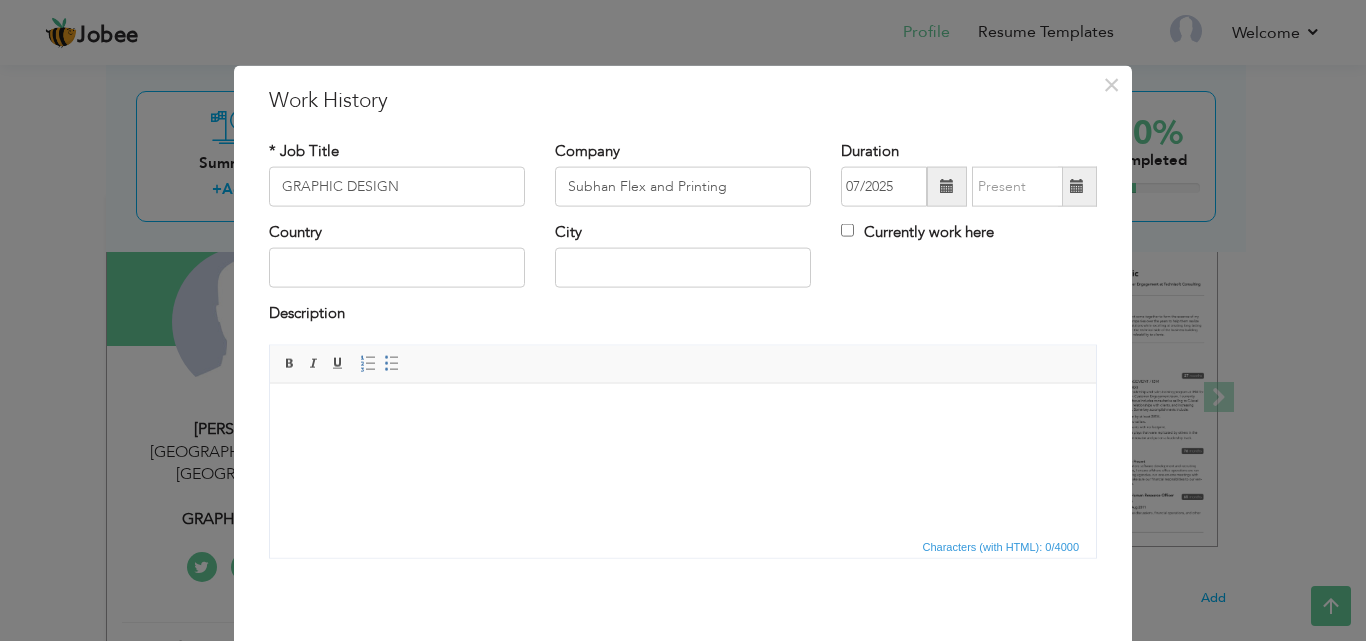 click at bounding box center [683, 413] 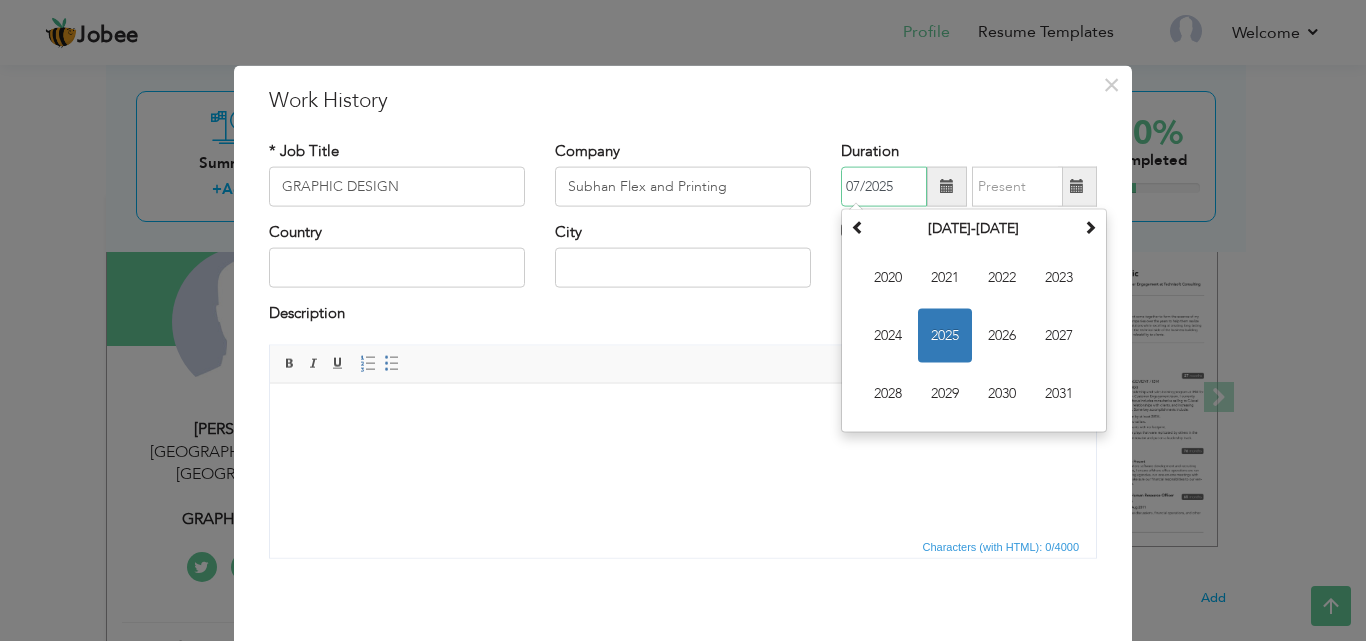 drag, startPoint x: 886, startPoint y: 190, endPoint x: 810, endPoint y: 187, distance: 76.05919 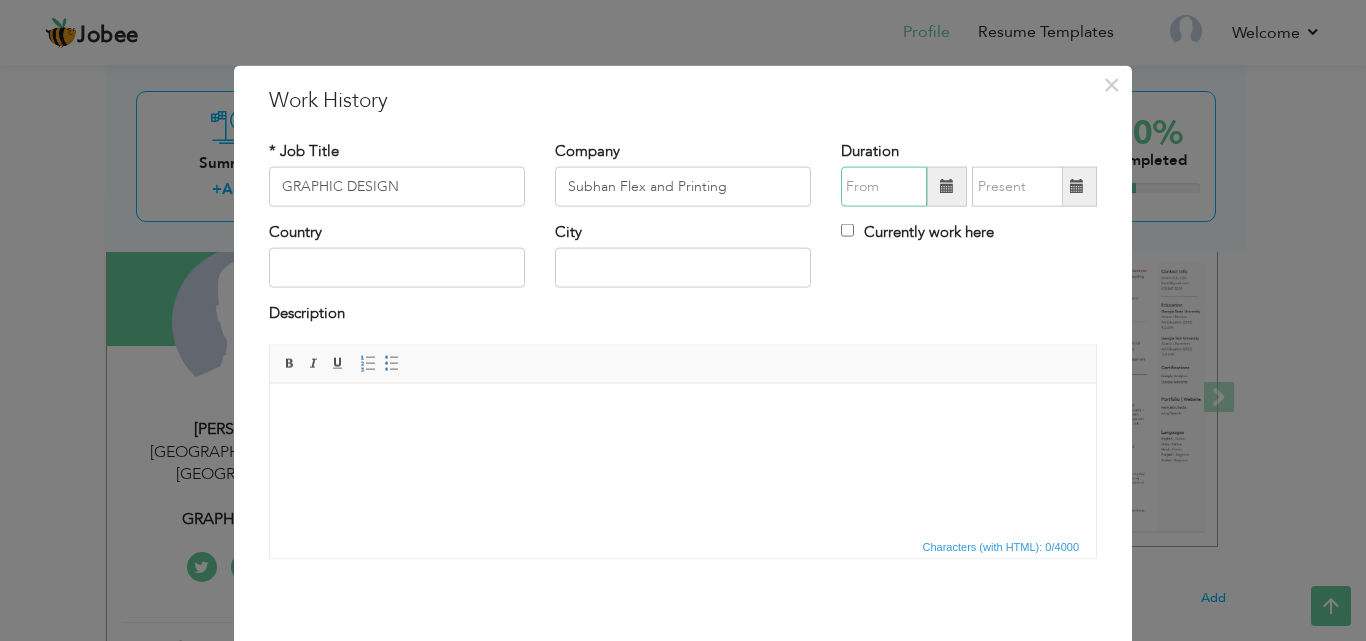 type on "07/2025" 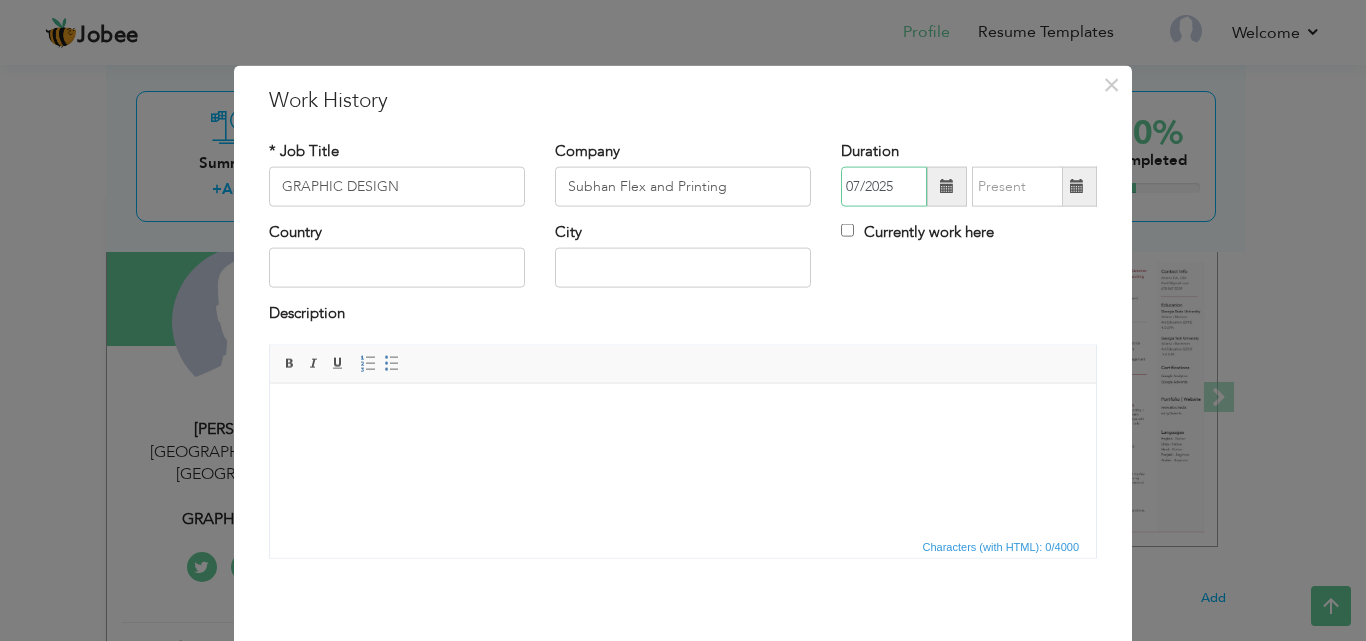 click on "07/2025" at bounding box center [884, 187] 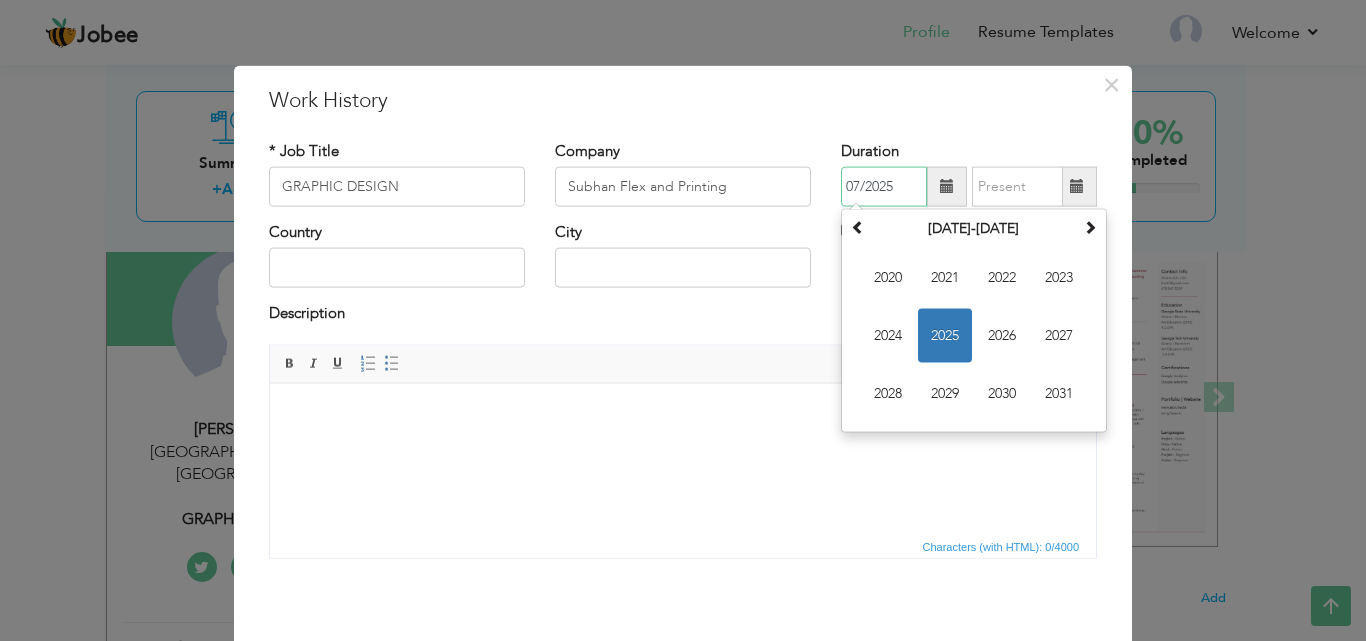 drag, startPoint x: 919, startPoint y: 177, endPoint x: 784, endPoint y: 202, distance: 137.2953 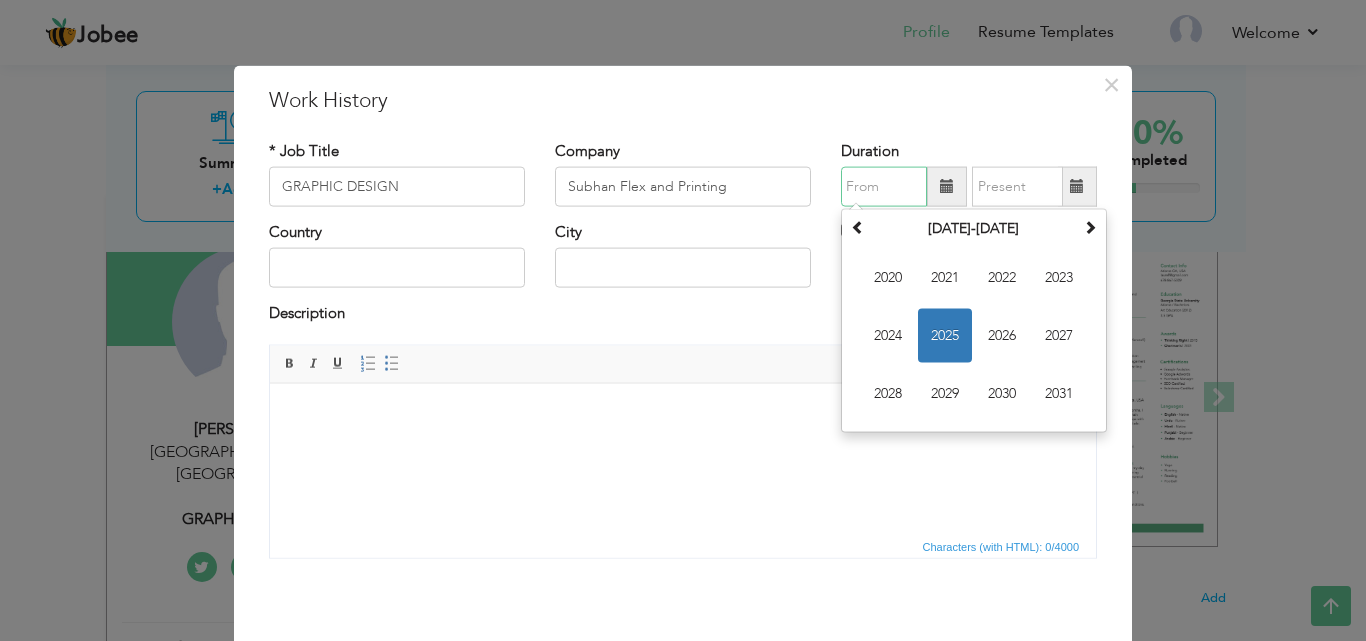 type 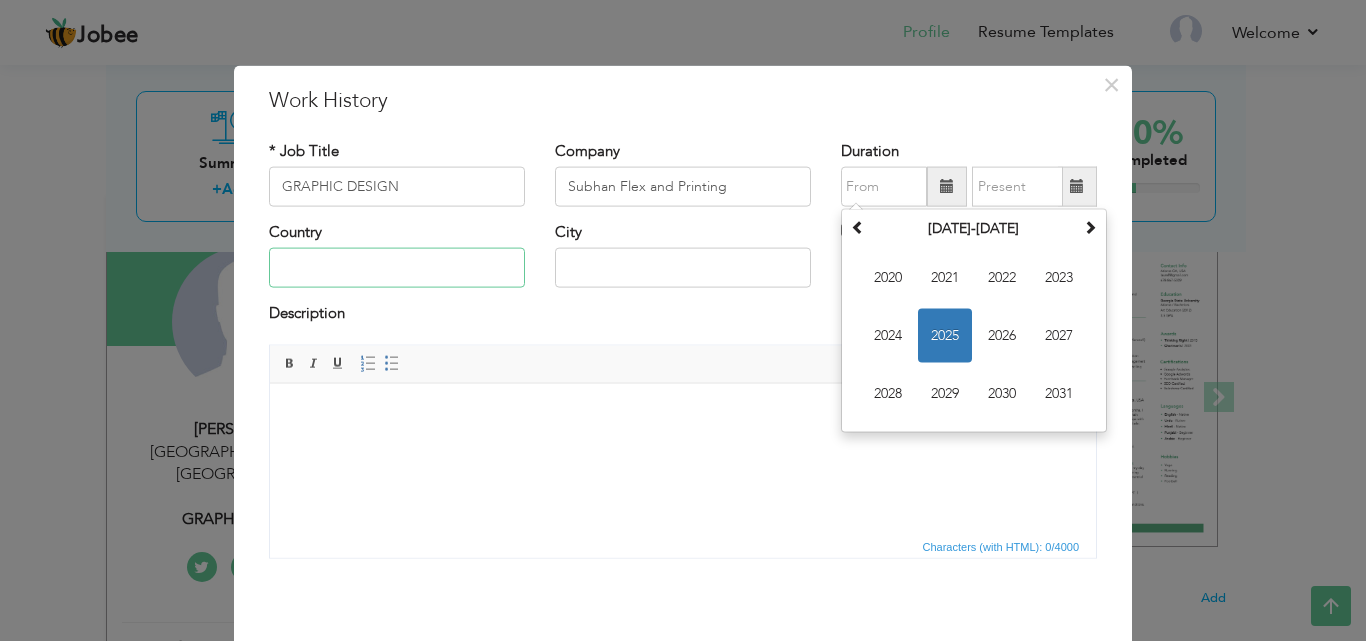 click at bounding box center (397, 268) 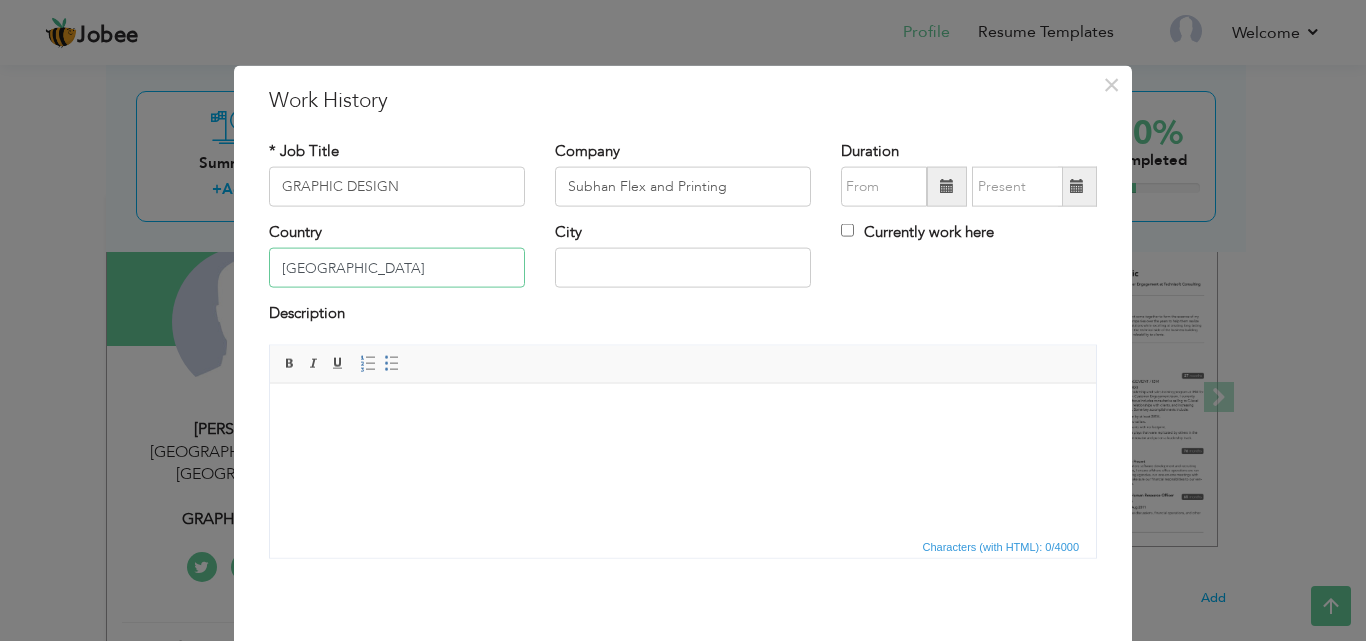type on "[GEOGRAPHIC_DATA]" 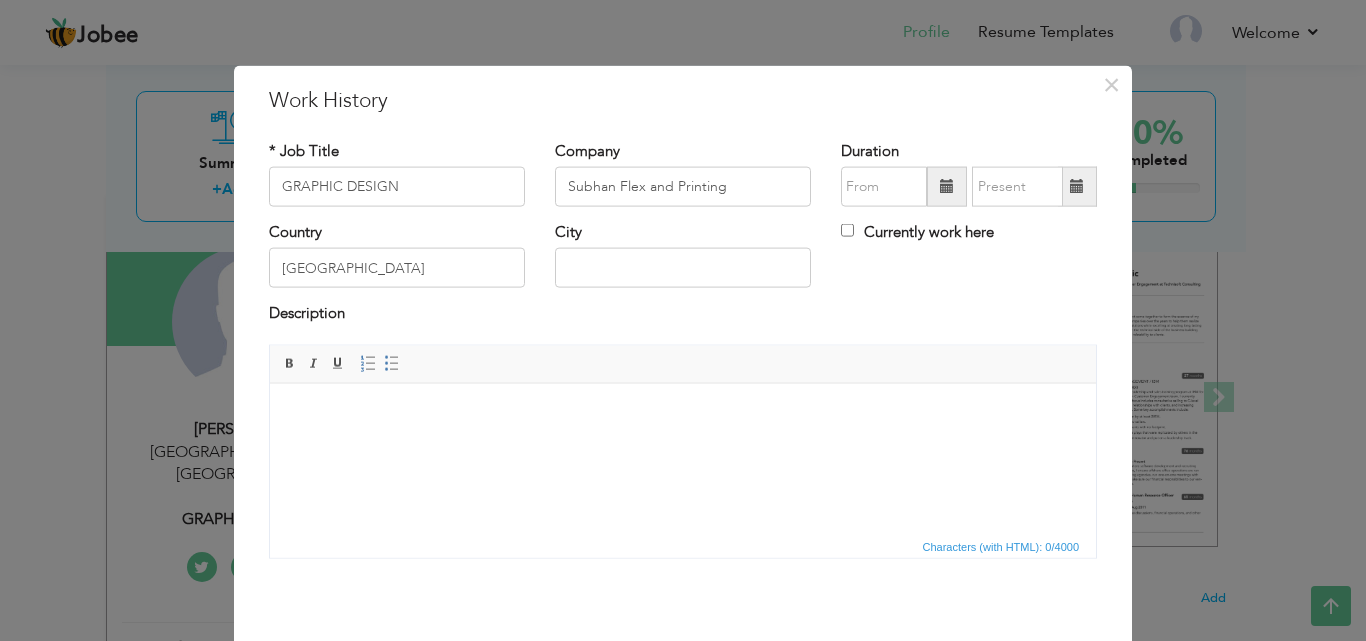 click on "City" at bounding box center [683, 262] 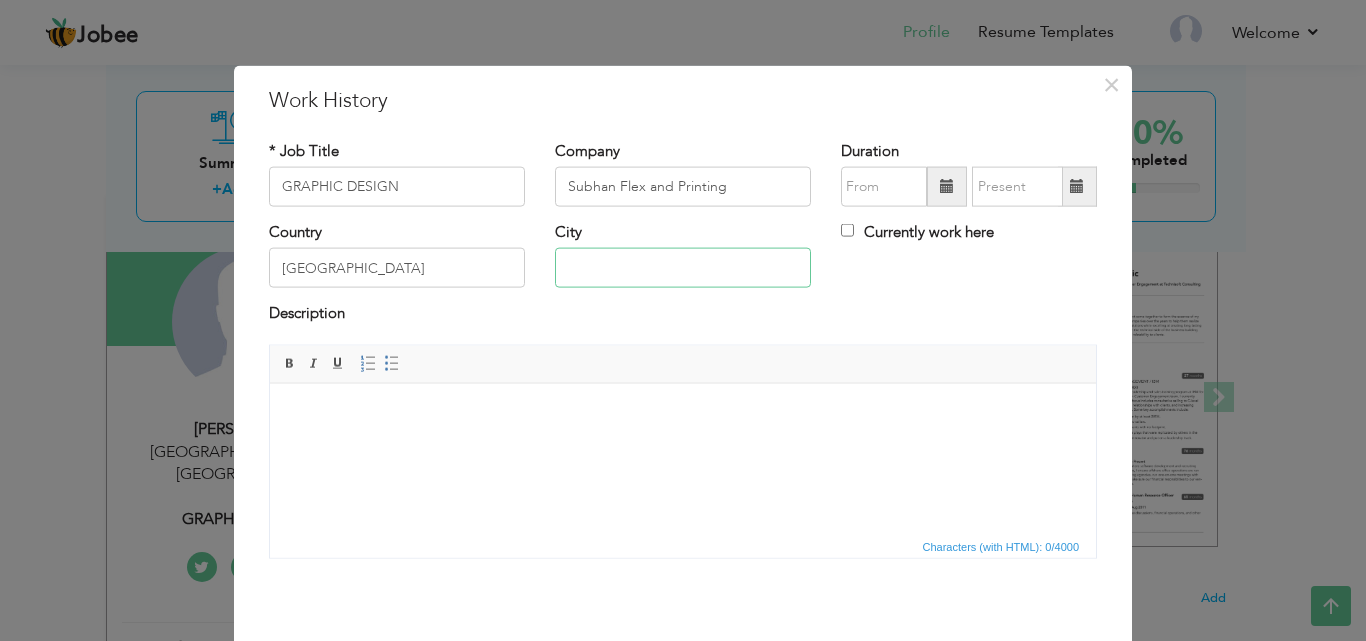 click at bounding box center (683, 268) 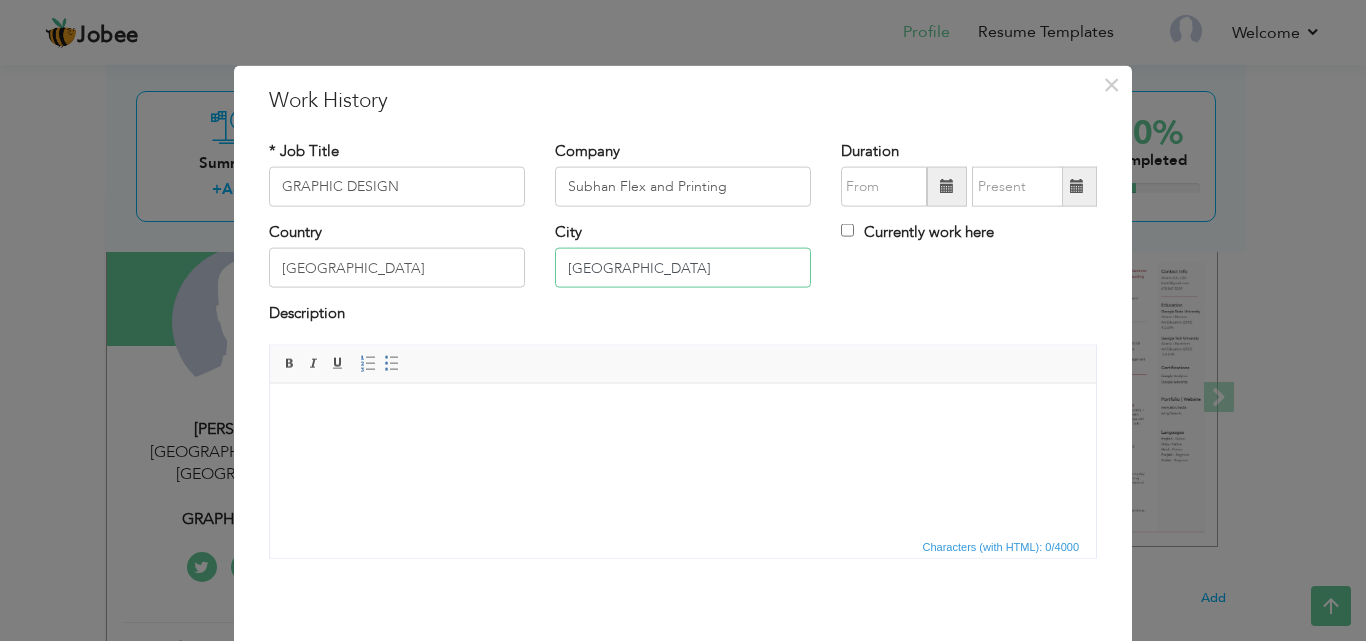 type on "[GEOGRAPHIC_DATA]" 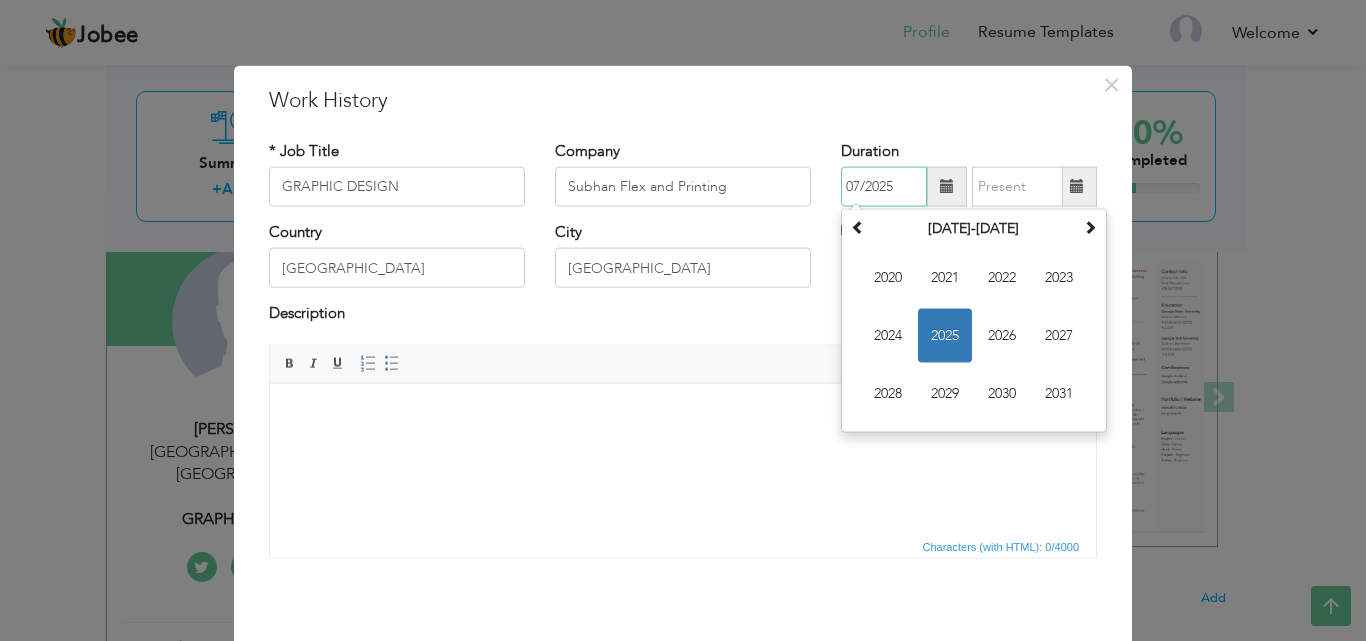 click on "07/2025" at bounding box center (884, 187) 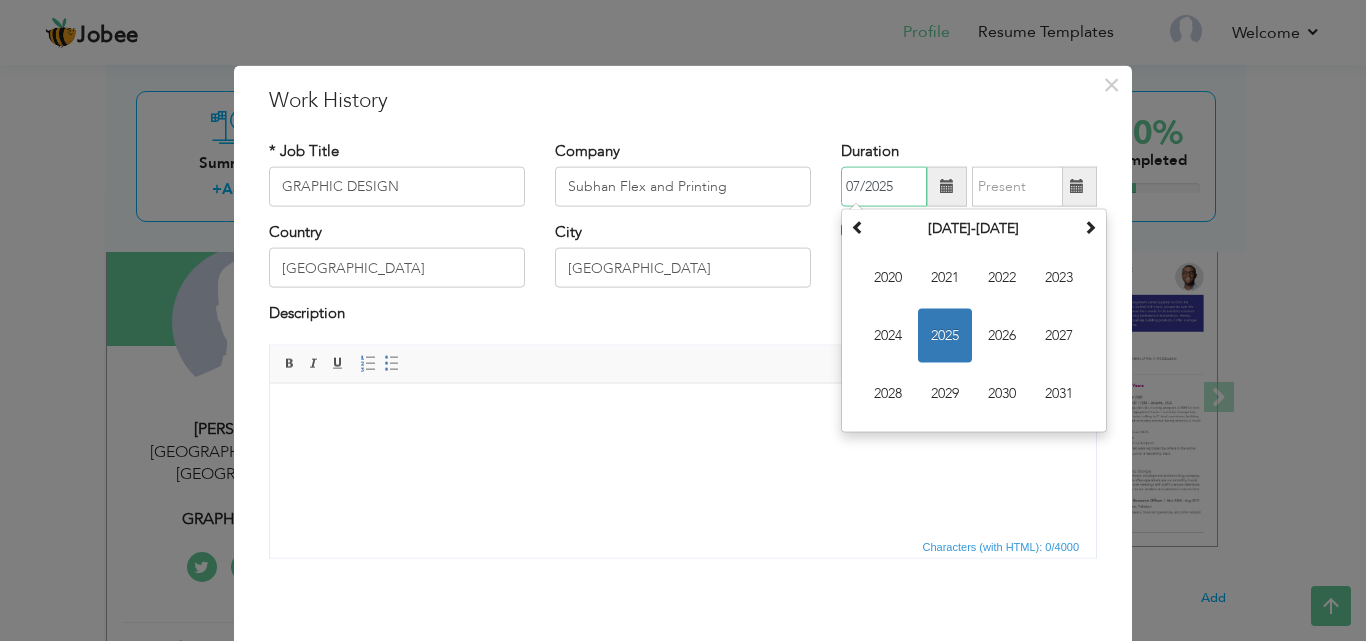 click on "07/2025" at bounding box center [884, 187] 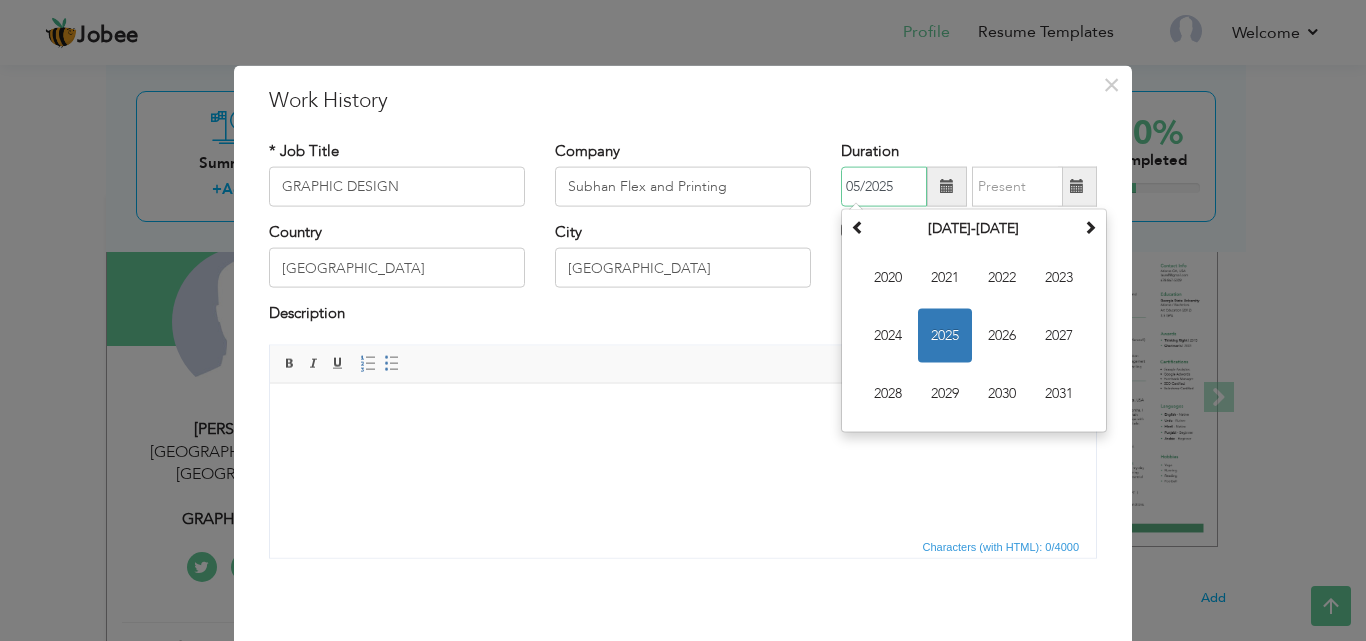 type on "05/2025" 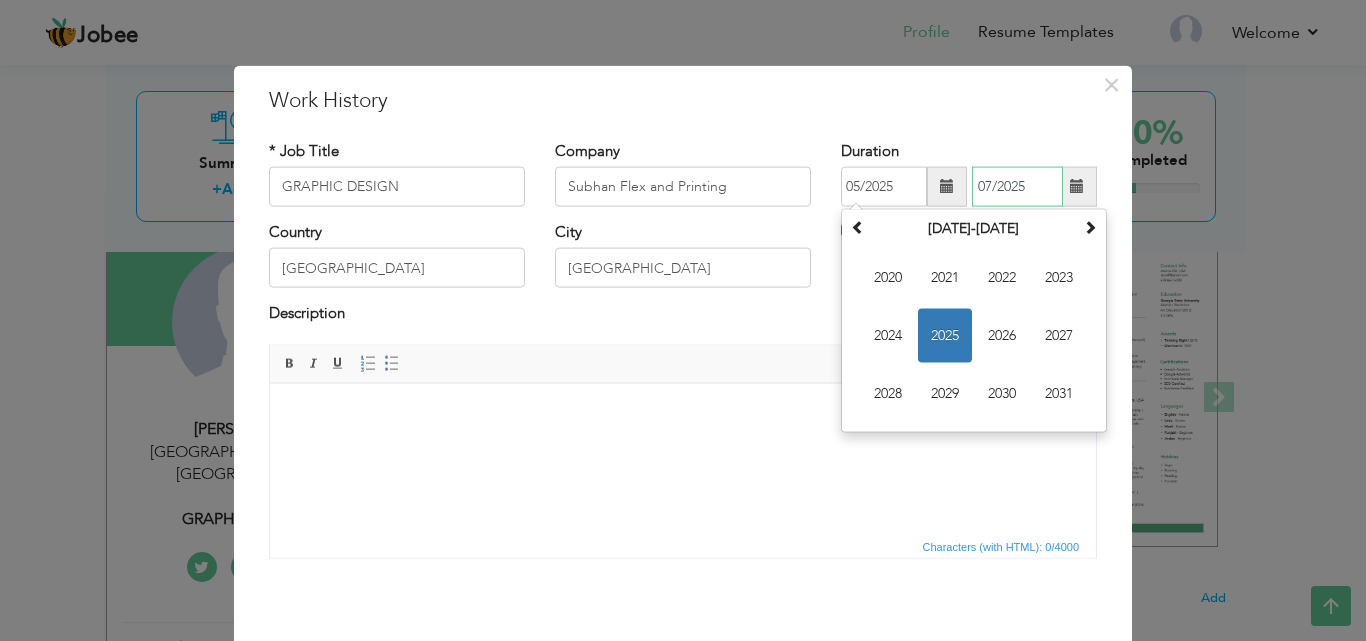 click on "07/2025" at bounding box center [1017, 187] 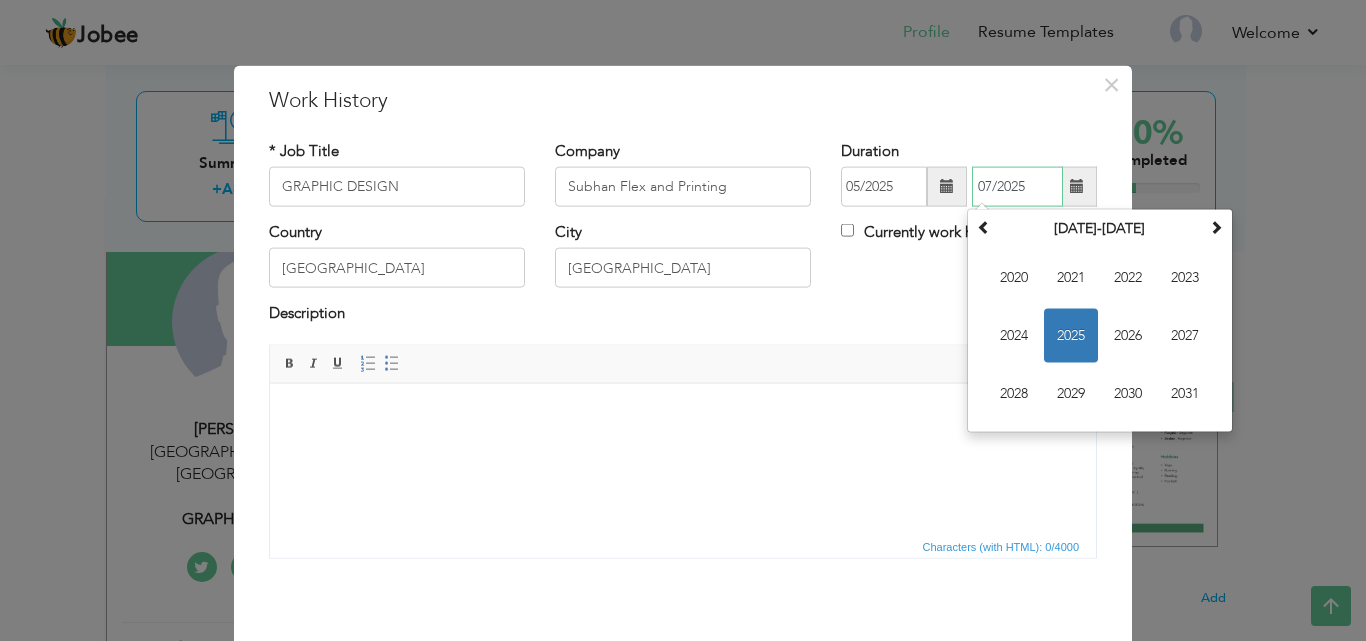 click on "07/2025" at bounding box center [1017, 187] 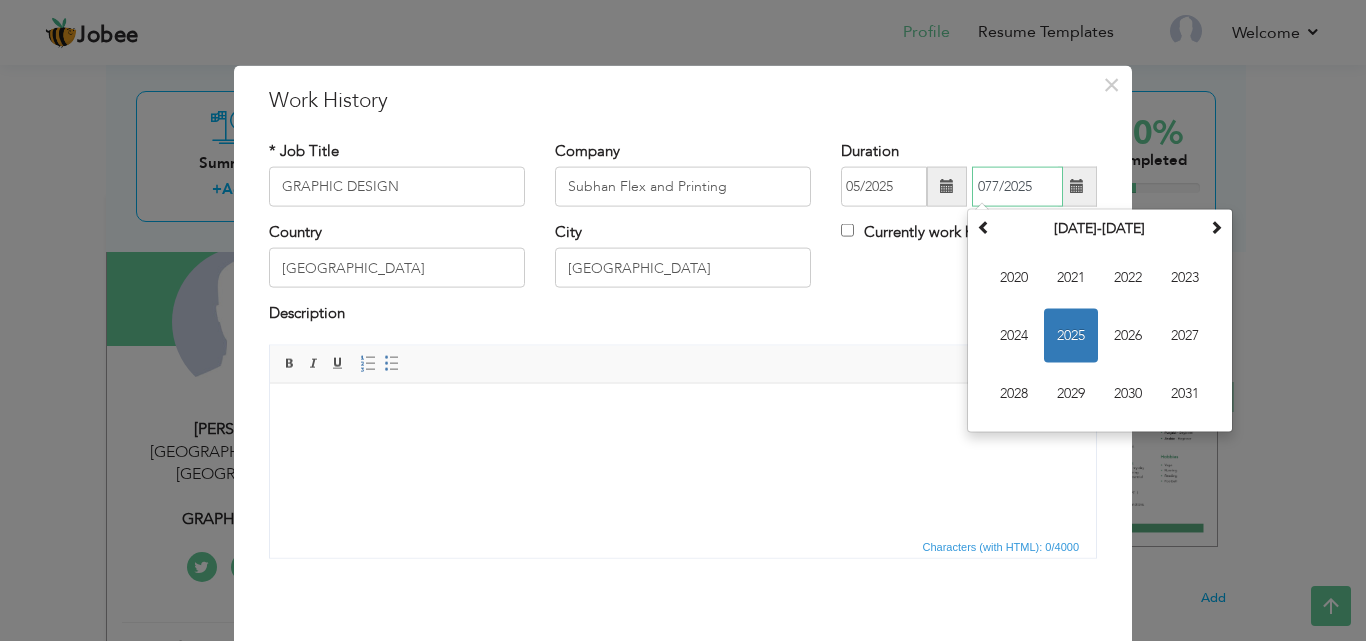 type on "07/2025" 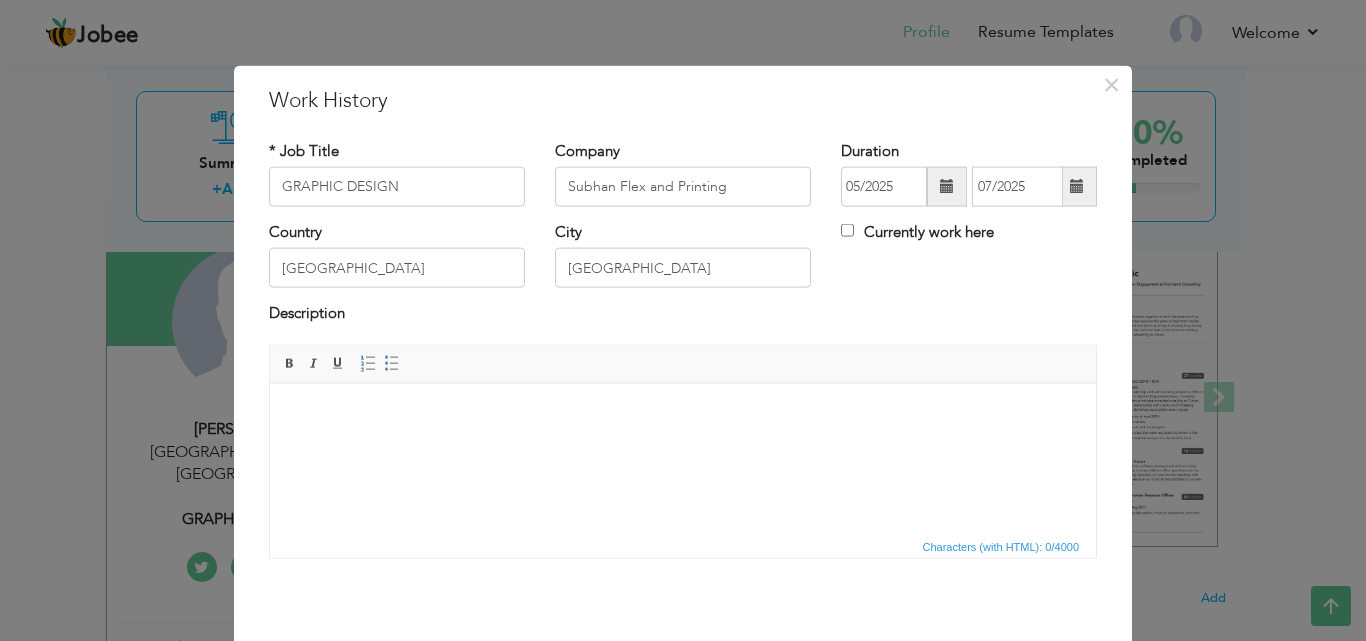 click at bounding box center (683, 413) 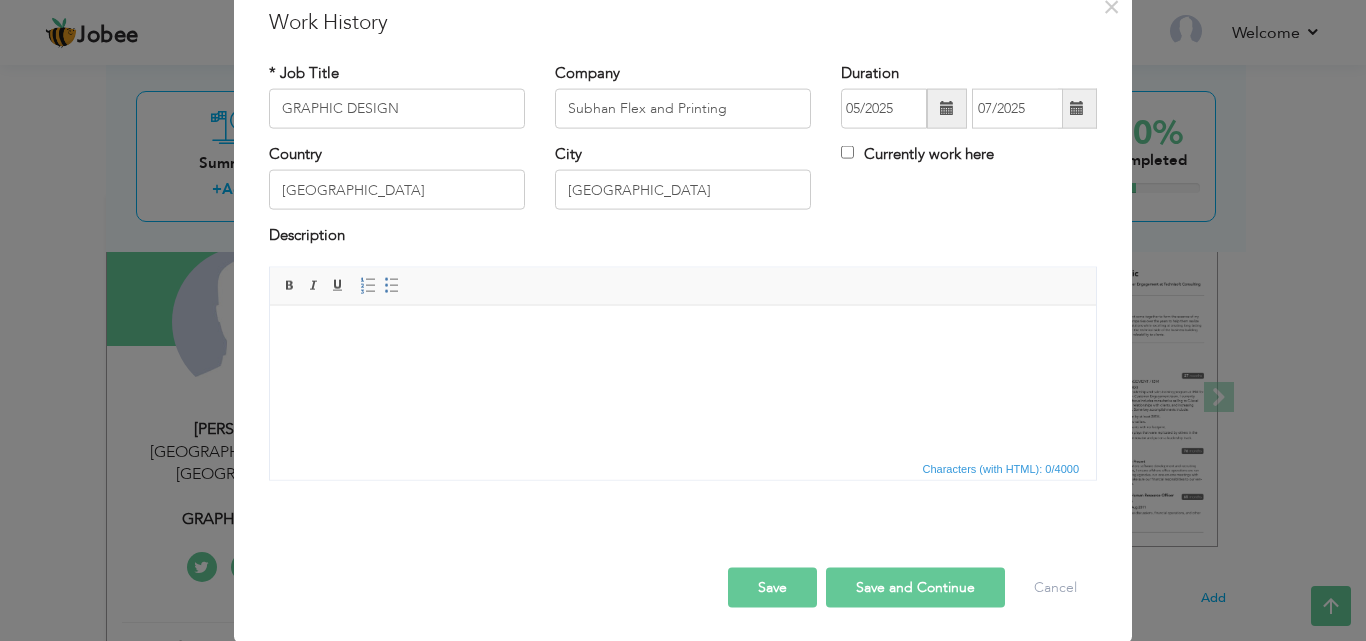 scroll, scrollTop: 79, scrollLeft: 0, axis: vertical 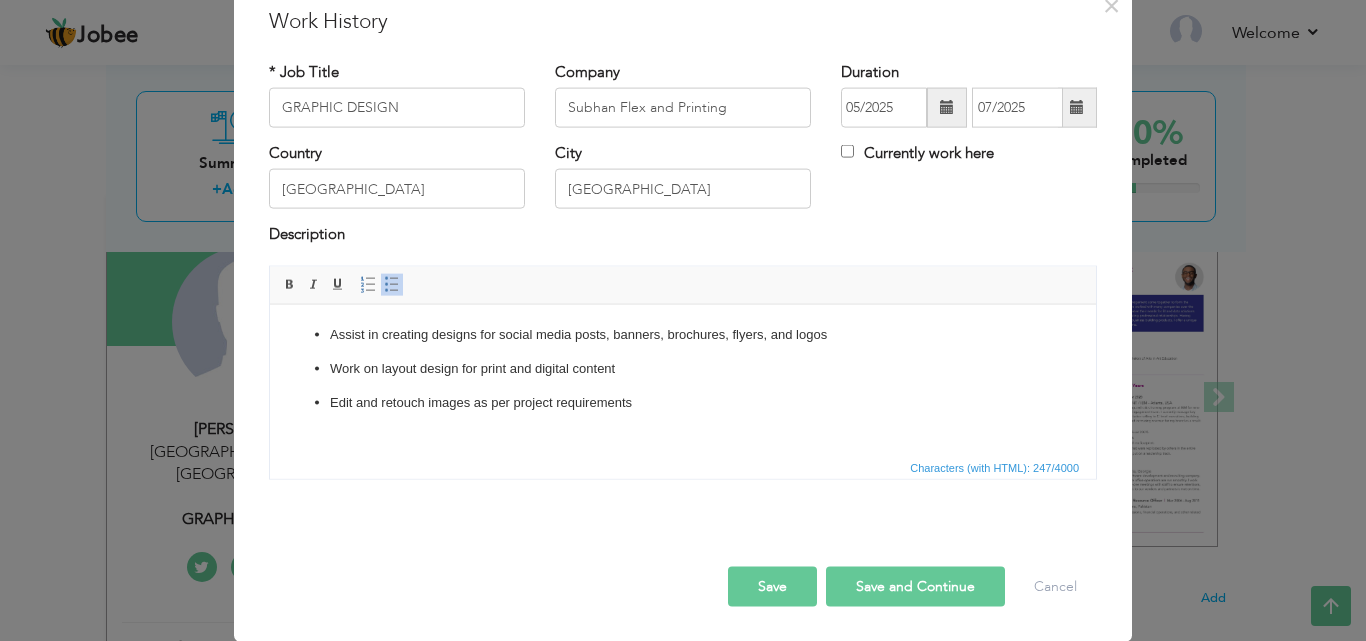click on "Assist in creating designs for social media posts, banners, brochures, flyers, and logos Work on layout design for print and digital content Edit and retouch images as per project requirements" at bounding box center (683, 368) 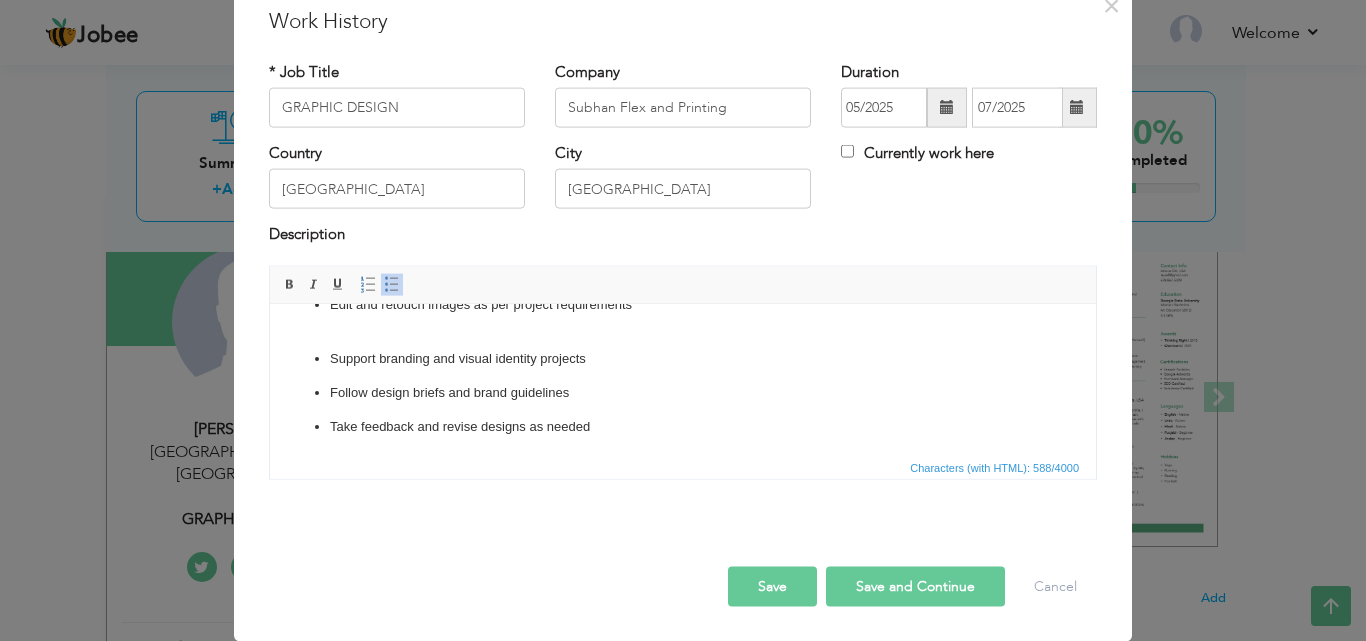 scroll, scrollTop: 80, scrollLeft: 0, axis: vertical 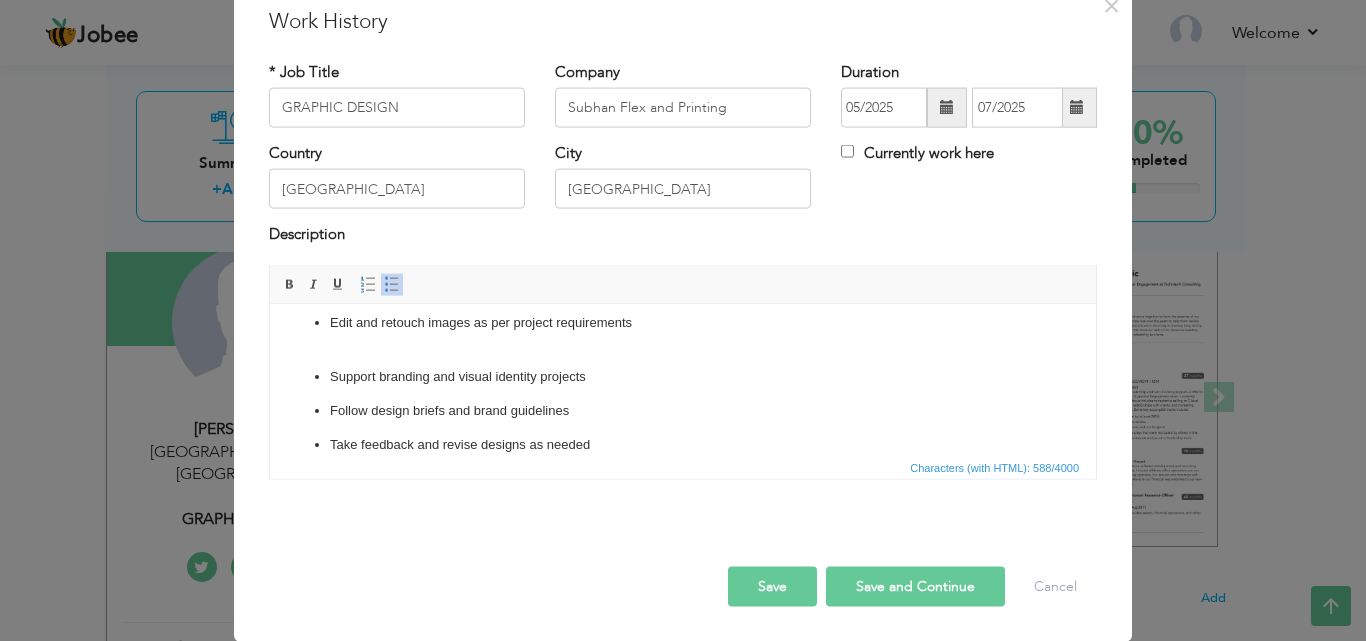 click on "Edit and retouch images as per project requirements ​​​​​​​" at bounding box center [683, 333] 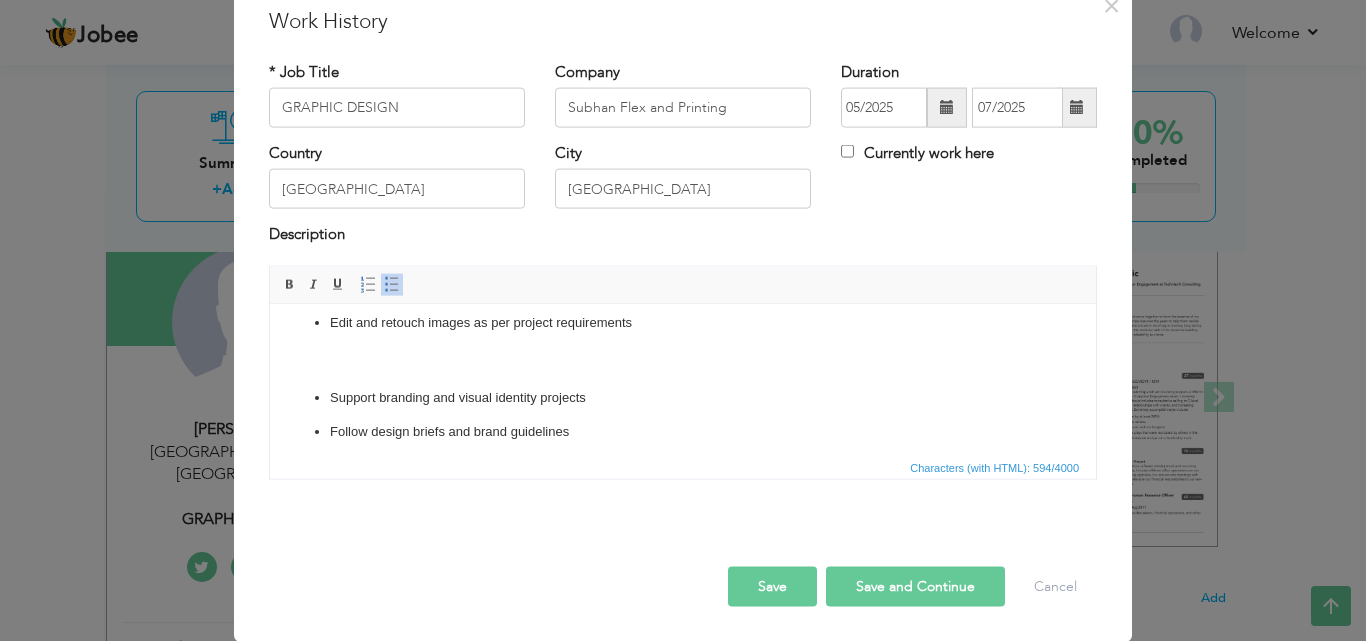 type 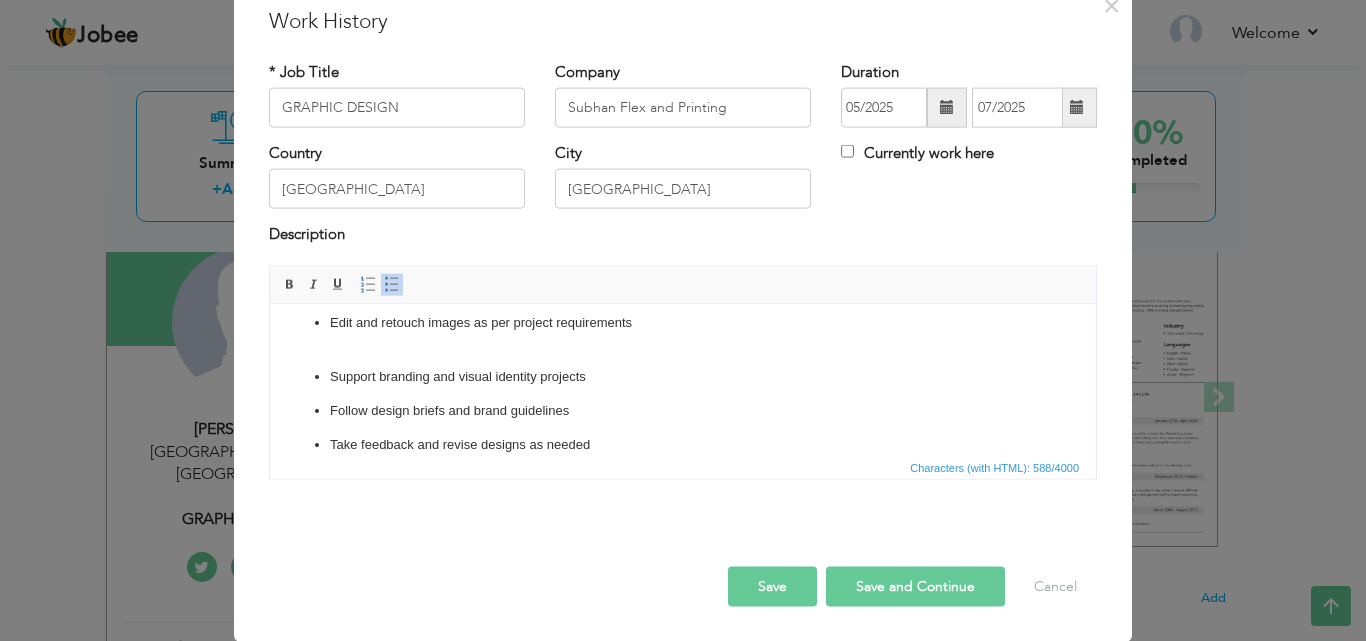 click on "Assist in creating designs for social media posts, banners, brochures, flyers, and logos Work on layout design for print and digital content Edit and retouch images as per project requirements Support branding and visual identity projects Follow design briefs and brand guidelines Take feedback and revise designs as needed Collaborate with other designers, marketers, or clients to meet project goals Keep up to date with design trends and tools" at bounding box center (683, 383) 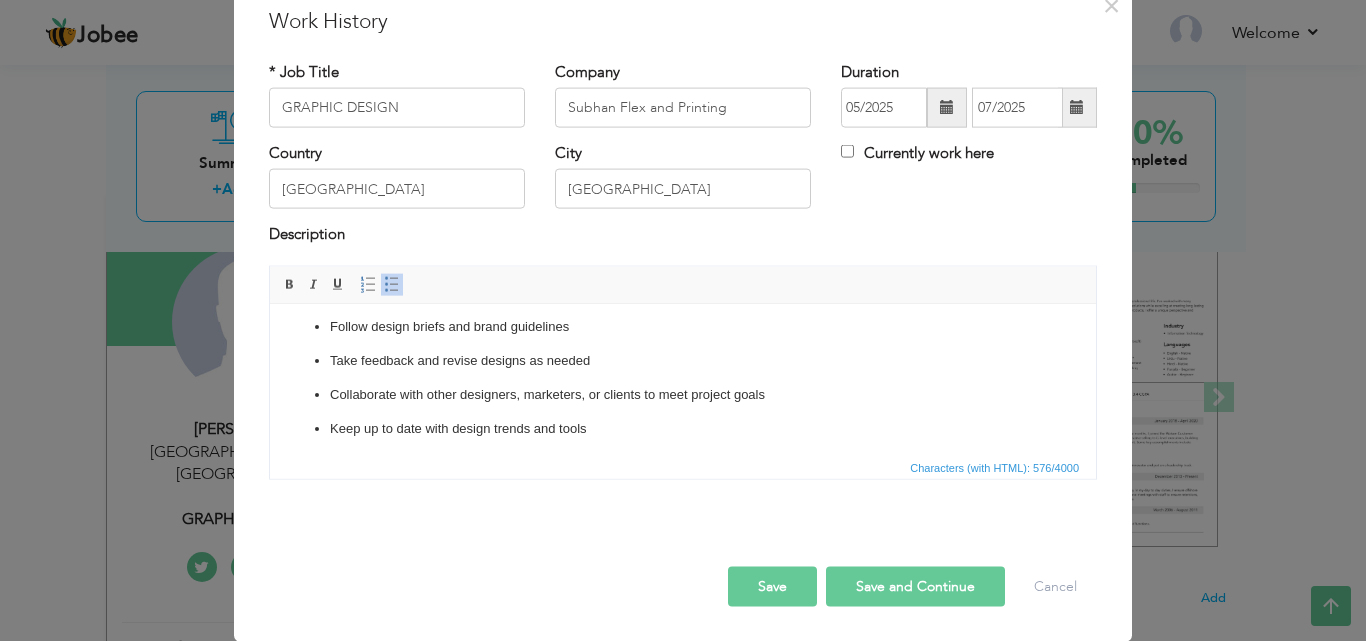 scroll, scrollTop: 137, scrollLeft: 0, axis: vertical 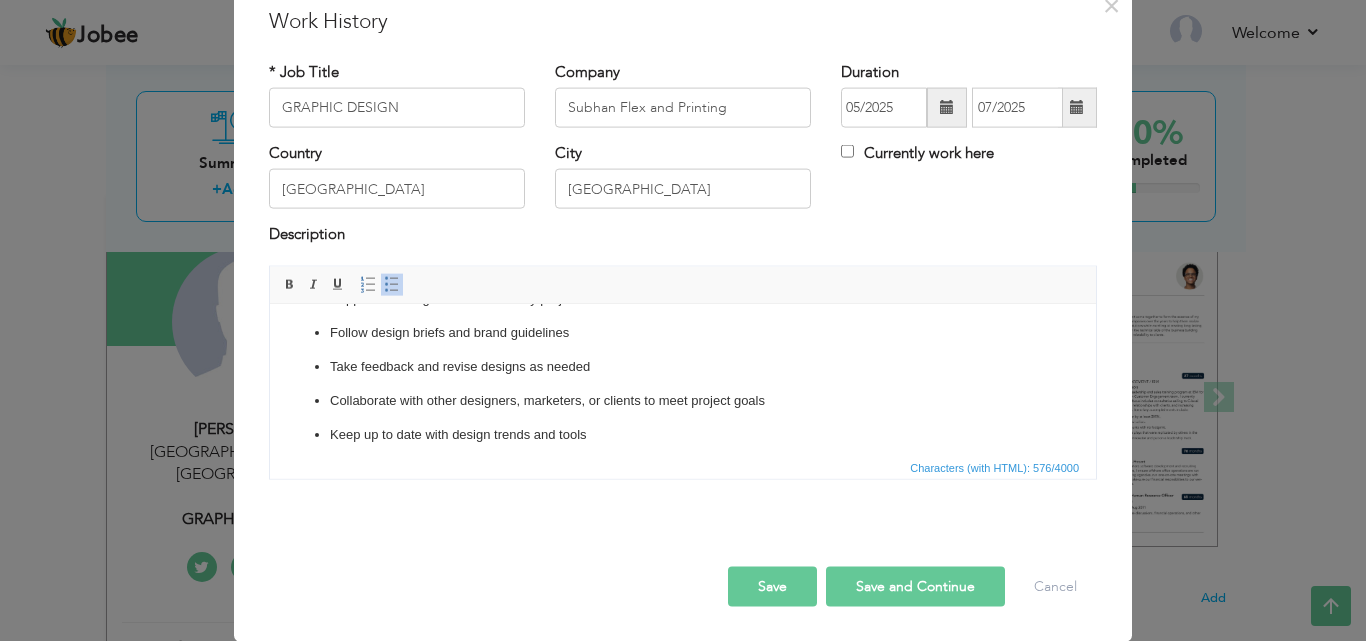 click on "Save" at bounding box center (772, 586) 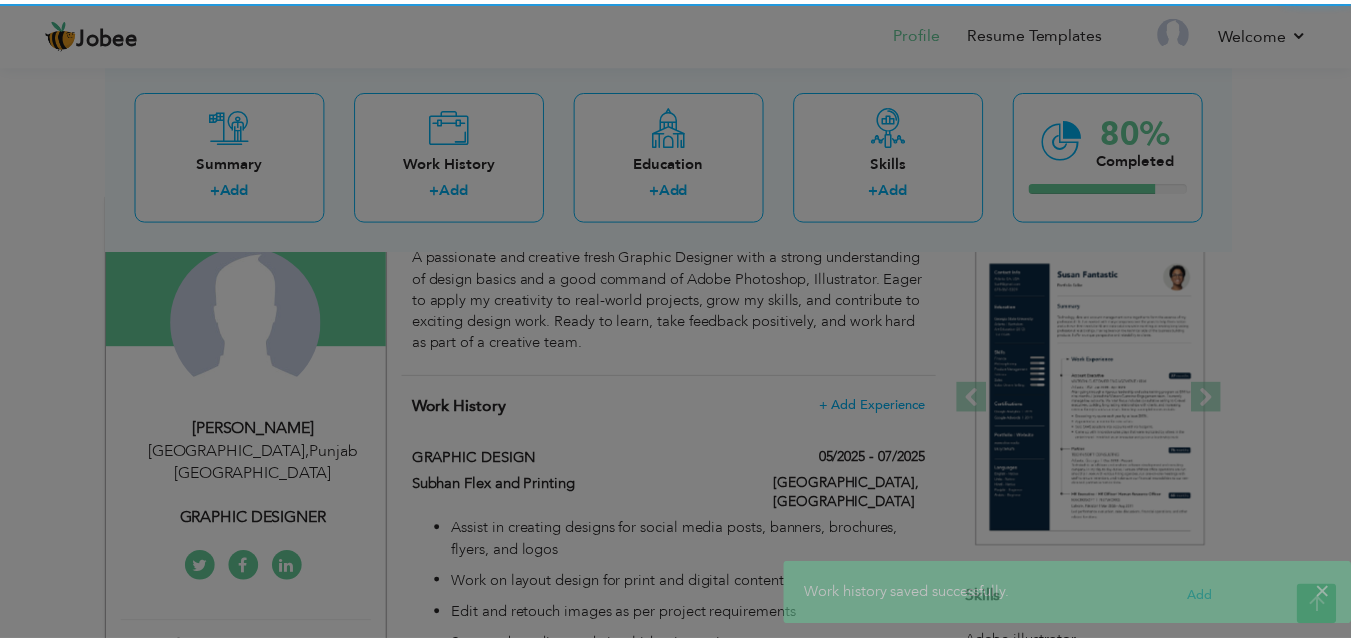 scroll, scrollTop: 0, scrollLeft: 0, axis: both 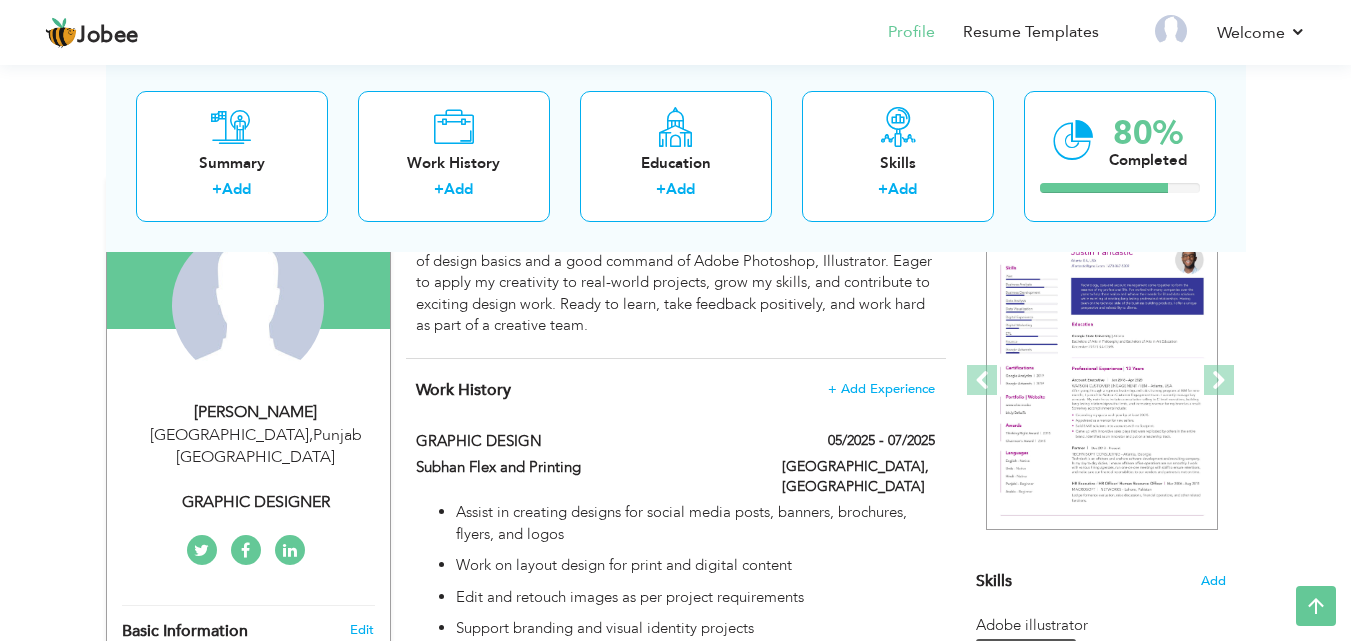 click on "Lahore, Pakistan" at bounding box center [858, 479] 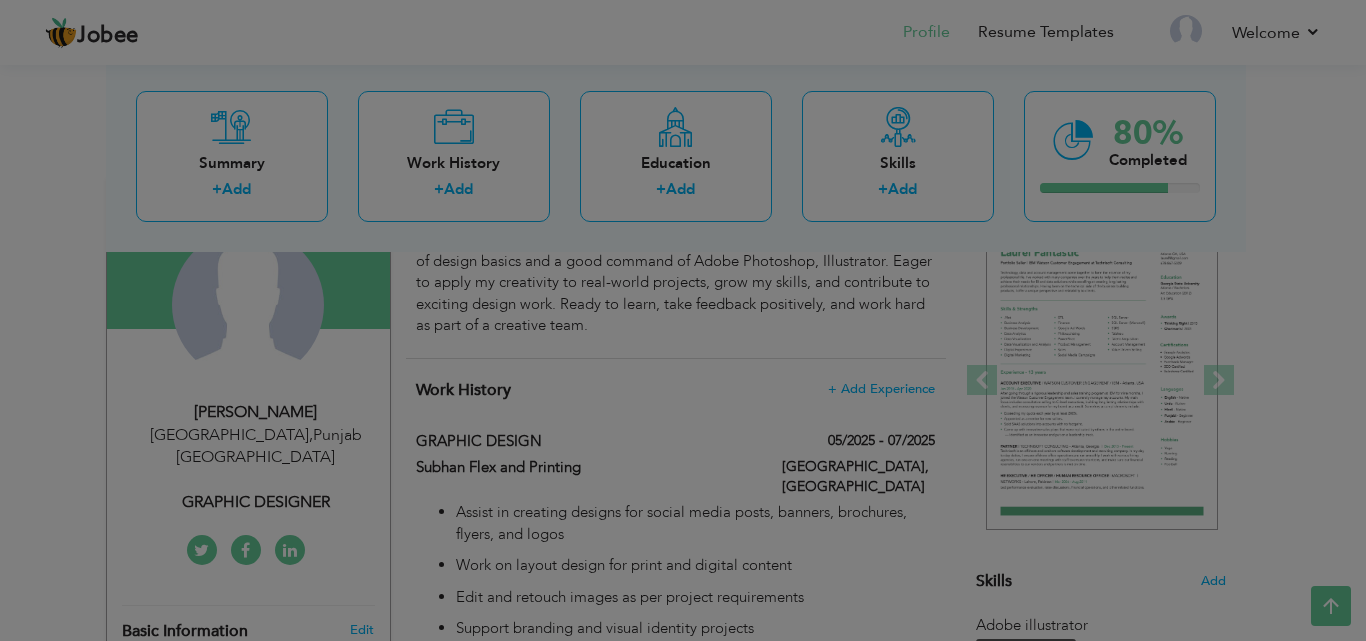 scroll, scrollTop: 0, scrollLeft: 0, axis: both 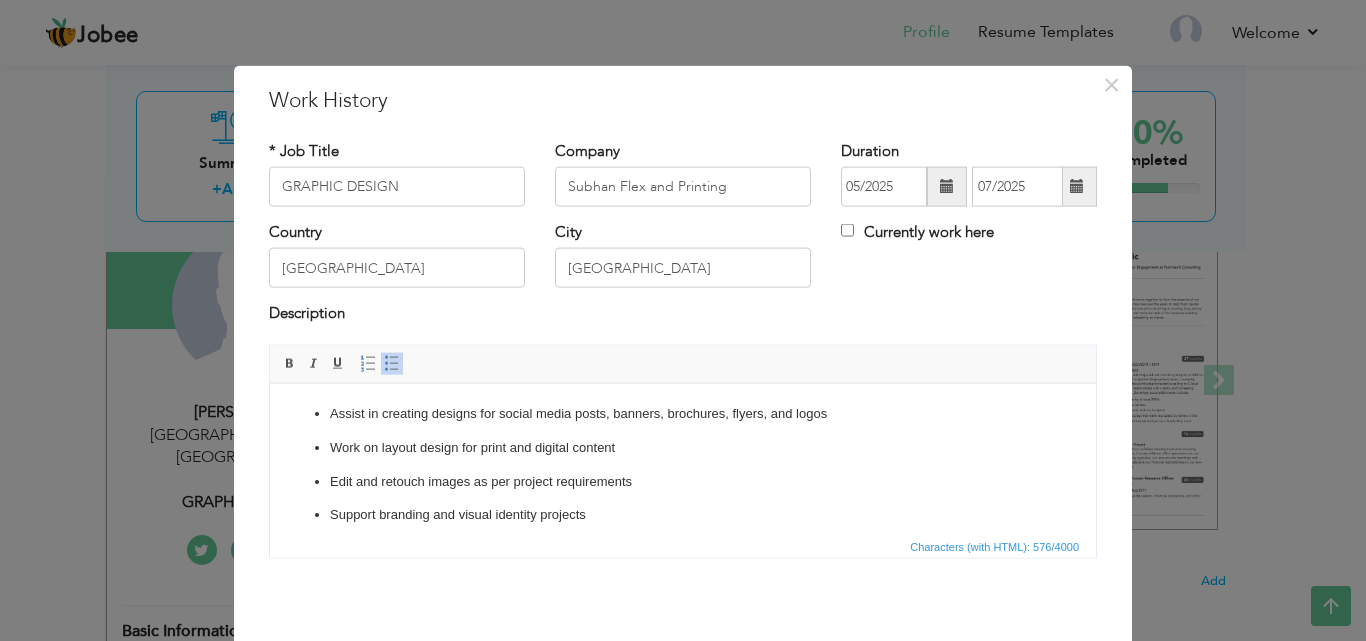 click on "Currently work here" at bounding box center [917, 232] 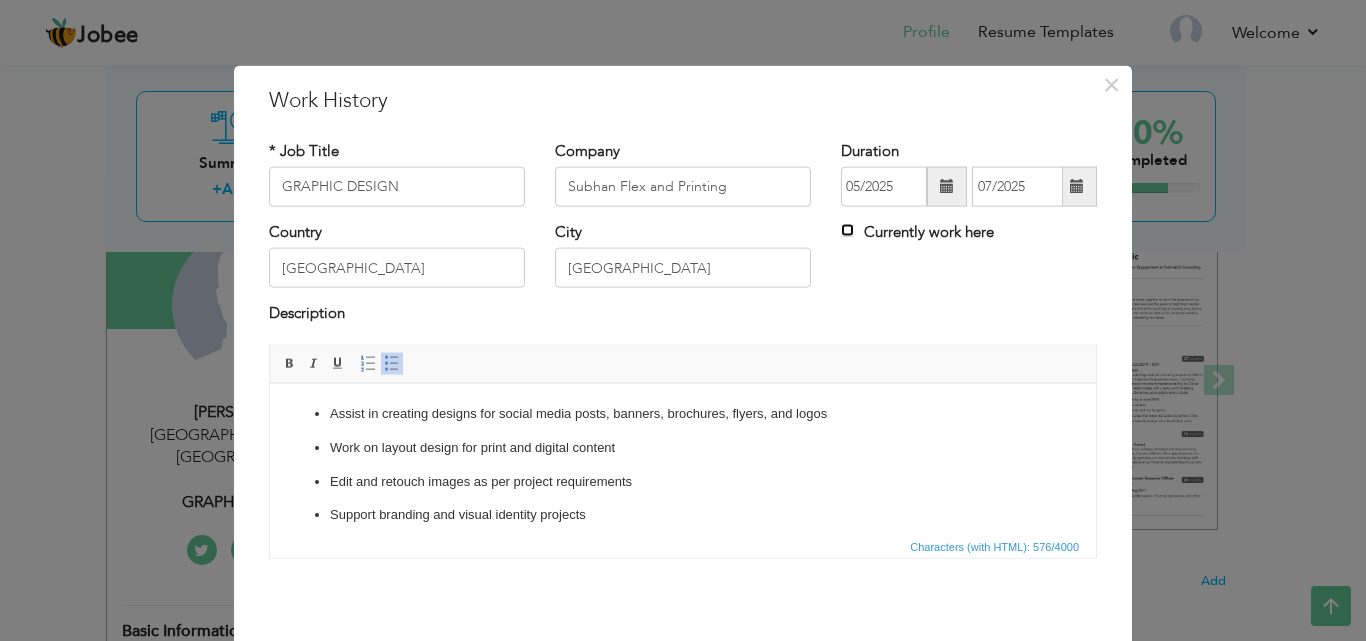 click on "Currently work here" at bounding box center (847, 230) 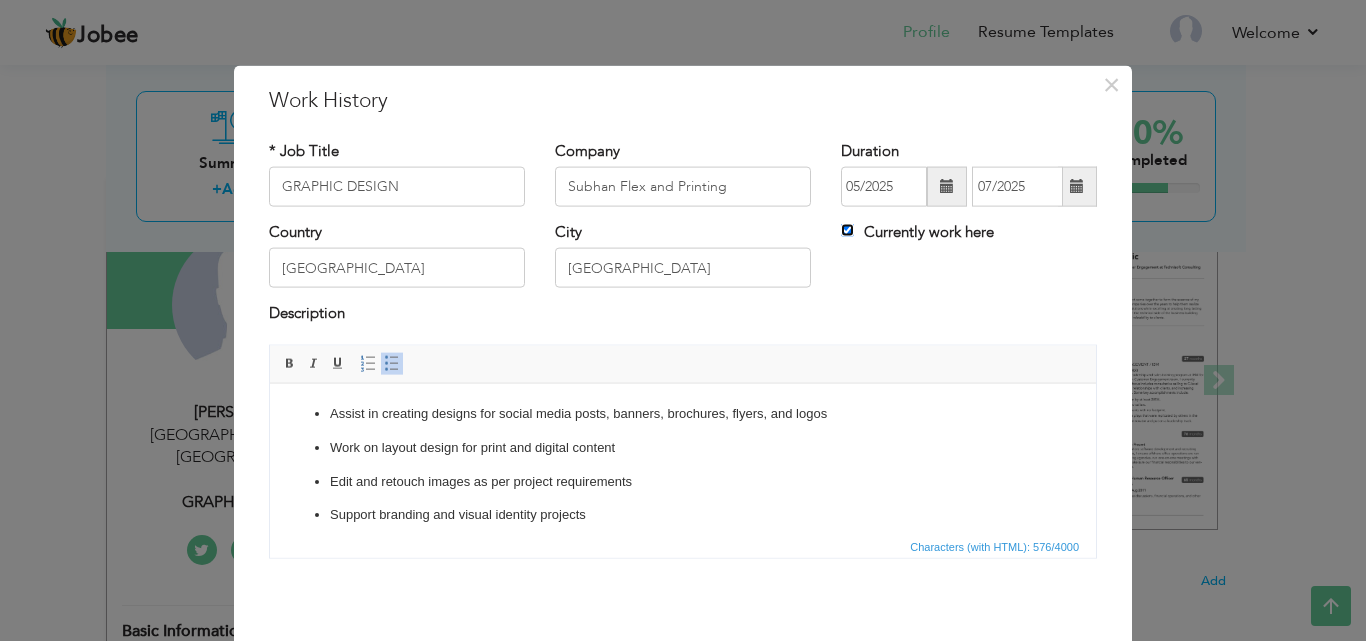 type 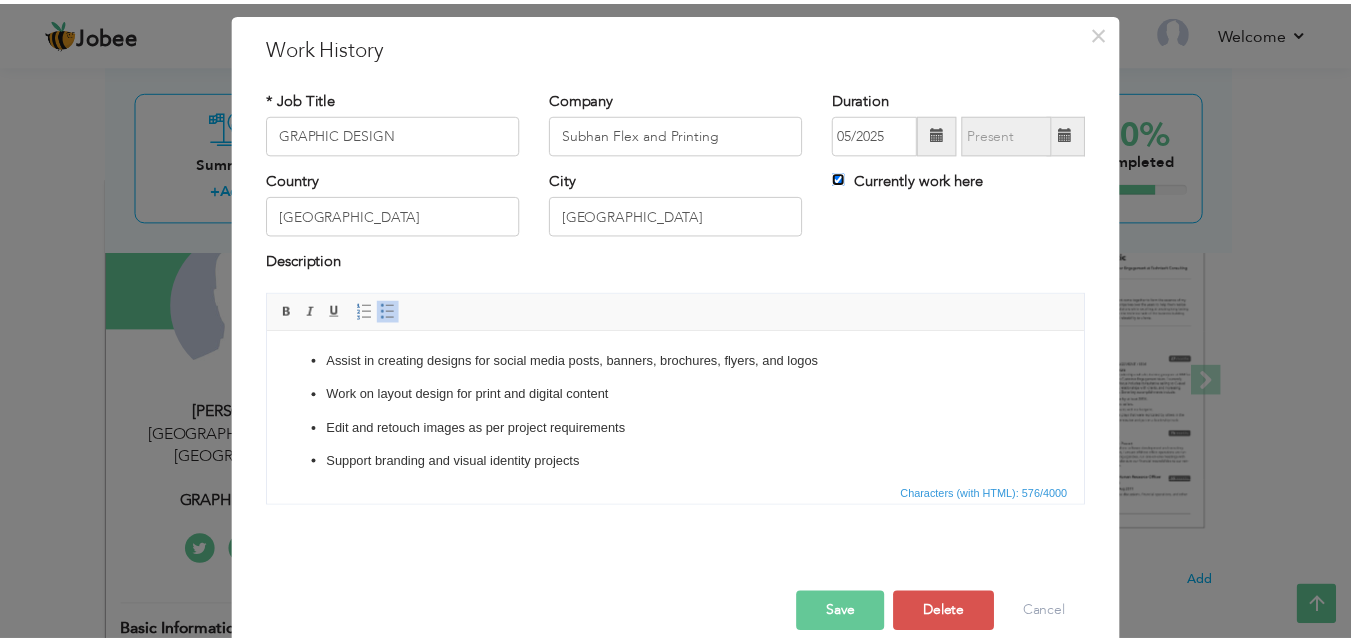 scroll, scrollTop: 79, scrollLeft: 0, axis: vertical 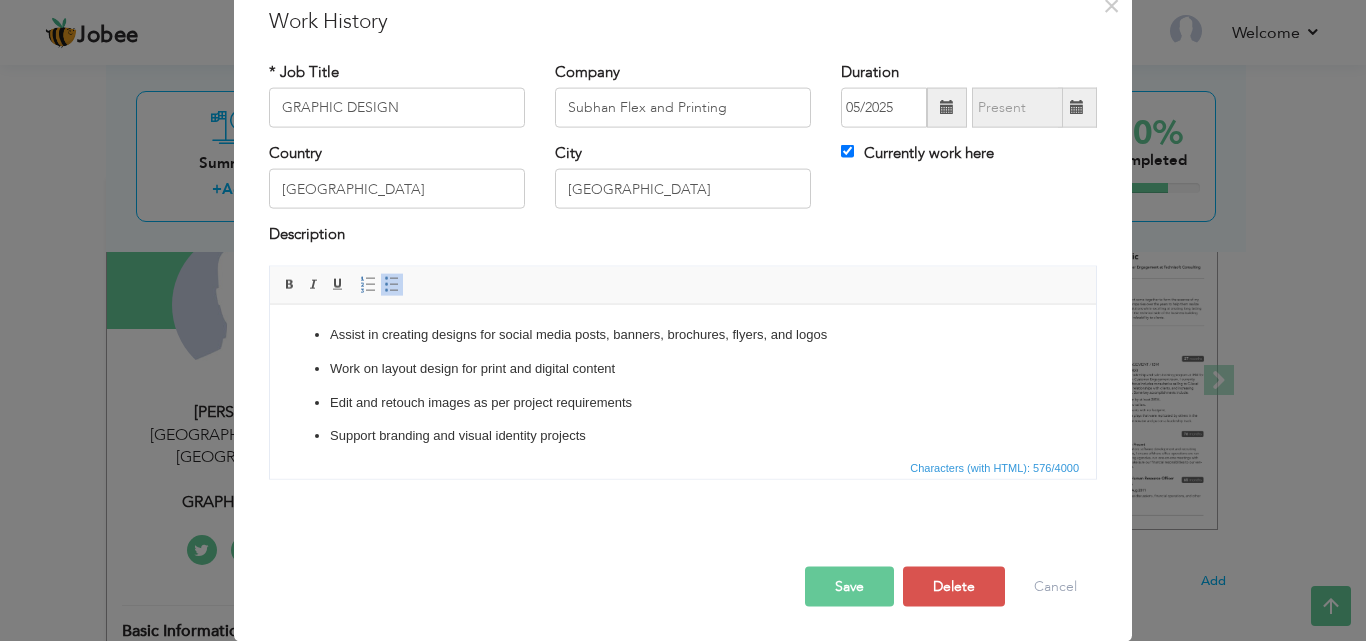 click on "Save" at bounding box center [849, 586] 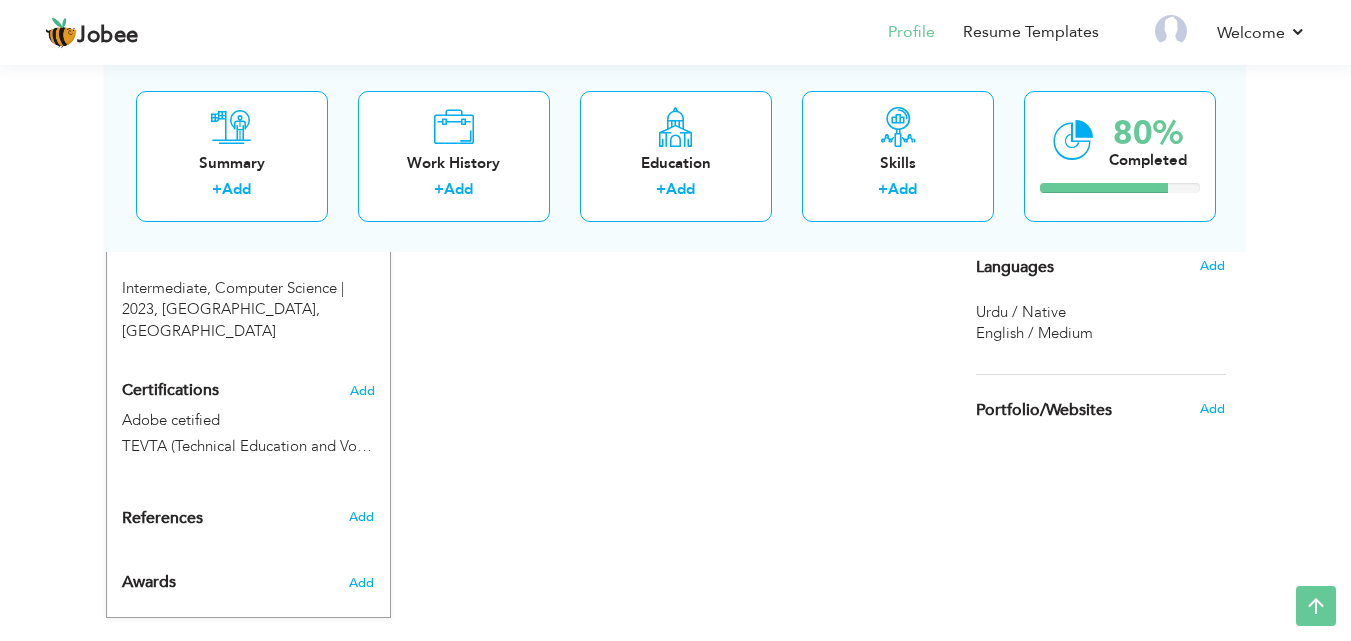 scroll, scrollTop: 991, scrollLeft: 0, axis: vertical 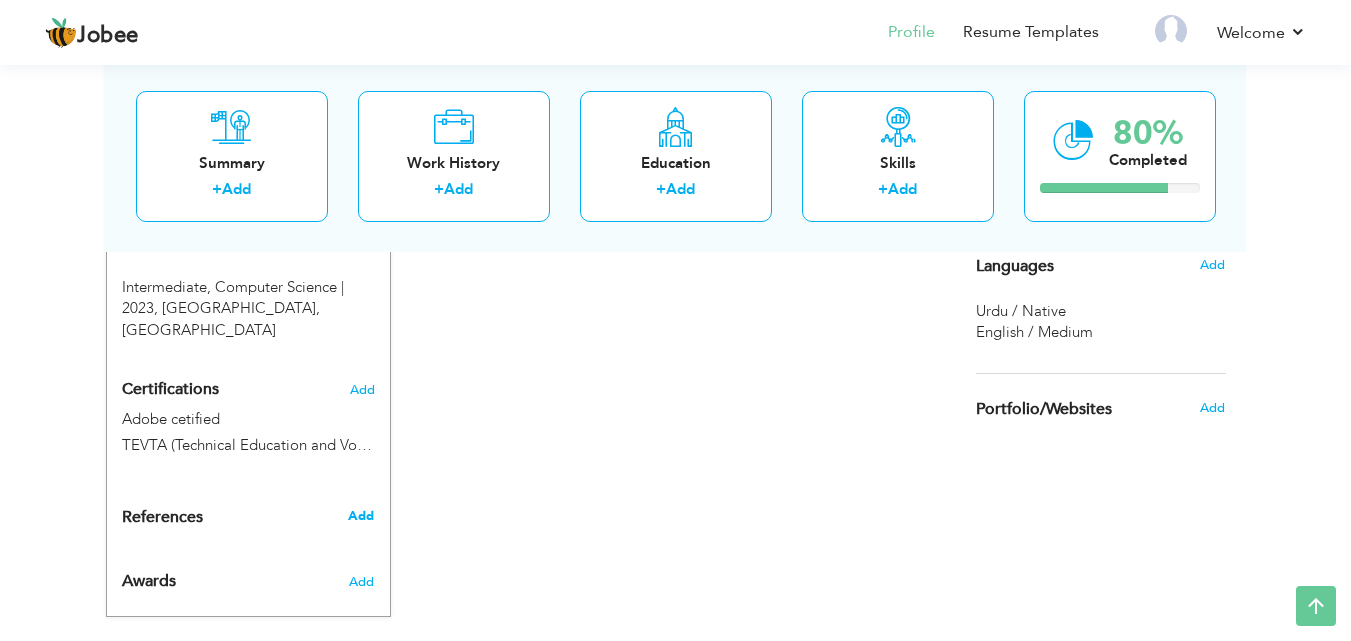 click on "Add" at bounding box center (361, 516) 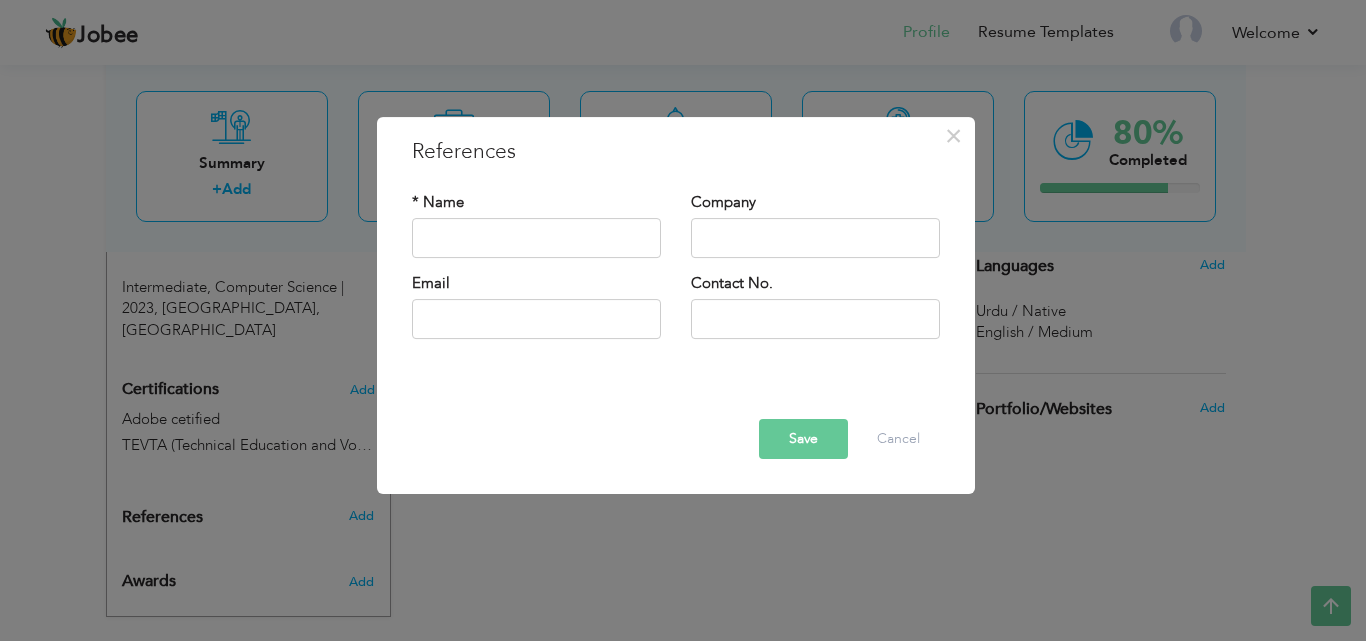 click on "×
References" at bounding box center [676, 152] 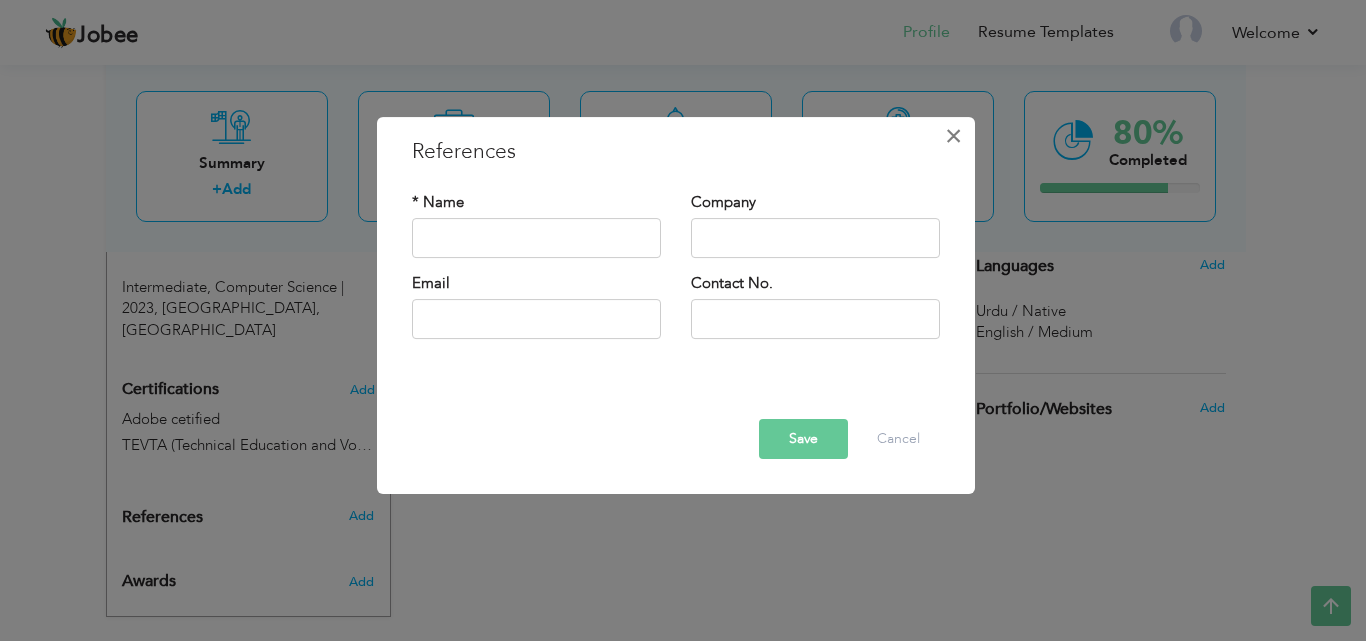 click on "×" at bounding box center (953, 136) 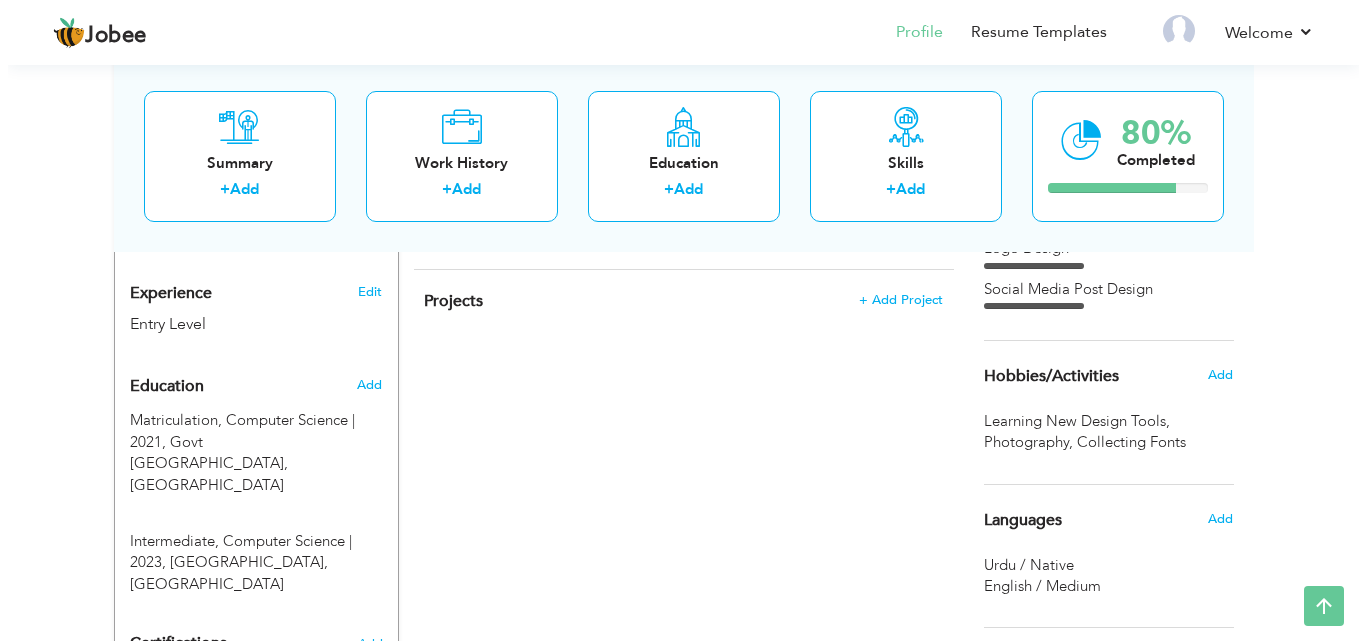scroll, scrollTop: 626, scrollLeft: 0, axis: vertical 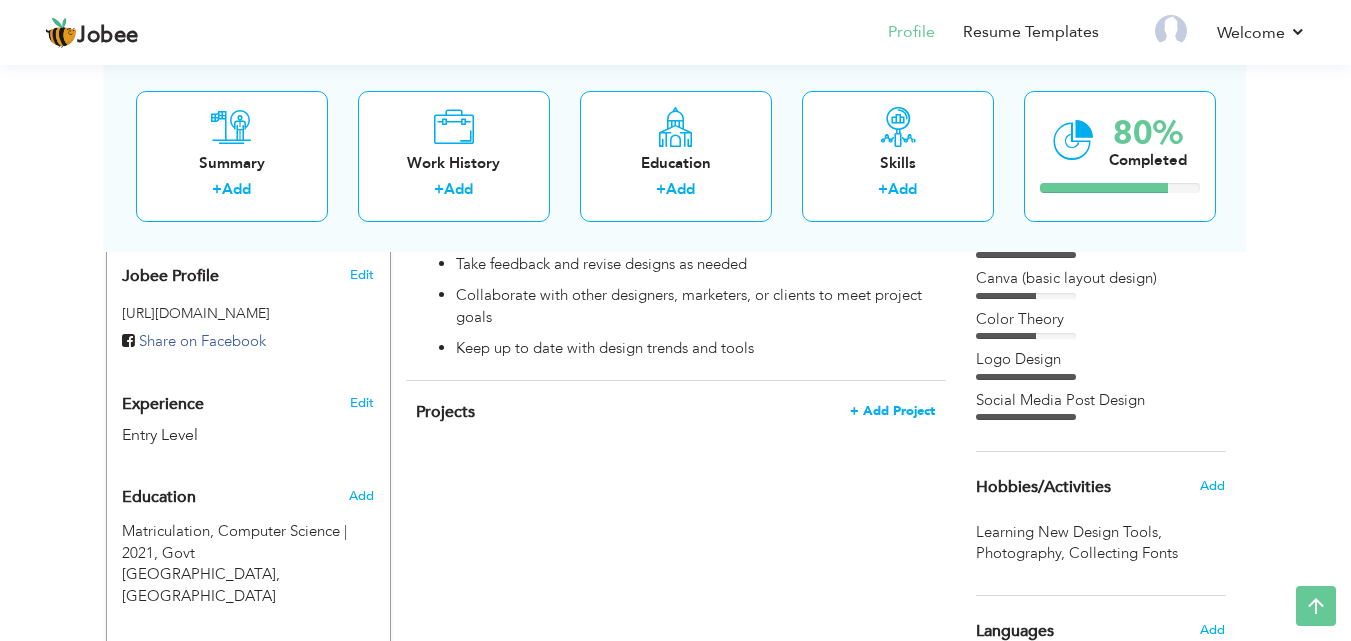 click on "+ Add Project" at bounding box center (892, 411) 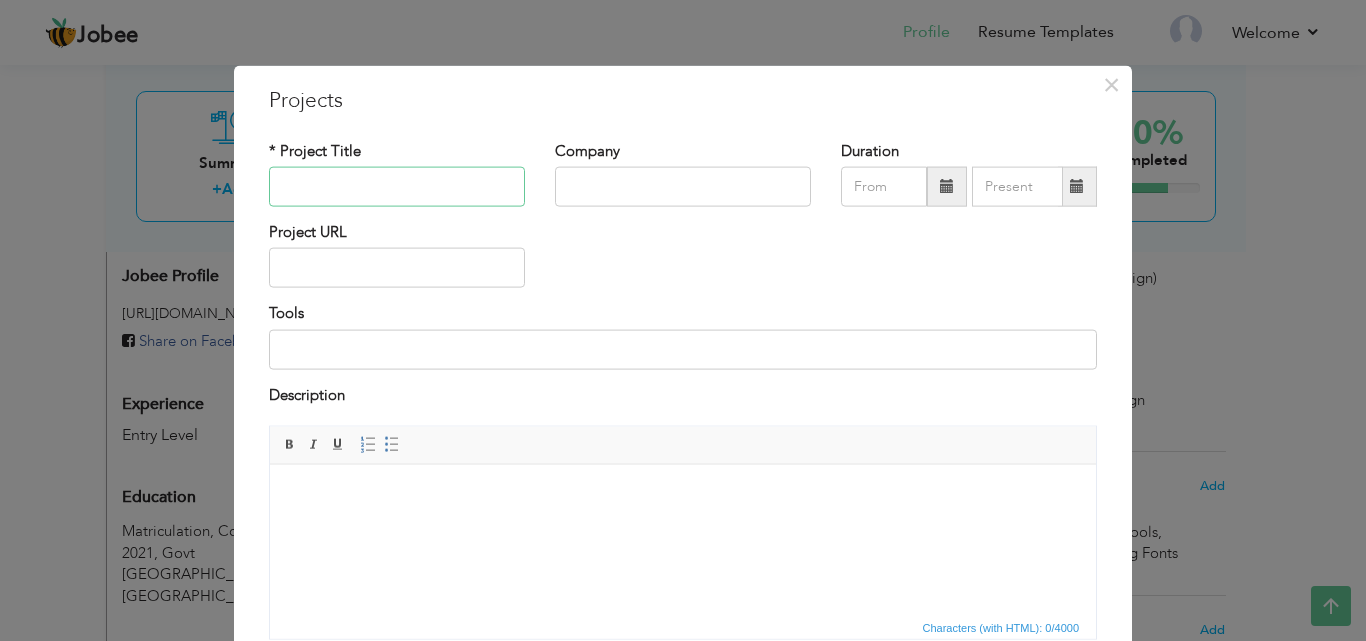 click at bounding box center [397, 187] 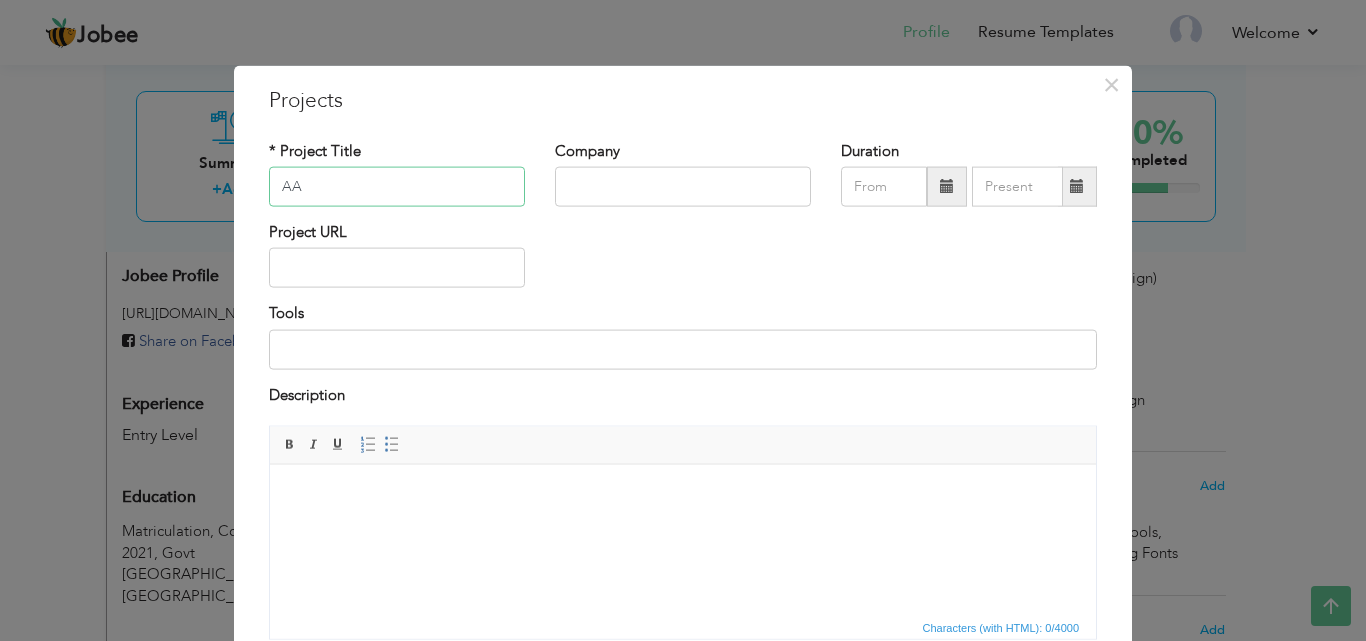 type on "A" 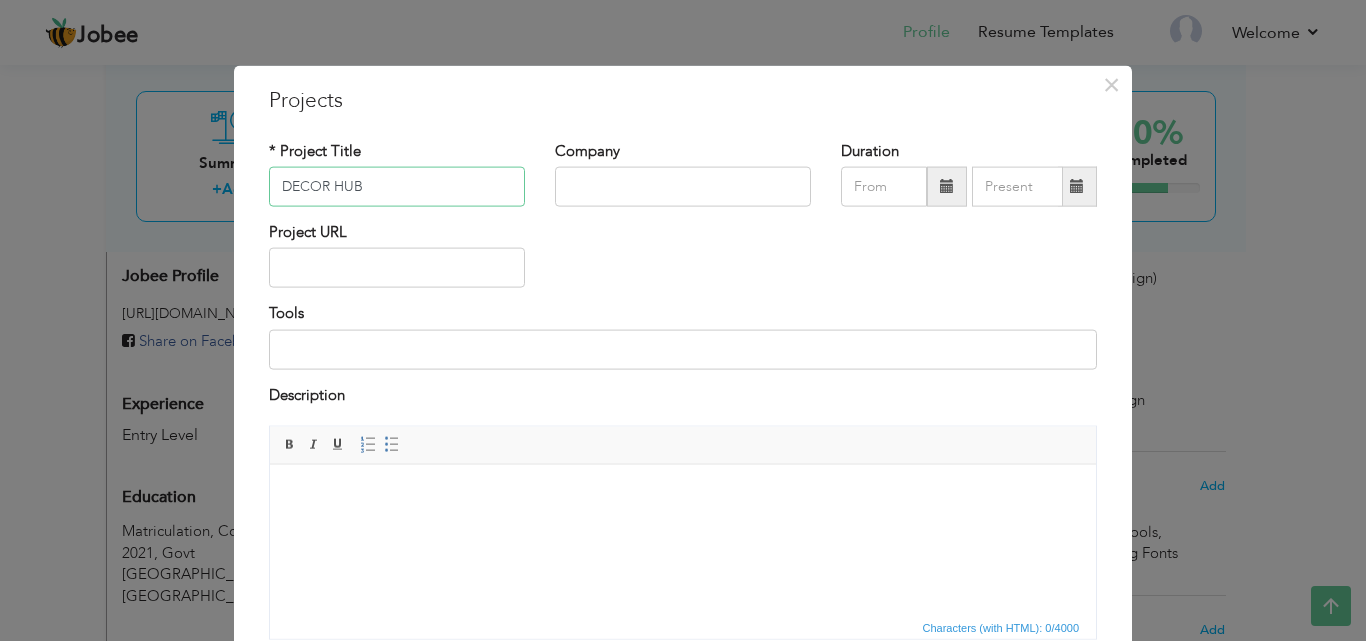 type on "DECOR HUB" 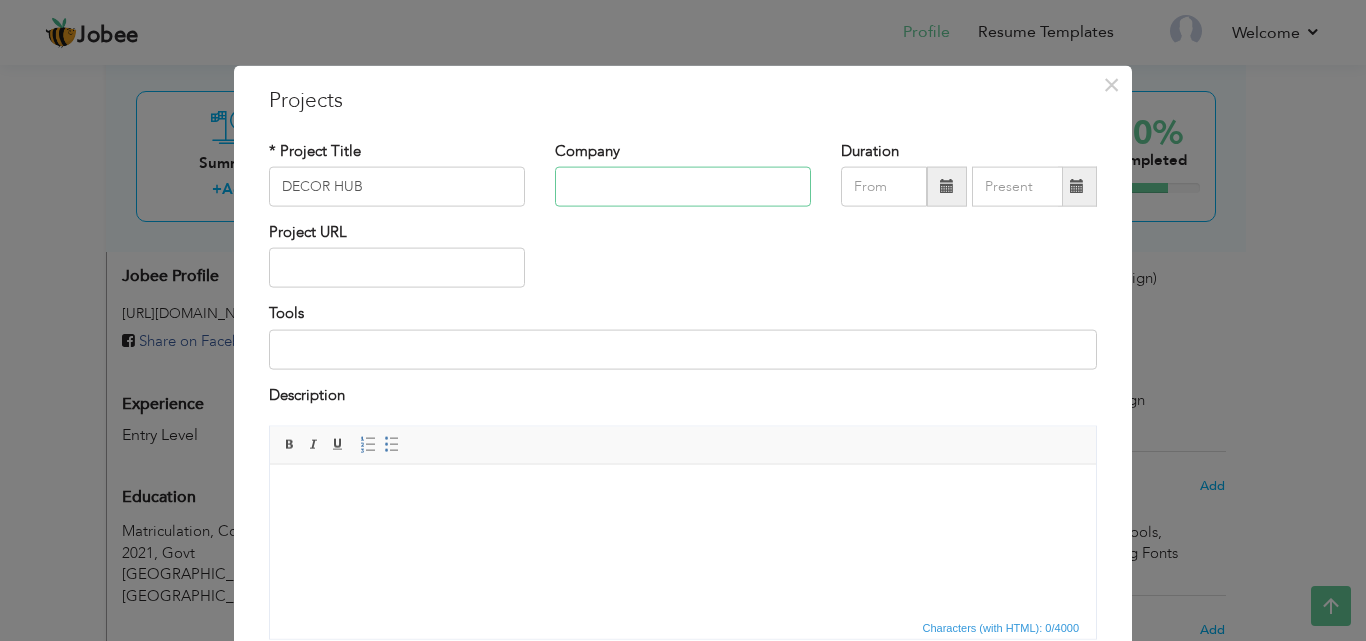 click at bounding box center [683, 187] 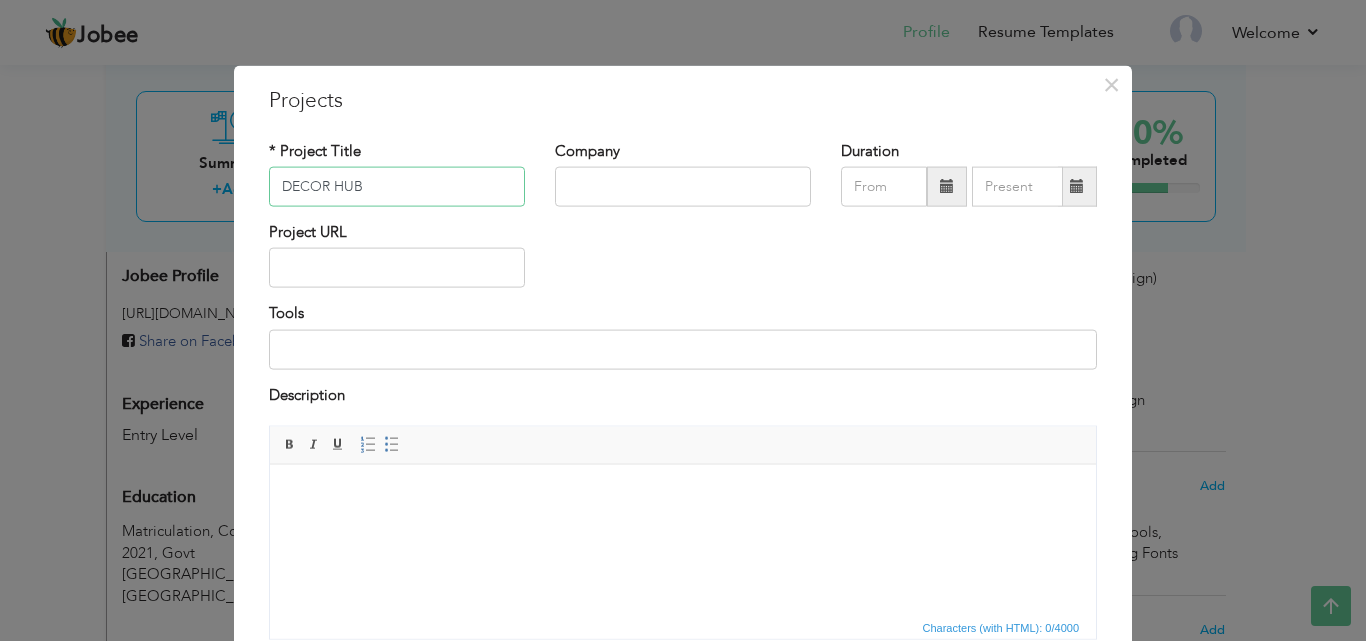 drag, startPoint x: 381, startPoint y: 178, endPoint x: 180, endPoint y: 164, distance: 201.48697 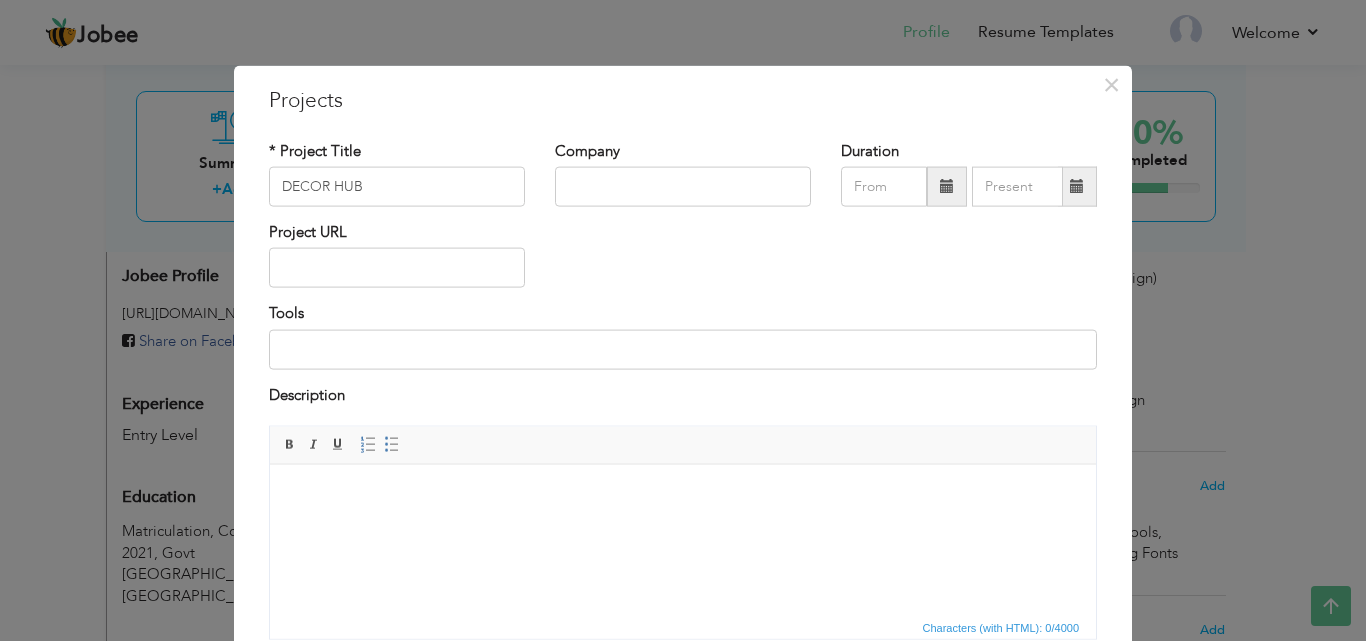 click on "Company" at bounding box center [587, 150] 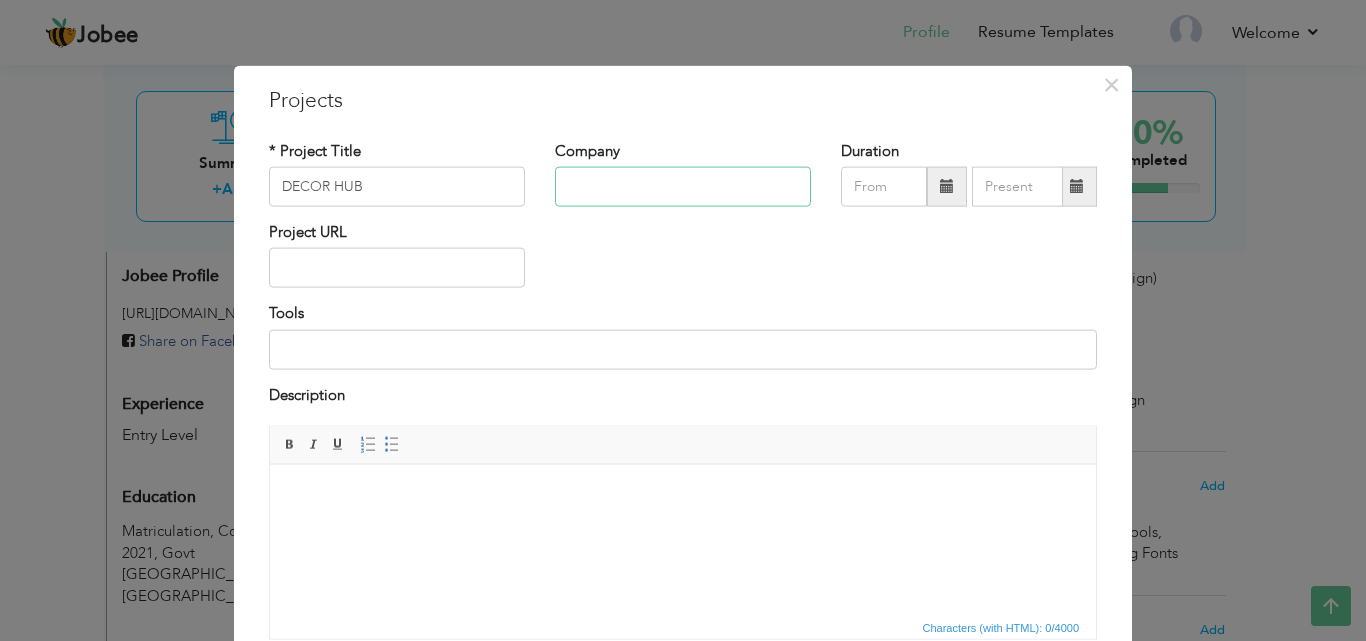 click at bounding box center [683, 187] 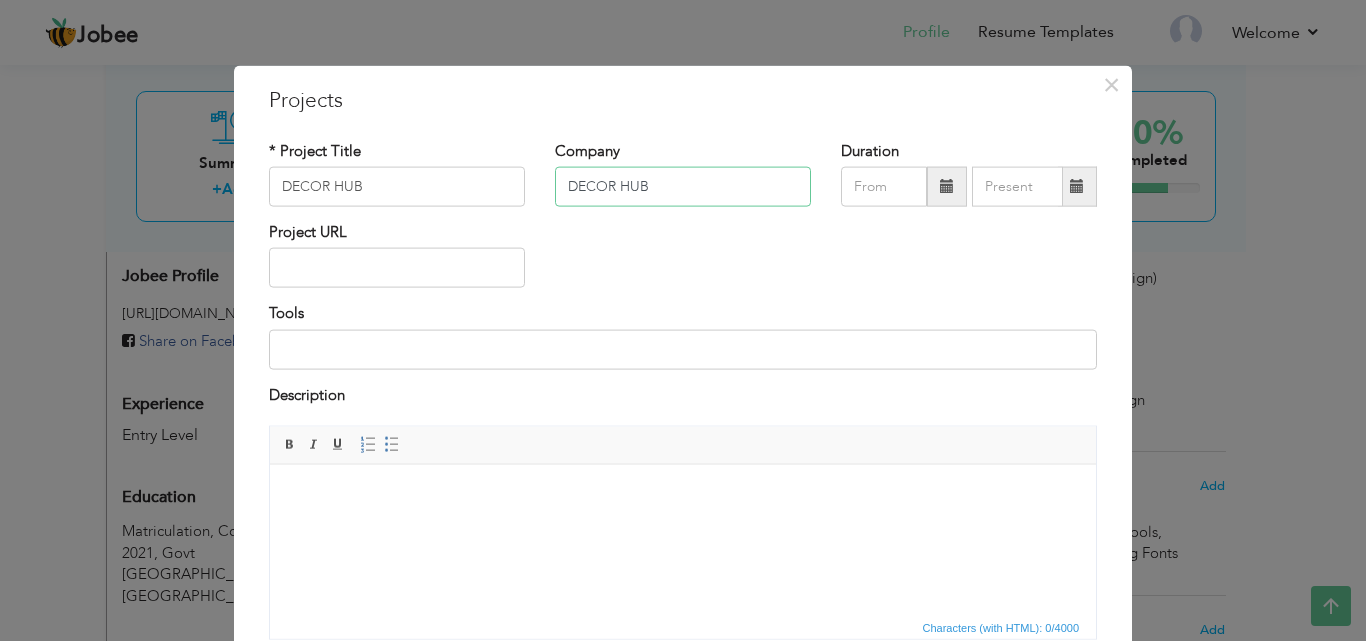 type on "DECOR HUB" 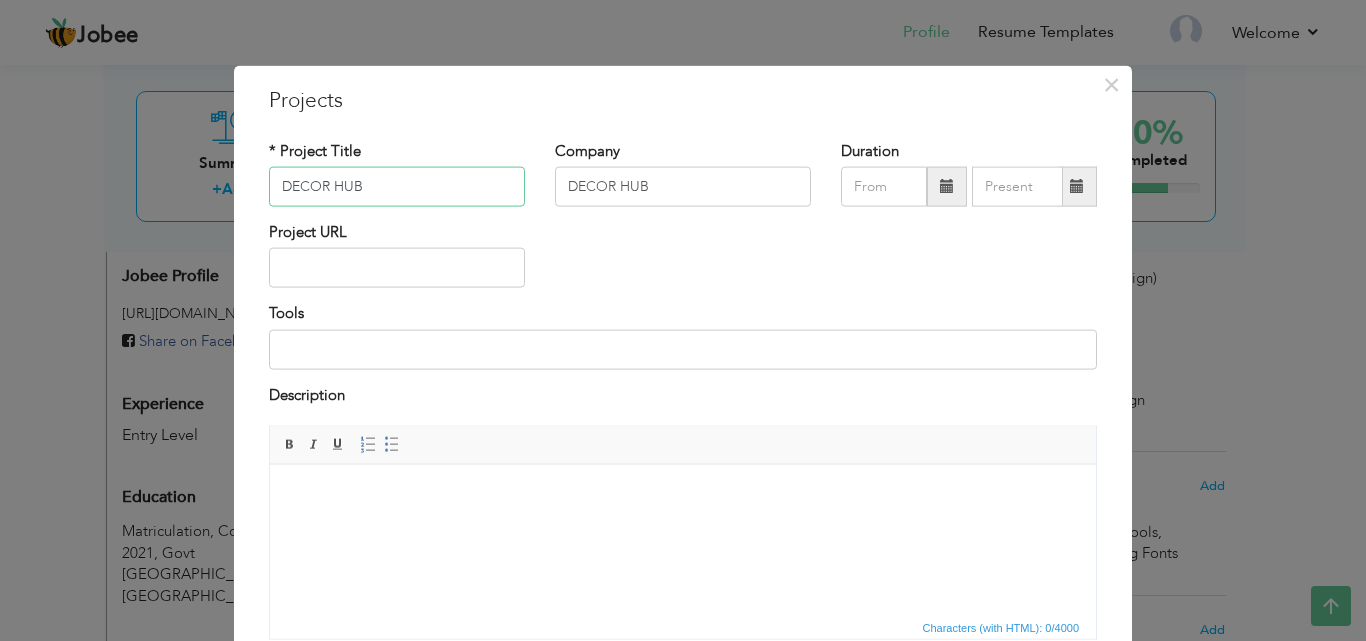 drag, startPoint x: 453, startPoint y: 194, endPoint x: 85, endPoint y: 196, distance: 368.00543 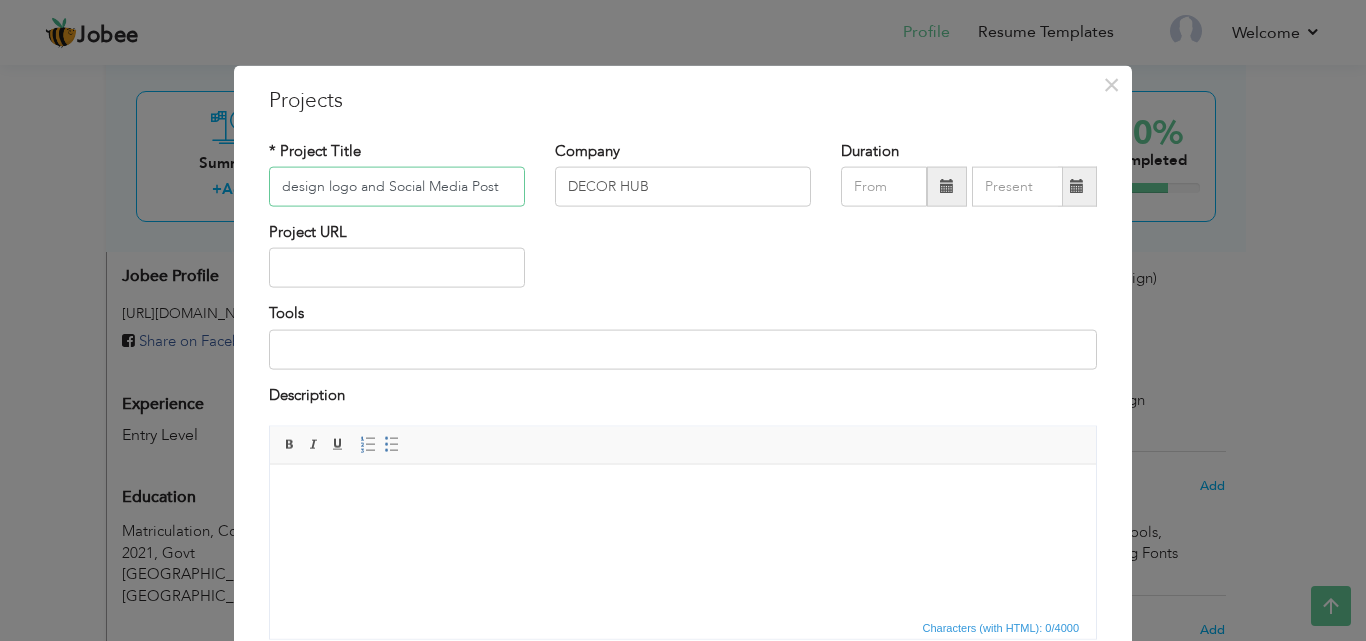 type on "design logo and Social Media Post" 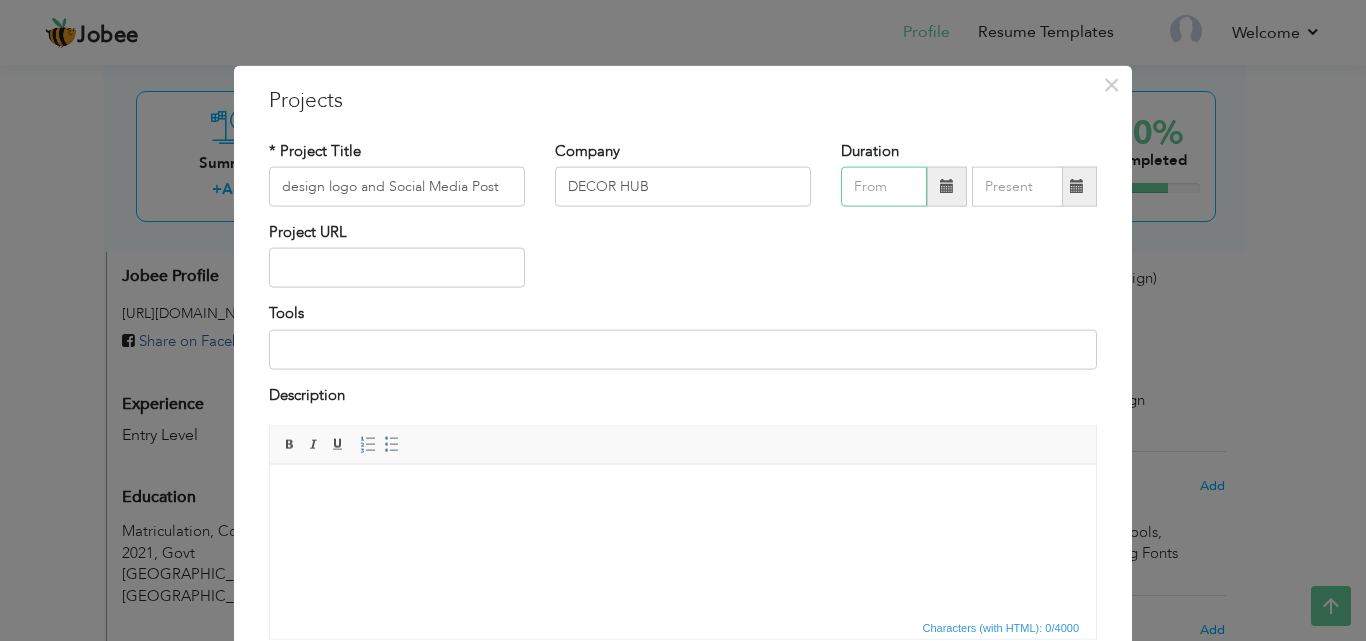 type on "07/2025" 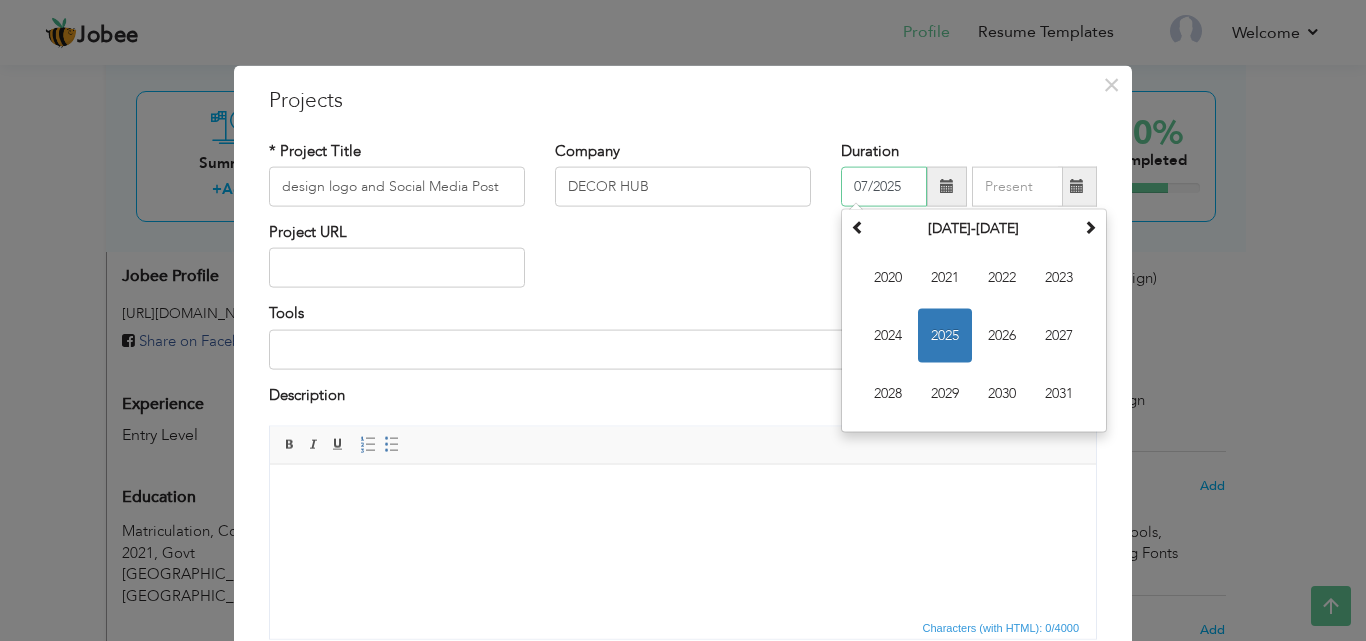 click on "07/2025" at bounding box center [884, 187] 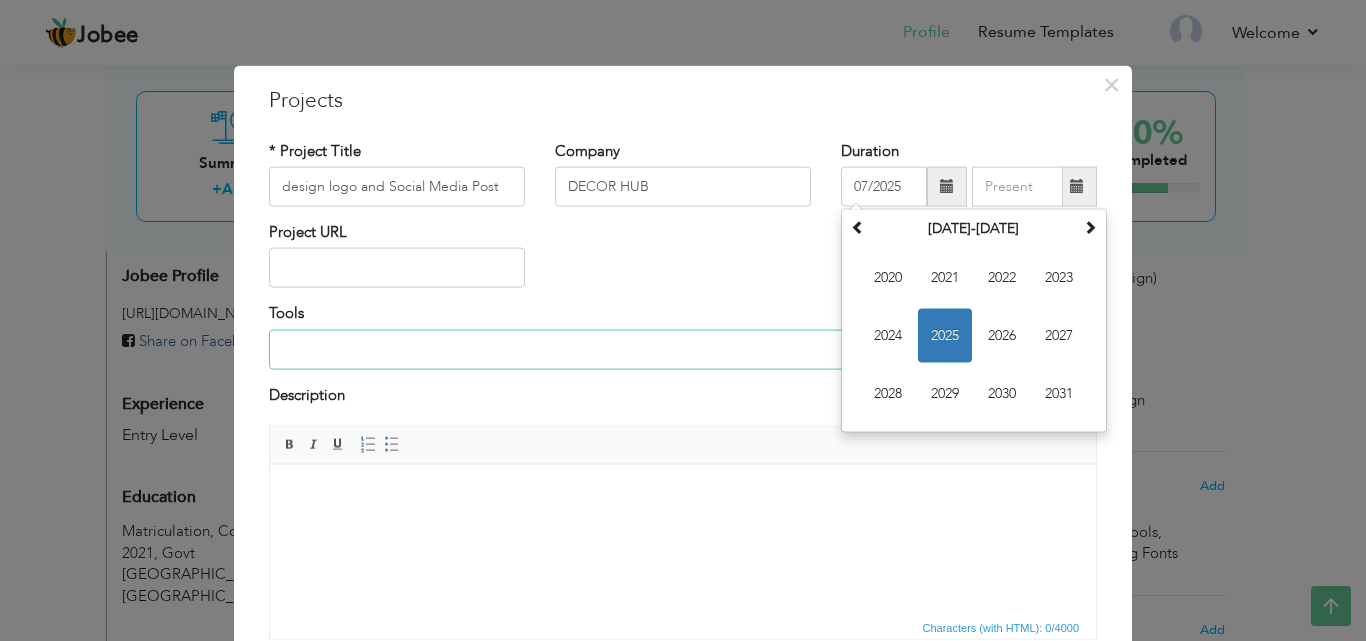 click at bounding box center [683, 349] 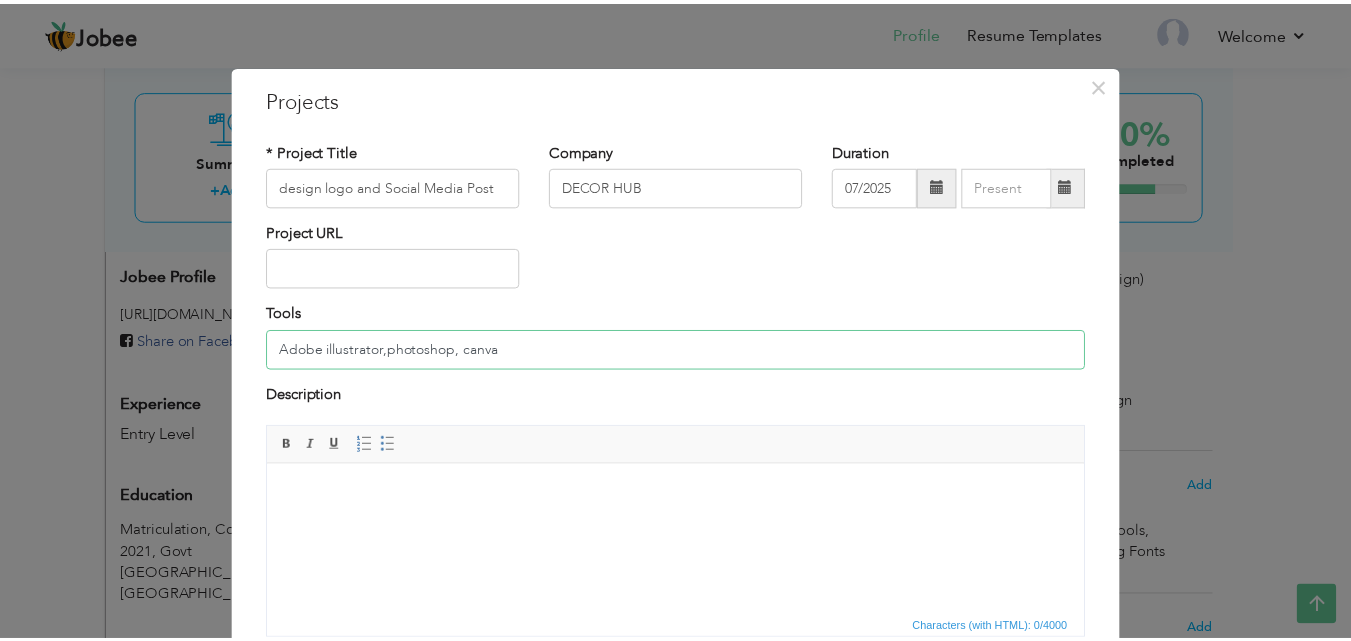 scroll, scrollTop: 161, scrollLeft: 0, axis: vertical 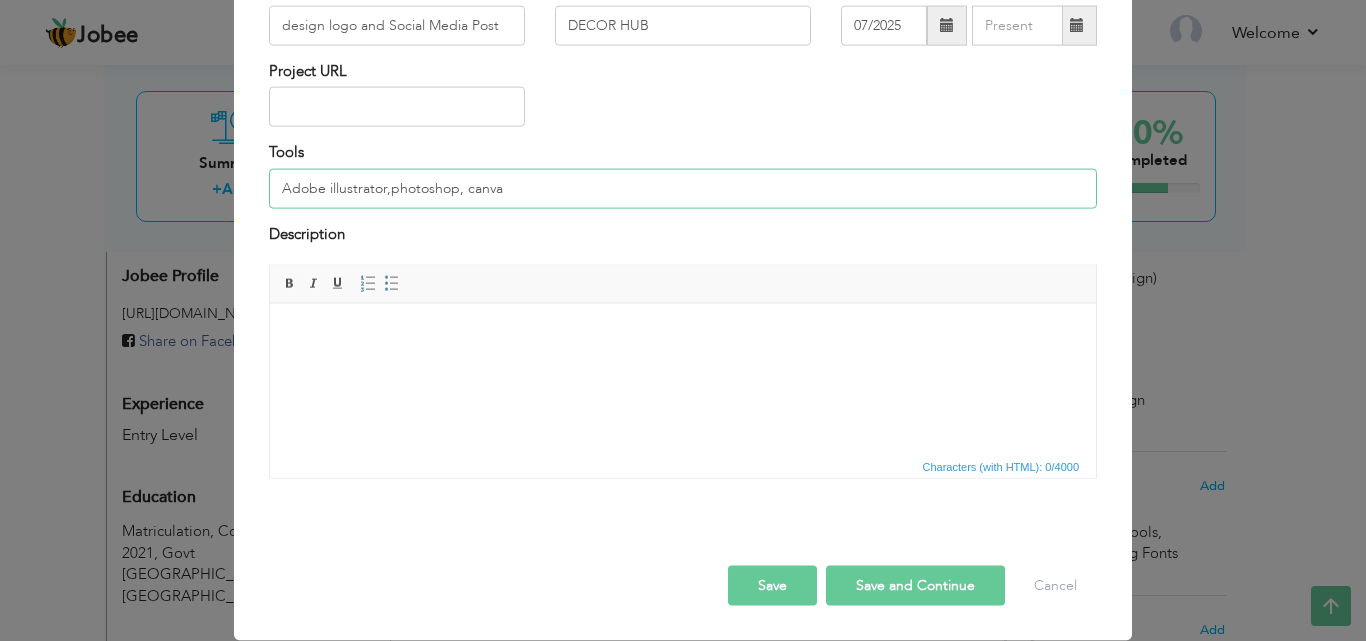 type on "Adobe illustrator,photoshop, canva" 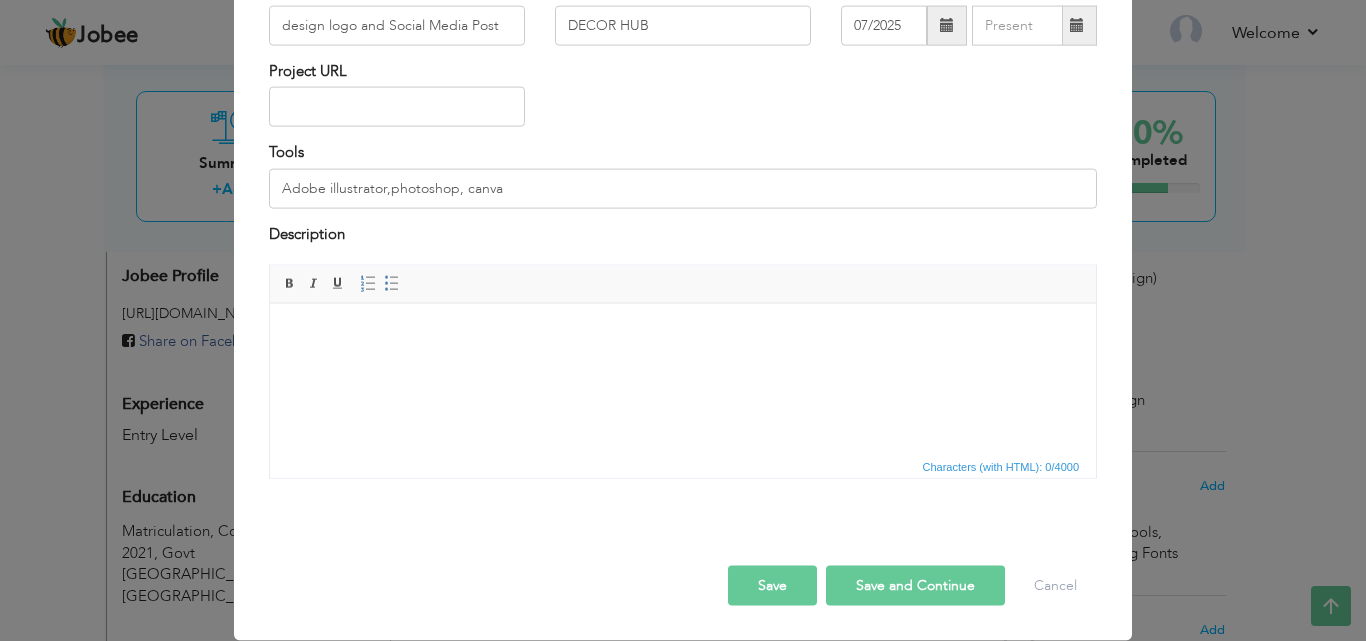 click at bounding box center (683, 333) 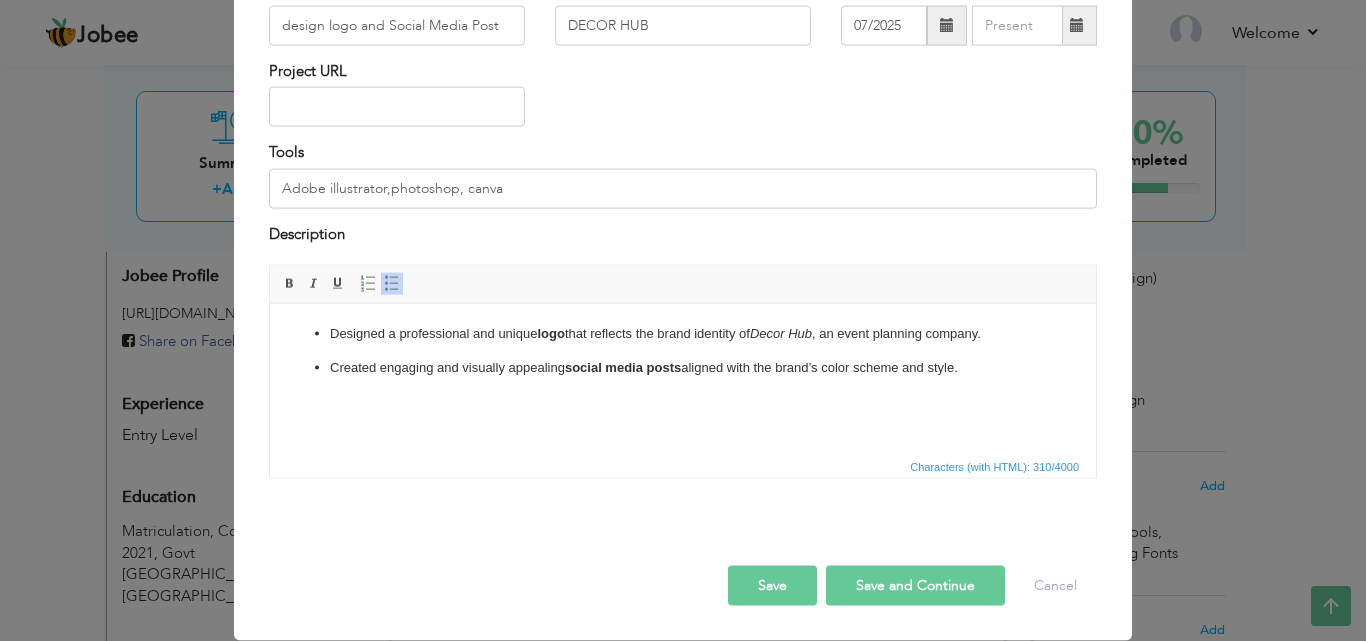 click on "Save" at bounding box center [772, 586] 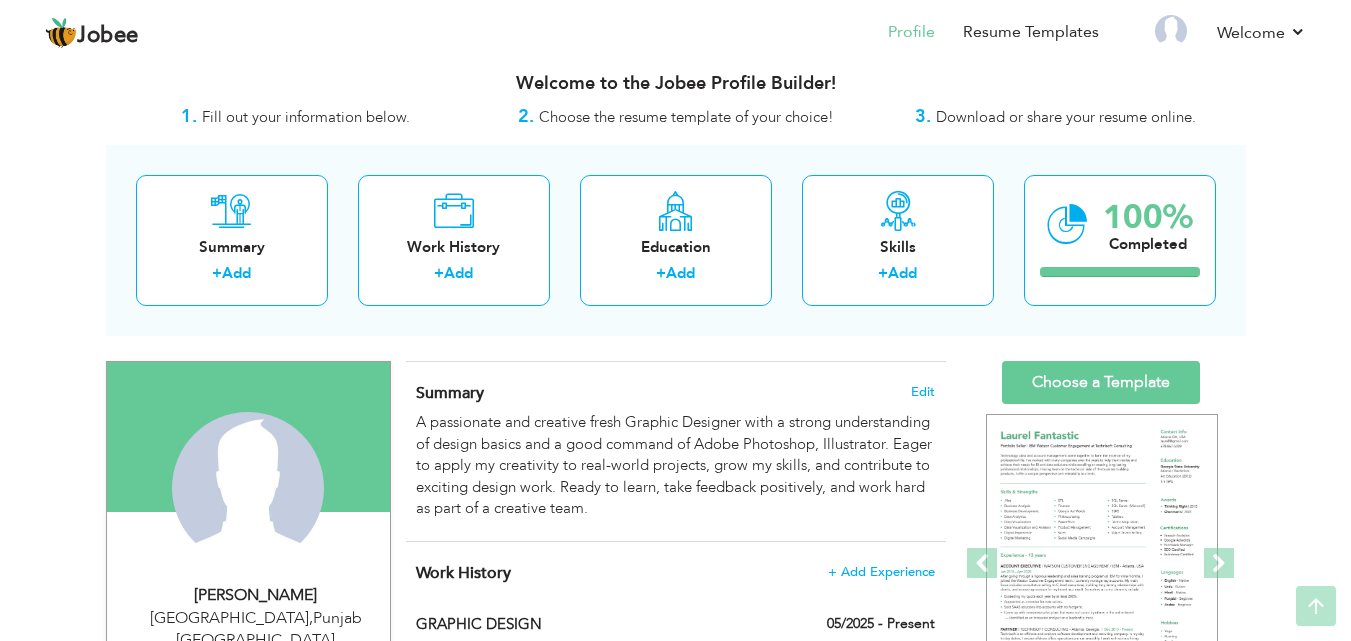 scroll, scrollTop: 0, scrollLeft: 0, axis: both 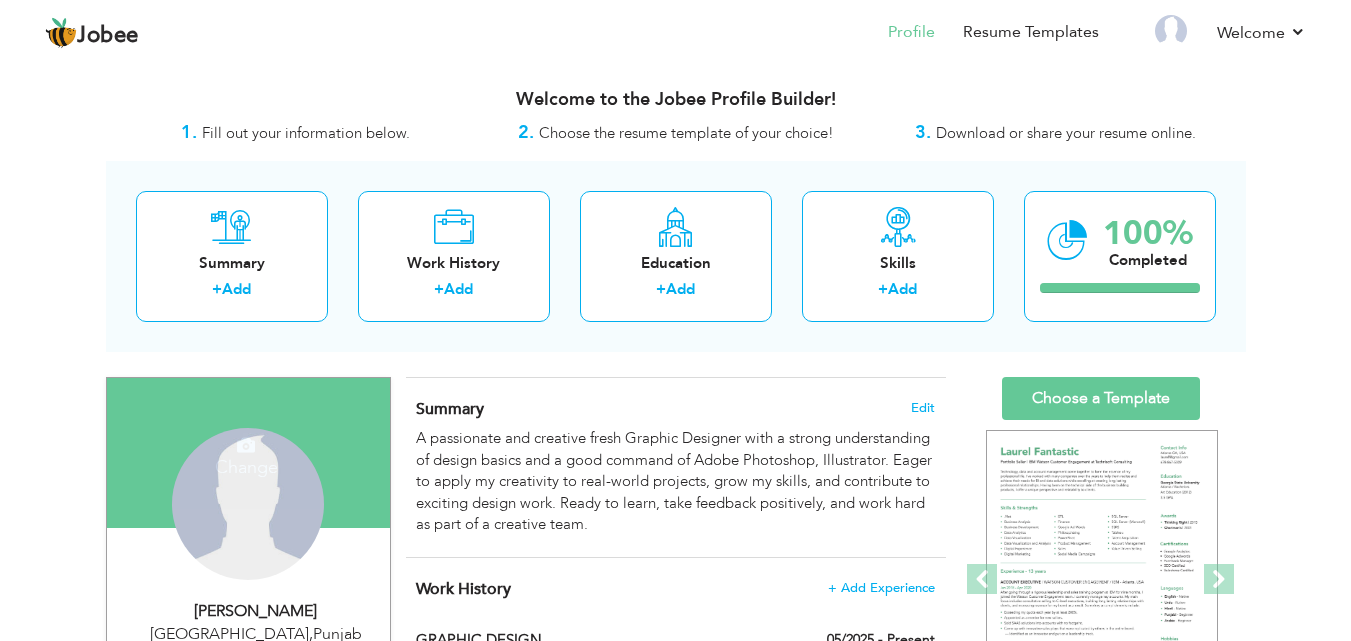 click on "Change
Remove" at bounding box center [248, 504] 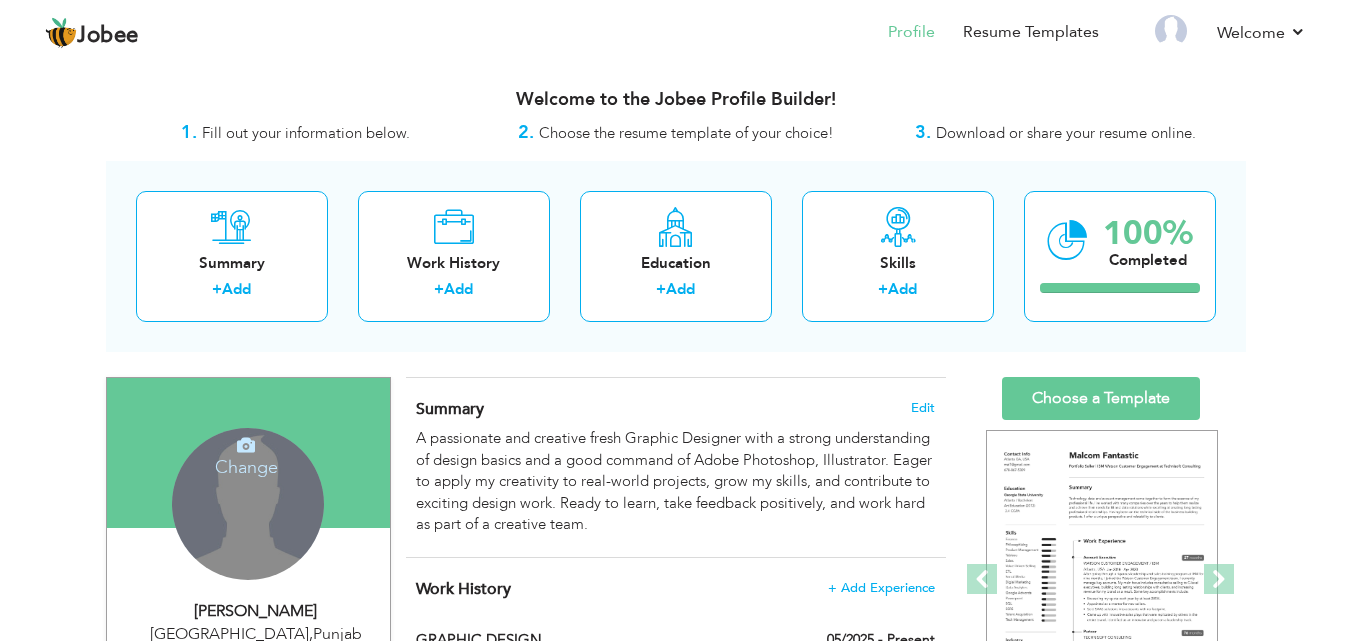 click at bounding box center (246, 445) 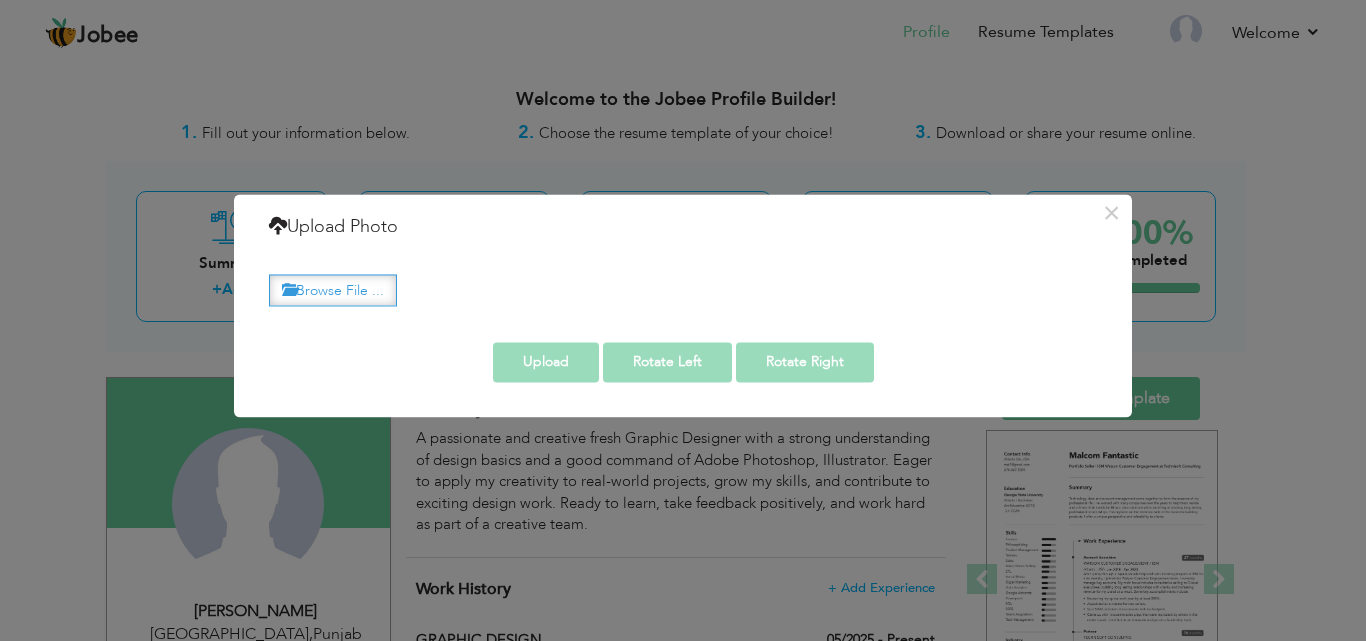click on "Browse File ..." at bounding box center (333, 290) 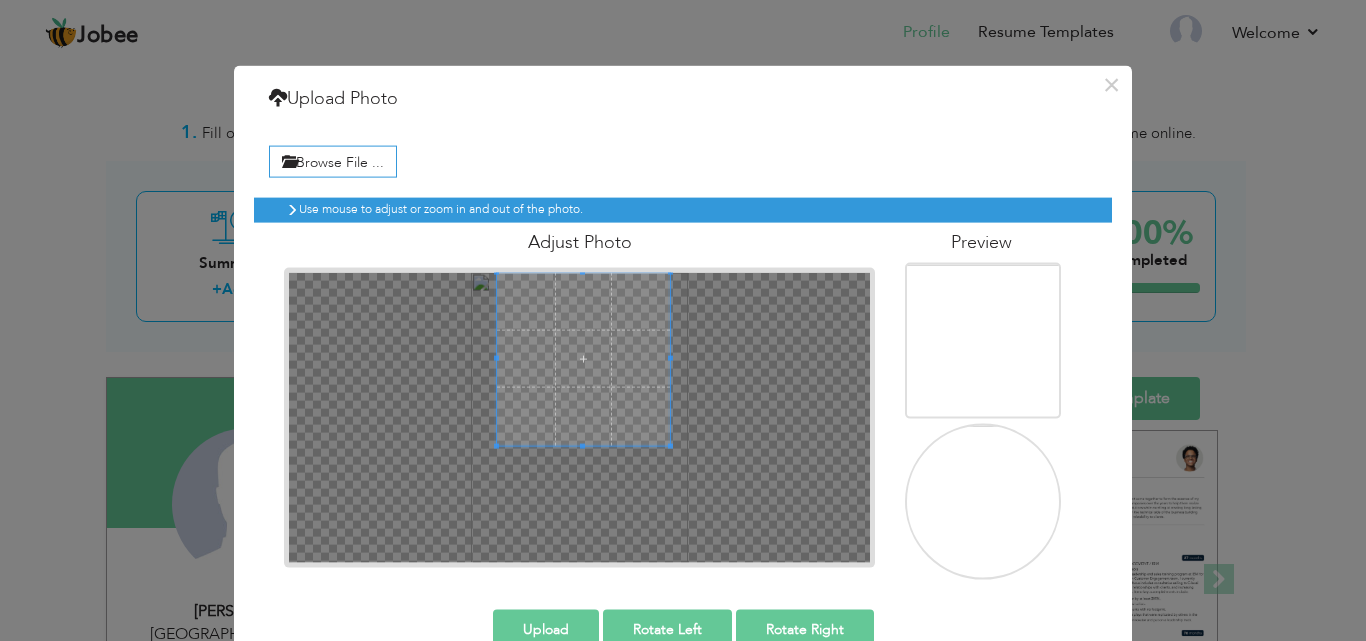 click at bounding box center (584, 359) 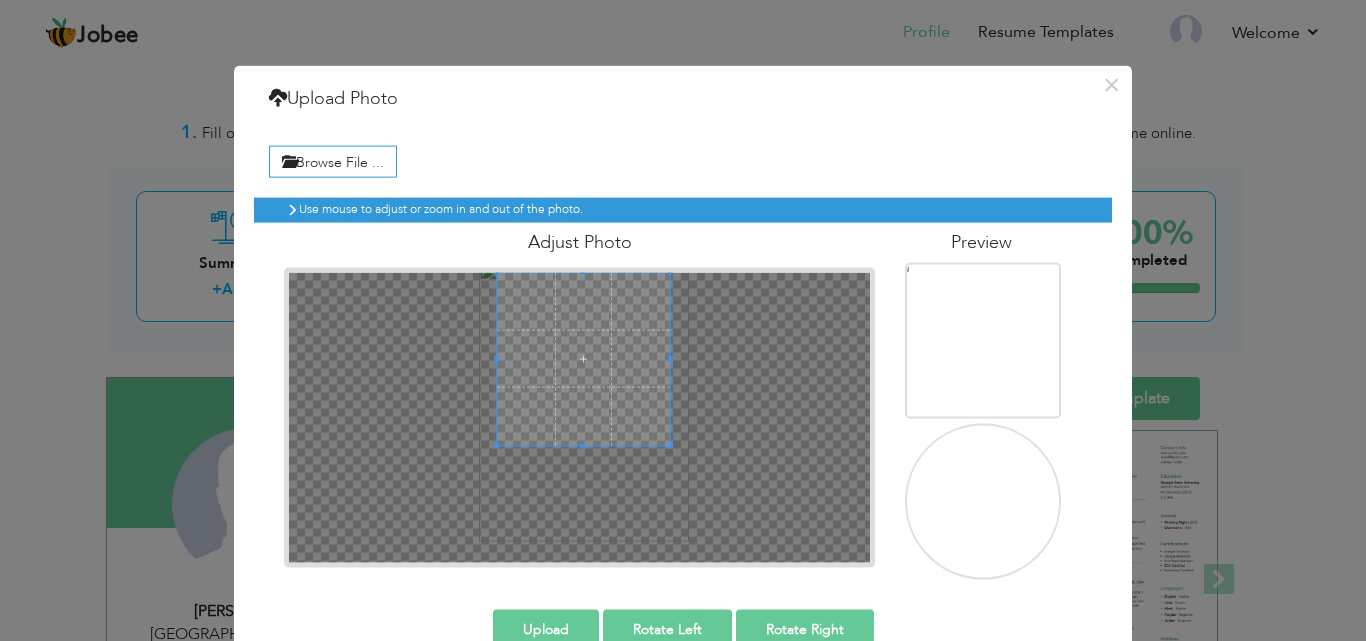 click on "Upload" at bounding box center [546, 629] 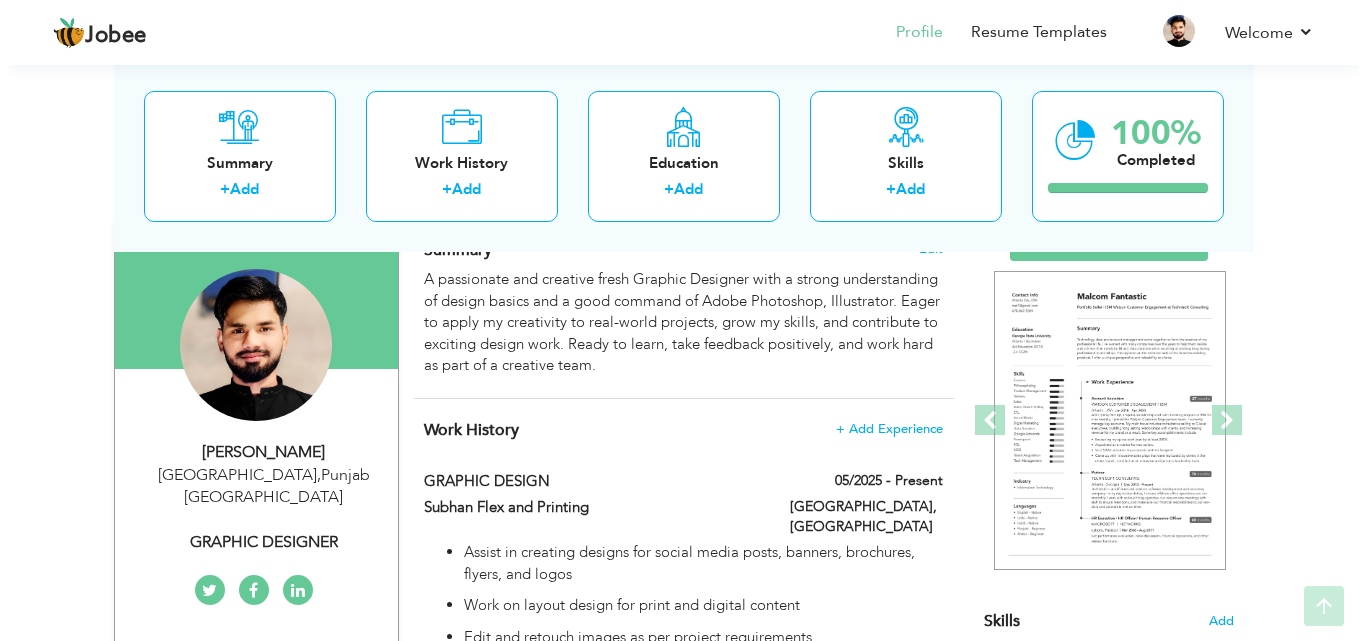 scroll, scrollTop: 314, scrollLeft: 0, axis: vertical 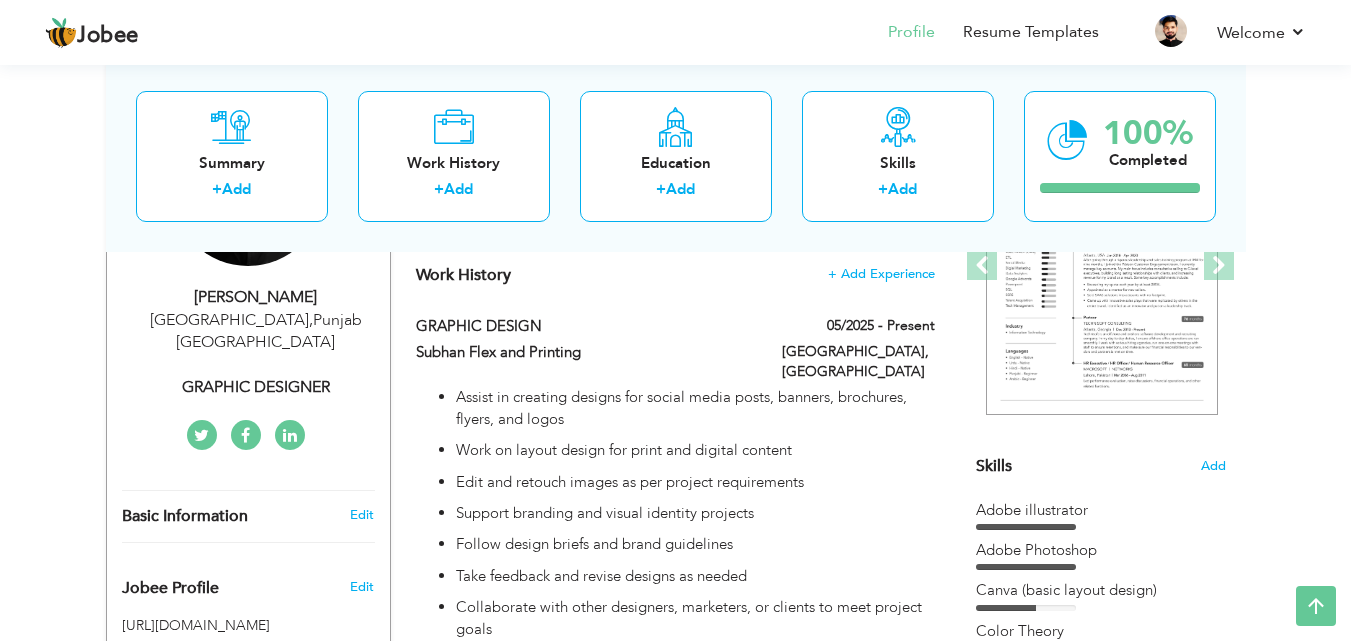 click on "Basic Information
Edit" at bounding box center (248, 516) 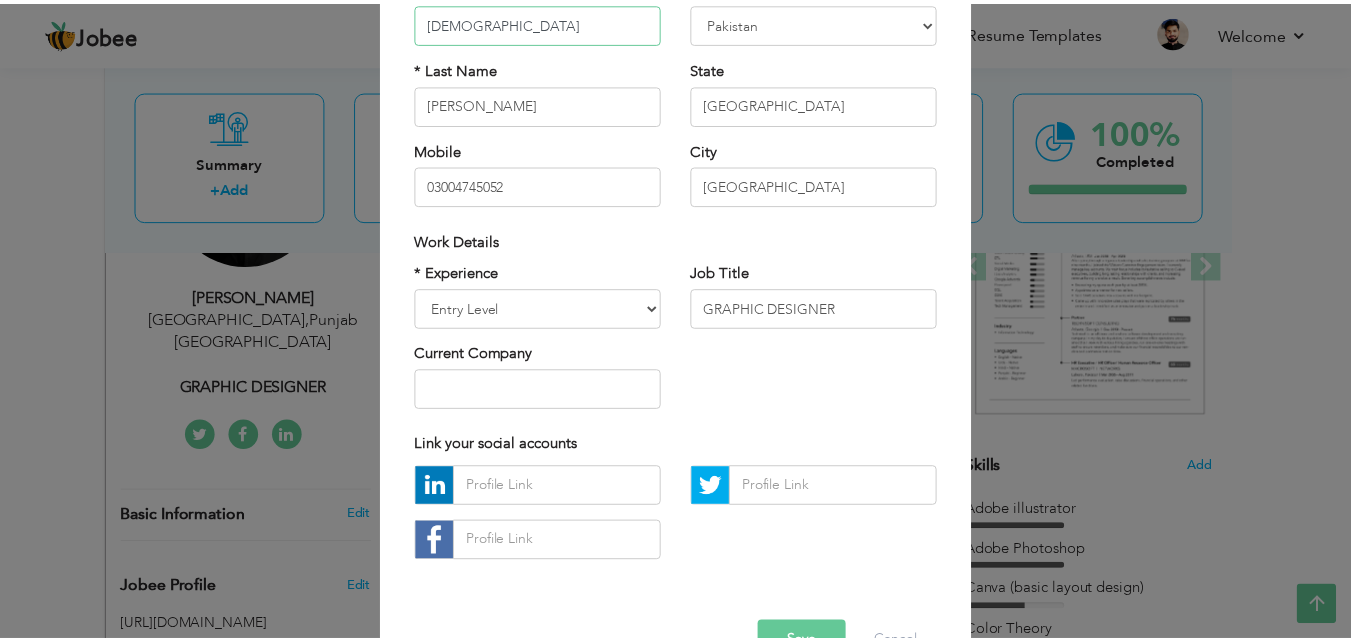 scroll, scrollTop: 249, scrollLeft: 0, axis: vertical 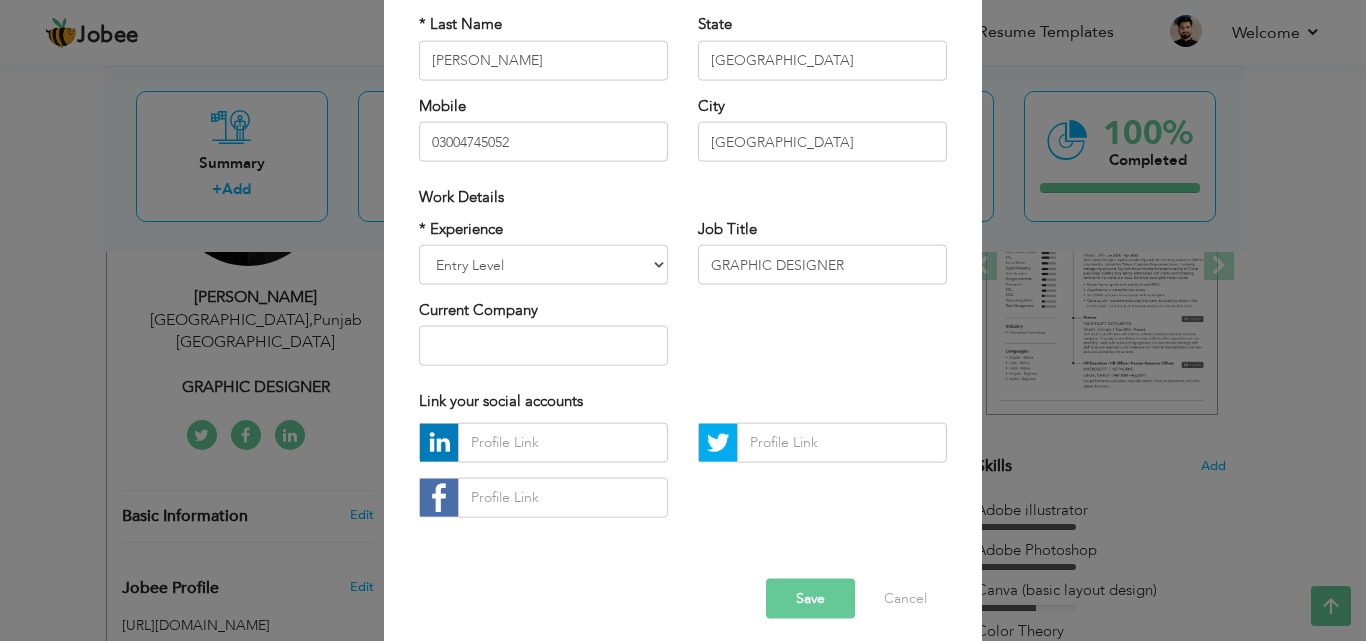 click on "×
Profile
Contact Information
* First Name
MUHAMMAD
* Last Name
ADNAN" at bounding box center [683, 320] 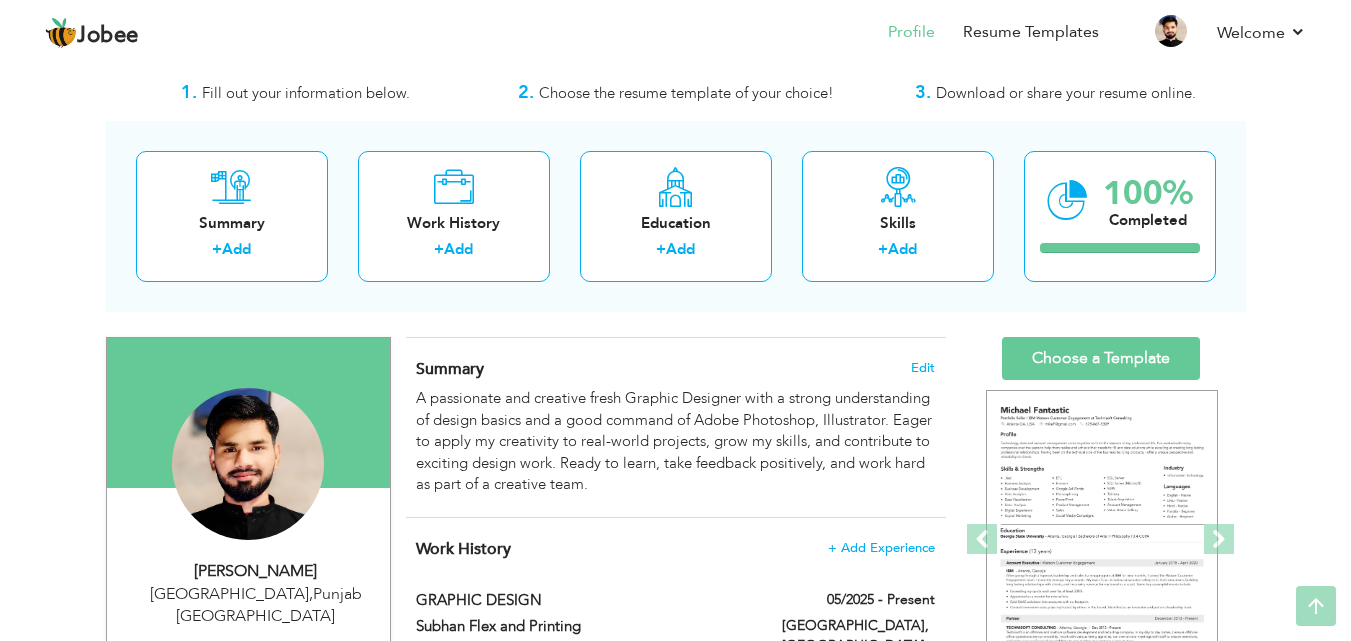 scroll, scrollTop: 0, scrollLeft: 0, axis: both 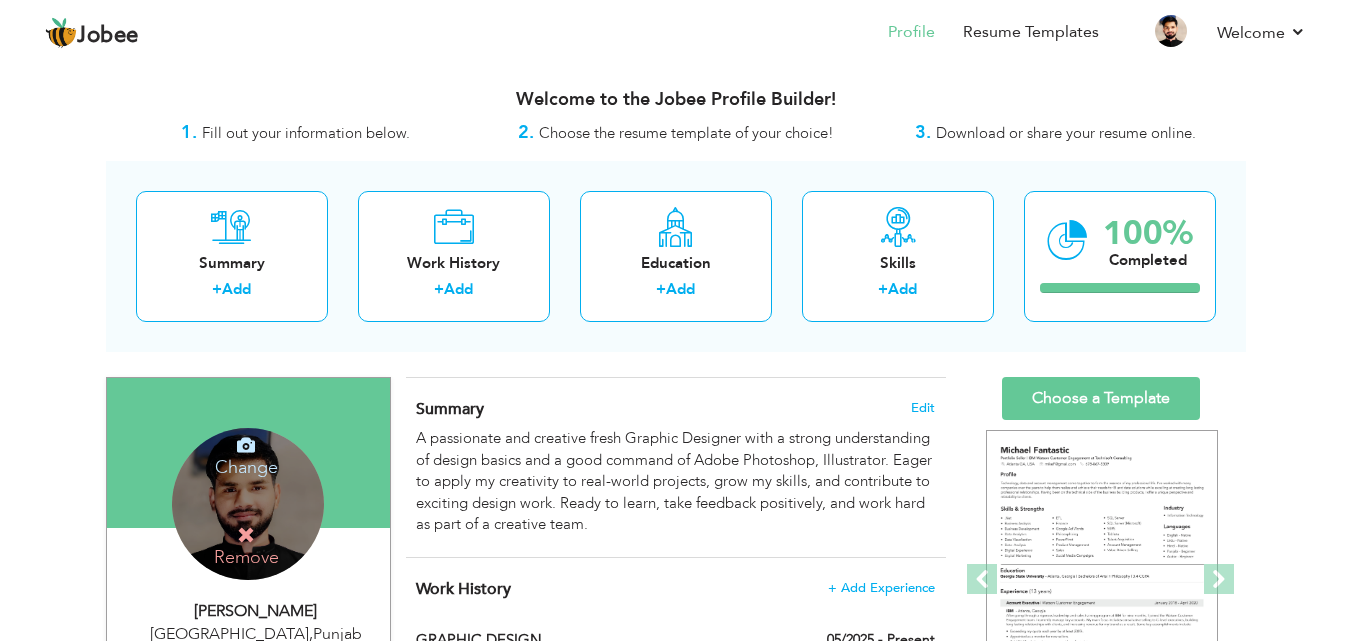 click on "Remove" at bounding box center [246, 546] 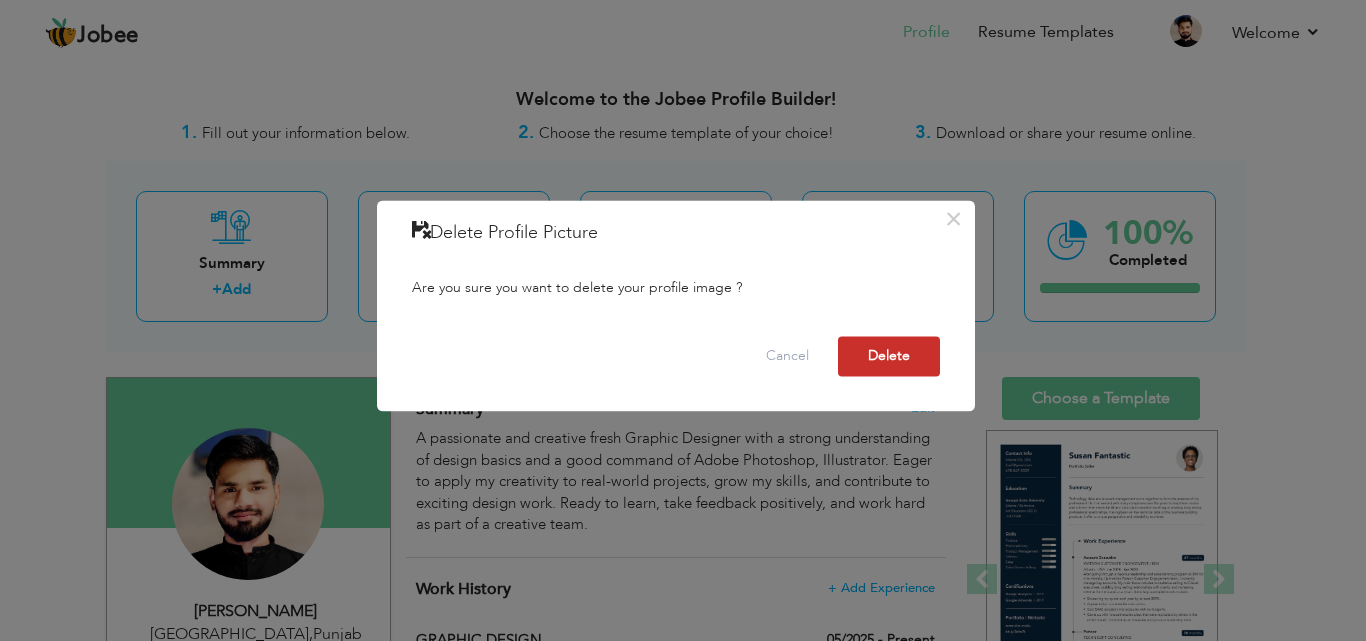 click on "Delete" at bounding box center (889, 356) 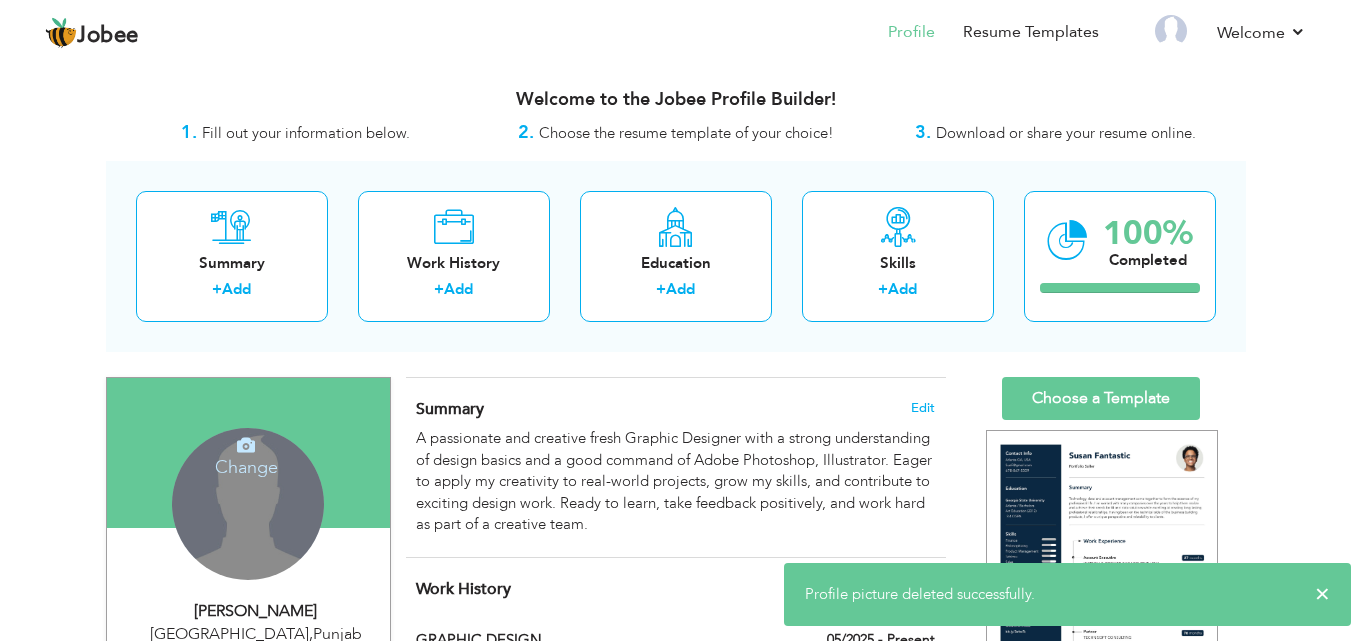 click on "Change" at bounding box center [246, 454] 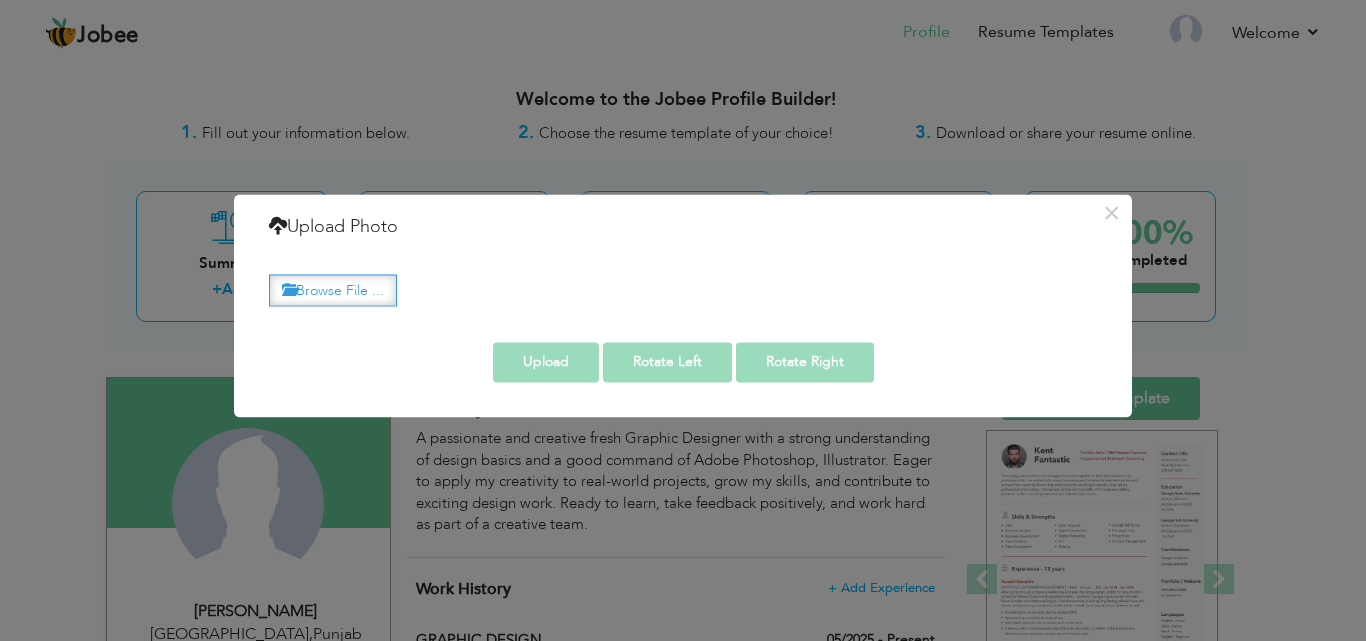 click on "Browse File ..." at bounding box center (333, 290) 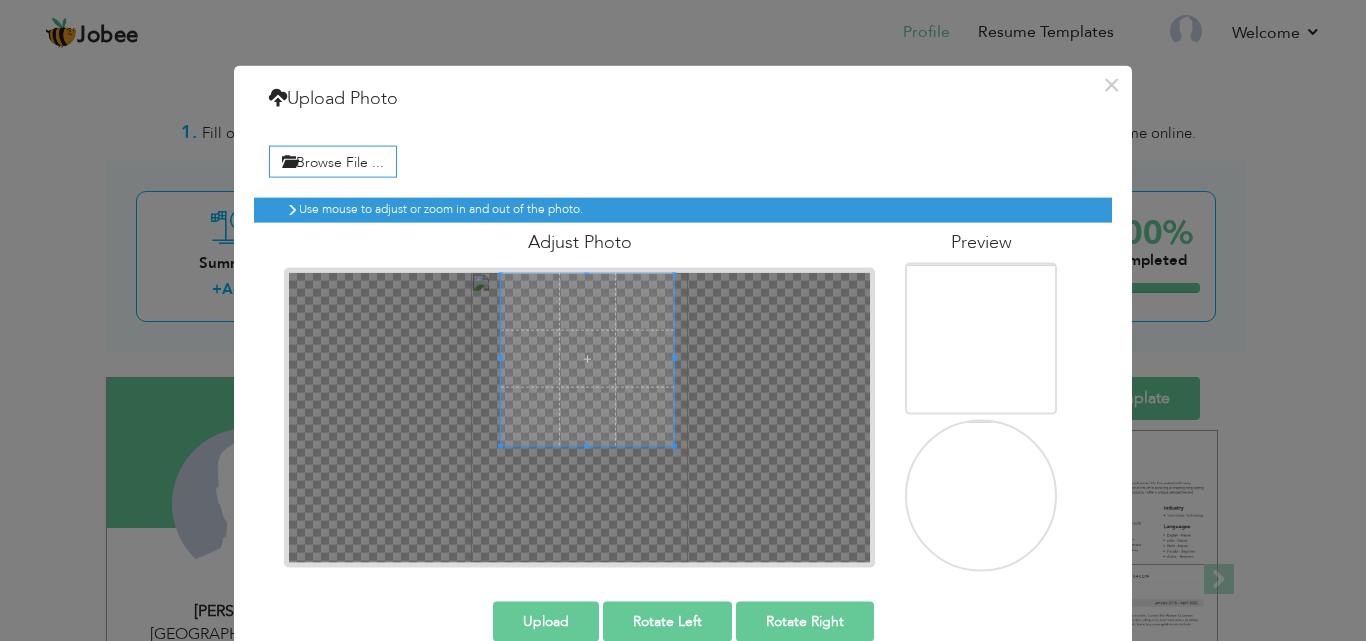 click at bounding box center (588, 359) 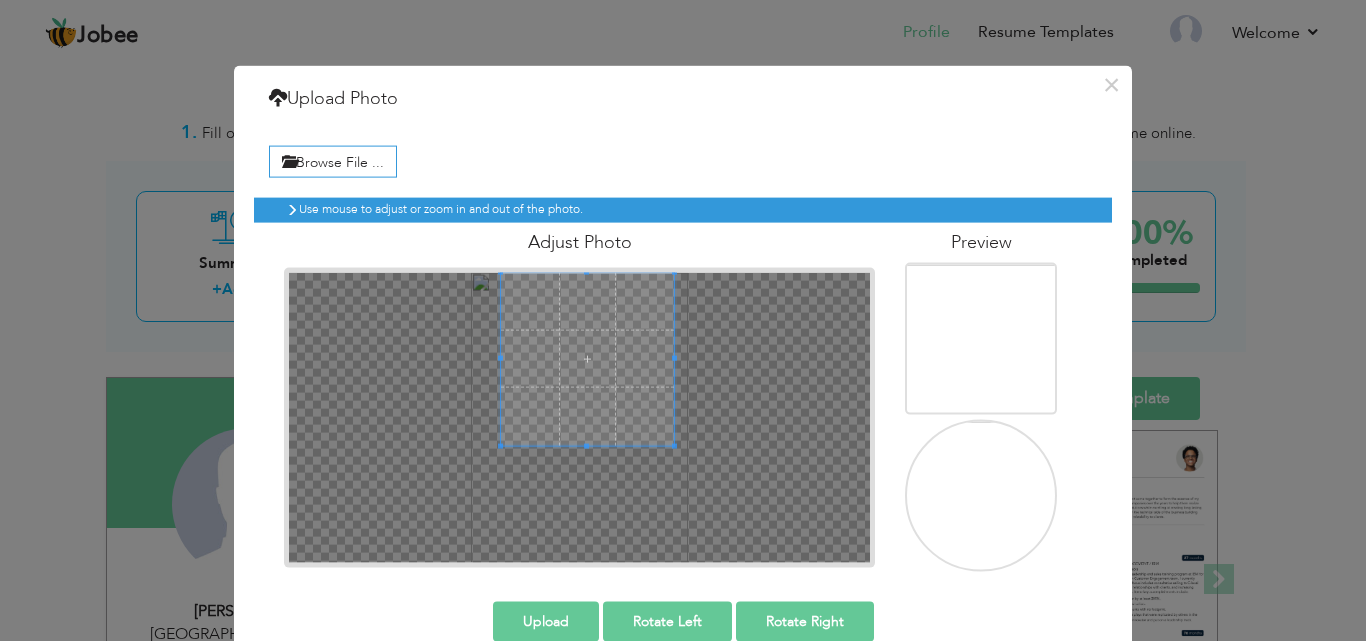 click at bounding box center [976, 548] 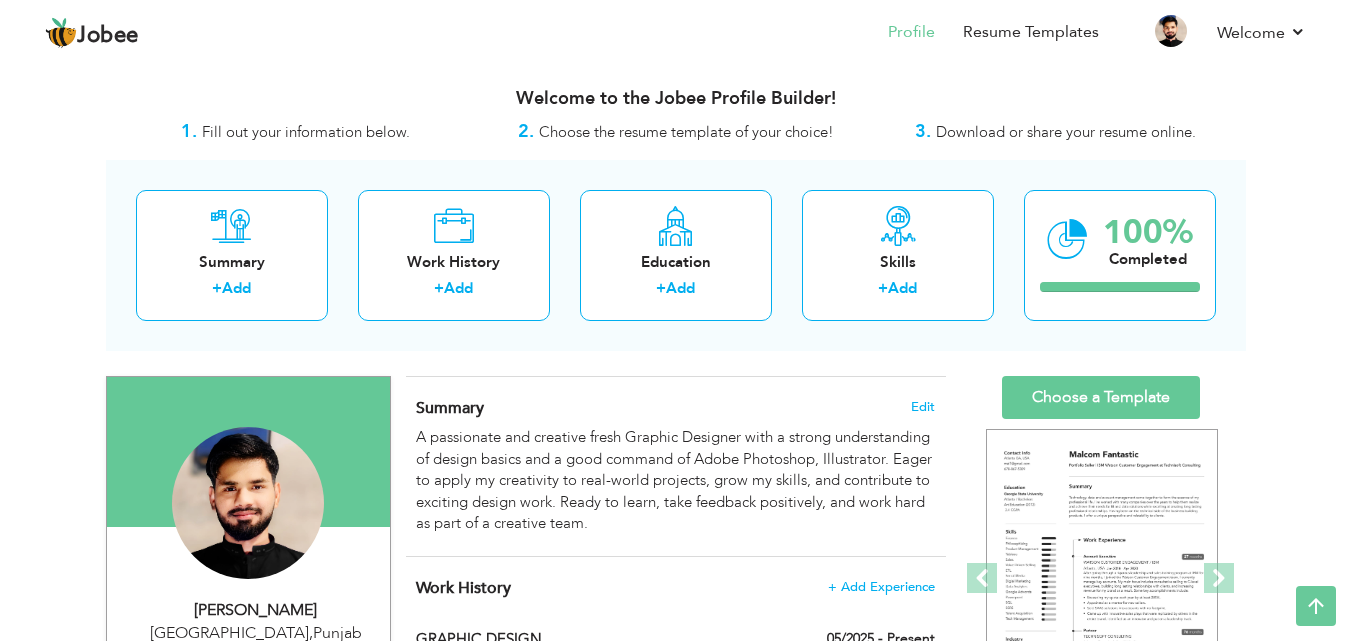 scroll, scrollTop: 0, scrollLeft: 0, axis: both 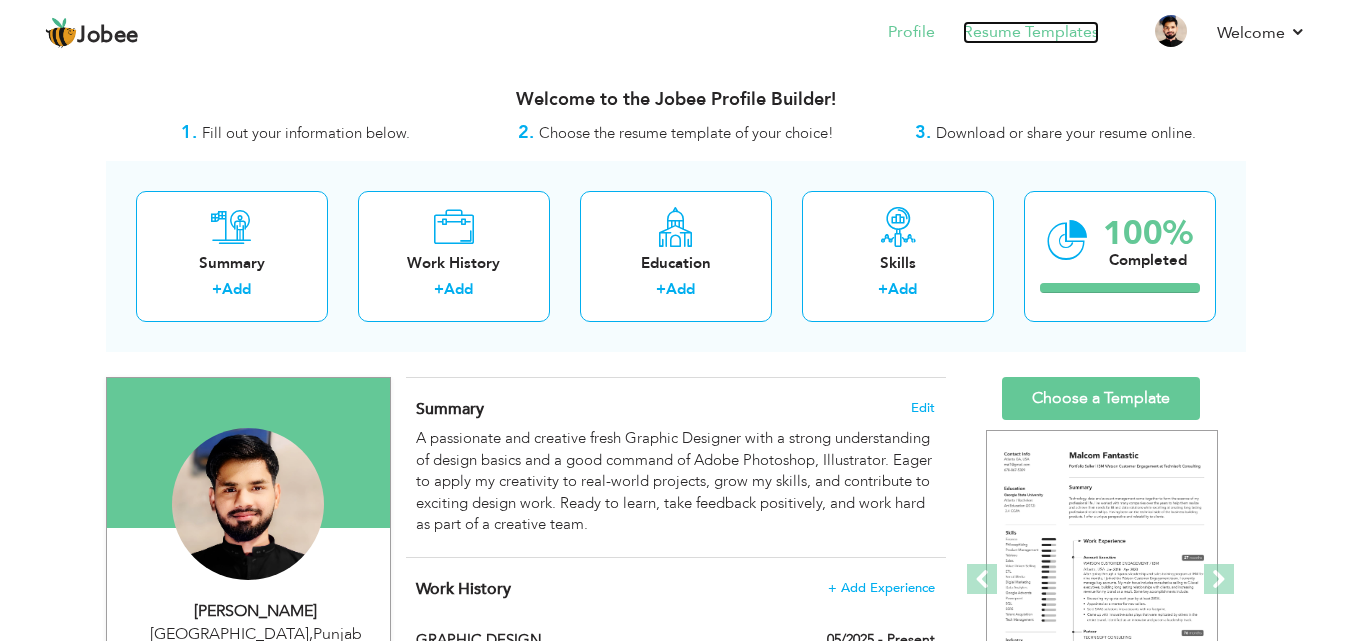 click on "Resume Templates" at bounding box center [1031, 32] 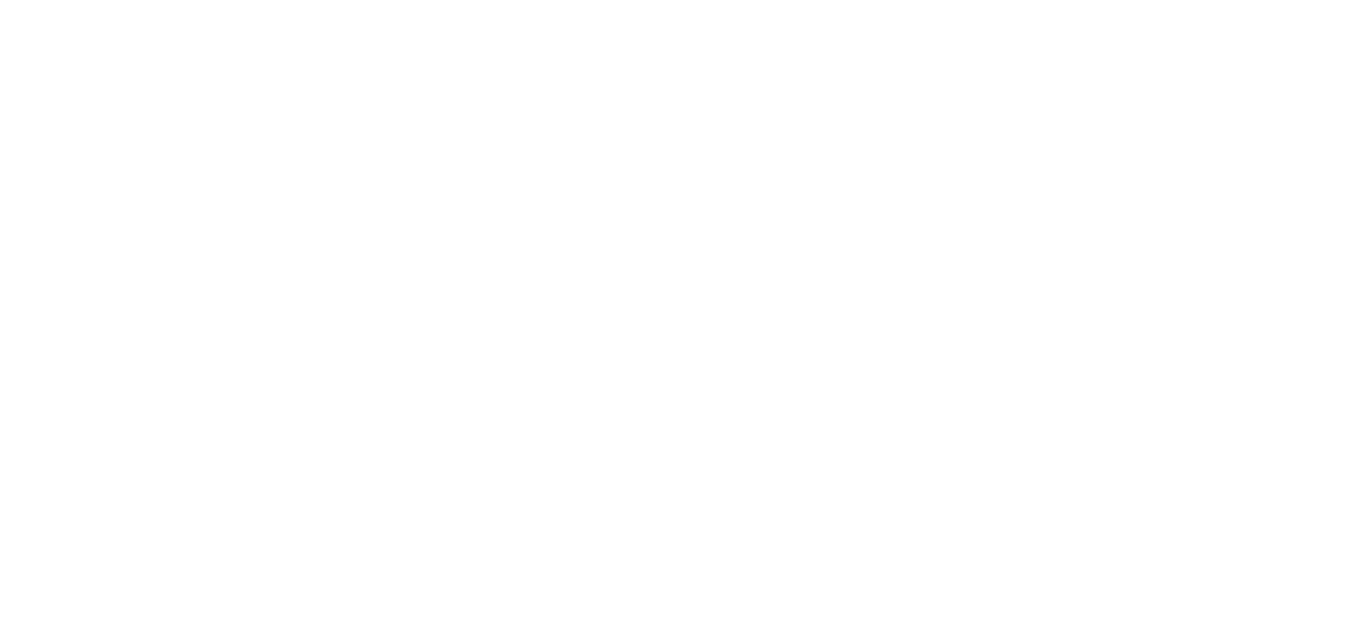 scroll, scrollTop: 0, scrollLeft: 0, axis: both 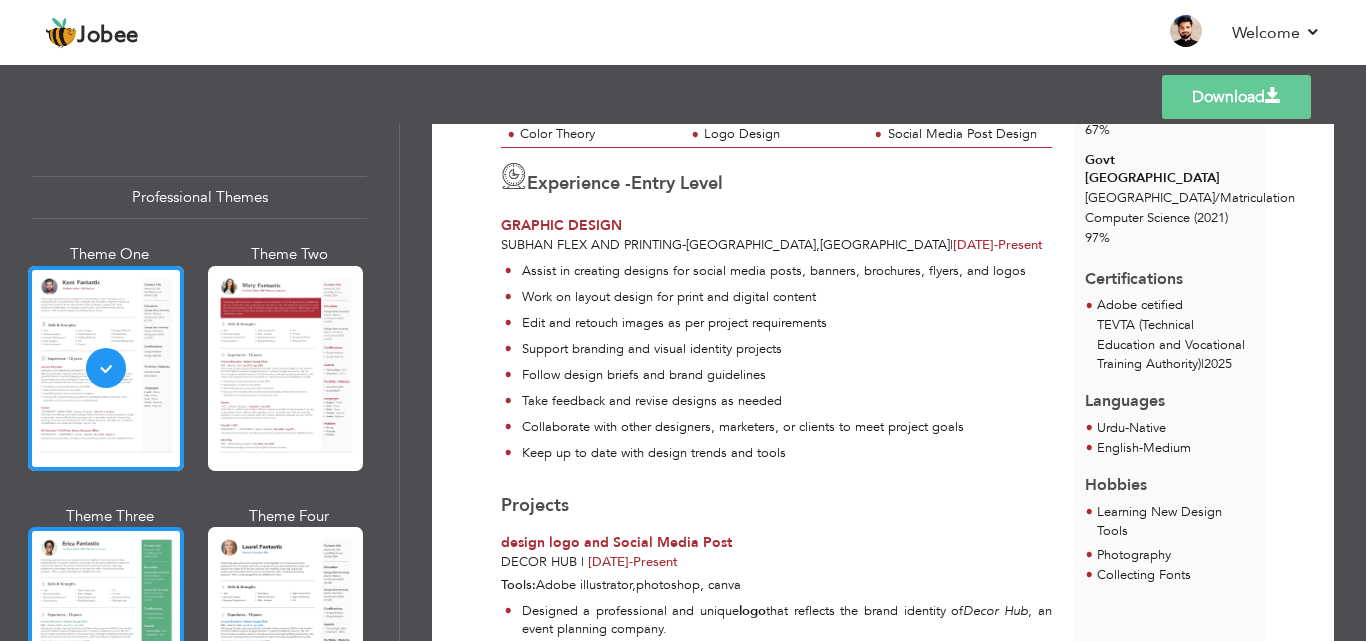 click at bounding box center [106, 629] 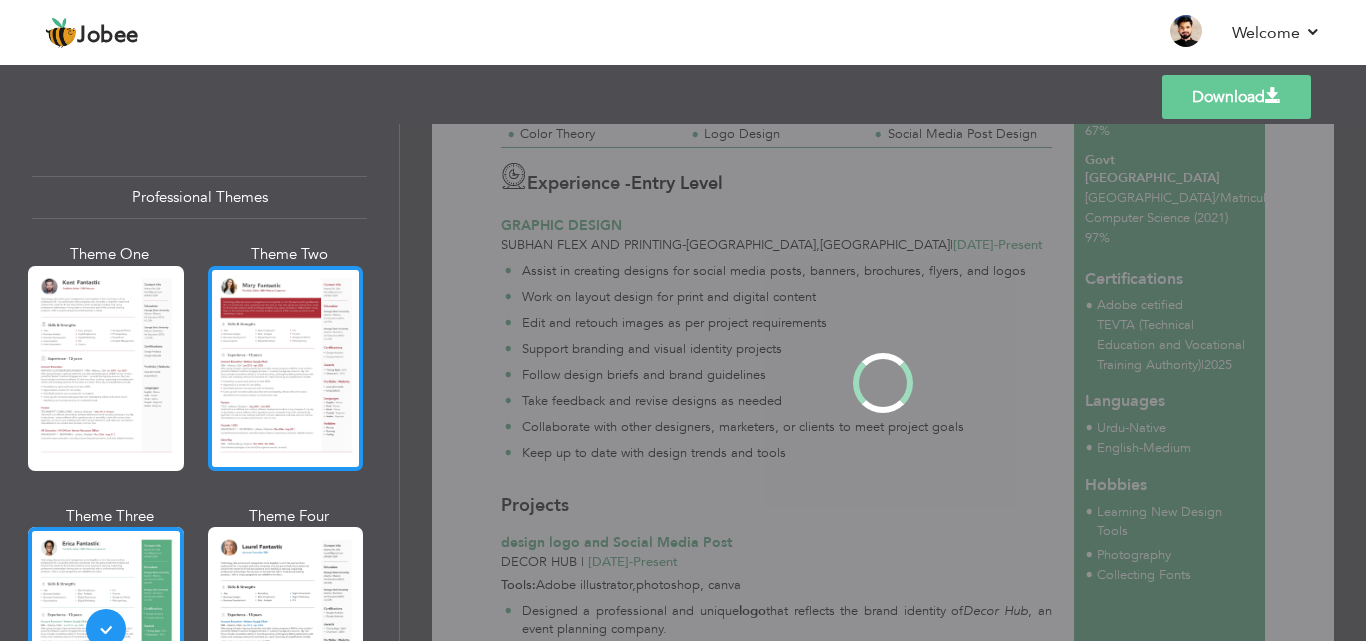 scroll, scrollTop: 0, scrollLeft: 0, axis: both 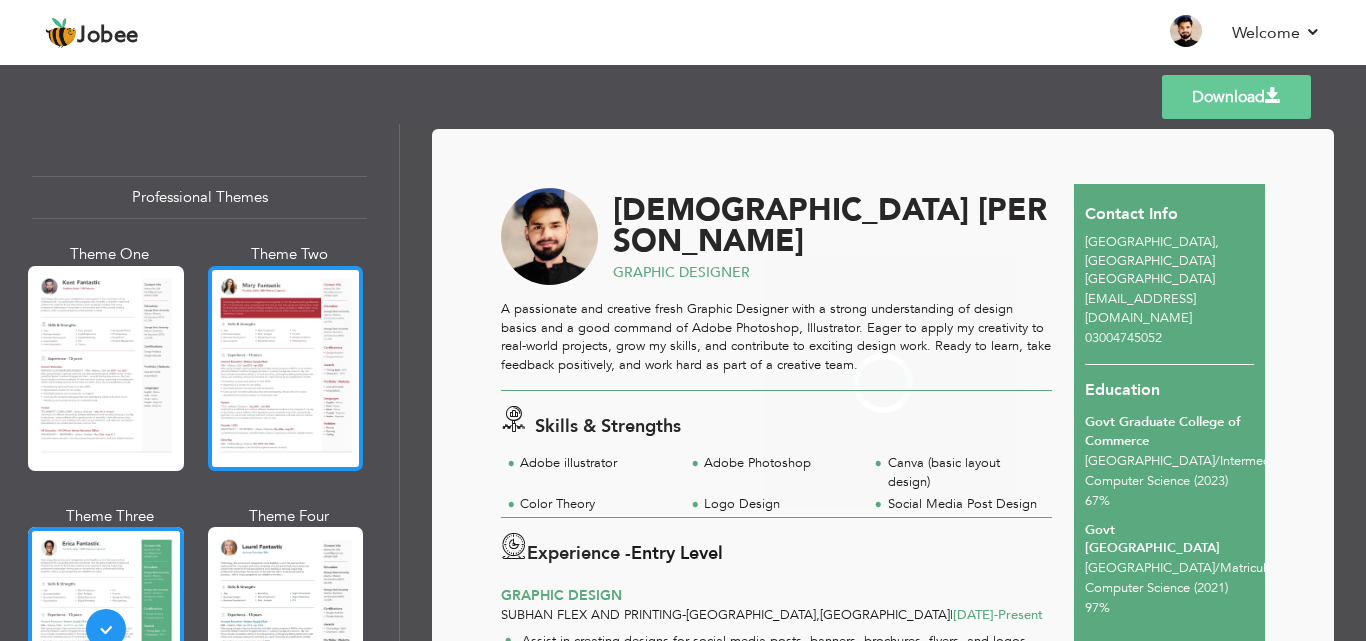 click at bounding box center (286, 368) 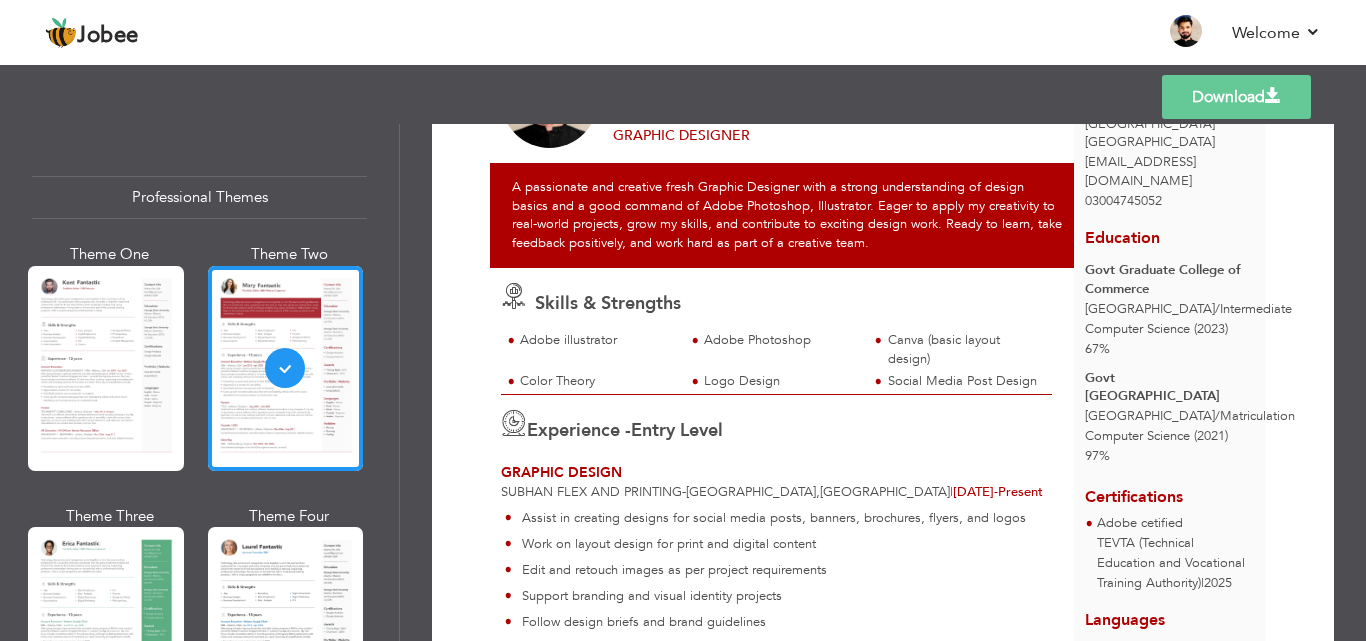 scroll, scrollTop: 182, scrollLeft: 0, axis: vertical 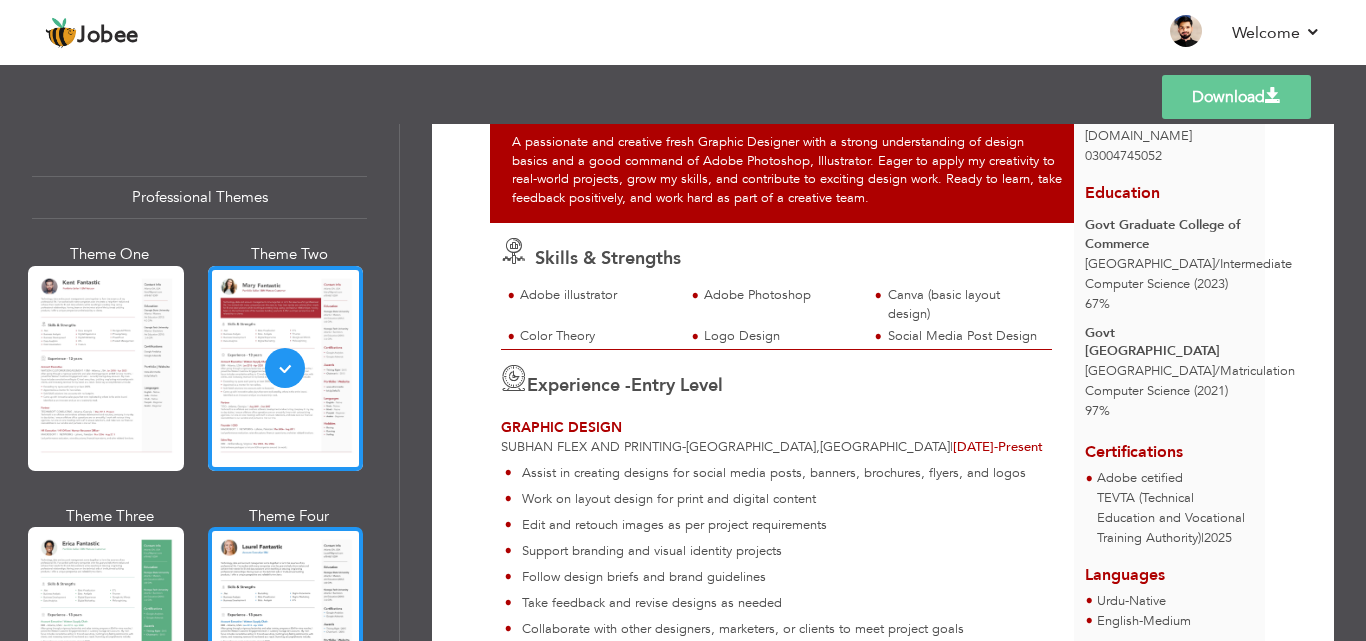 click at bounding box center [286, 629] 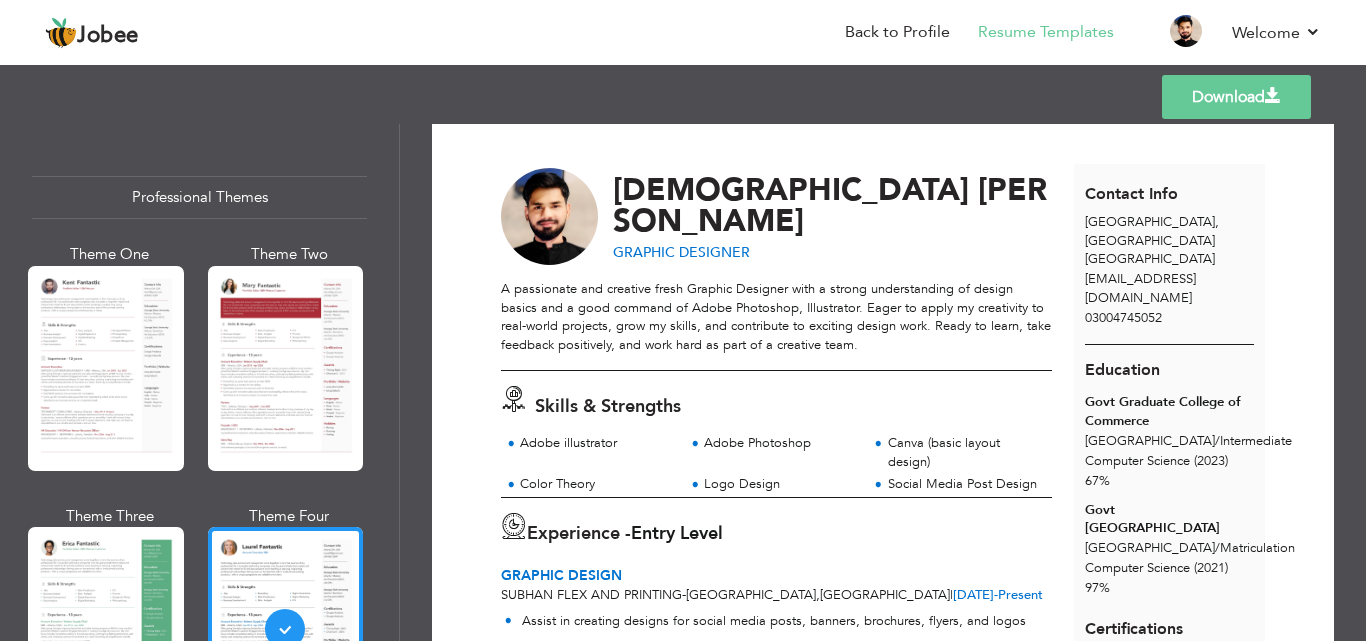 scroll, scrollTop: 5, scrollLeft: 0, axis: vertical 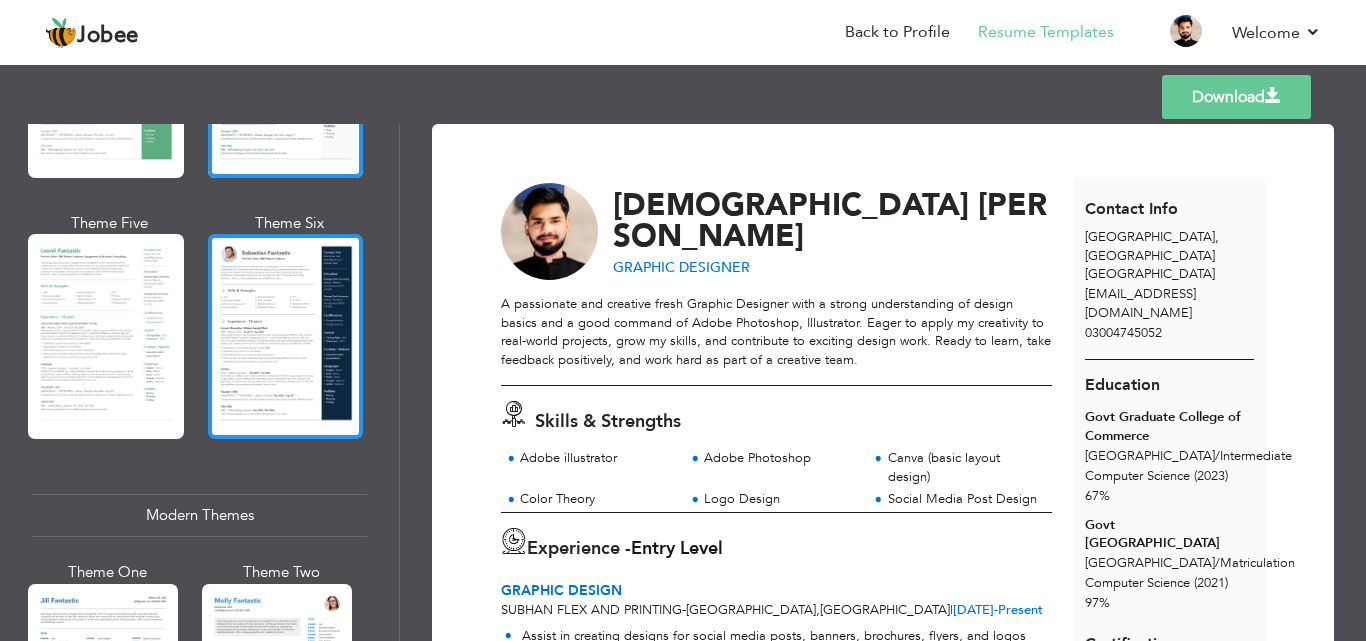 click at bounding box center [286, 336] 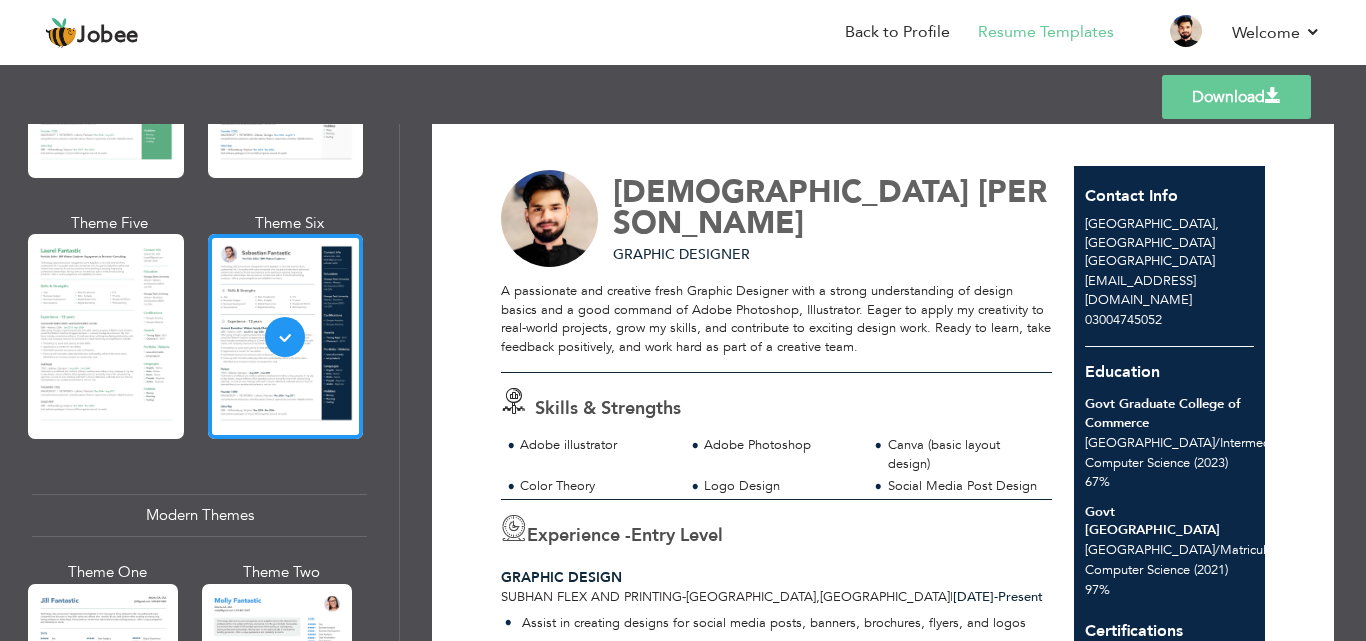 scroll, scrollTop: 0, scrollLeft: 0, axis: both 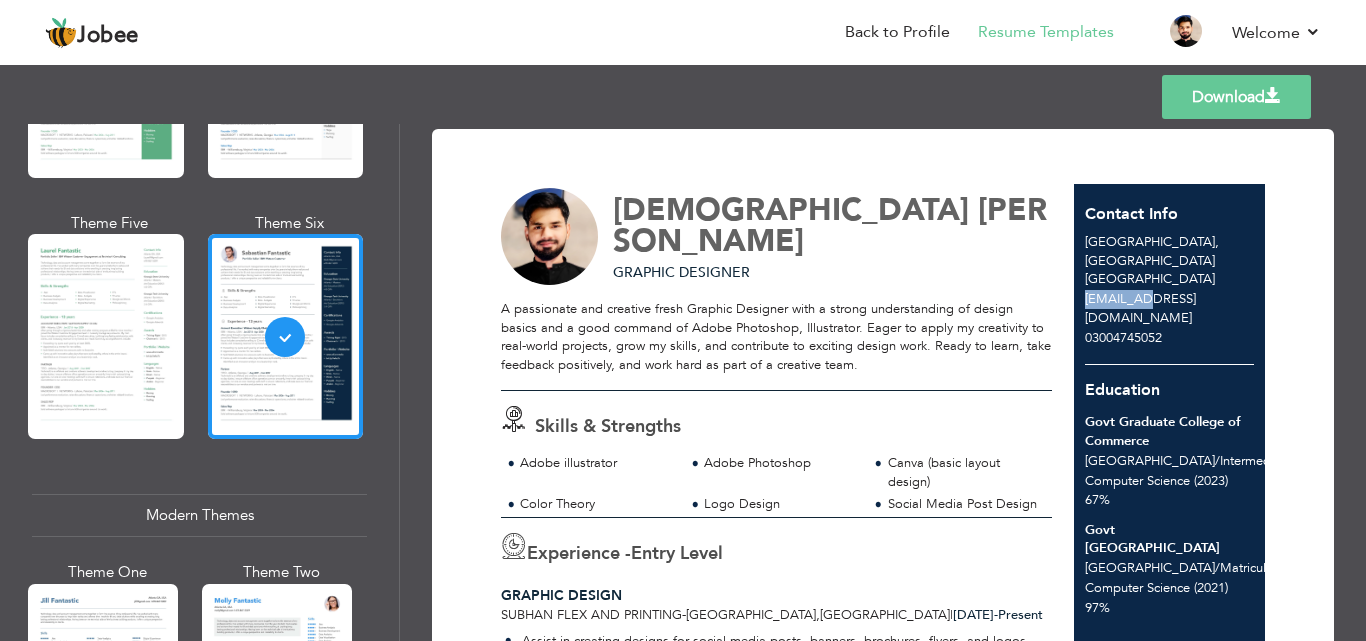 drag, startPoint x: 1140, startPoint y: 280, endPoint x: 1075, endPoint y: 285, distance: 65.192024 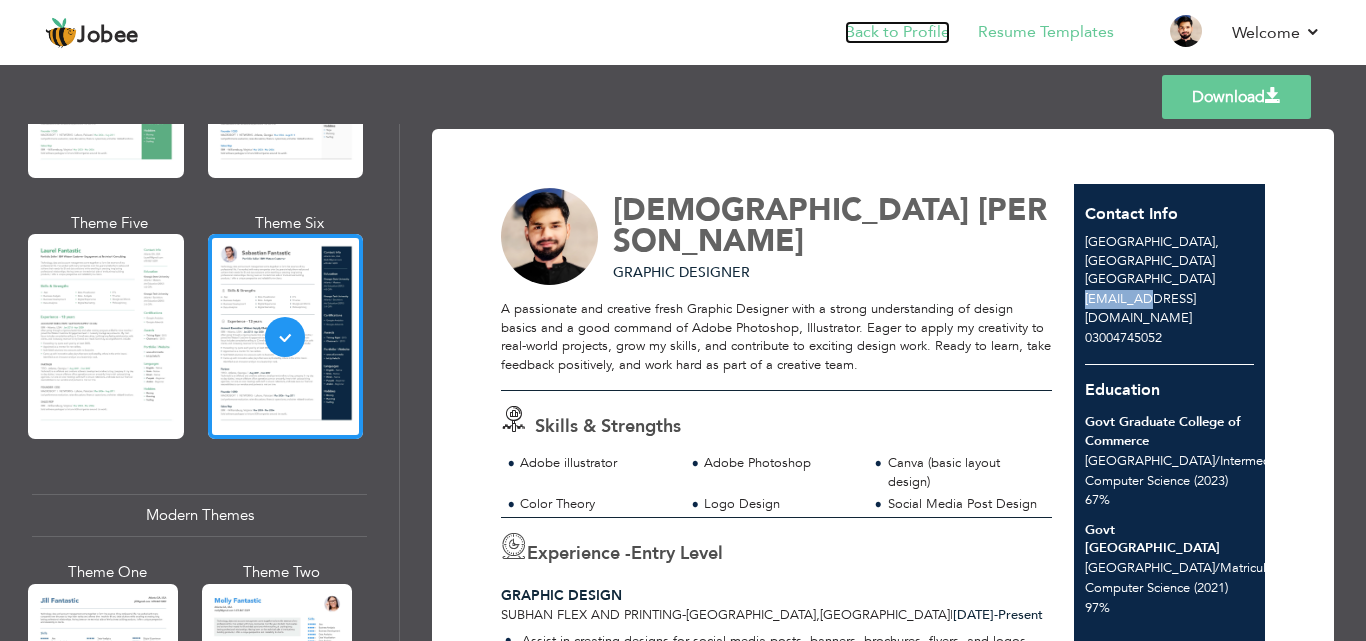 click on "Back to Profile" at bounding box center [897, 32] 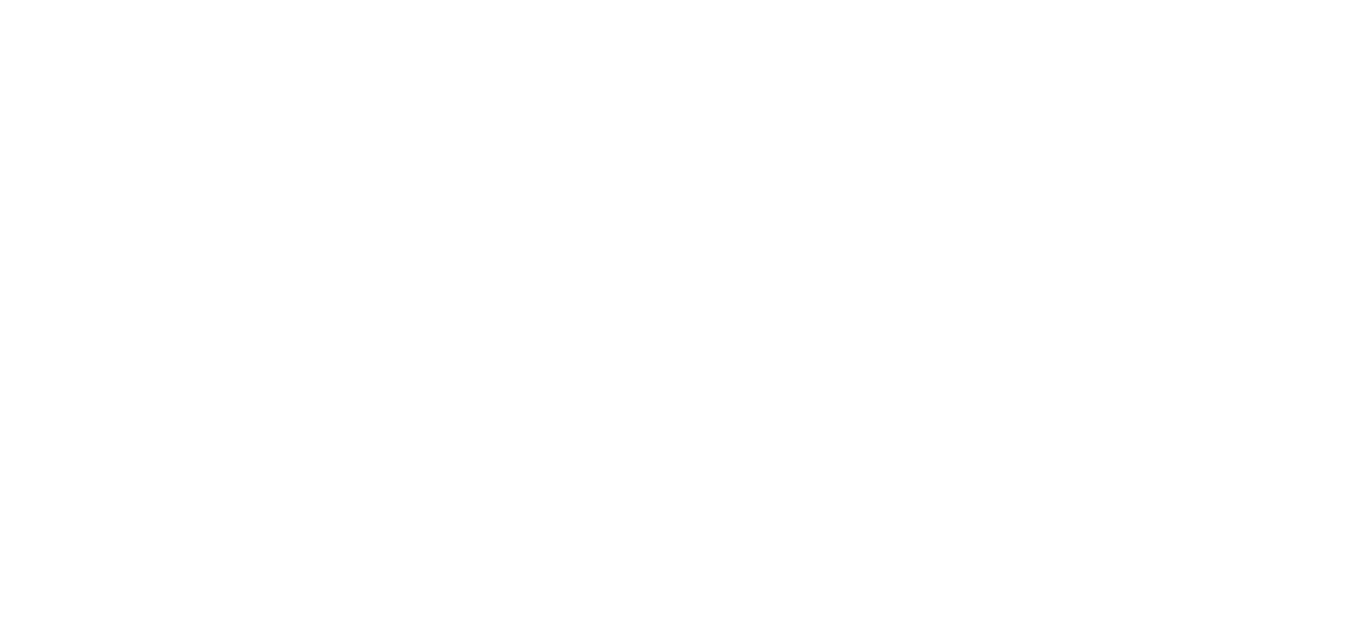 scroll, scrollTop: 0, scrollLeft: 0, axis: both 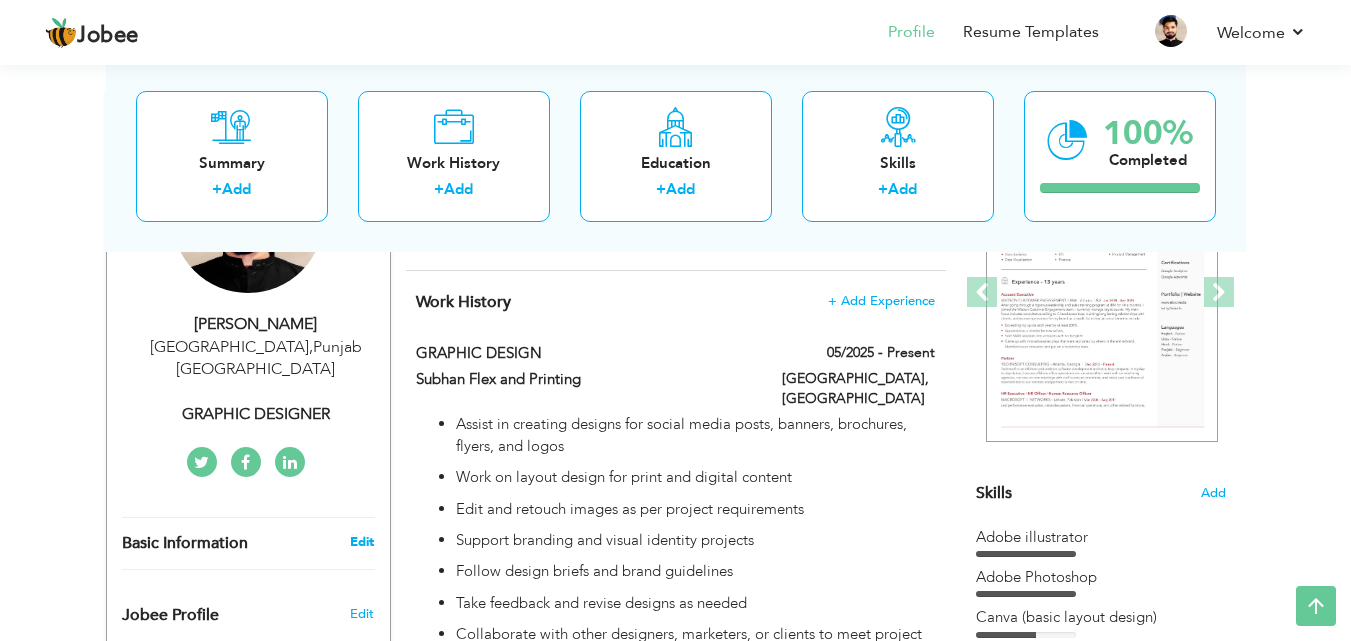 click on "Edit" at bounding box center [362, 542] 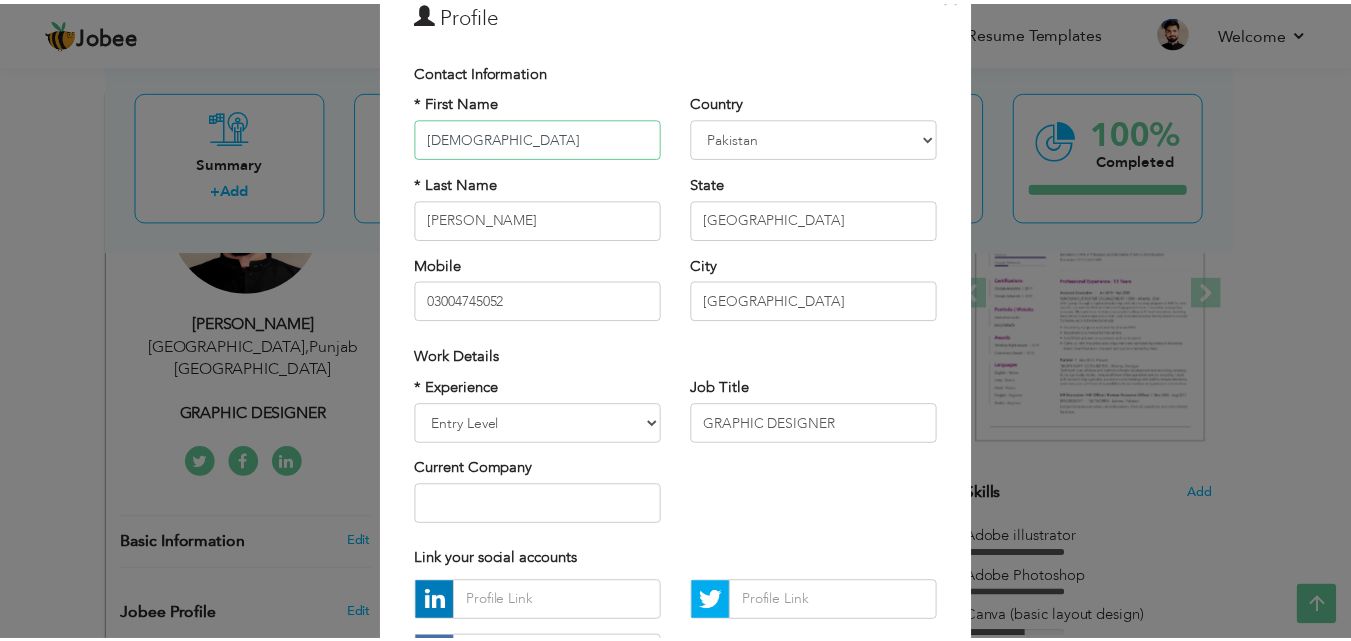 scroll, scrollTop: 108, scrollLeft: 0, axis: vertical 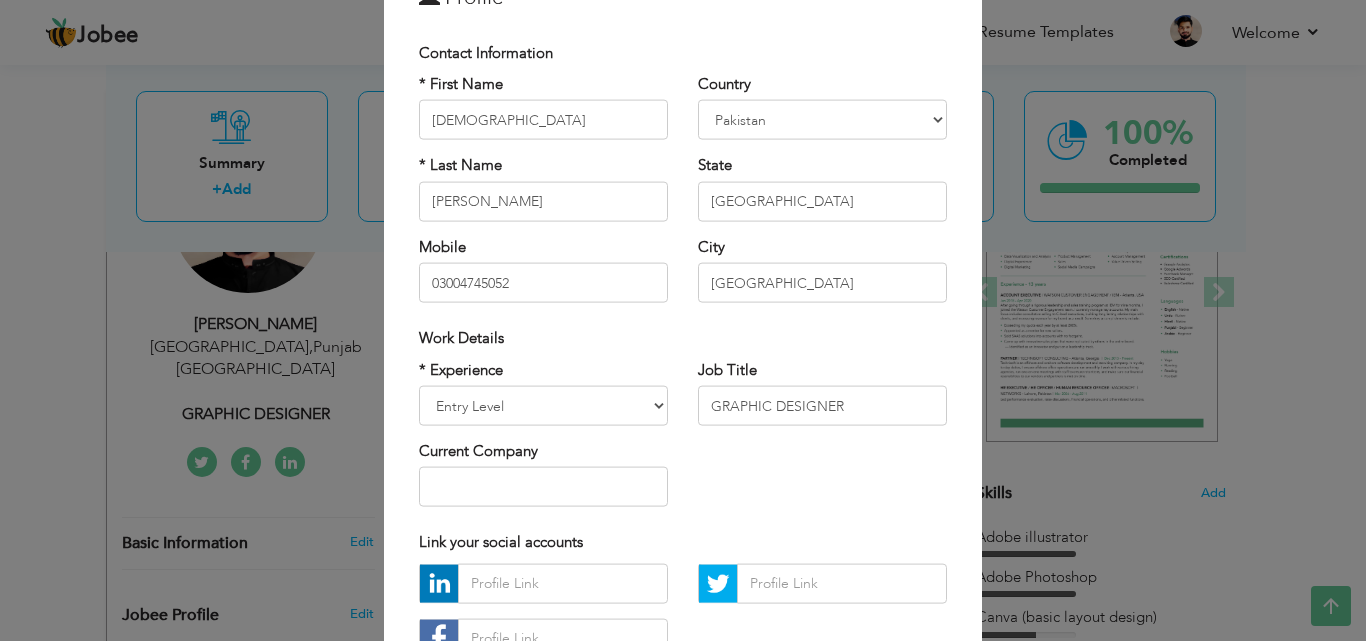 click on "×
Profile
Contact Information
* First Name
MUHAMMAD
* Last Name
ADNAN" at bounding box center (683, 320) 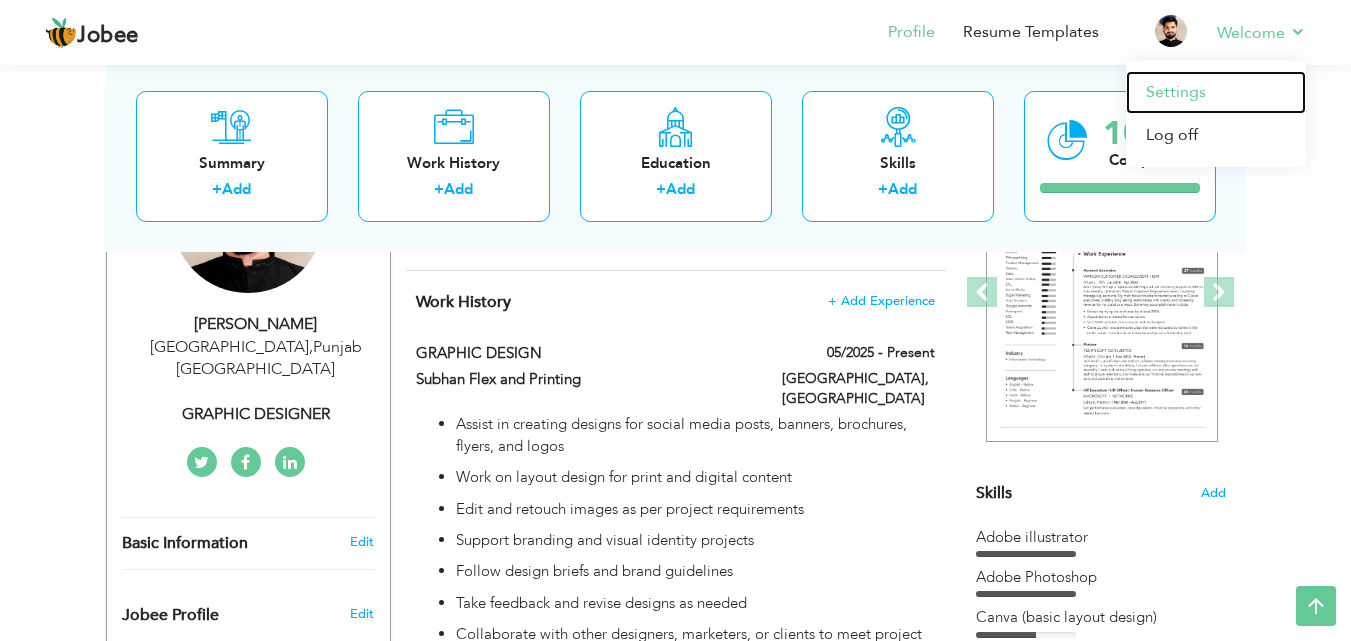 click on "Settings" at bounding box center (1216, 92) 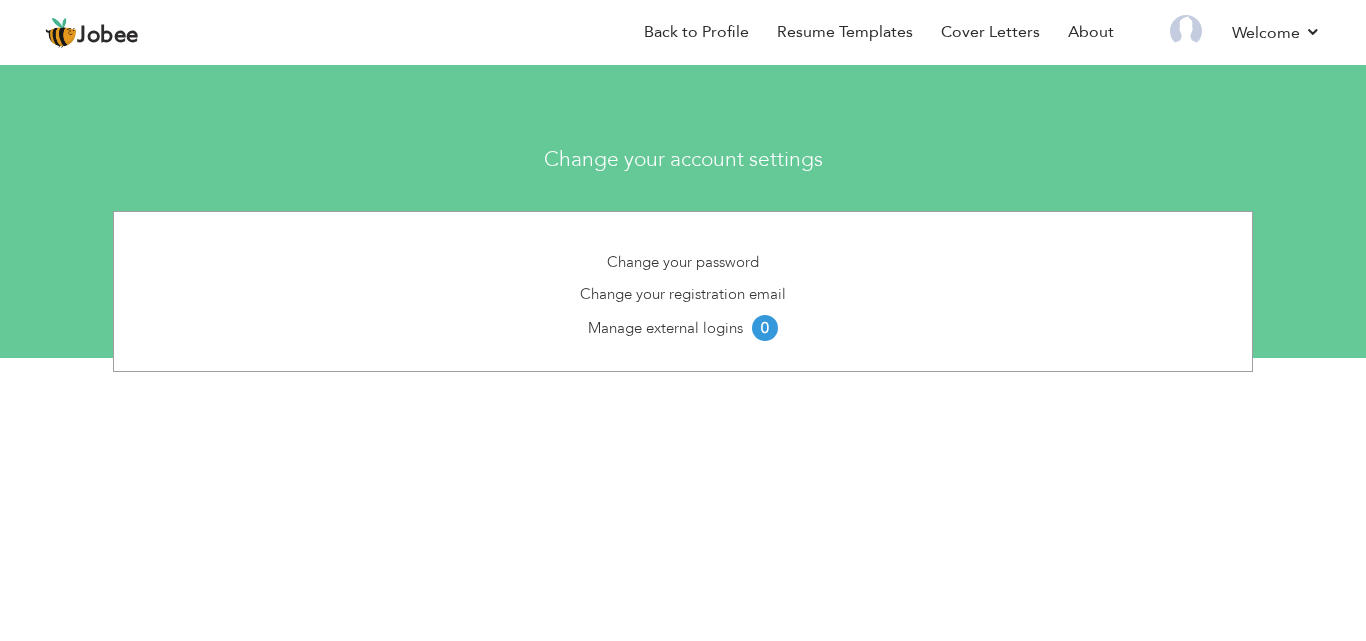 scroll, scrollTop: 0, scrollLeft: 0, axis: both 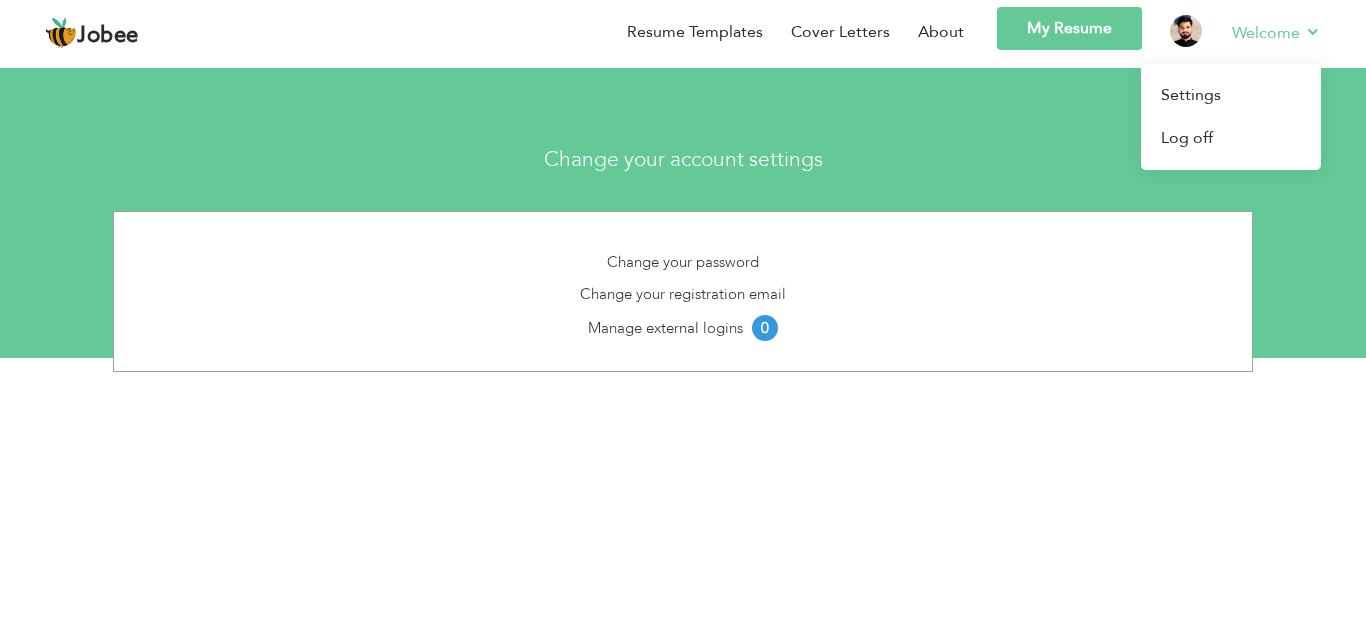 click on "Welcome
Settings
Log off" at bounding box center [1262, 35] 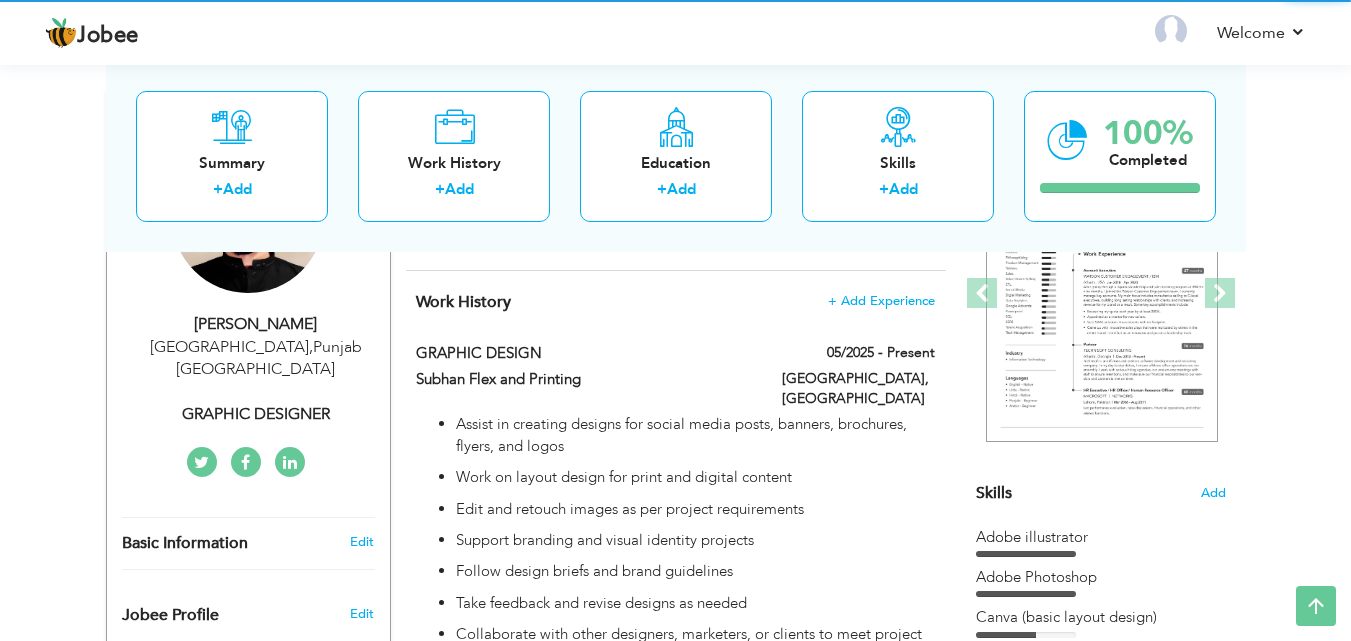 scroll, scrollTop: 287, scrollLeft: 0, axis: vertical 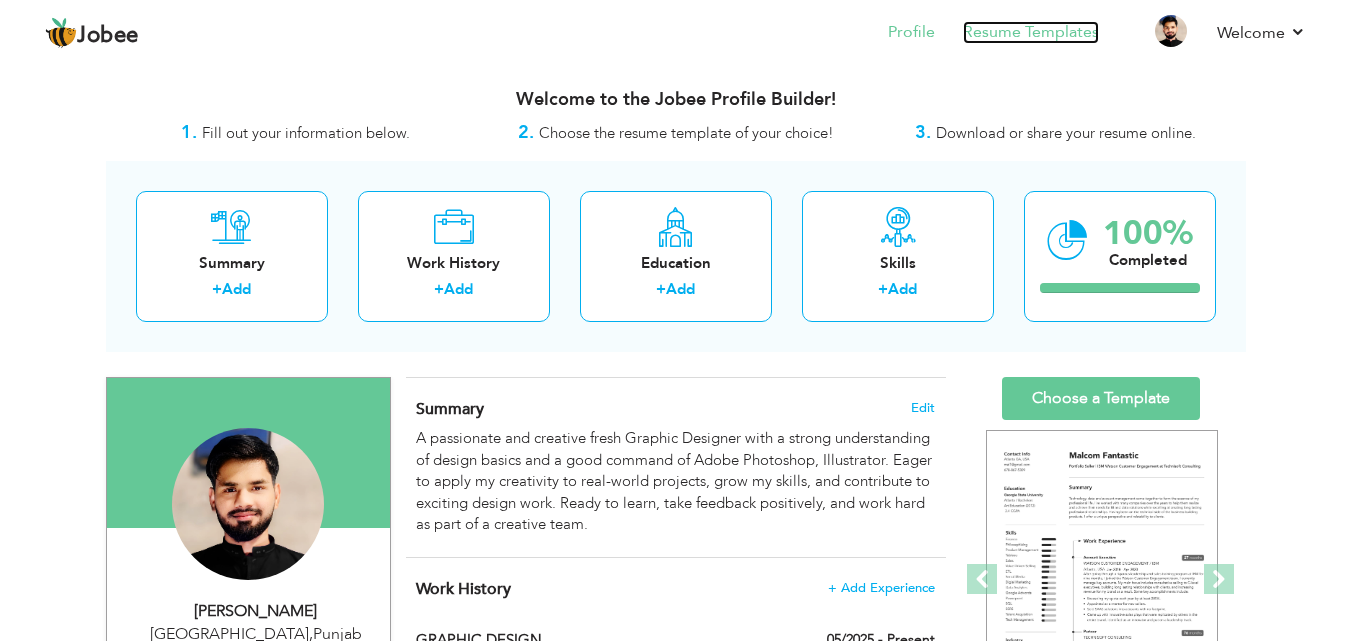 click on "Resume Templates" at bounding box center [1031, 32] 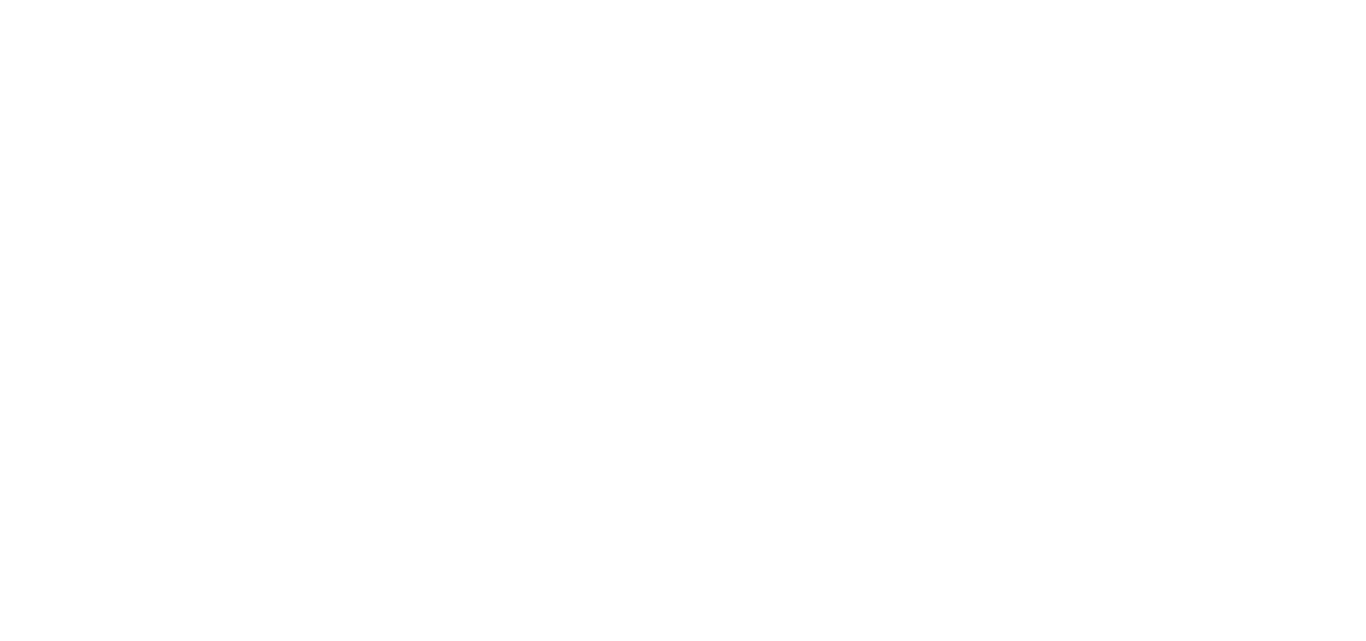 scroll, scrollTop: 0, scrollLeft: 0, axis: both 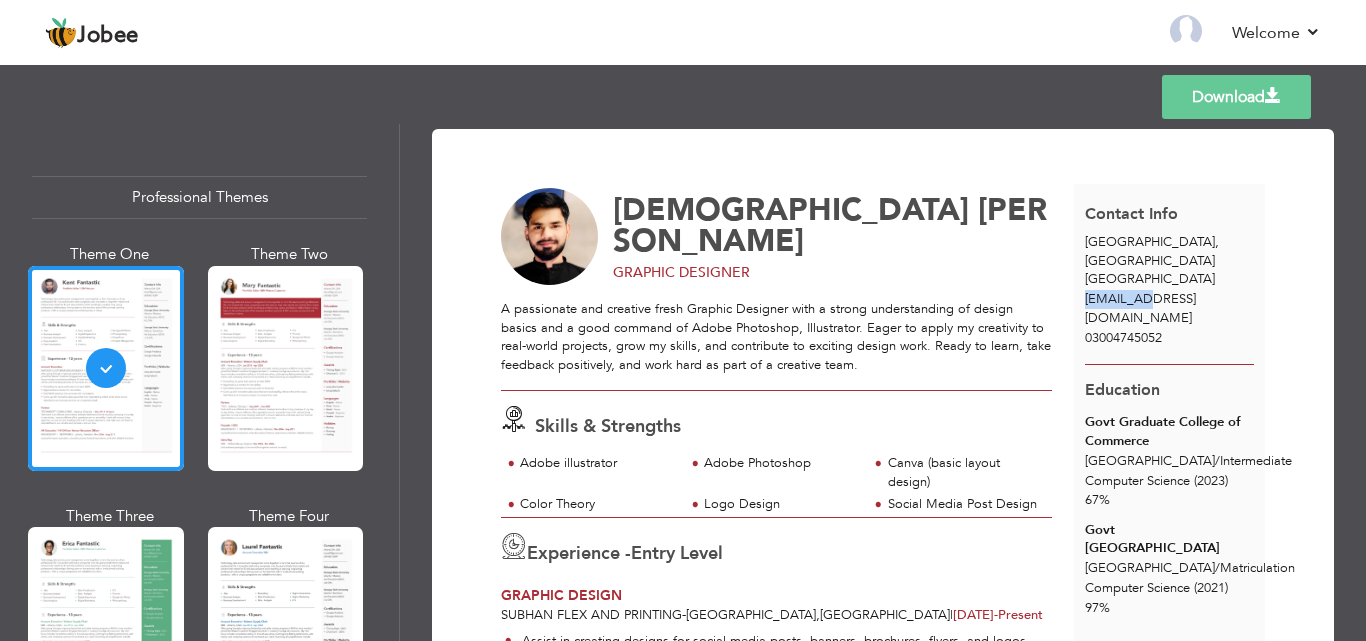 drag, startPoint x: 1139, startPoint y: 280, endPoint x: 1069, endPoint y: 289, distance: 70.5762 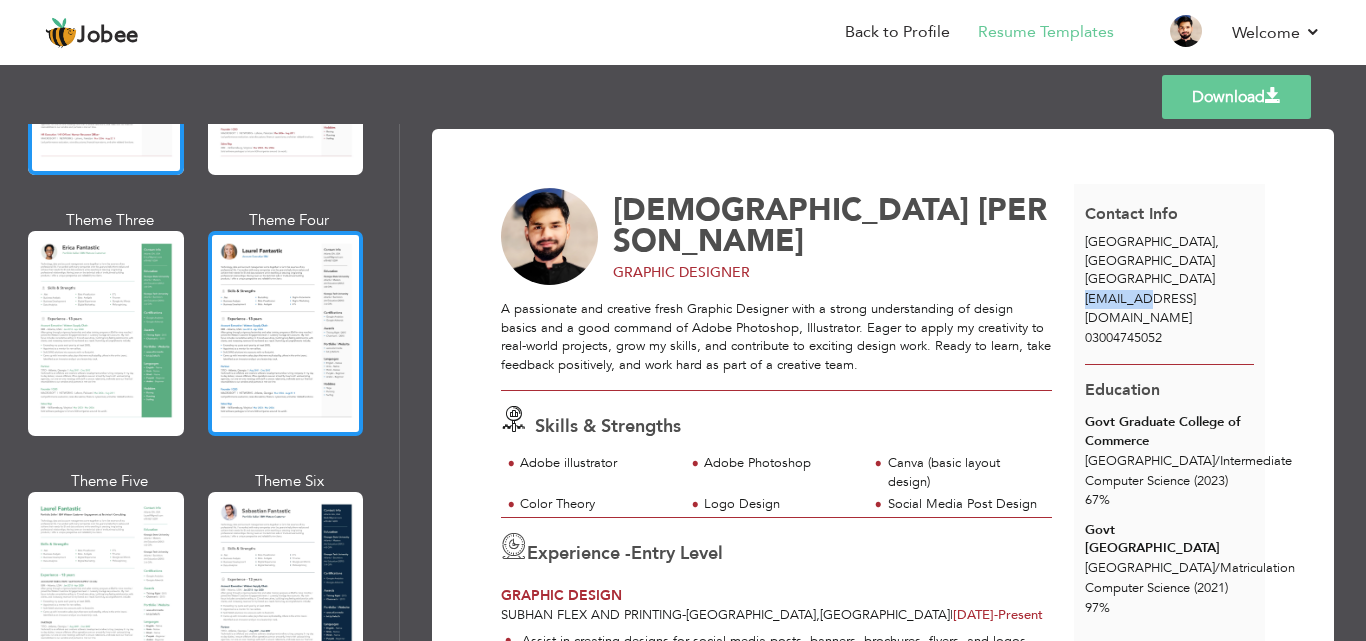 scroll, scrollTop: 299, scrollLeft: 0, axis: vertical 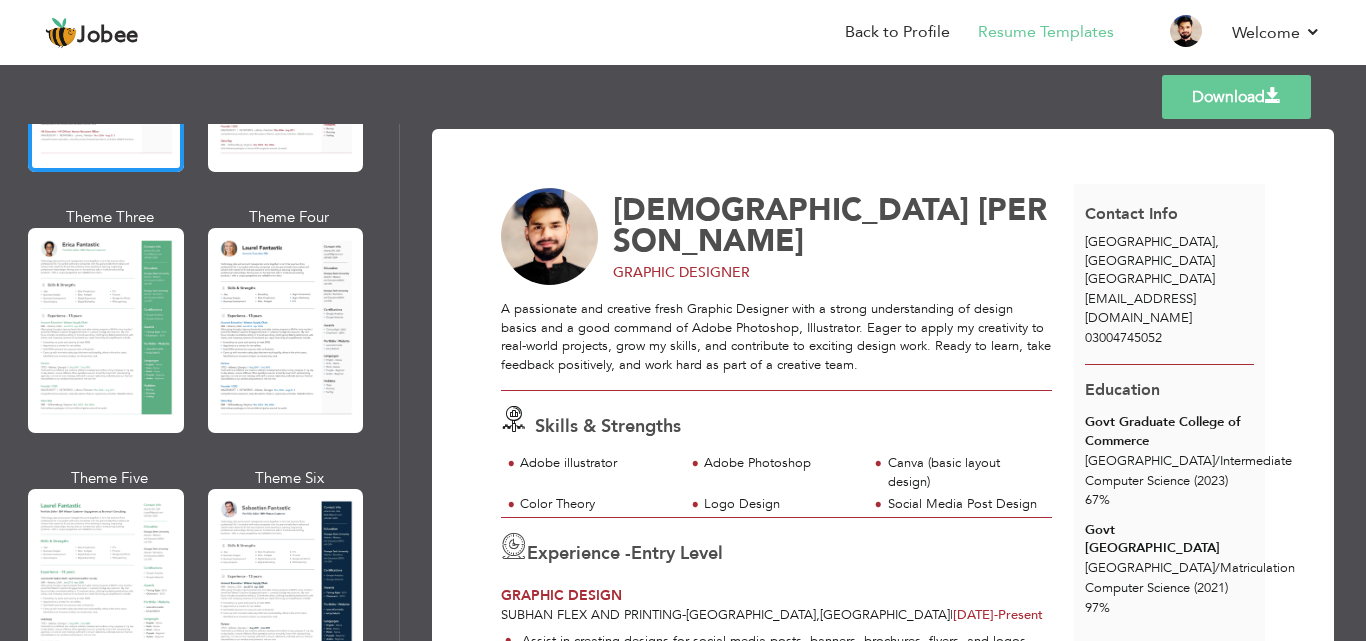 click on "GRAPHIC DESIGNER" at bounding box center [836, 273] 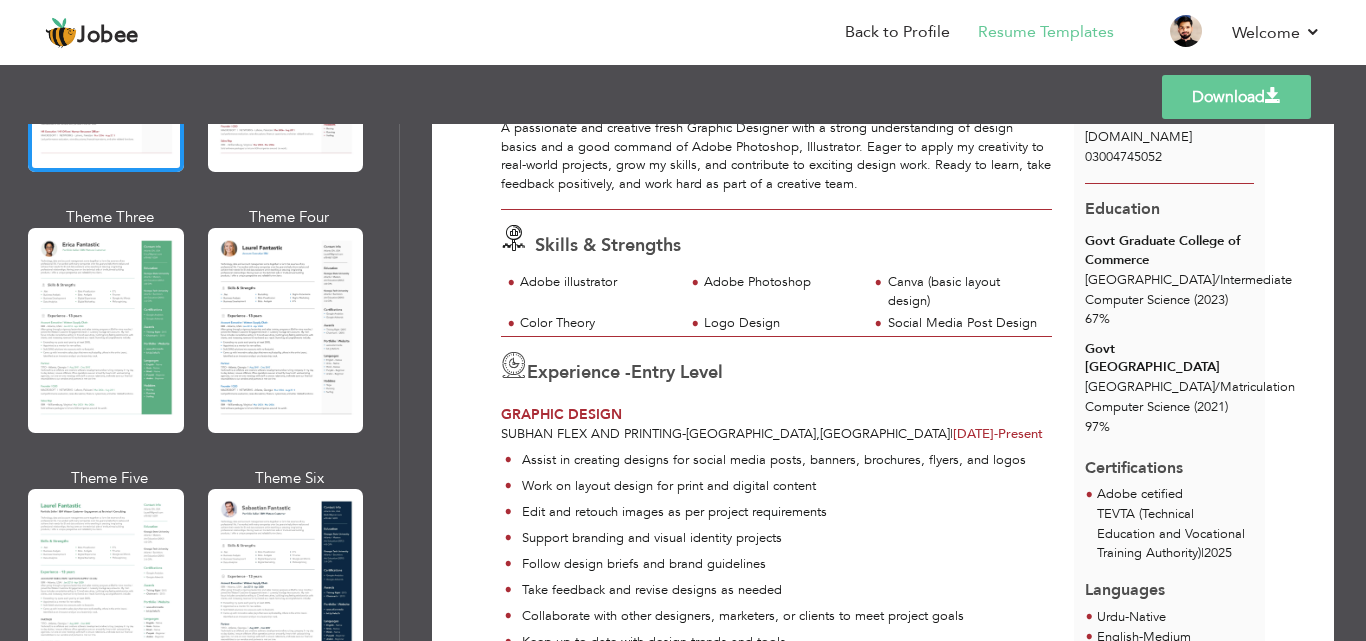 scroll, scrollTop: 179, scrollLeft: 0, axis: vertical 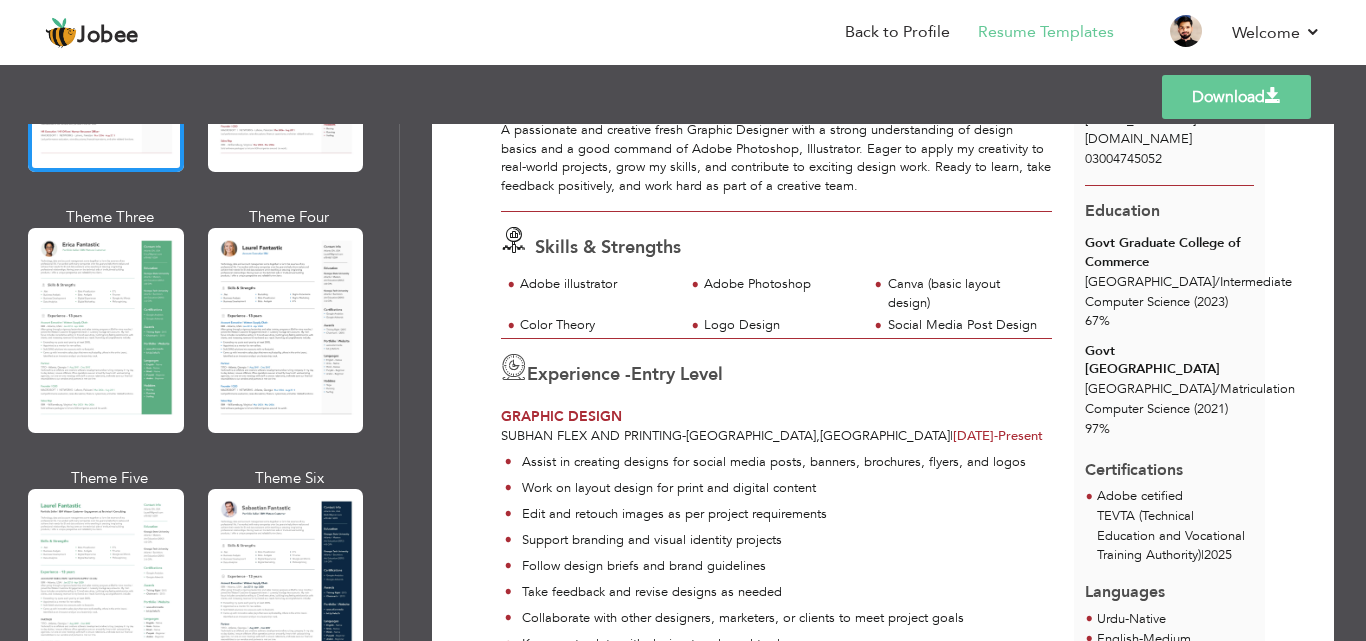 click on "Download" at bounding box center (1236, 97) 